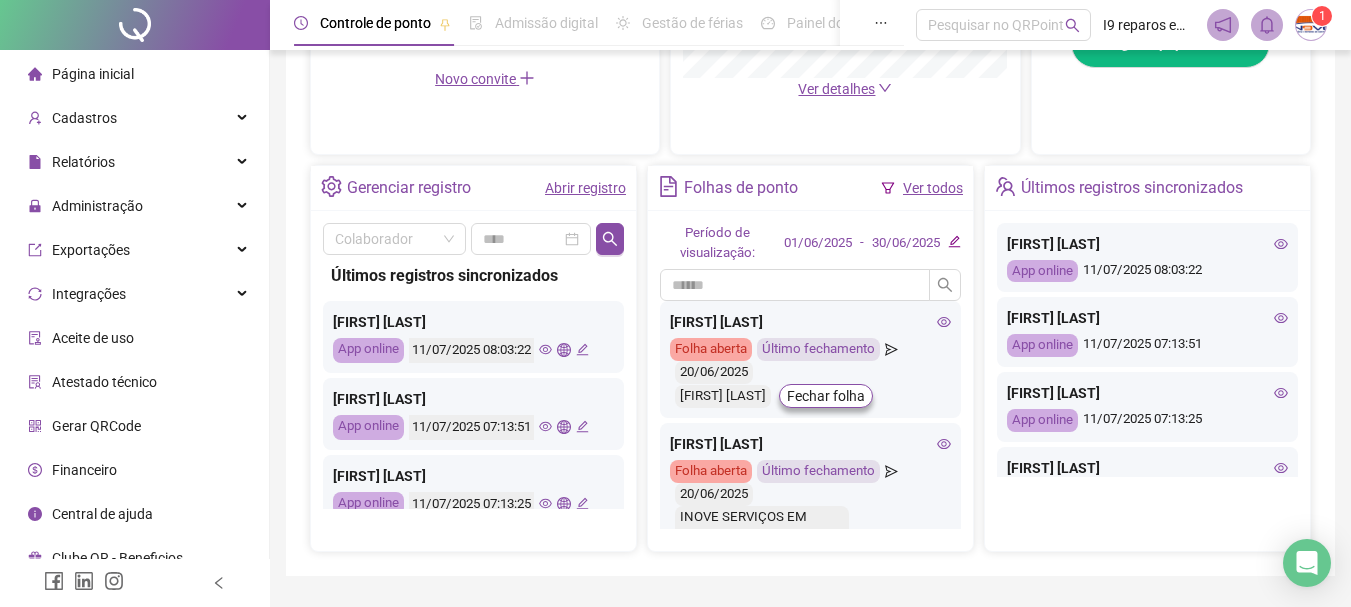 scroll, scrollTop: 700, scrollLeft: 0, axis: vertical 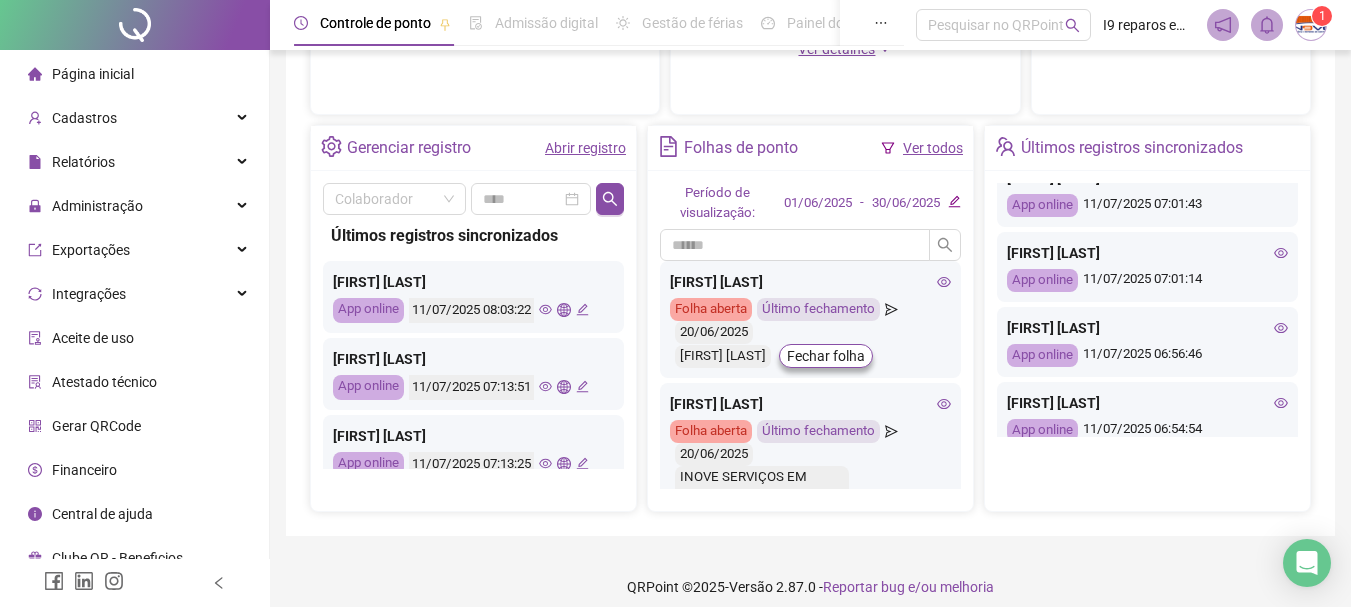 click 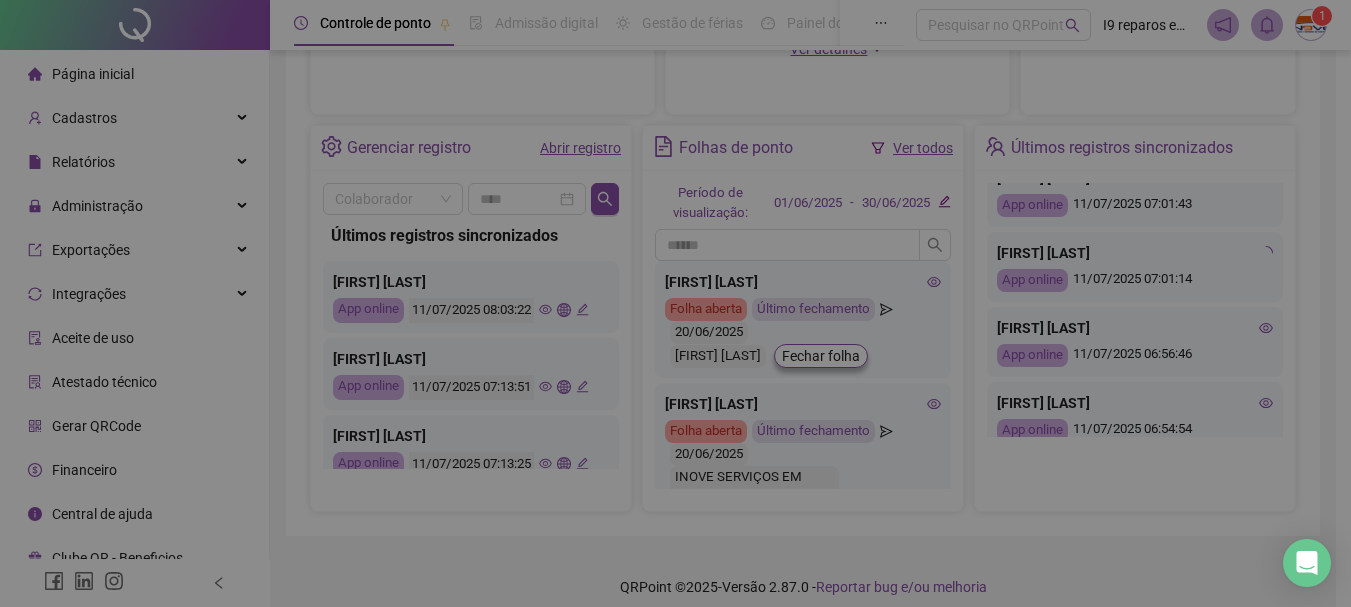 type on "**********" 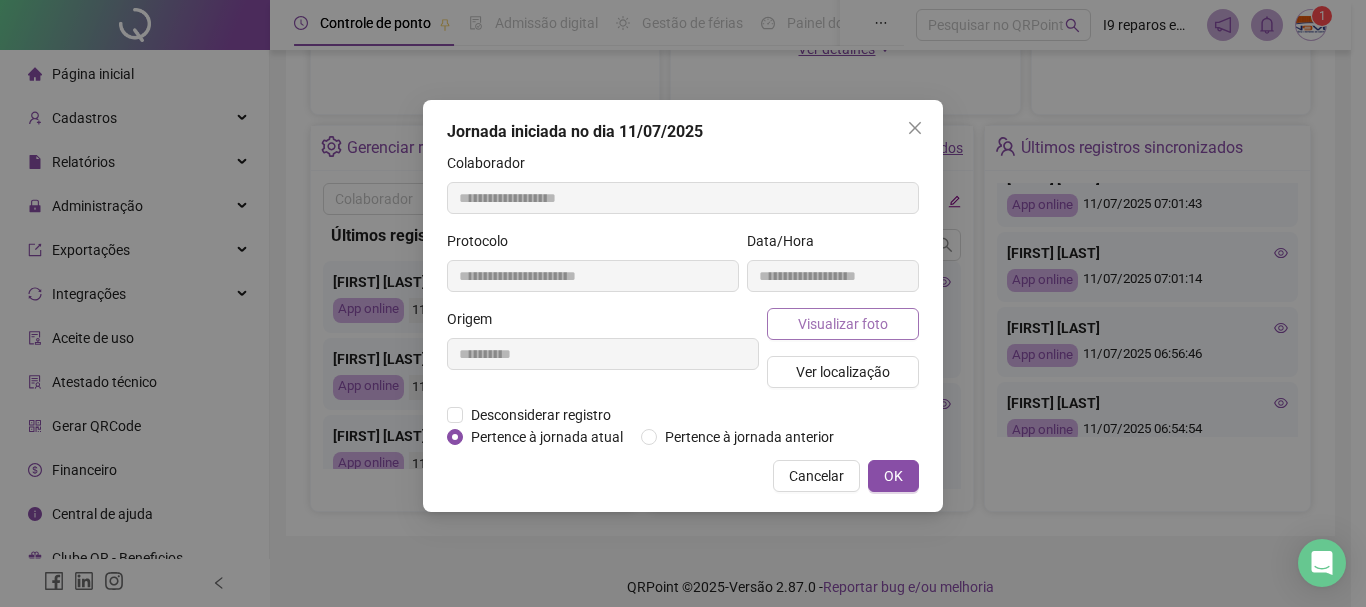 click on "Visualizar foto" at bounding box center [843, 324] 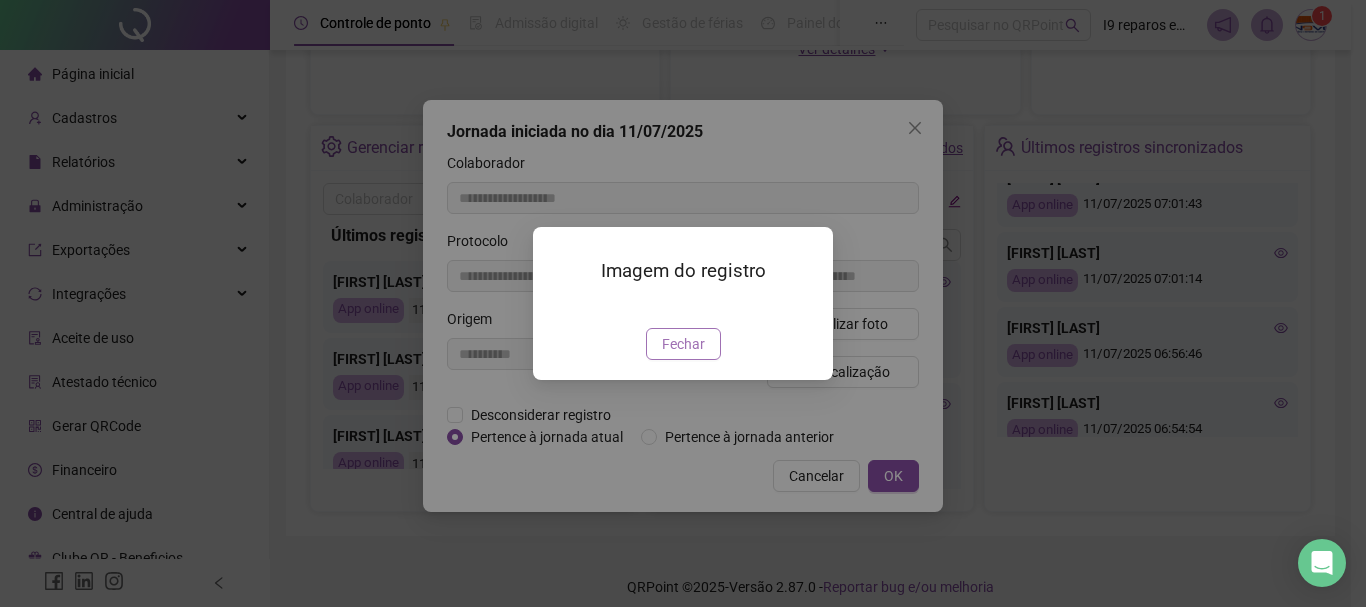 click on "Fechar" at bounding box center [683, 344] 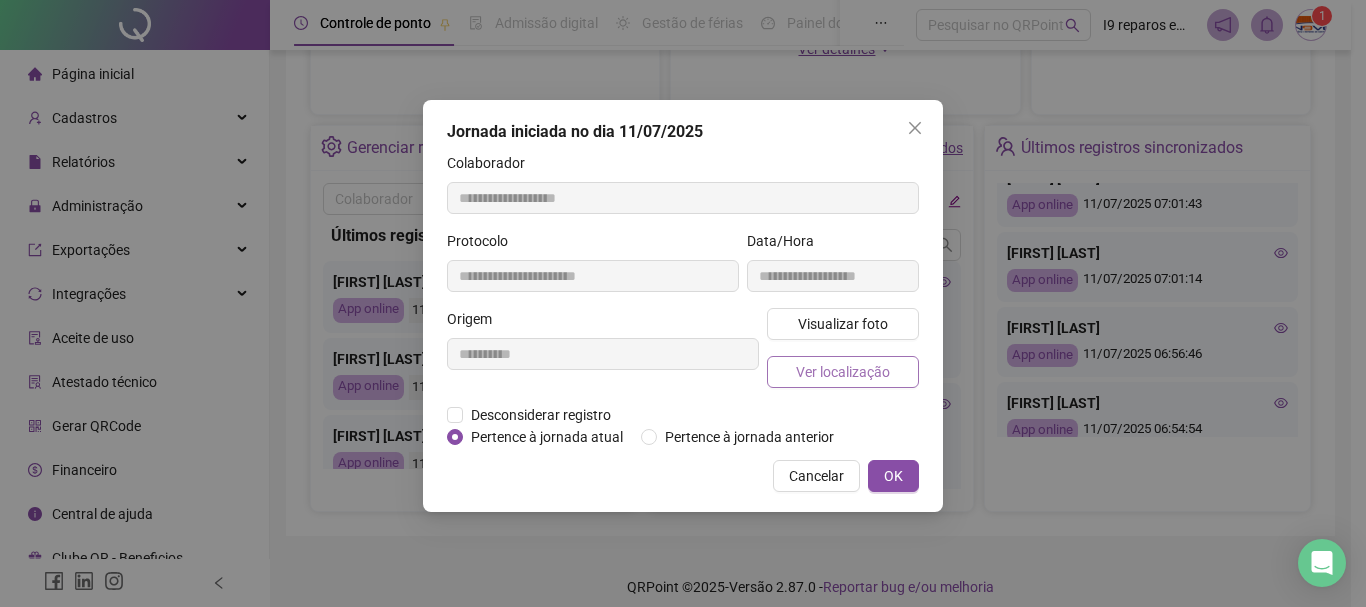 click on "Ver localização" at bounding box center [843, 372] 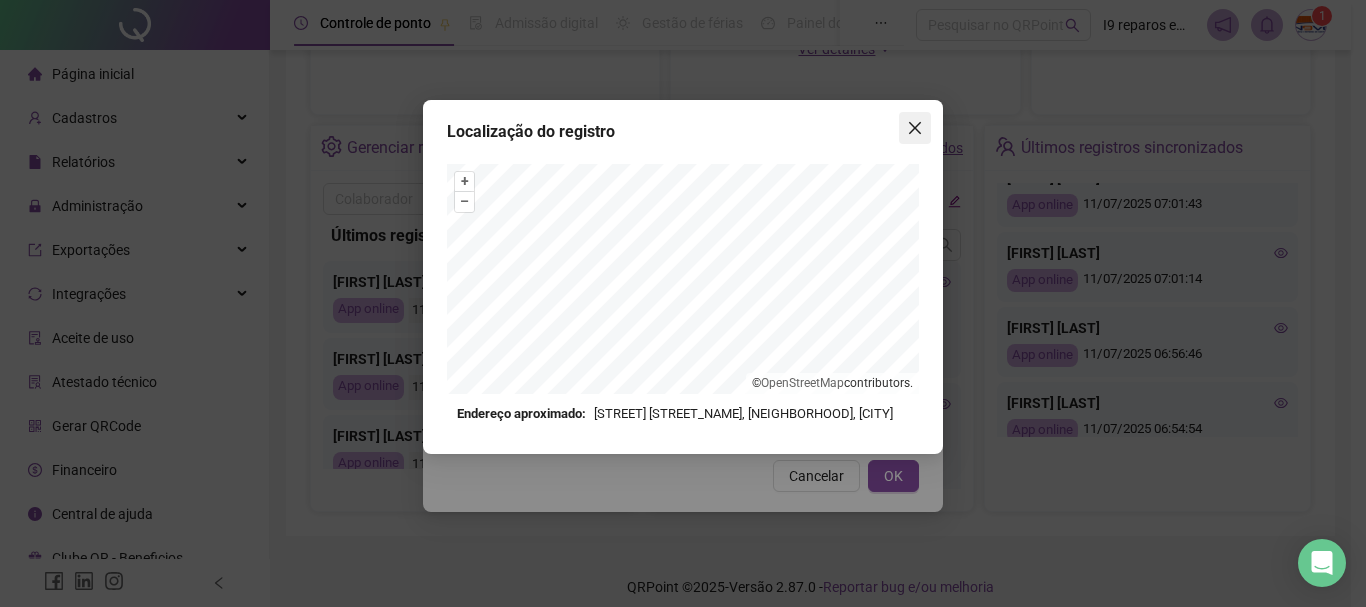 click at bounding box center (915, 128) 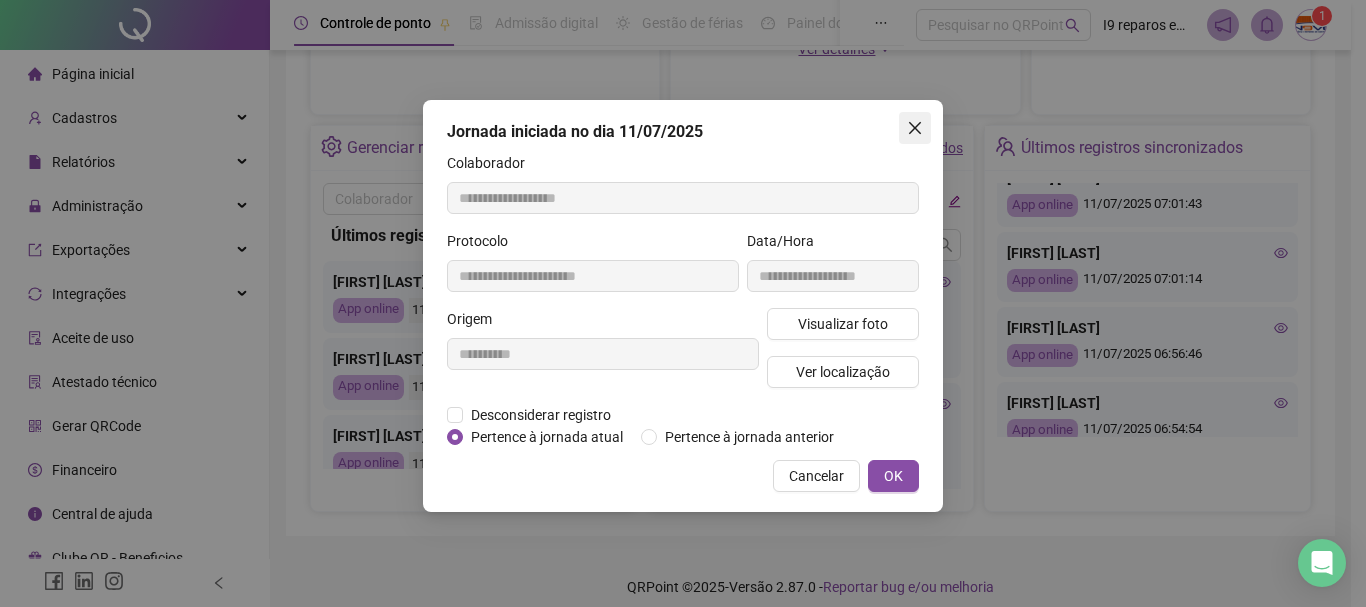 click 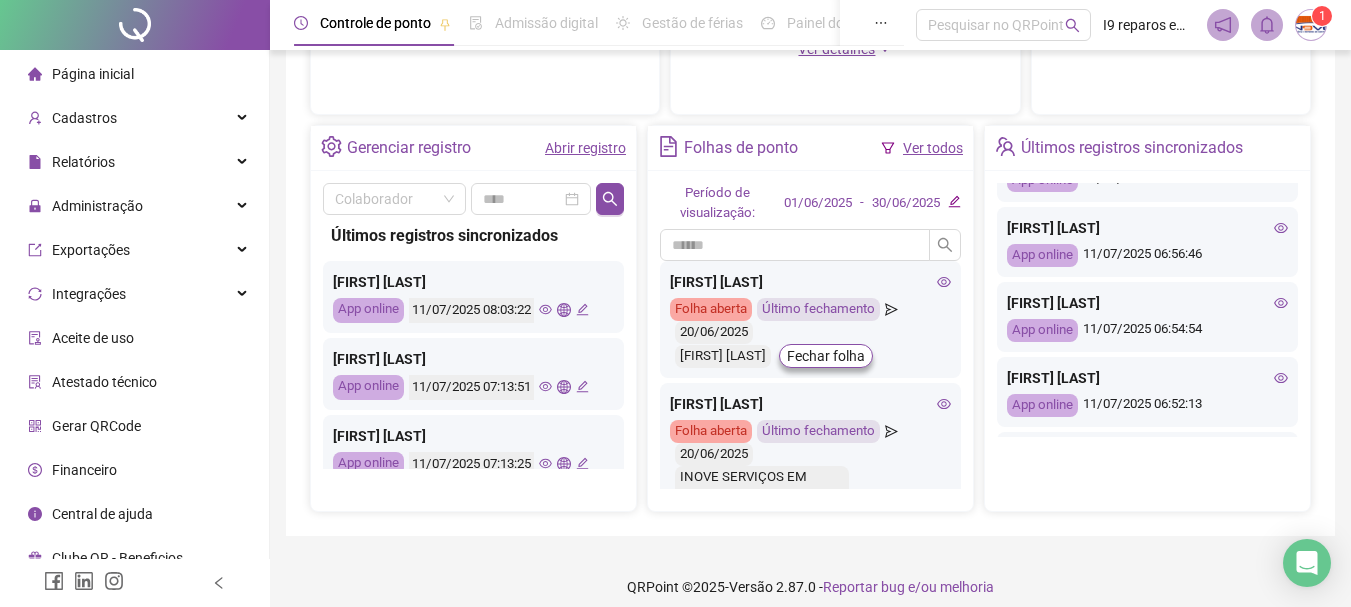 scroll, scrollTop: 900, scrollLeft: 0, axis: vertical 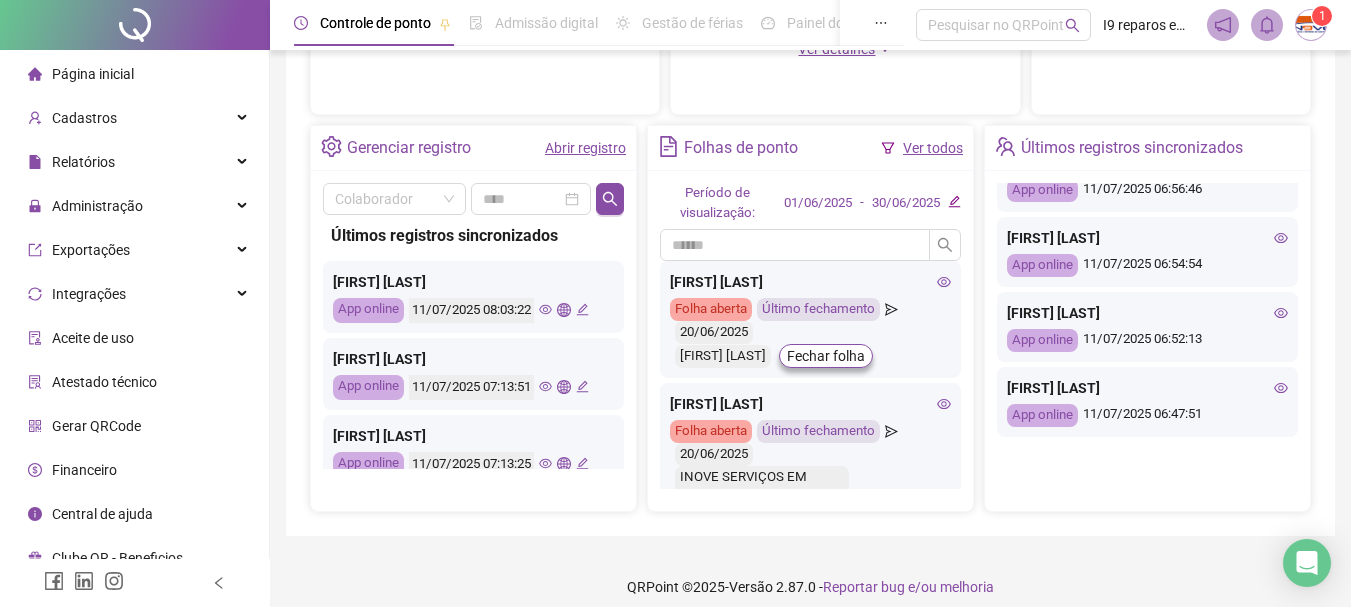 click 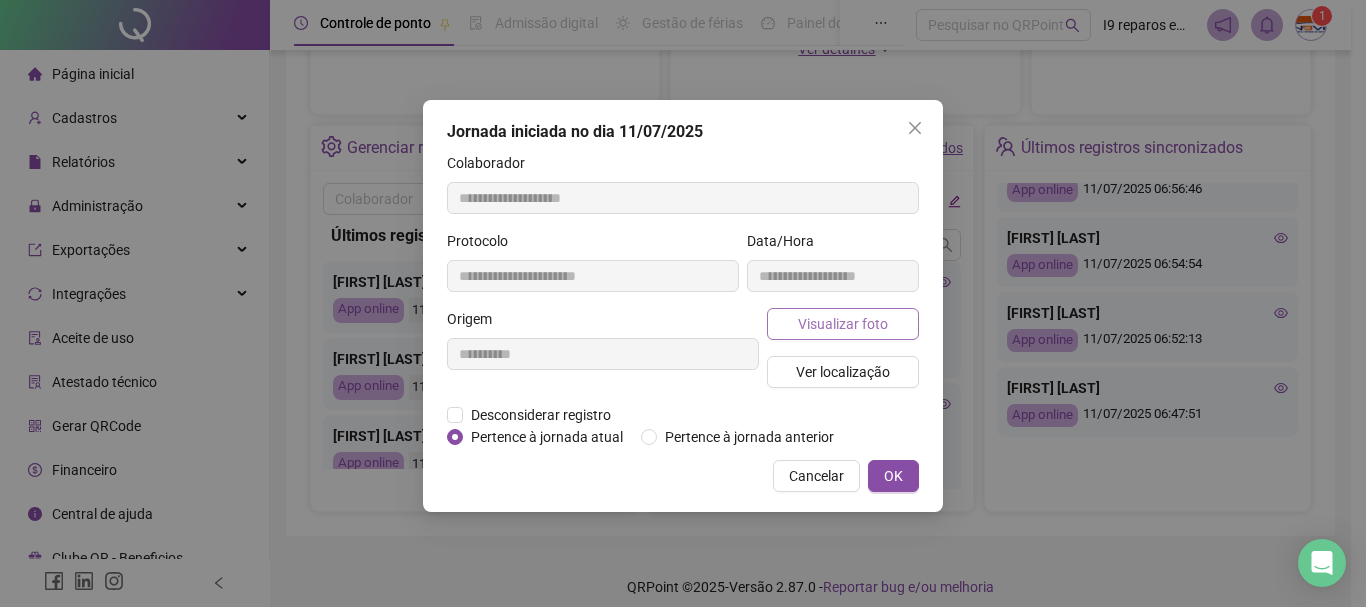 click on "Visualizar foto" at bounding box center (843, 324) 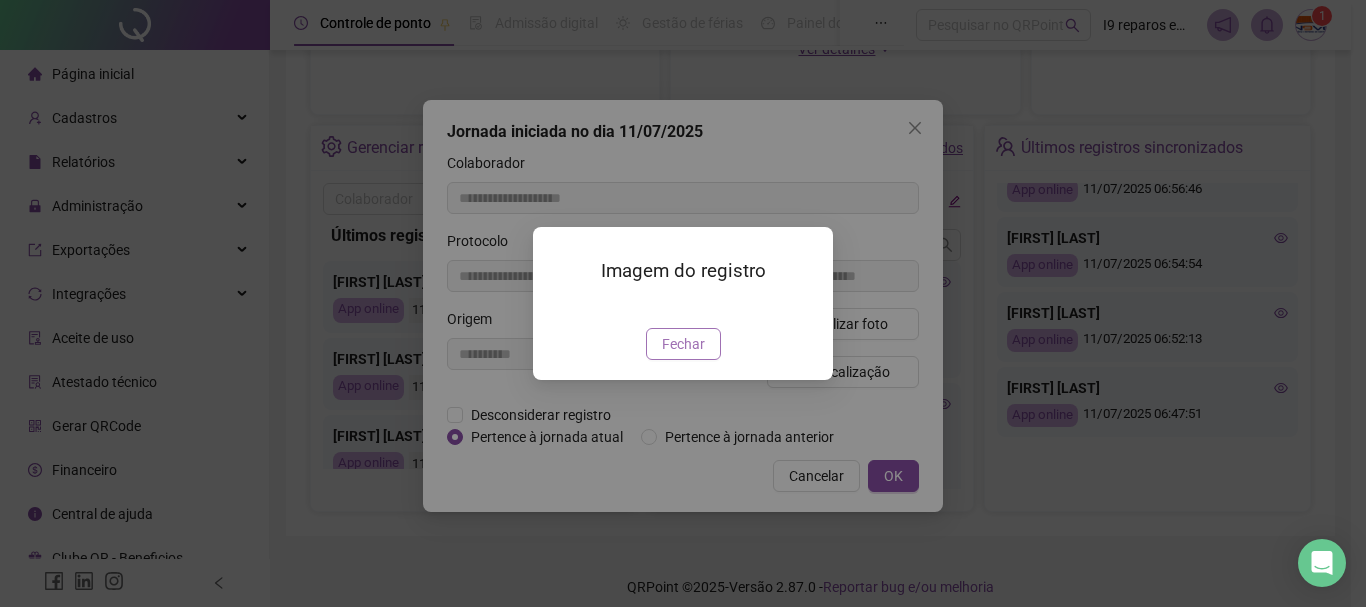 click on "Fechar" at bounding box center (683, 344) 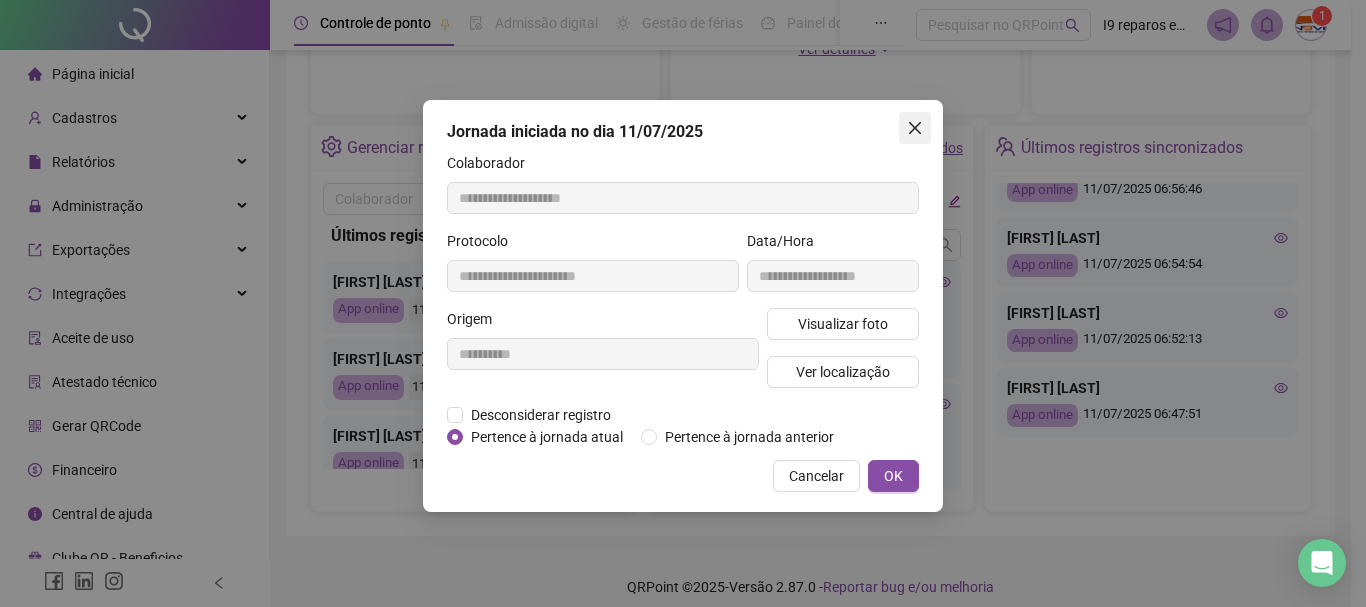 click 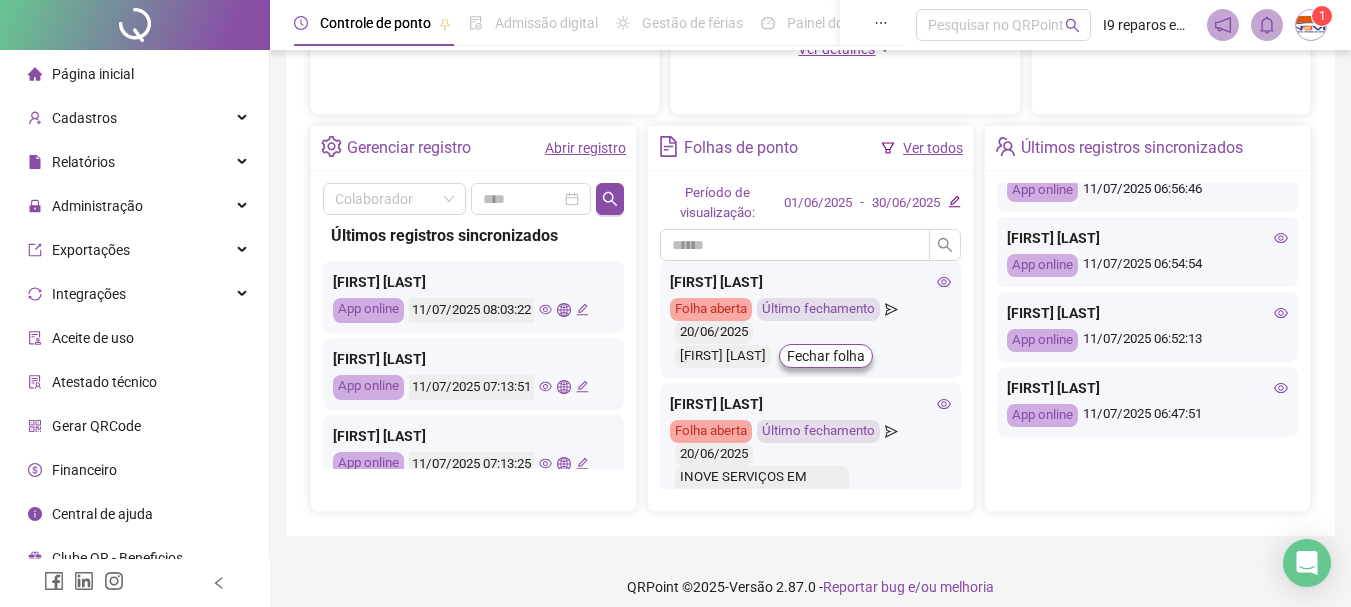 scroll, scrollTop: 931, scrollLeft: 0, axis: vertical 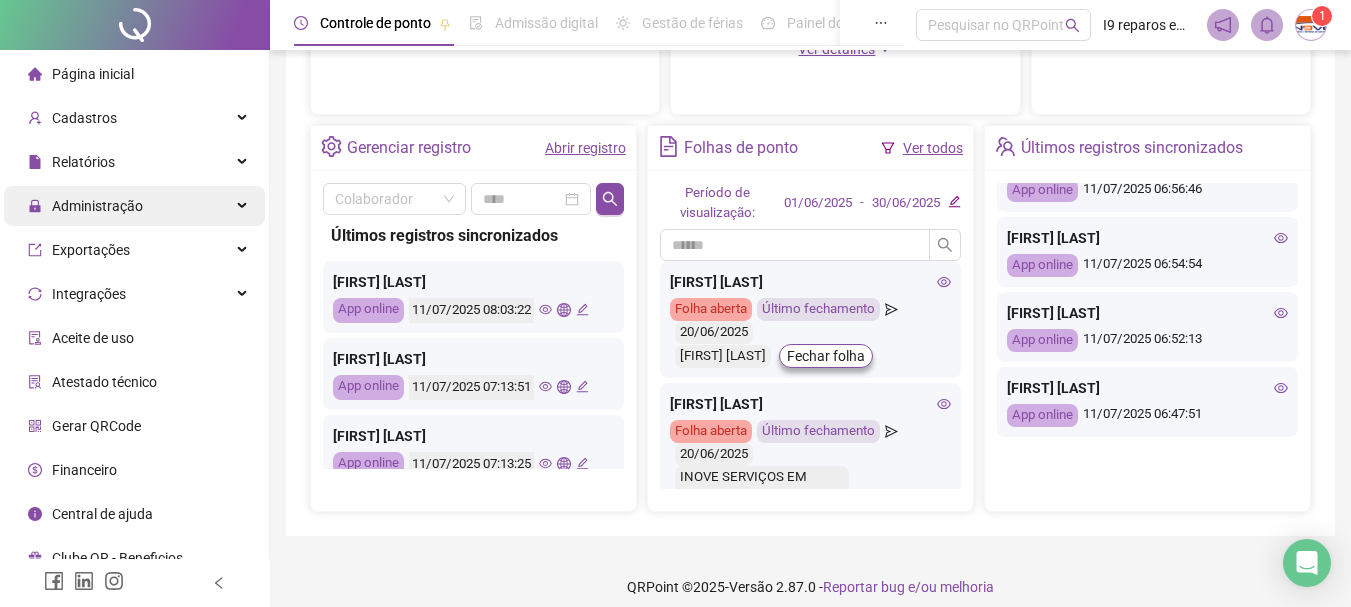 click on "Administração" at bounding box center [134, 206] 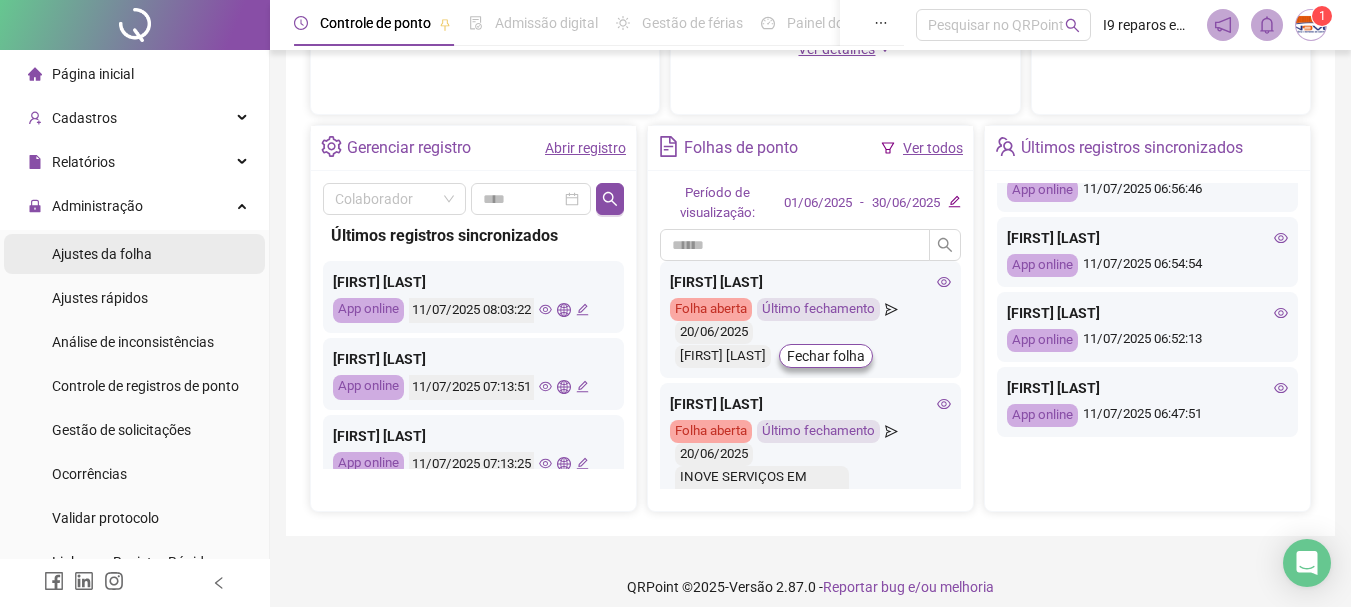 click on "Ajustes da folha" at bounding box center (102, 254) 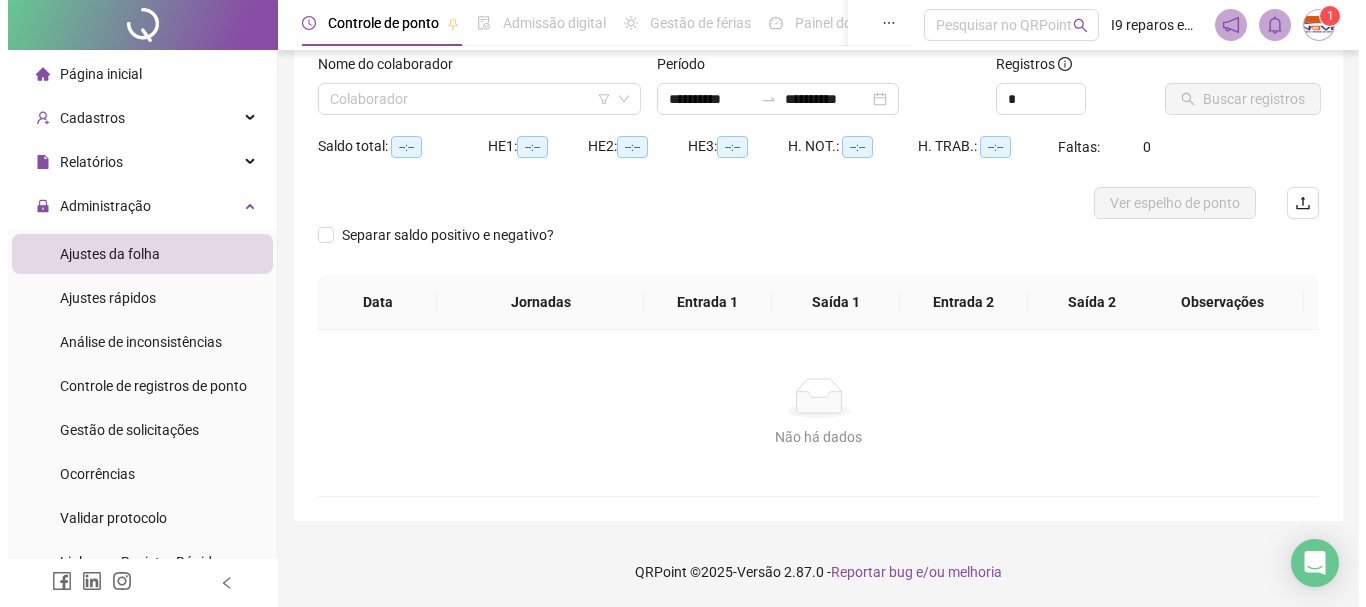 scroll, scrollTop: 131, scrollLeft: 0, axis: vertical 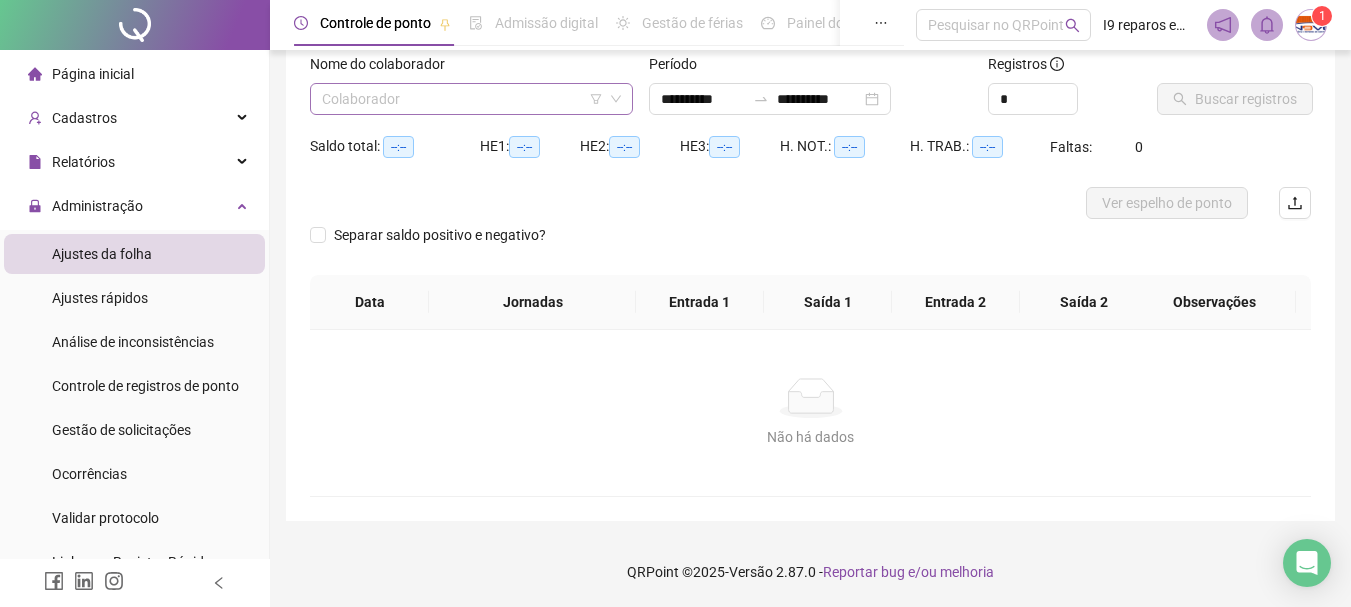 click at bounding box center [465, 99] 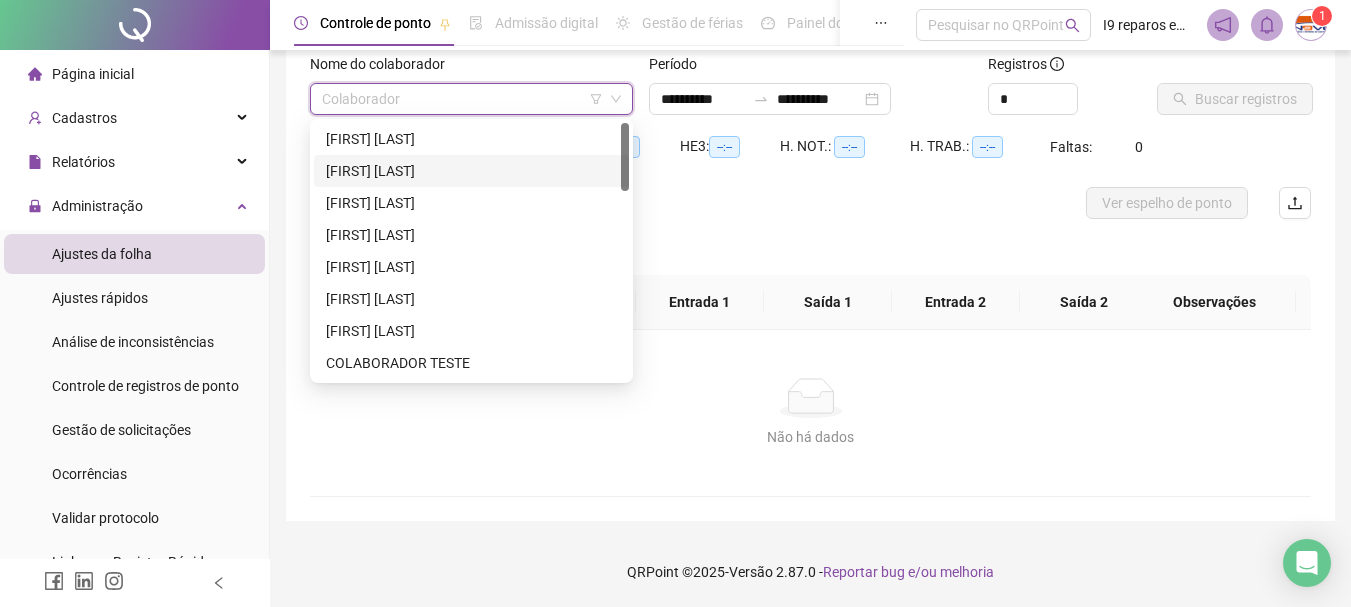 click on "[FIRST] [LAST]" at bounding box center [471, 171] 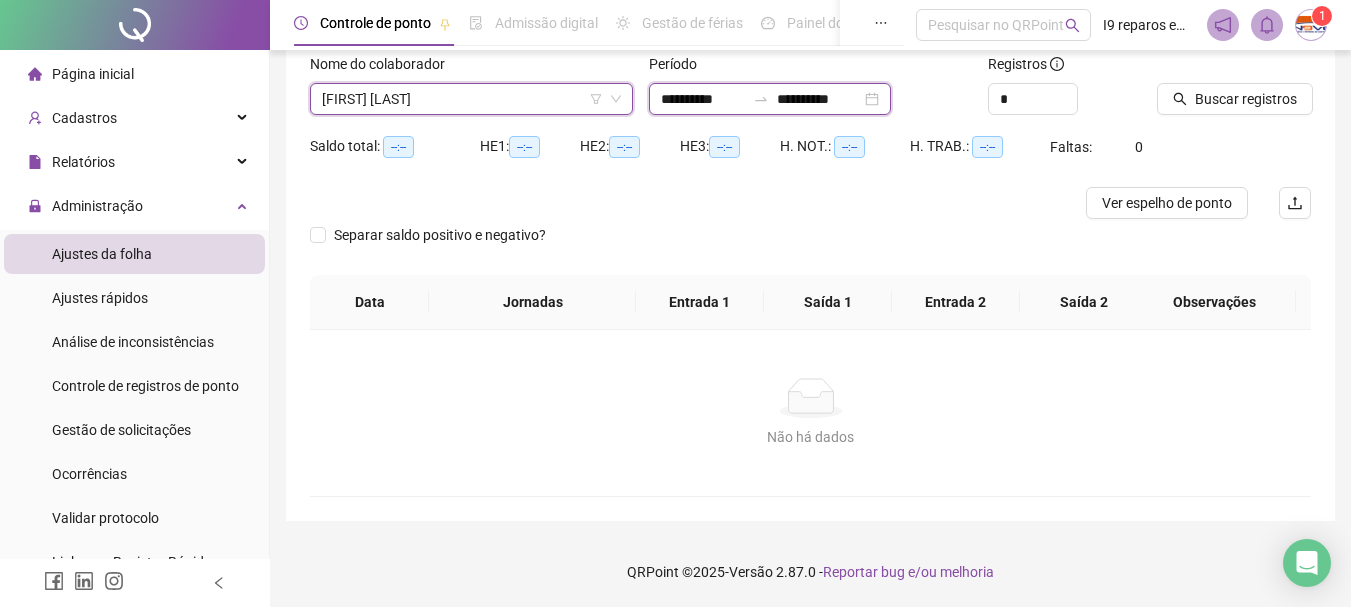 click on "**********" at bounding box center (703, 99) 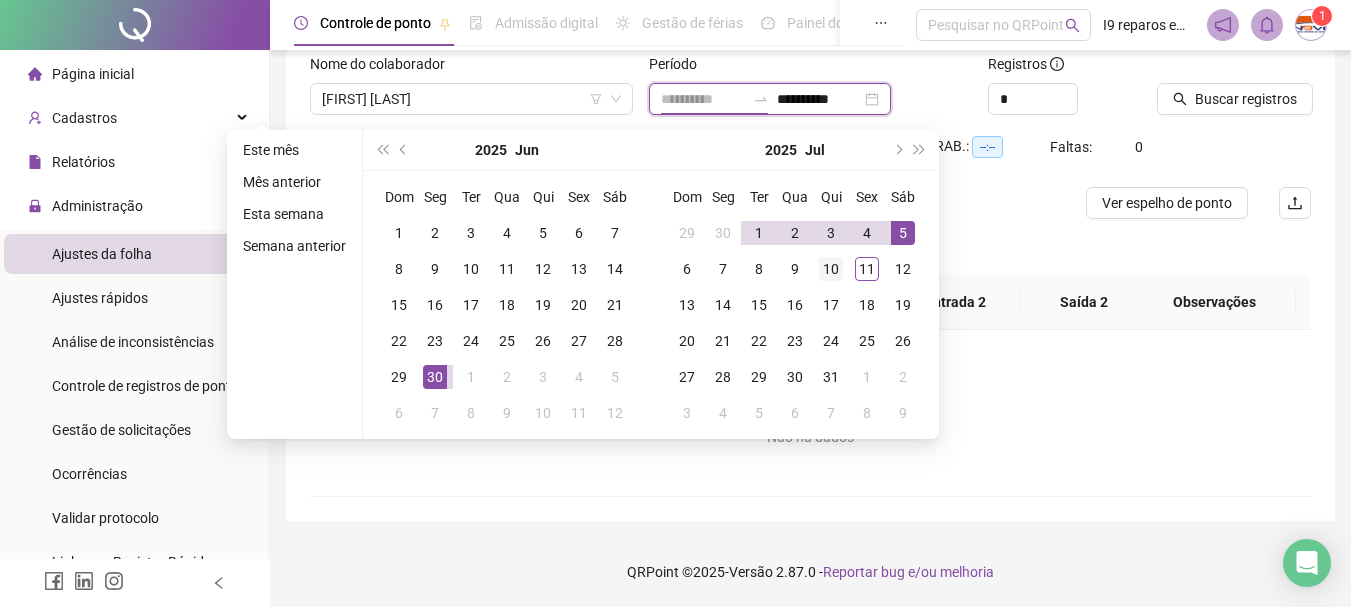 type on "**********" 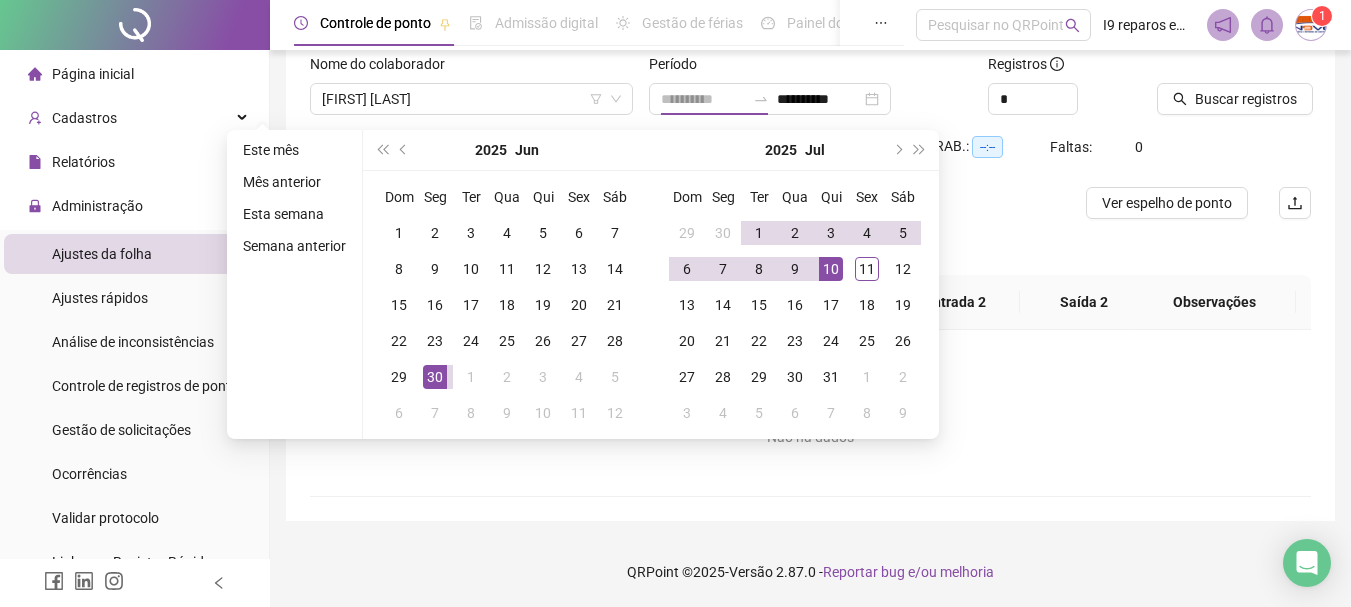 click on "10" at bounding box center [831, 269] 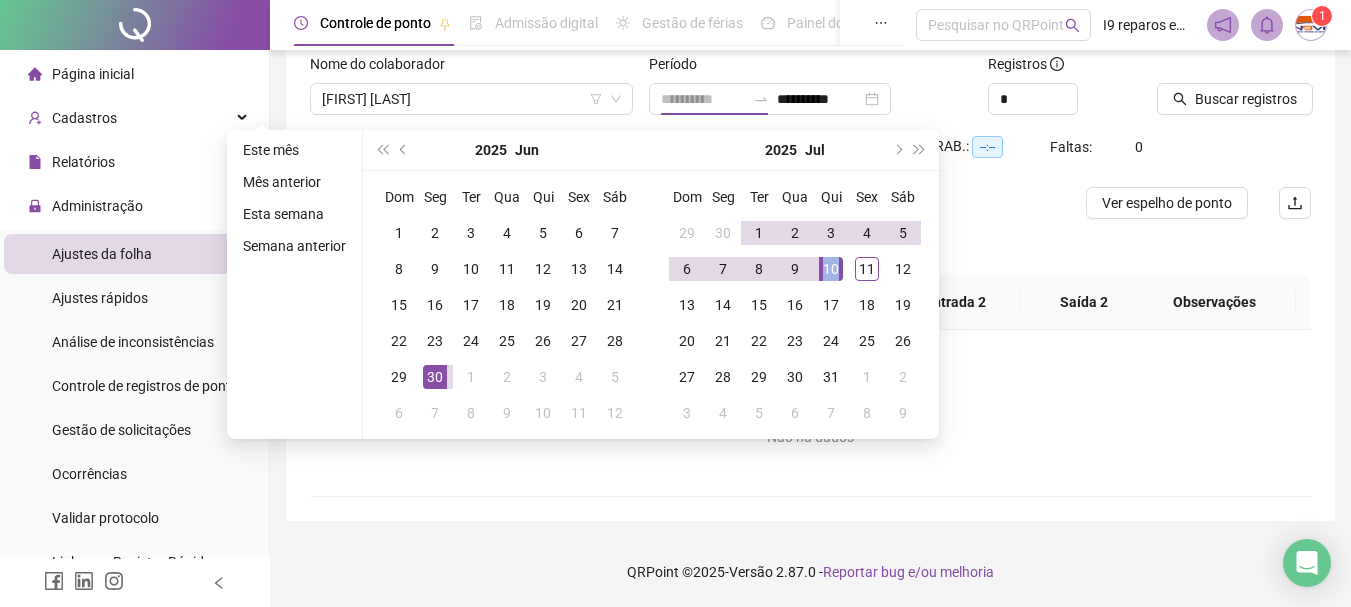 click on "10" at bounding box center (831, 269) 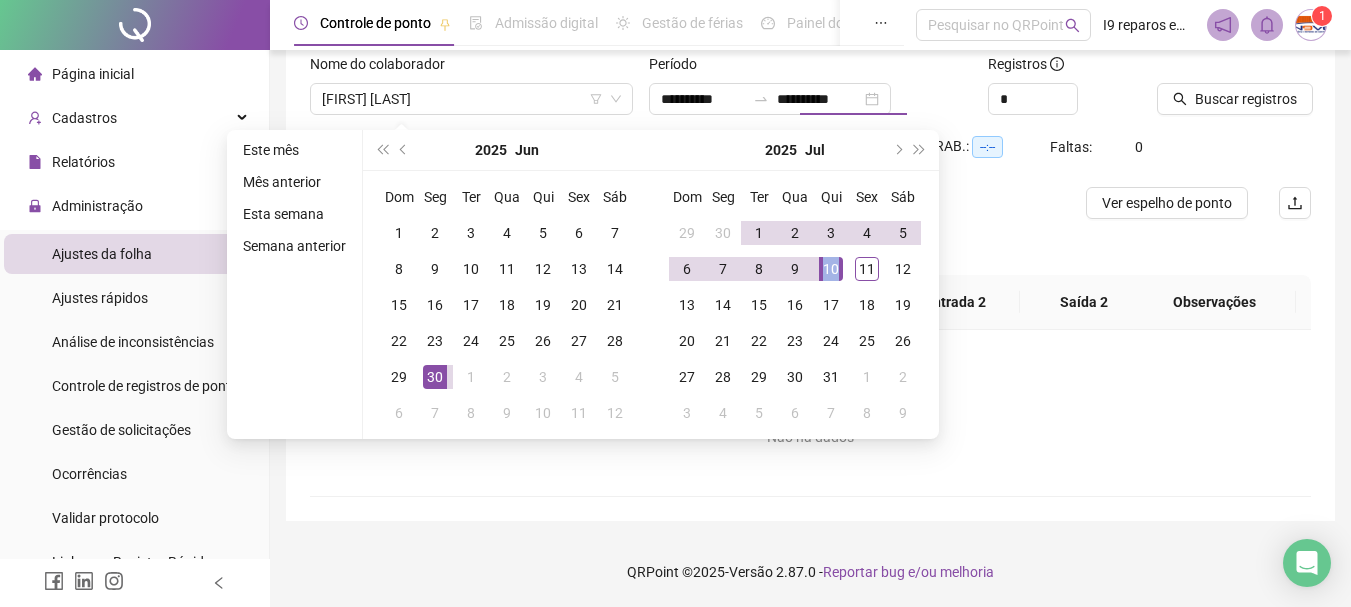 type on "**********" 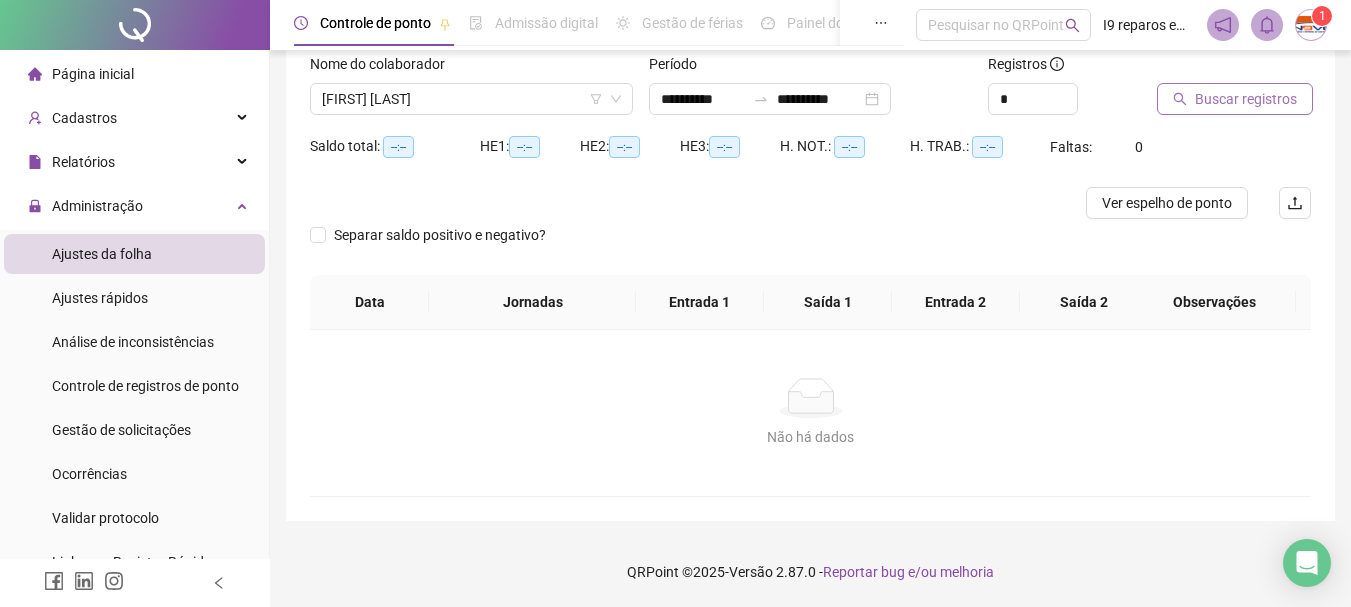 click on "Buscar registros" at bounding box center [1246, 99] 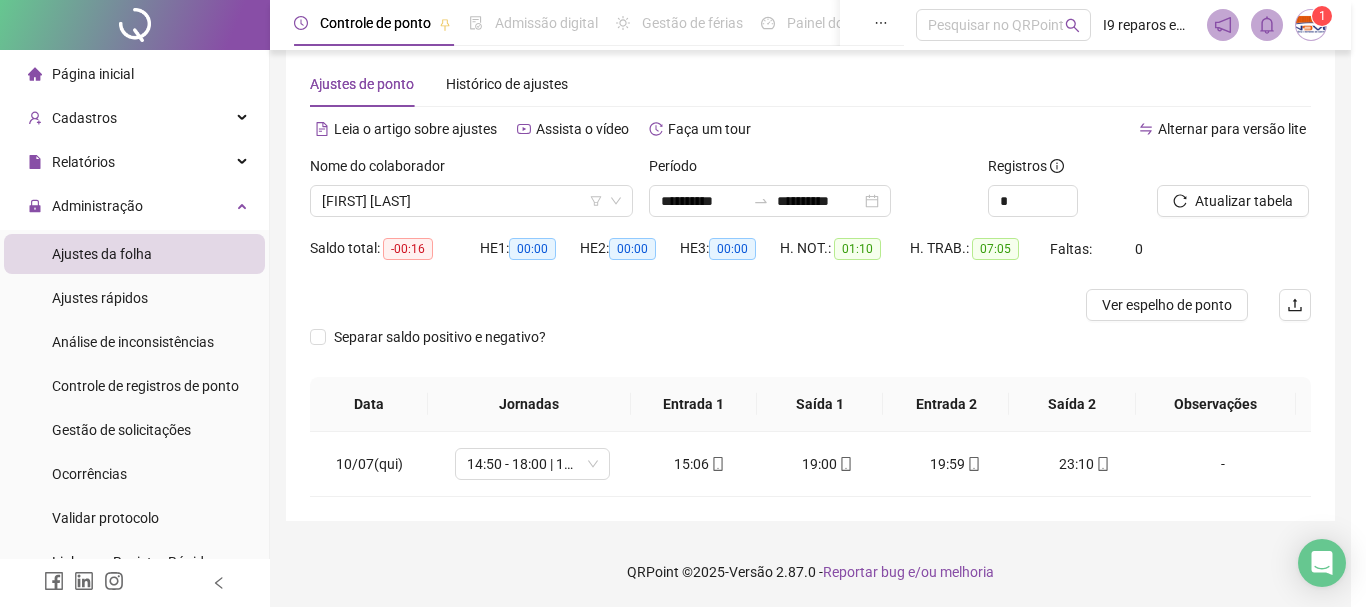 scroll, scrollTop: 29, scrollLeft: 0, axis: vertical 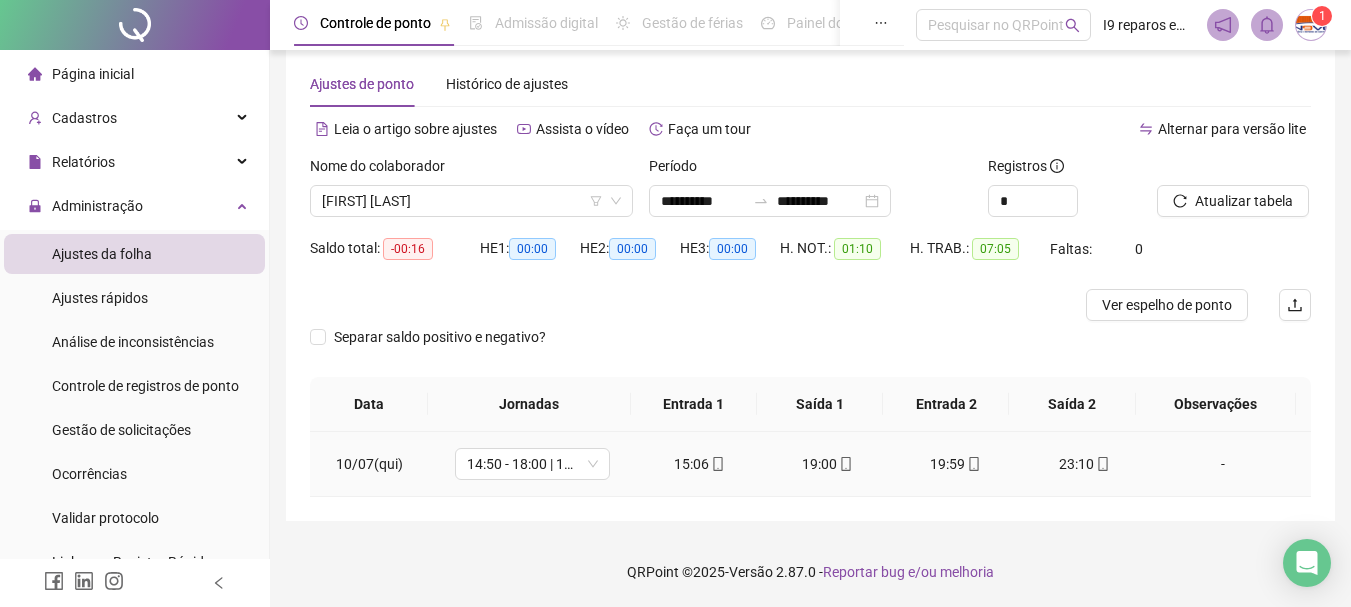 click on "-" at bounding box center [1223, 464] 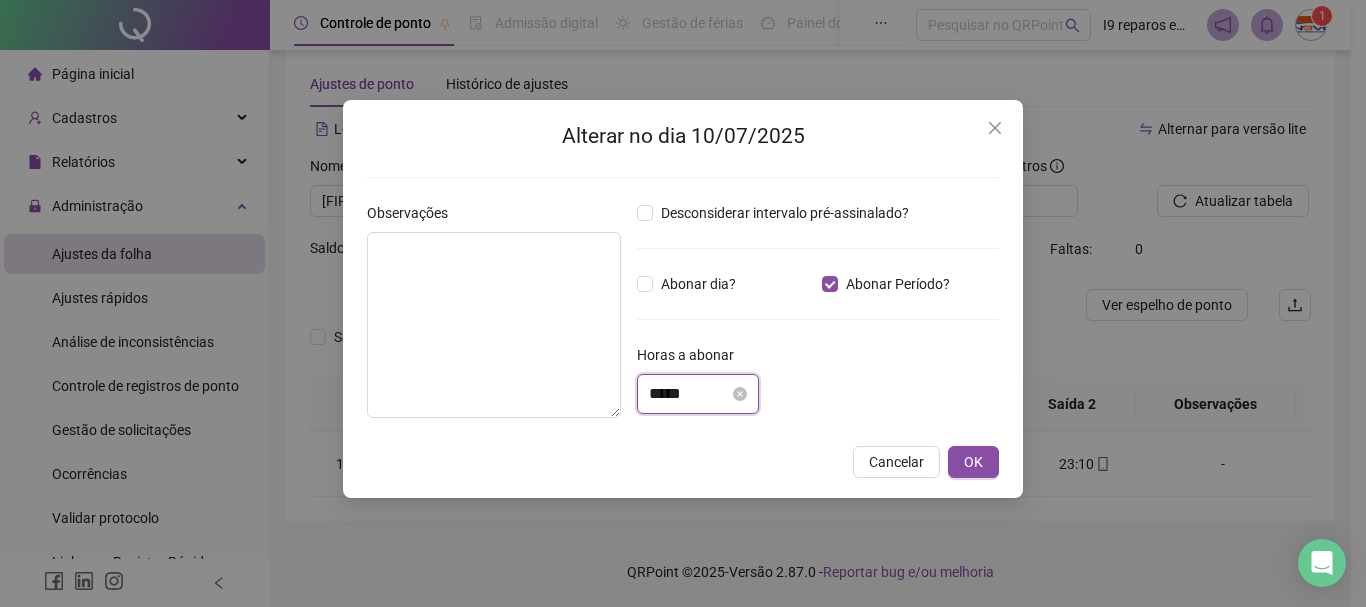 click on "*****" at bounding box center [689, 394] 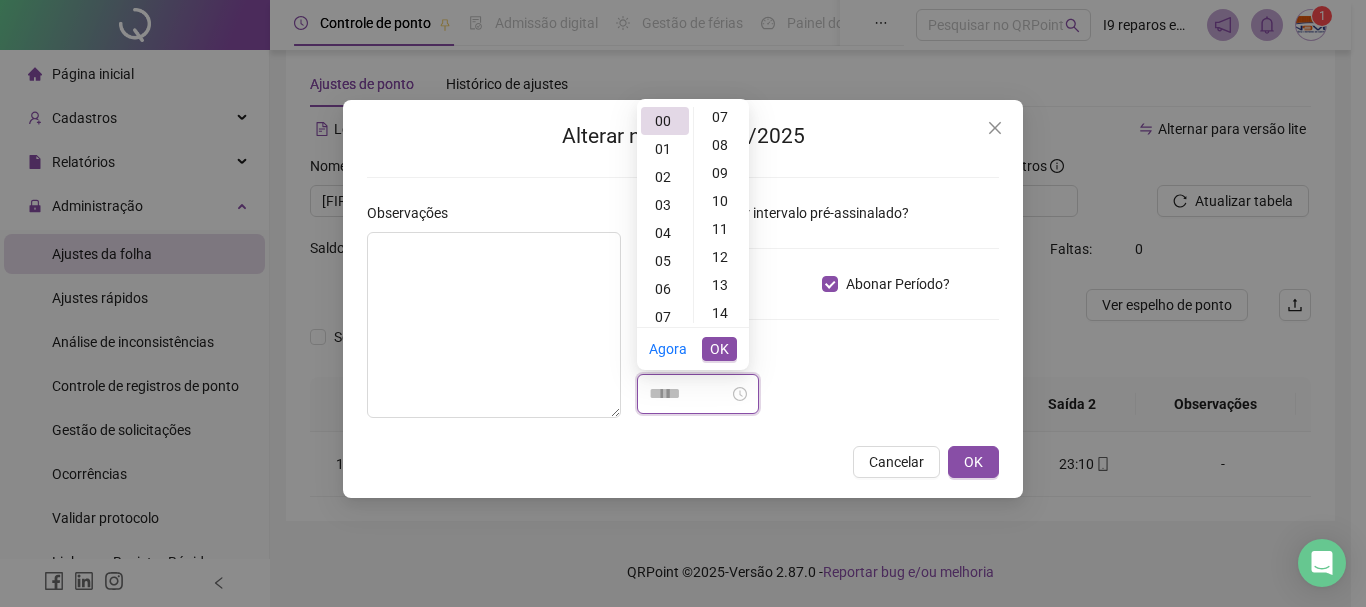 scroll, scrollTop: 300, scrollLeft: 0, axis: vertical 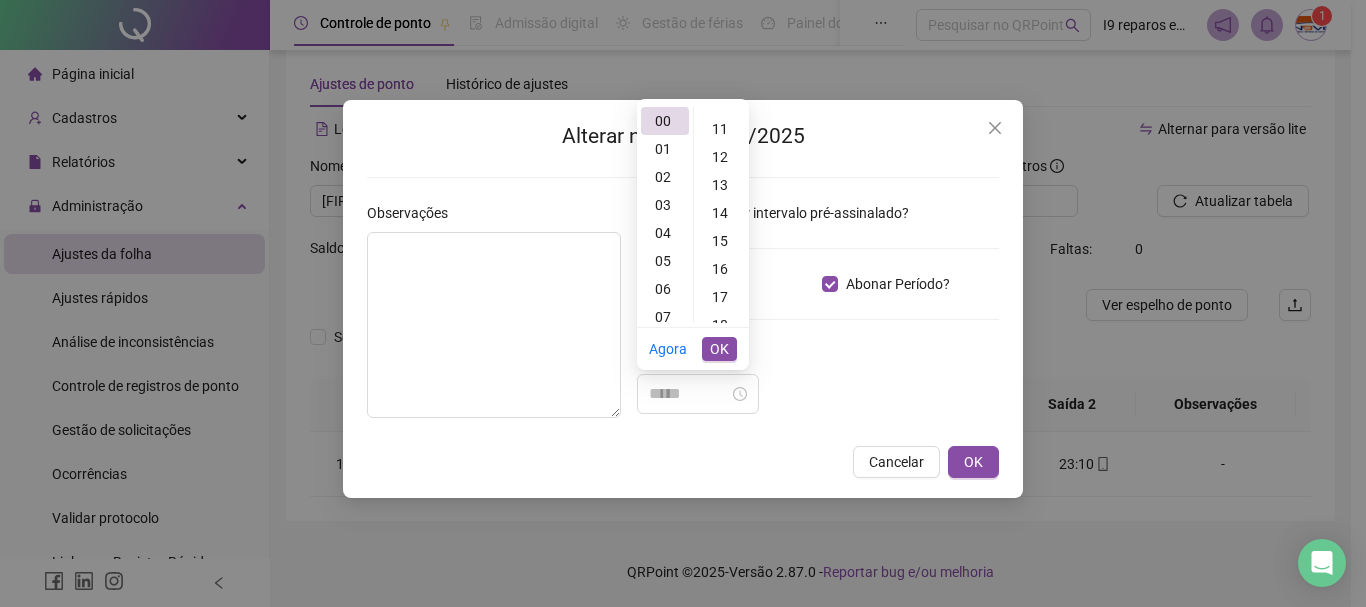 click on "16" at bounding box center (722, 269) 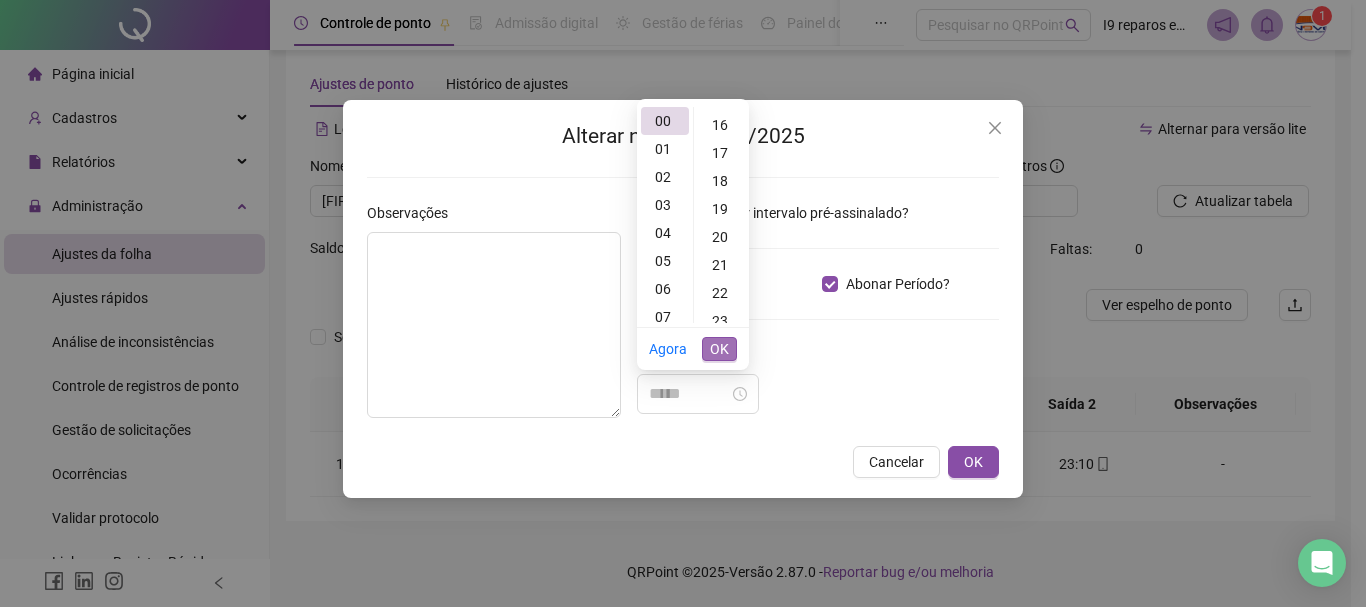 type on "*****" 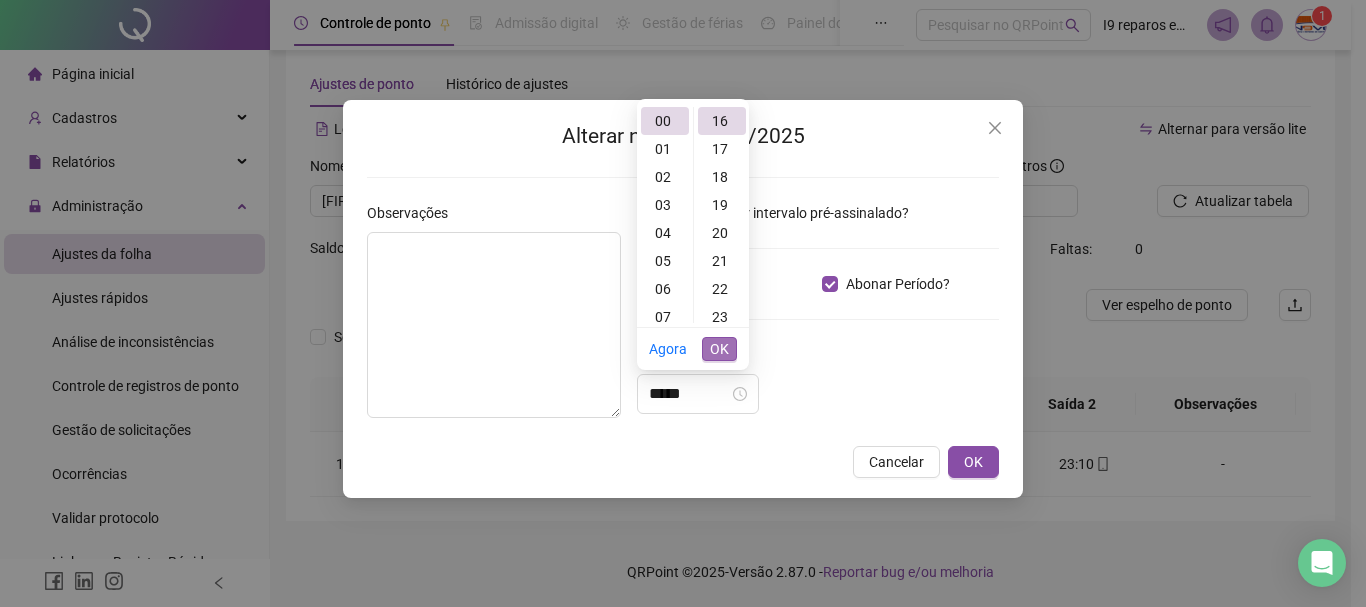 scroll, scrollTop: 448, scrollLeft: 0, axis: vertical 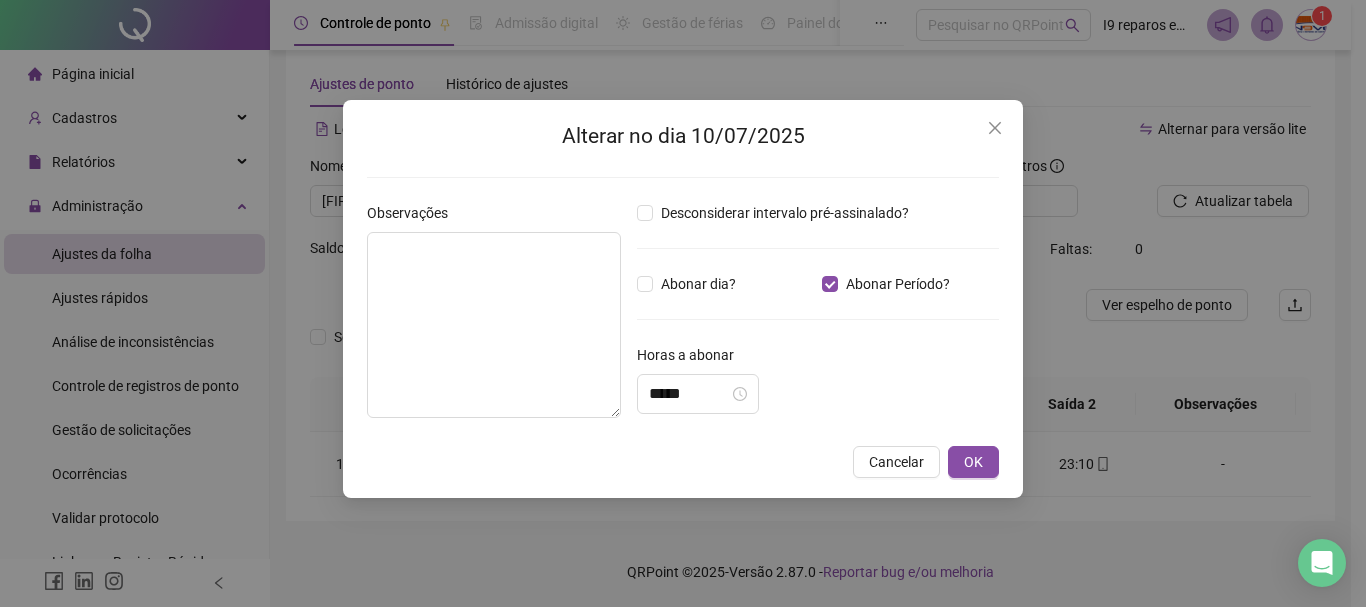 click on "Horas a abonar" at bounding box center (818, 359) 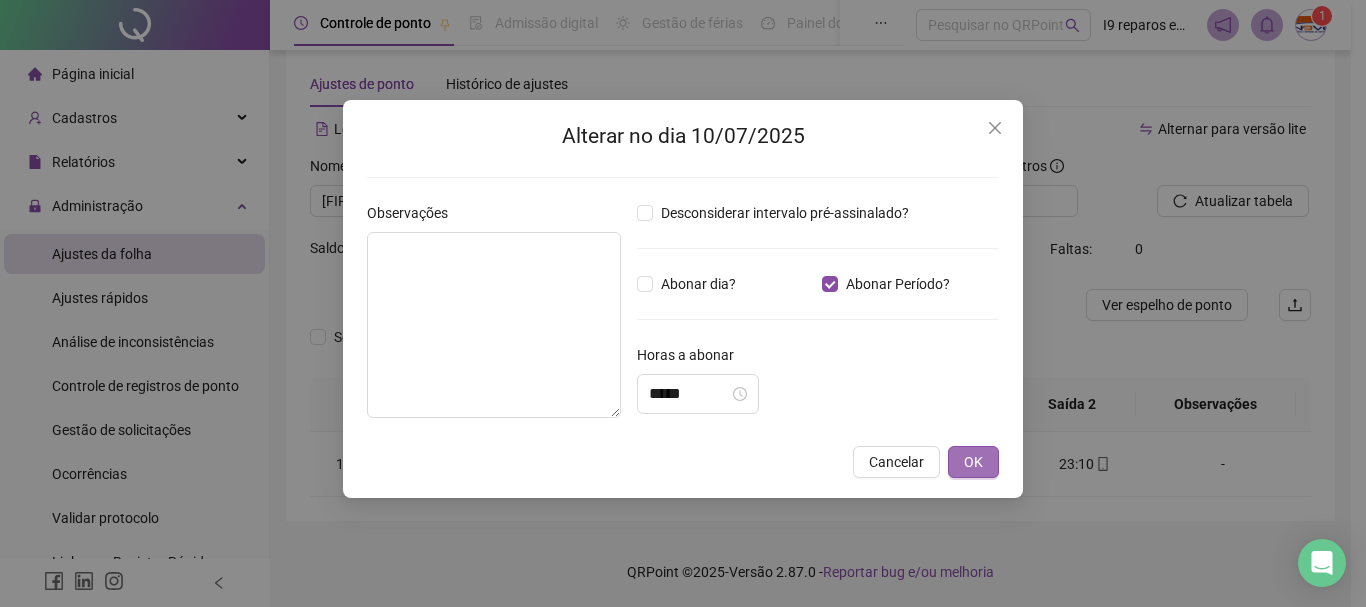 click on "OK" at bounding box center (973, 462) 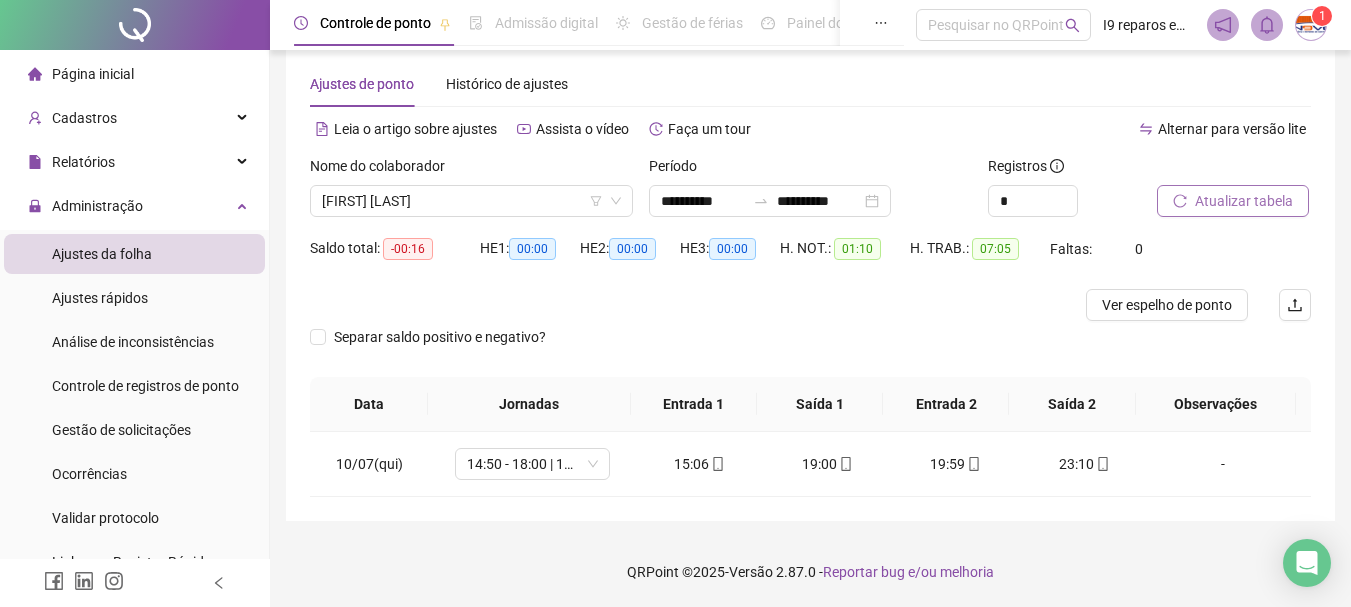 click on "Atualizar tabela" at bounding box center (1244, 201) 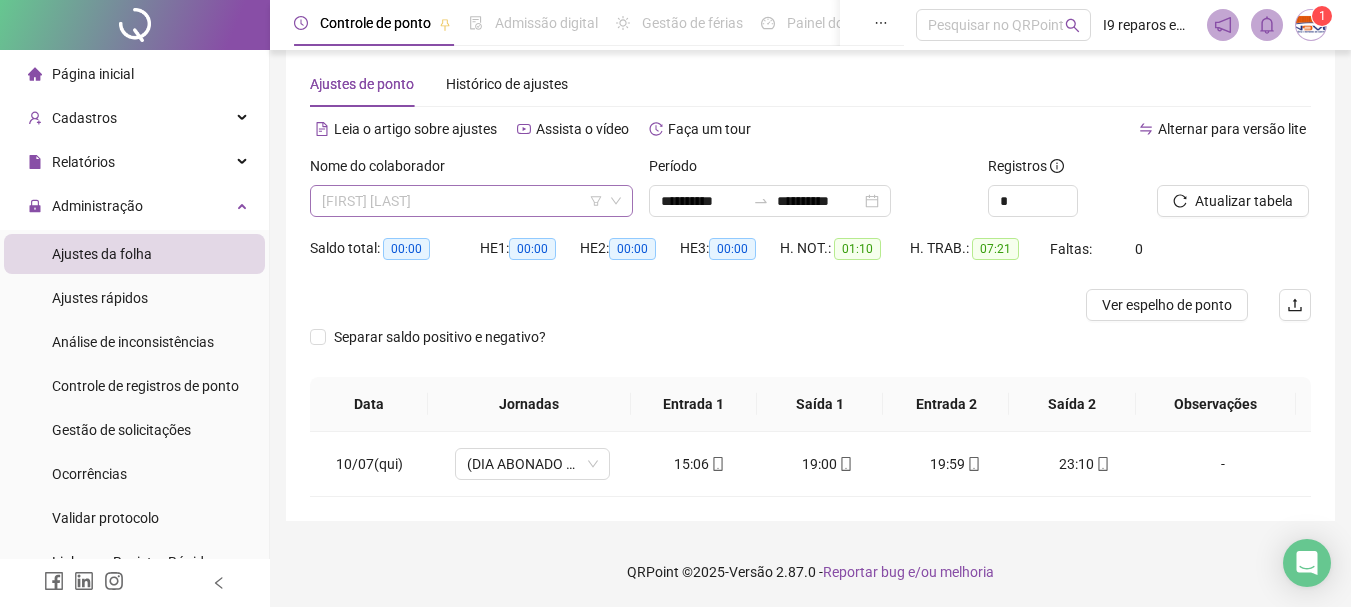 click on "[FIRST] [LAST]" at bounding box center (471, 201) 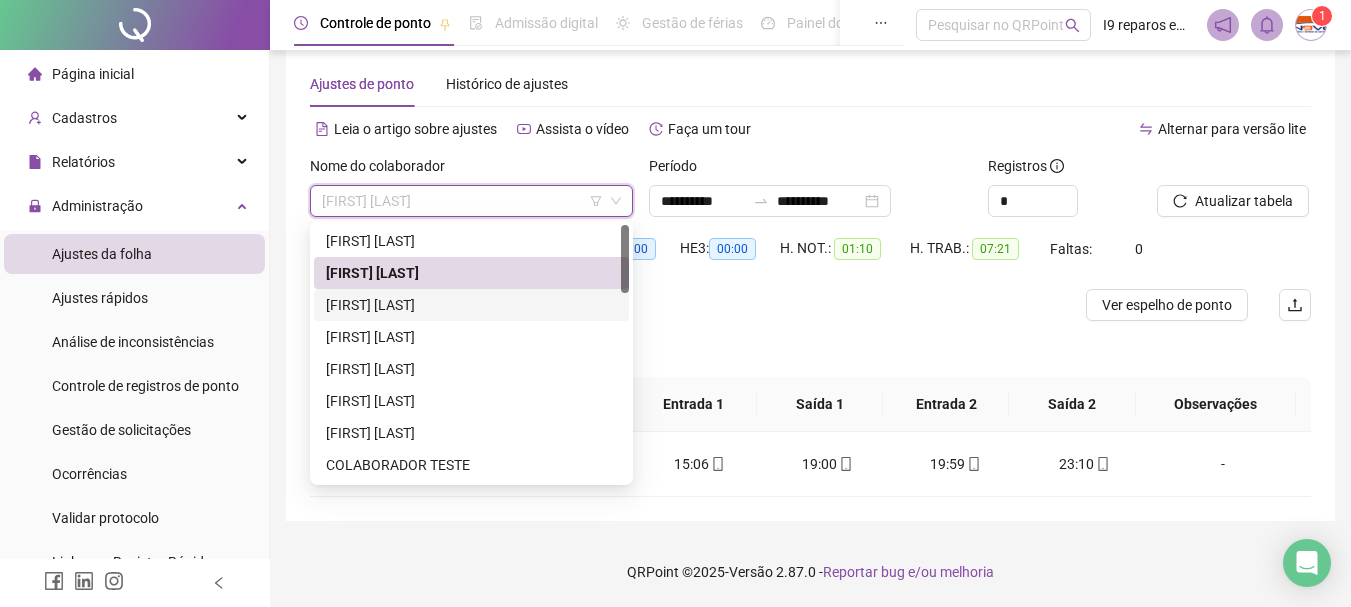 click on "[FIRST] [LAST]" at bounding box center [471, 305] 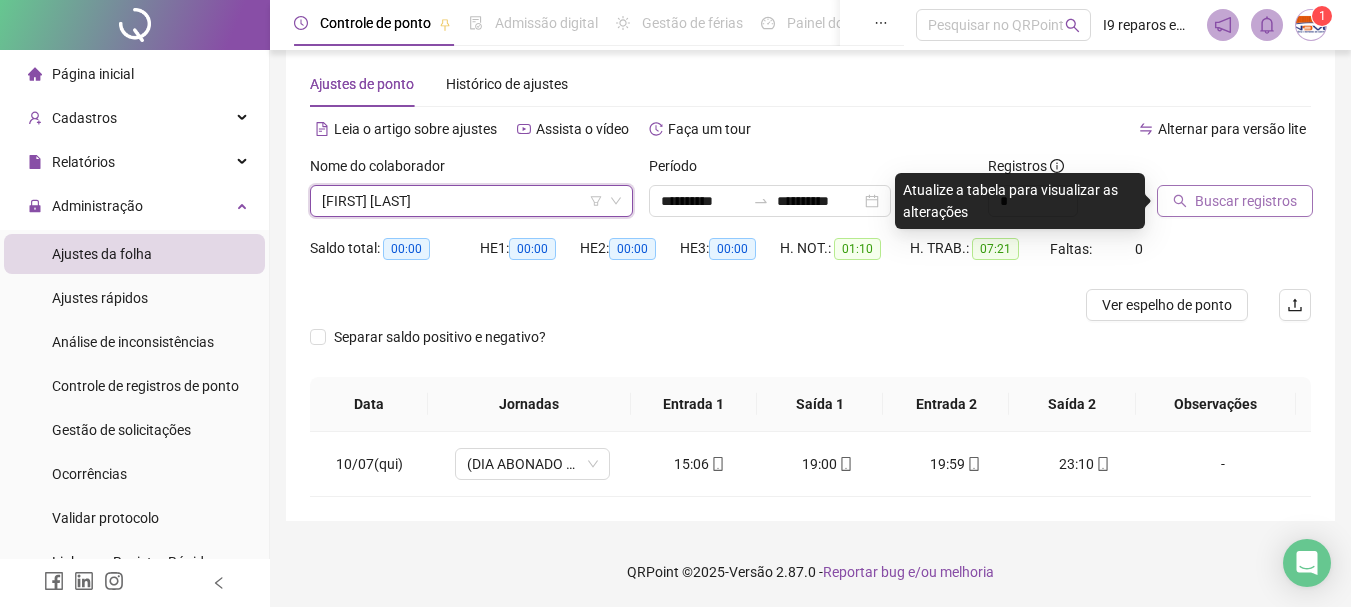 click on "Buscar registros" at bounding box center [1246, 201] 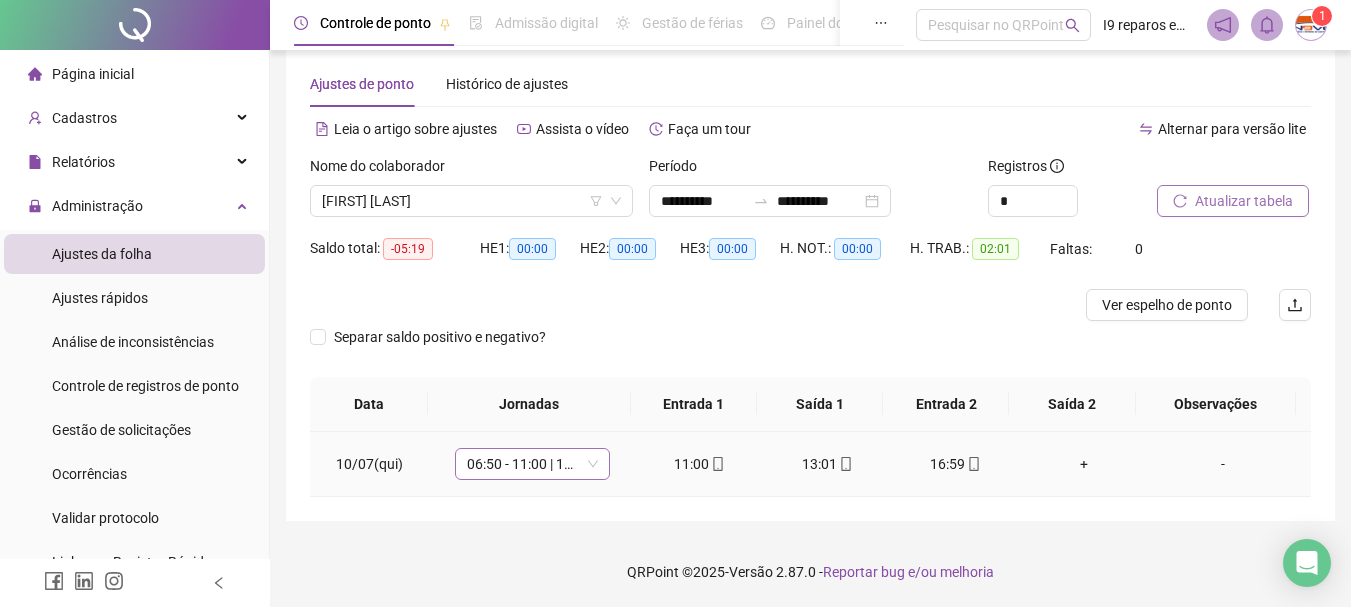 click on "06:50 - 11:00 | 12:00 - 15:10" at bounding box center [532, 464] 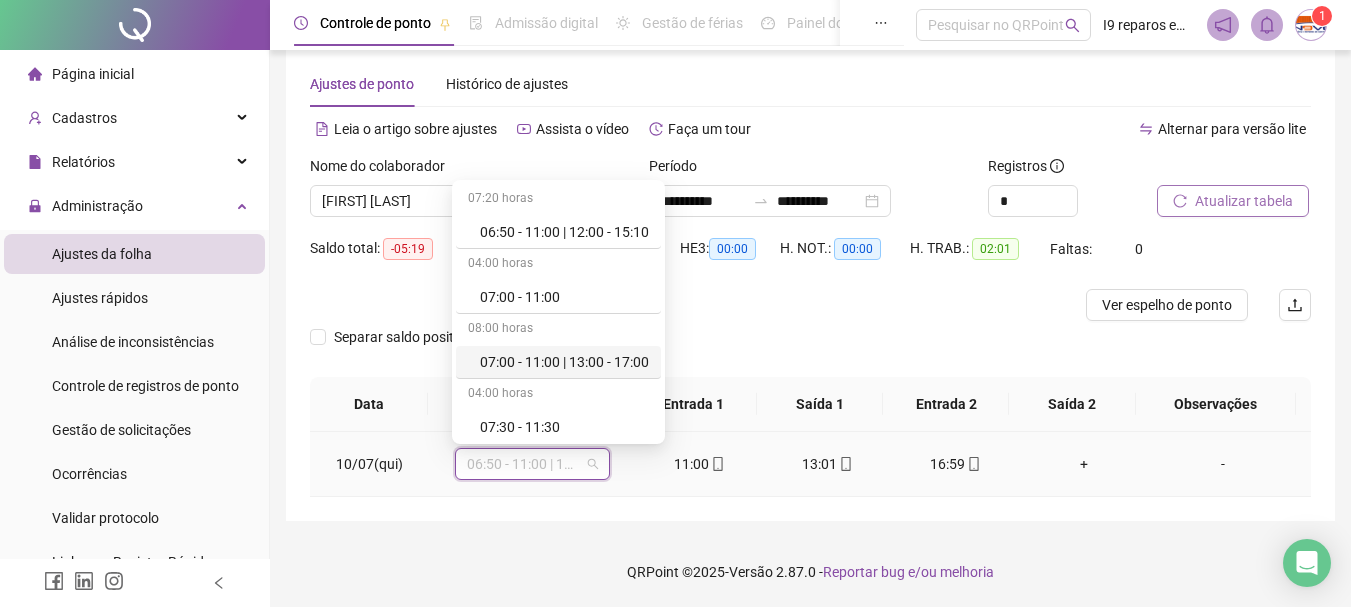 click on "07:00 - 11:00 | 13:00 - 17:00" at bounding box center [564, 362] 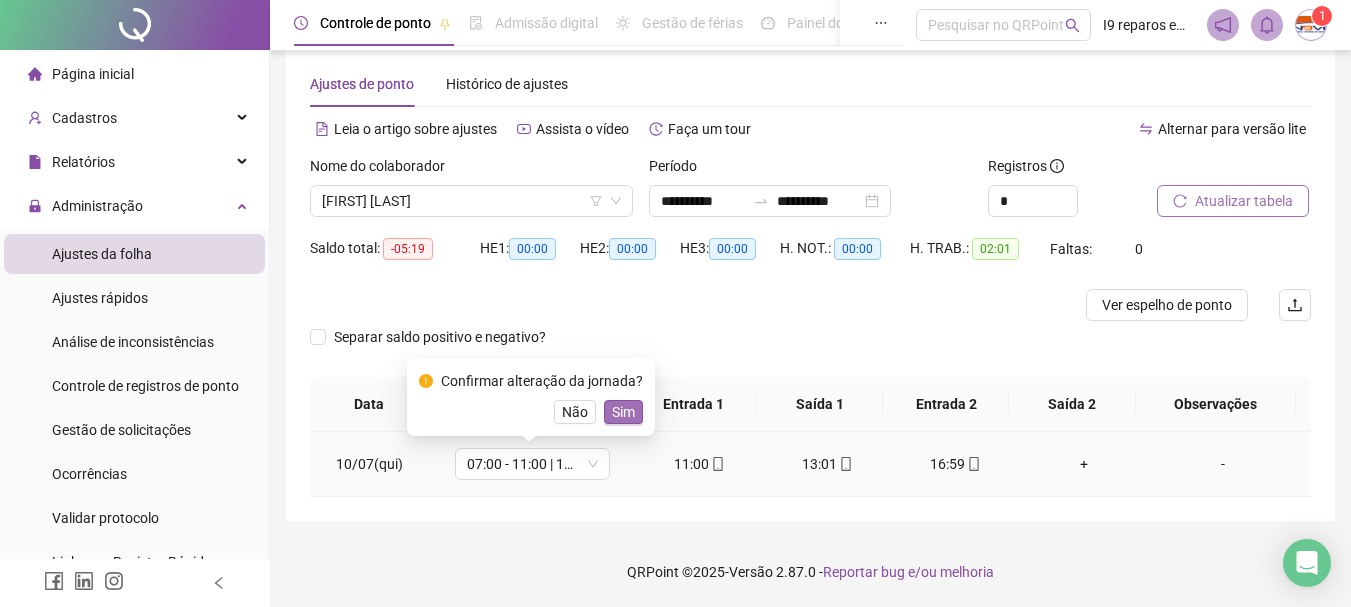 click on "Sim" at bounding box center (623, 412) 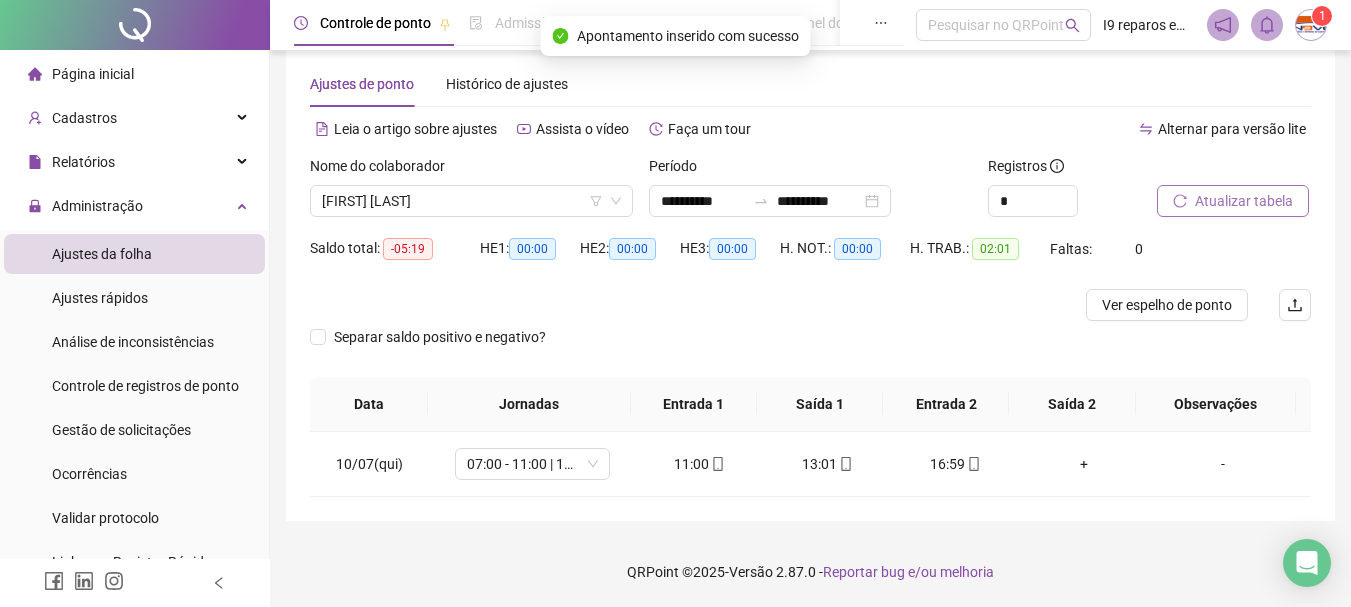 click on "Atualizar tabela" at bounding box center (1244, 201) 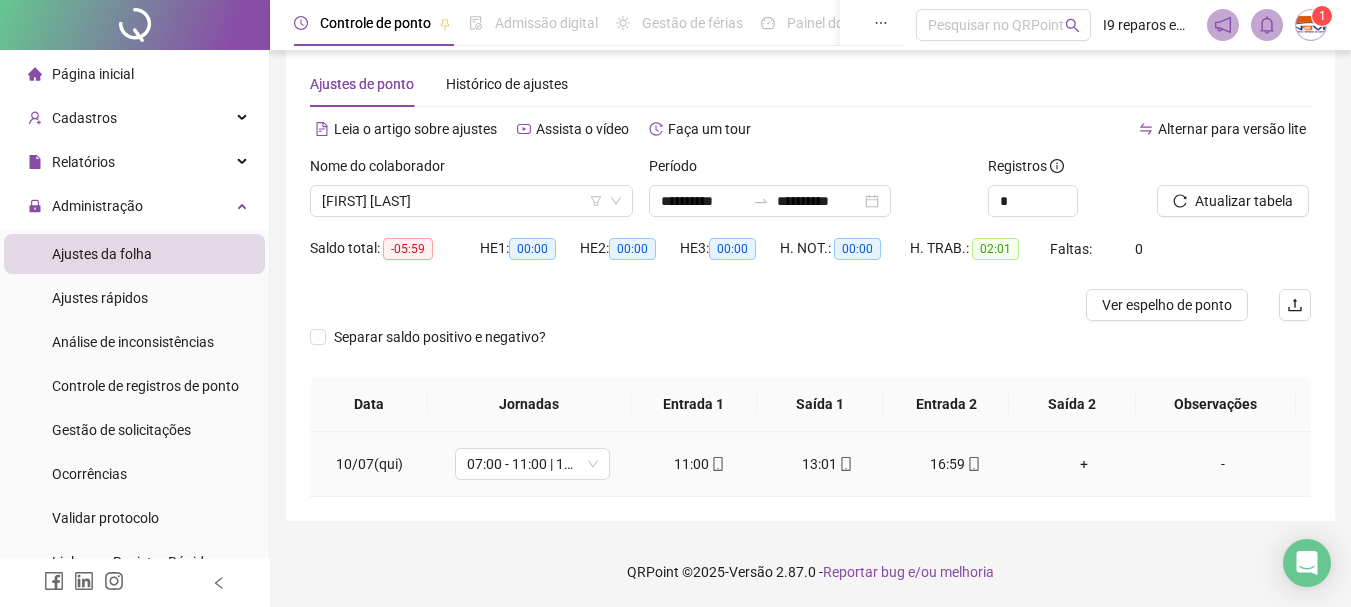 click on "+" at bounding box center (1084, 464) 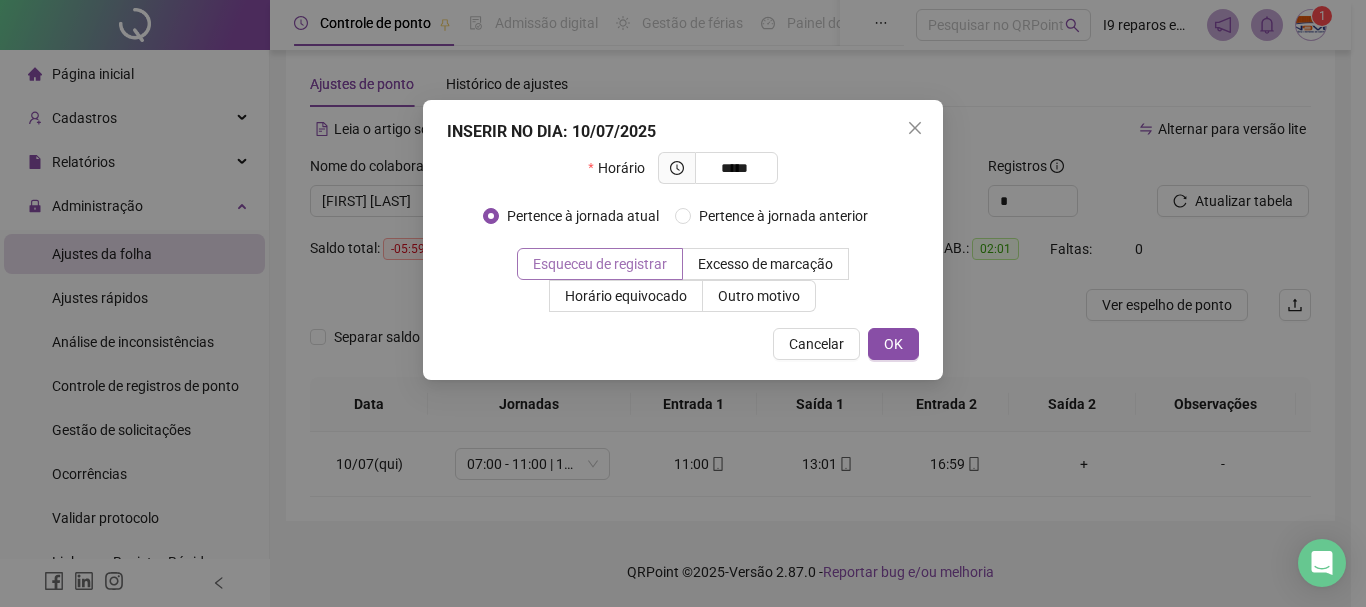 type on "*****" 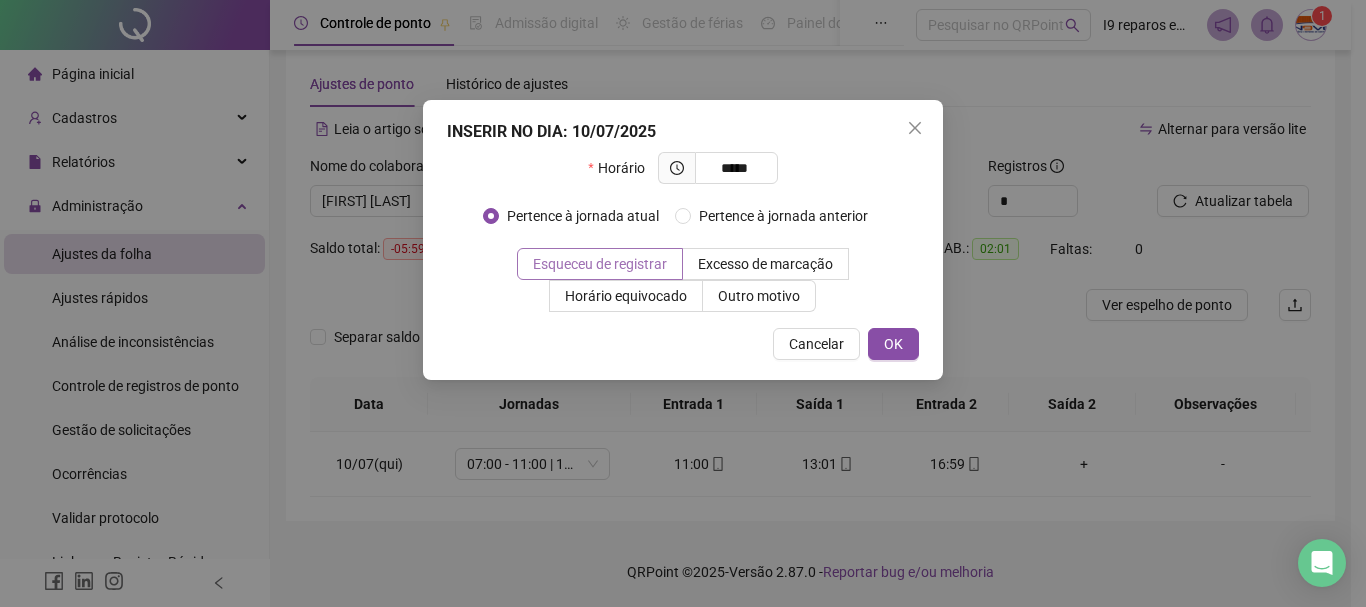 click on "Esqueceu de registrar" at bounding box center (600, 264) 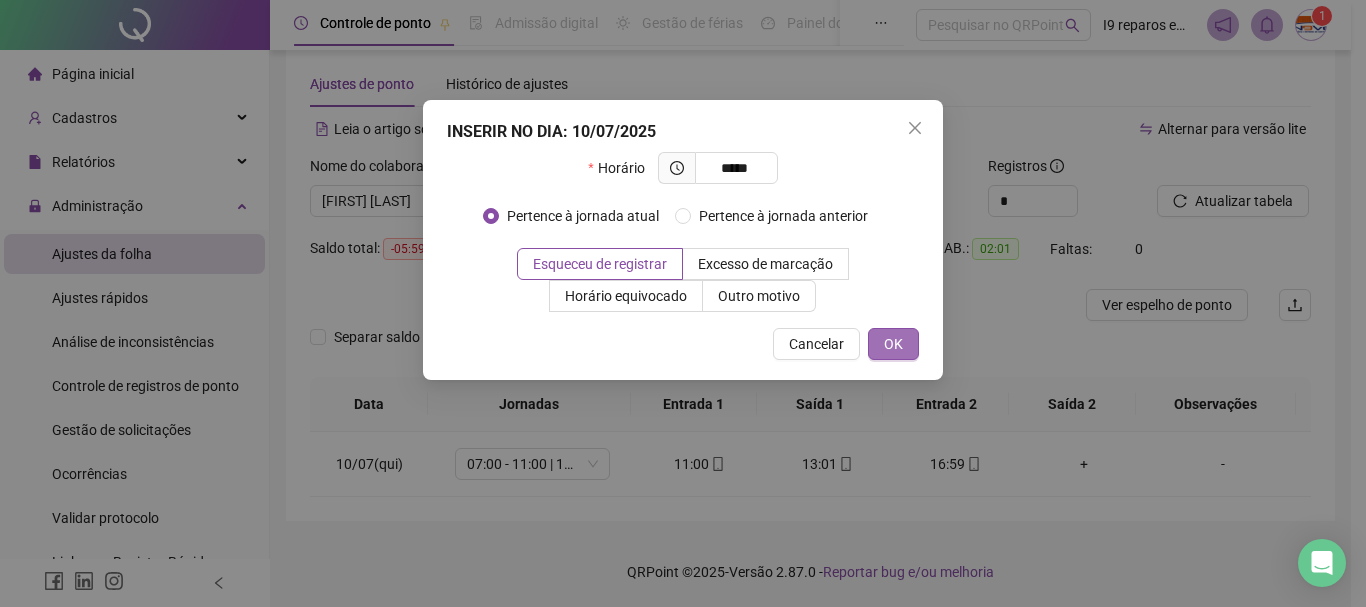 click on "OK" at bounding box center (893, 344) 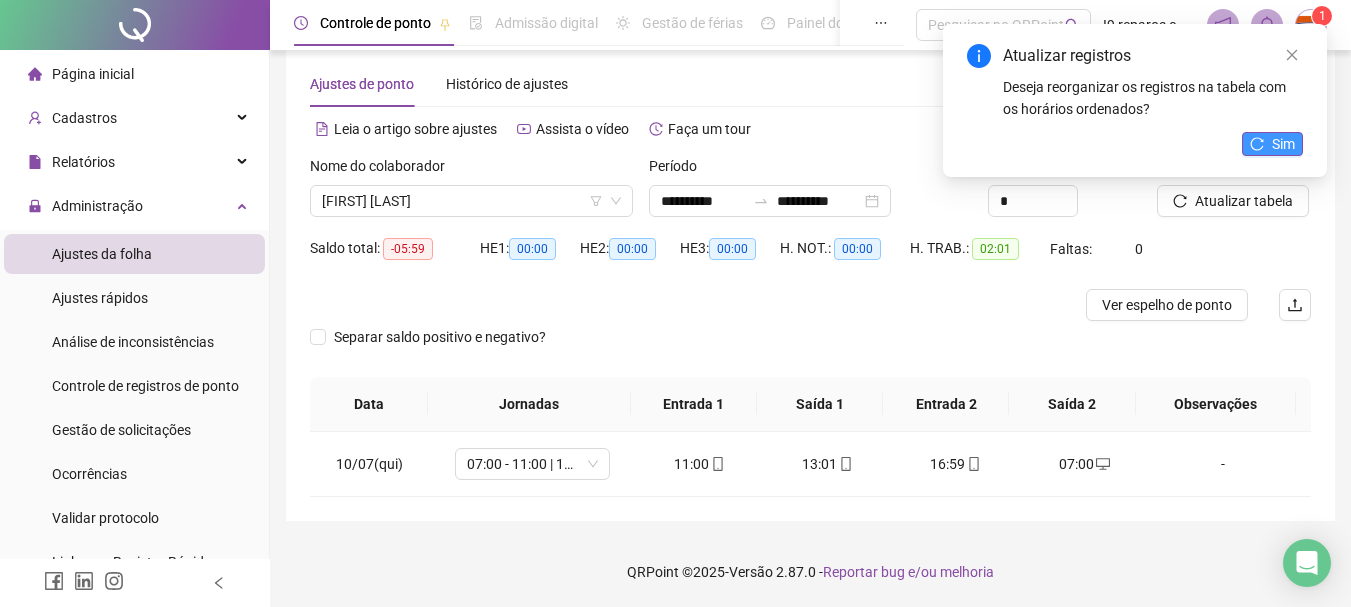 click on "Sim" at bounding box center [1283, 144] 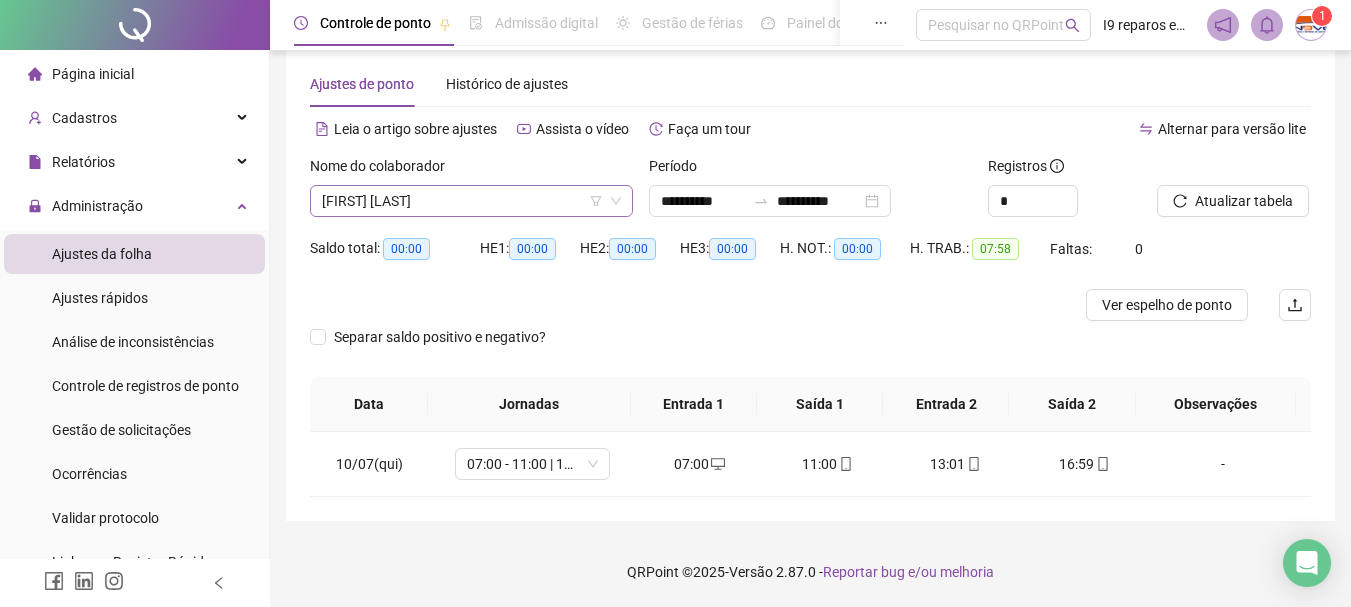 click on "[FIRST] [LAST]" at bounding box center [471, 201] 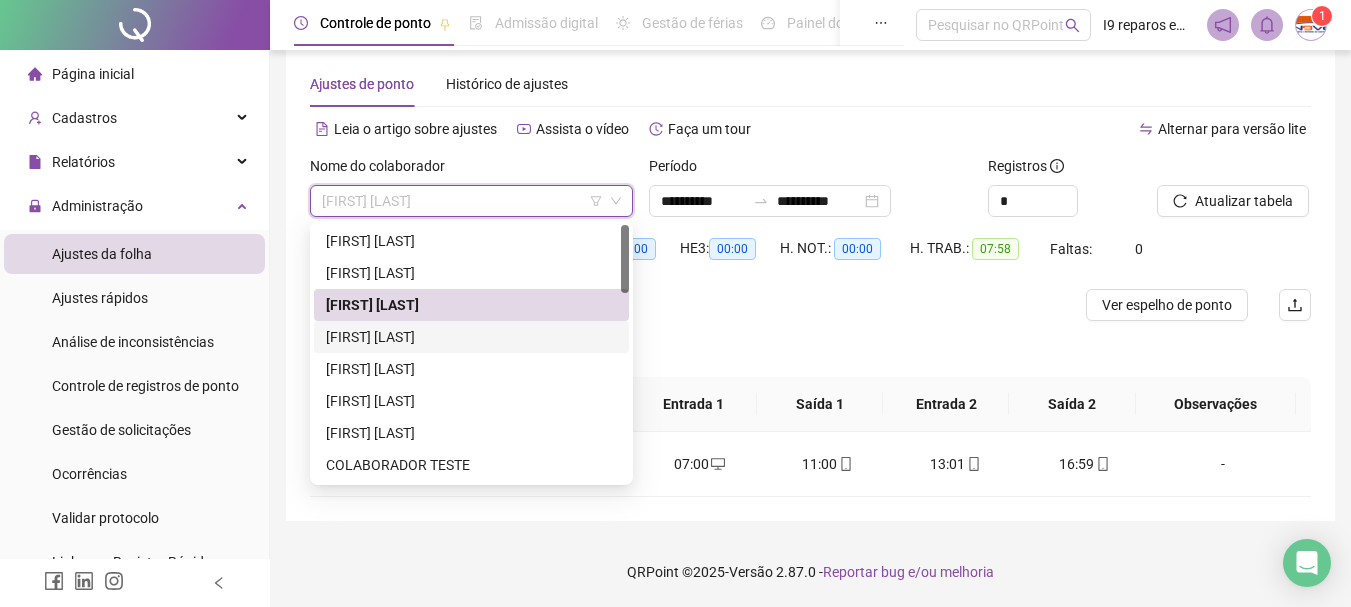 click on "[FIRST] [LAST]" at bounding box center (471, 337) 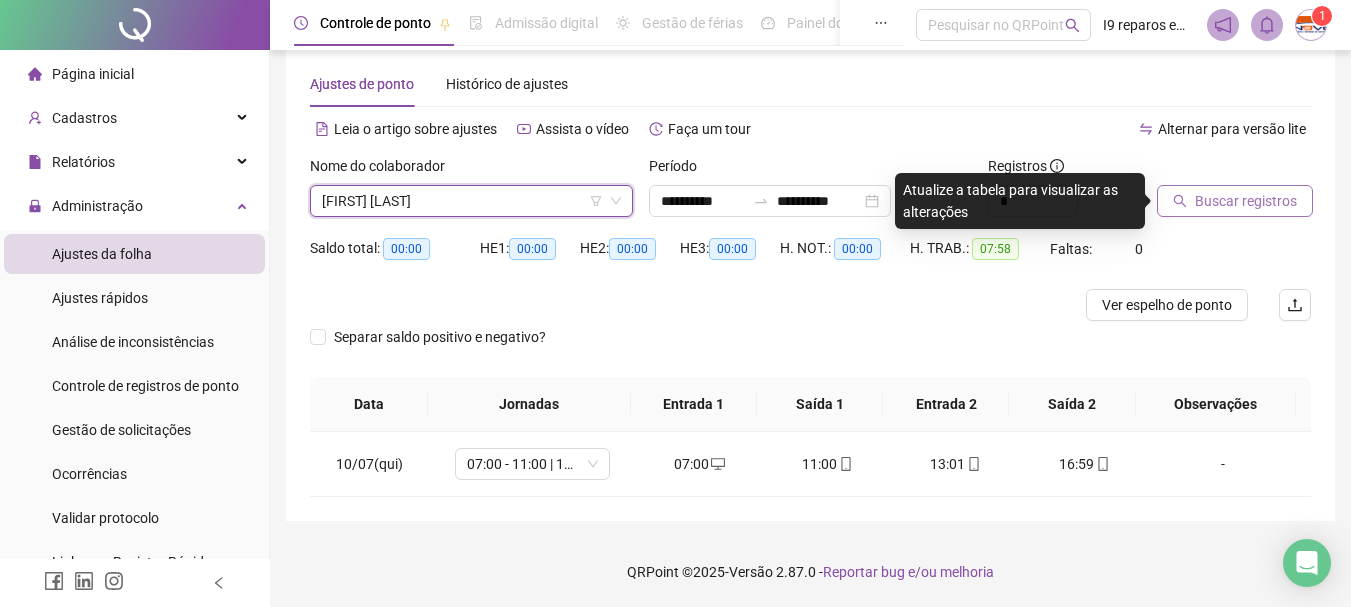 click on "Buscar registros" at bounding box center (1235, 201) 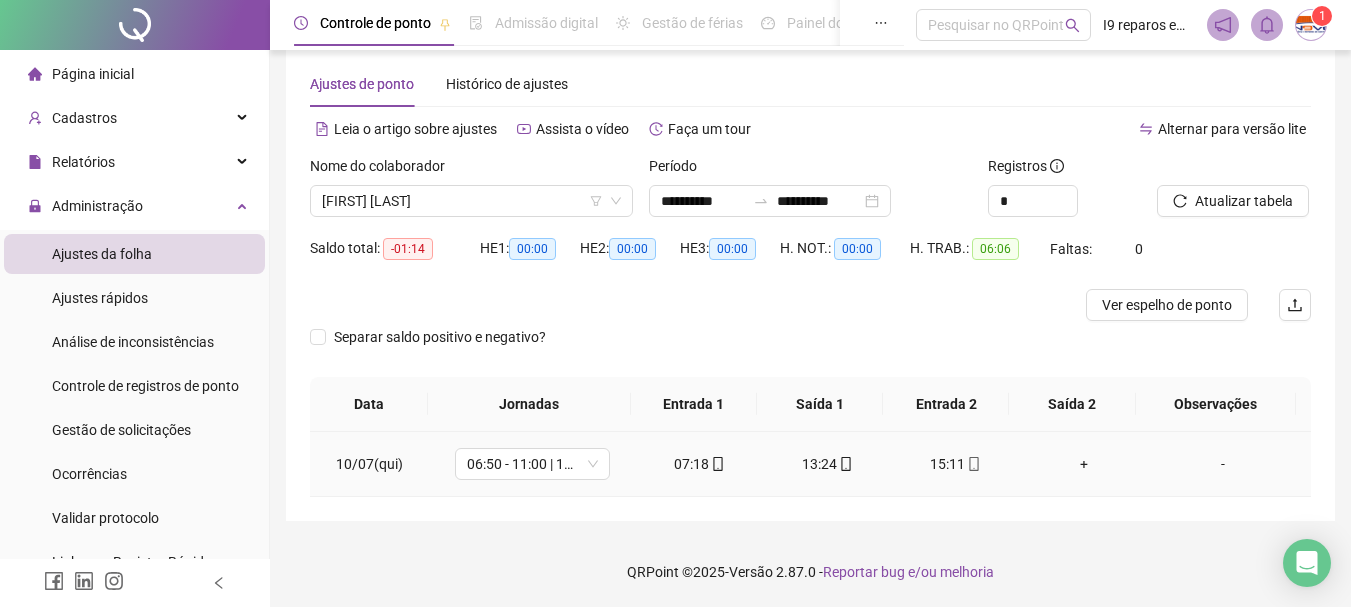 click on "+" at bounding box center [1084, 464] 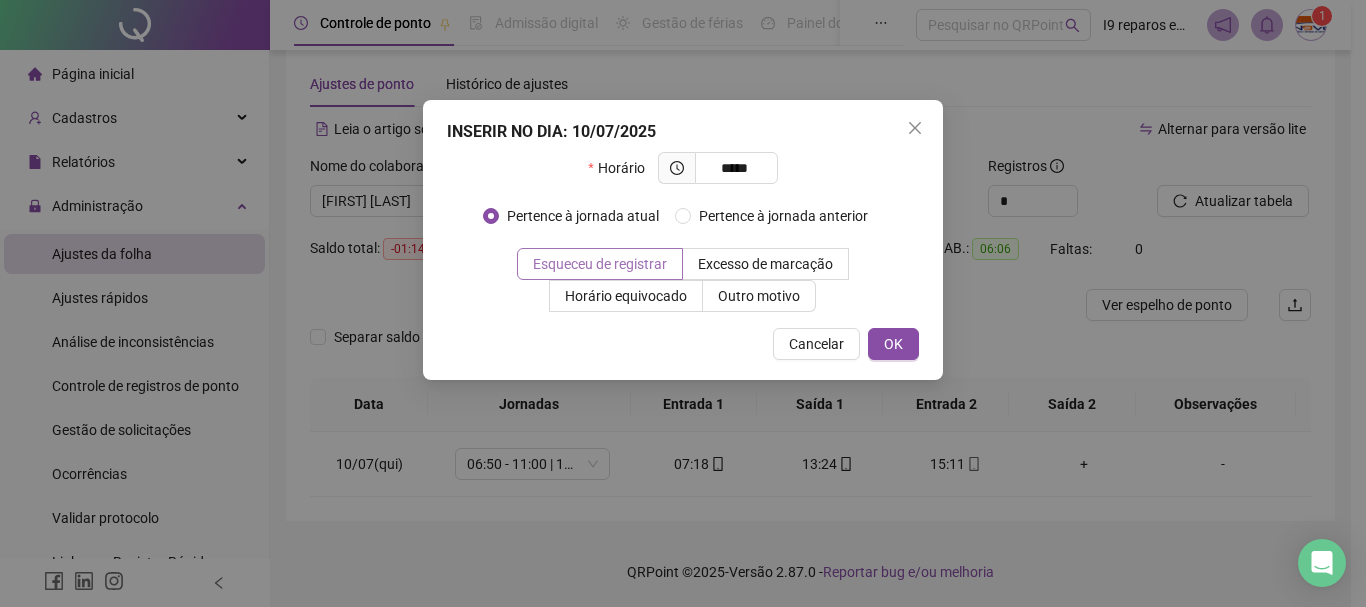 type on "*****" 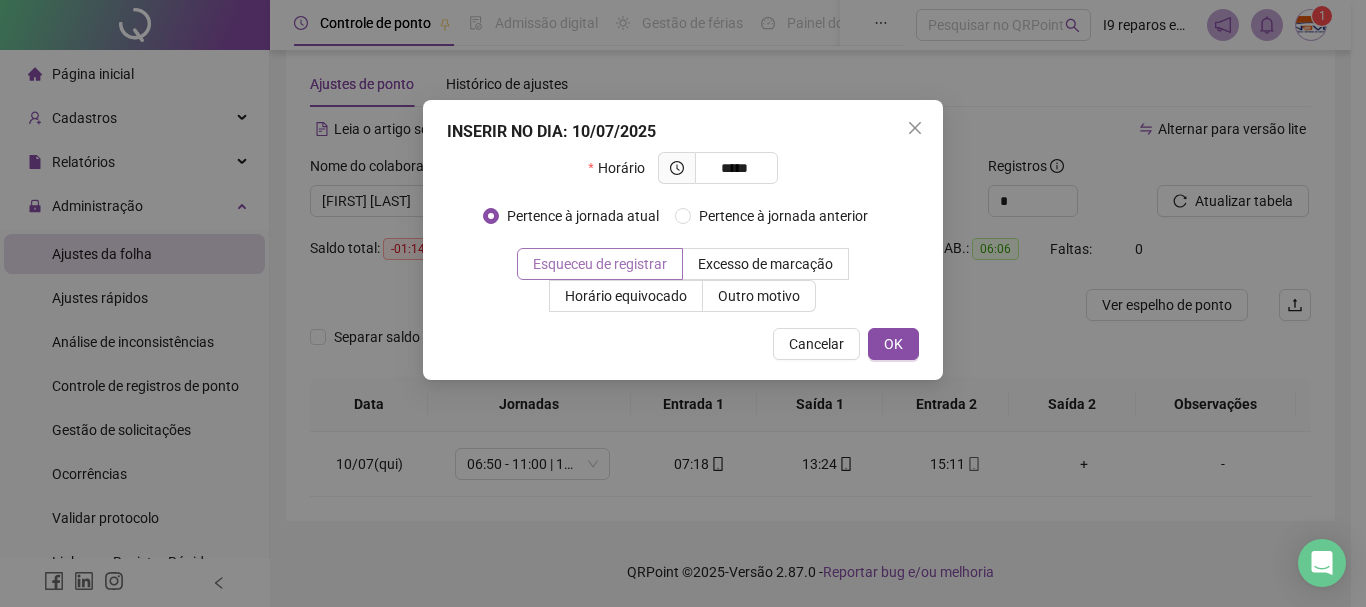 click on "Esqueceu de registrar" at bounding box center (600, 264) 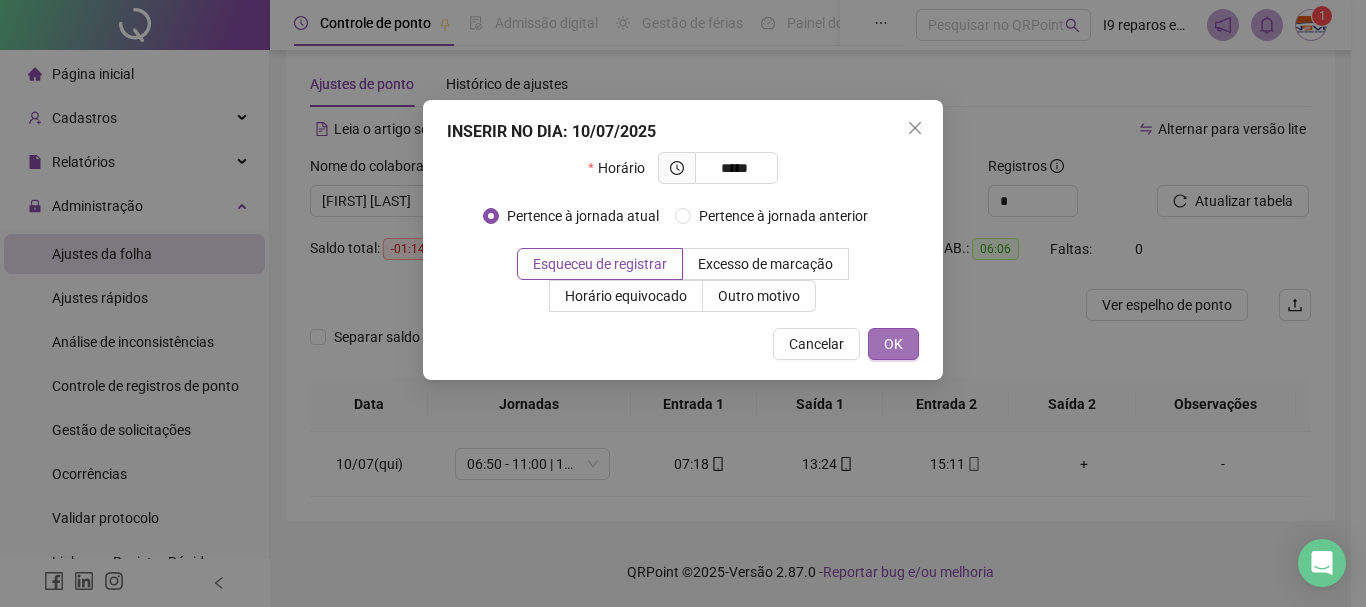 click on "OK" at bounding box center (893, 344) 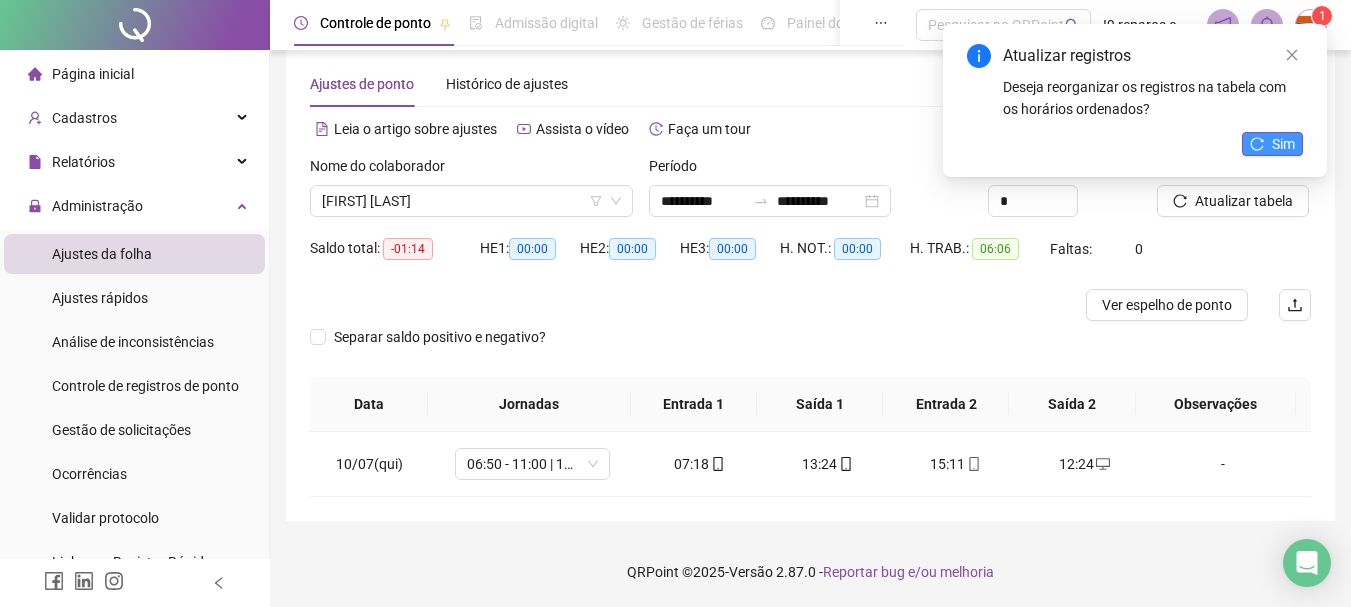 click on "Sim" at bounding box center [1283, 144] 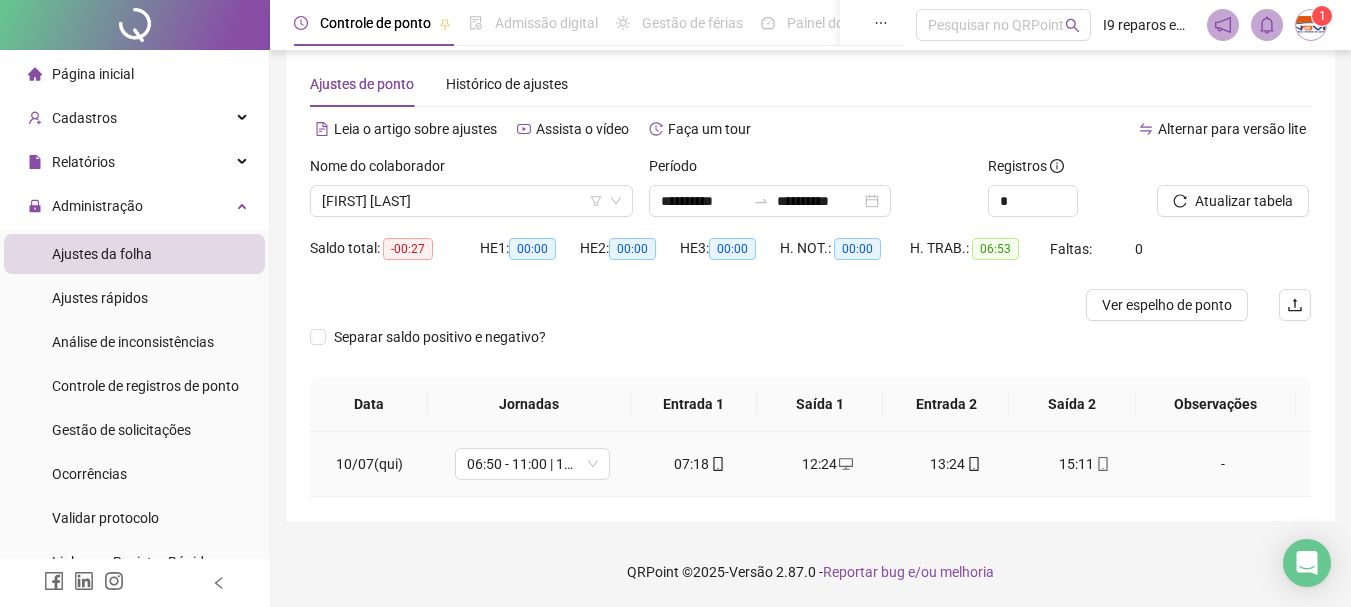click on "-" at bounding box center (1223, 464) 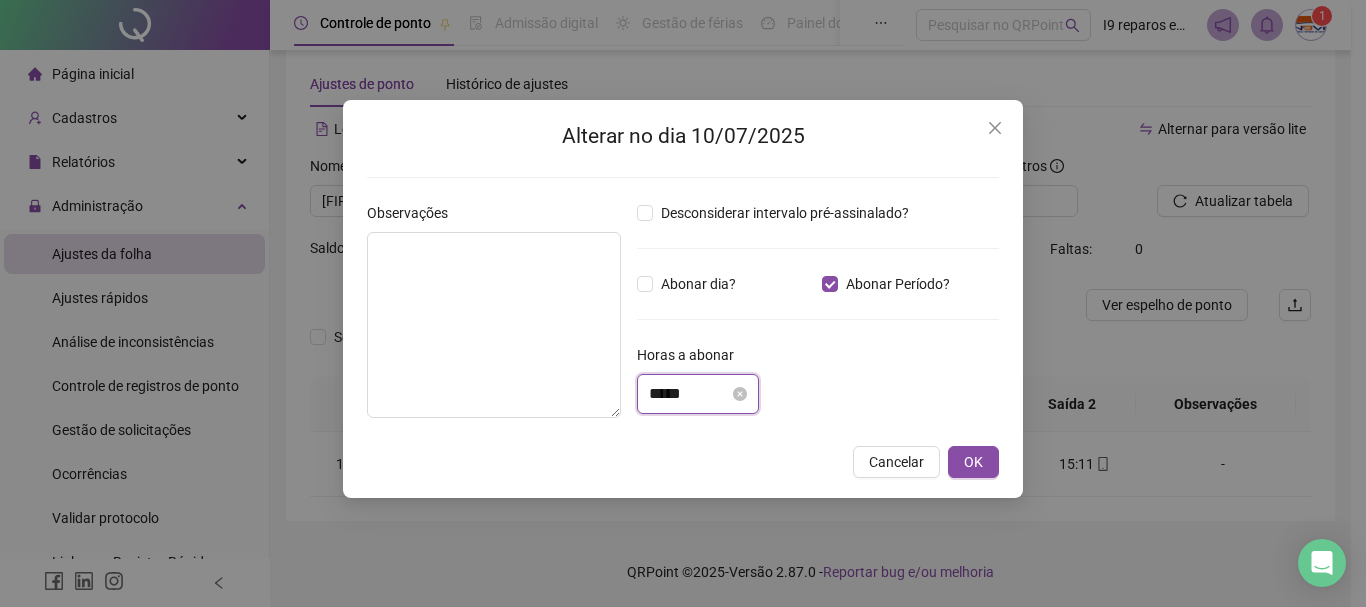 drag, startPoint x: 718, startPoint y: 405, endPoint x: 721, endPoint y: 376, distance: 29.15476 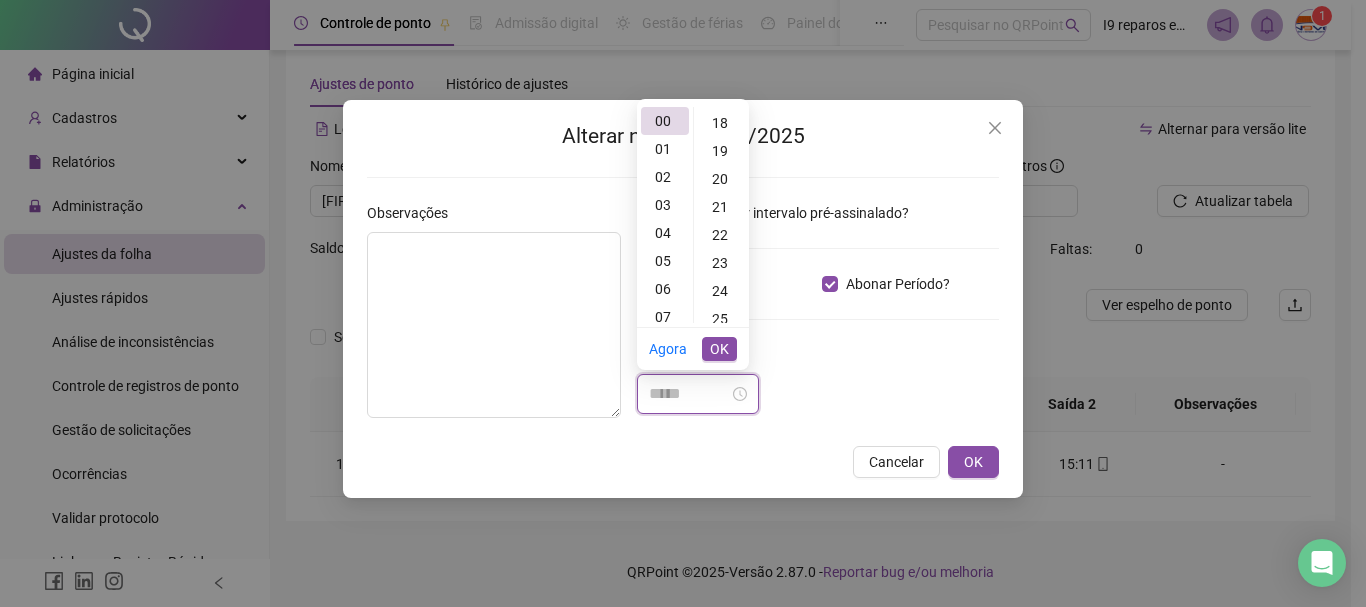 scroll, scrollTop: 600, scrollLeft: 0, axis: vertical 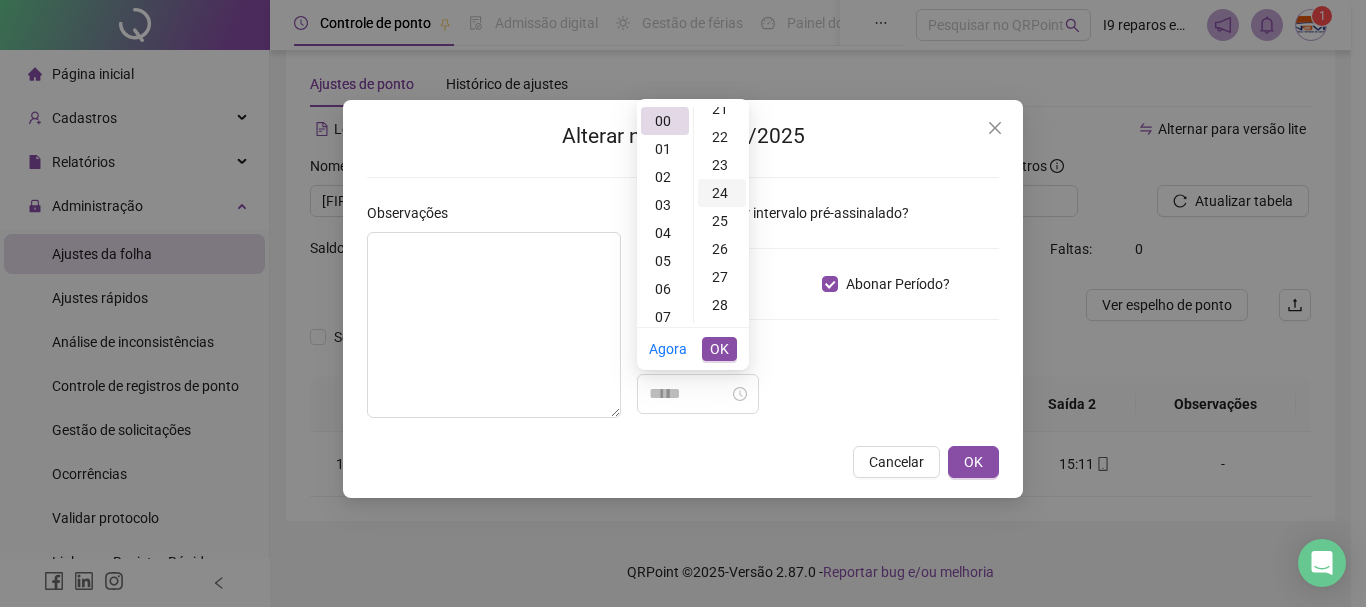 click on "24" at bounding box center (722, 193) 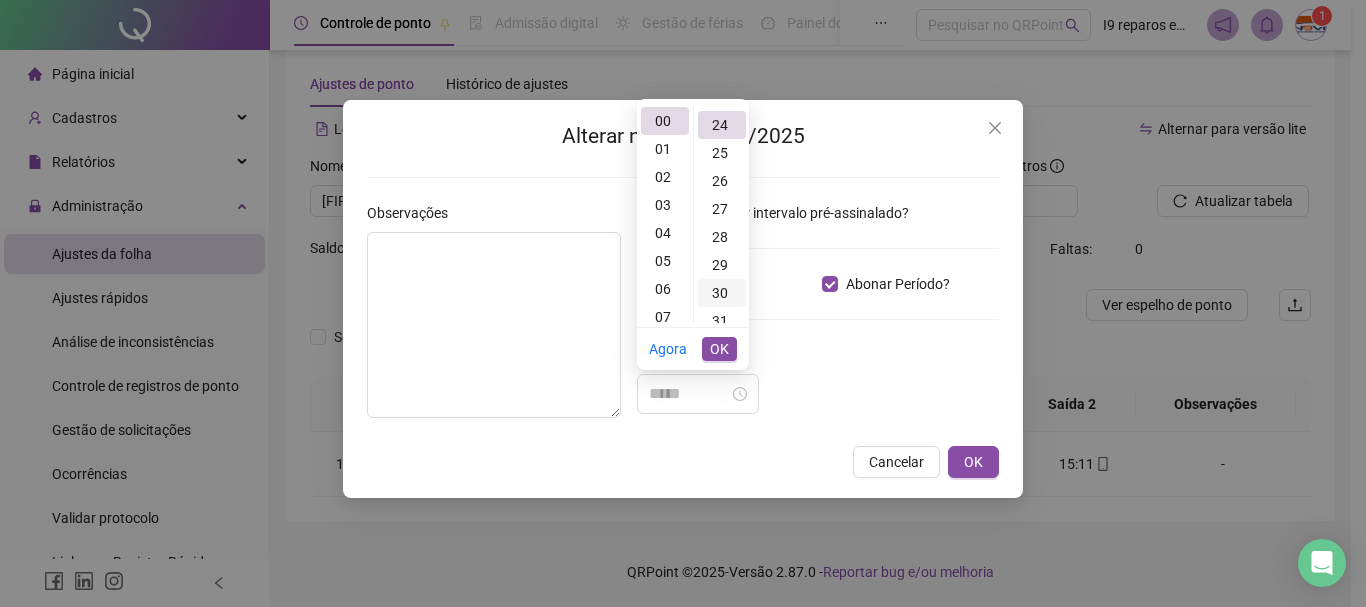 scroll, scrollTop: 672, scrollLeft: 0, axis: vertical 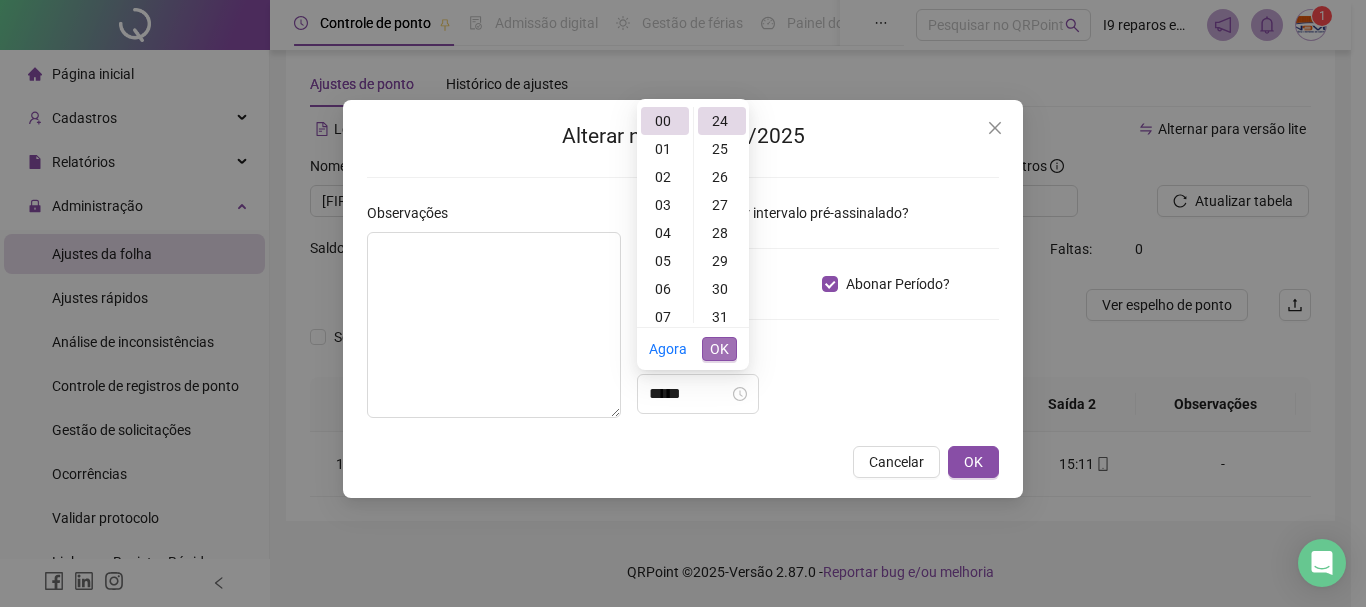 click on "OK" at bounding box center [719, 349] 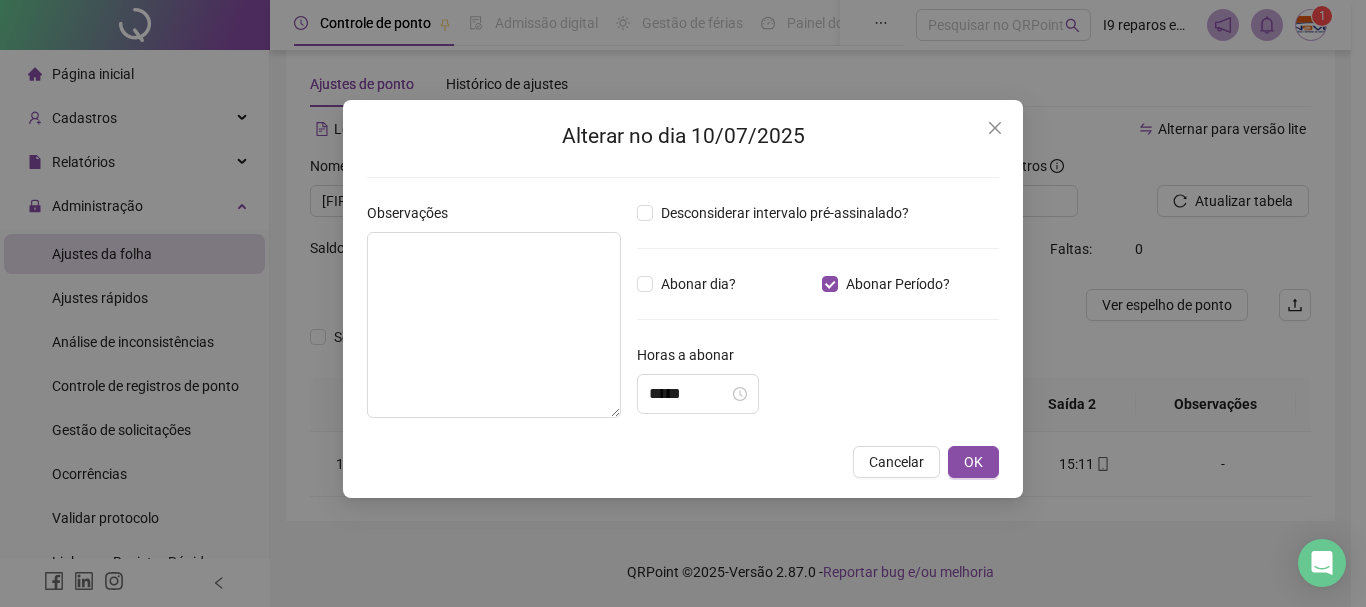 drag, startPoint x: 863, startPoint y: 372, endPoint x: 950, endPoint y: 400, distance: 91.394745 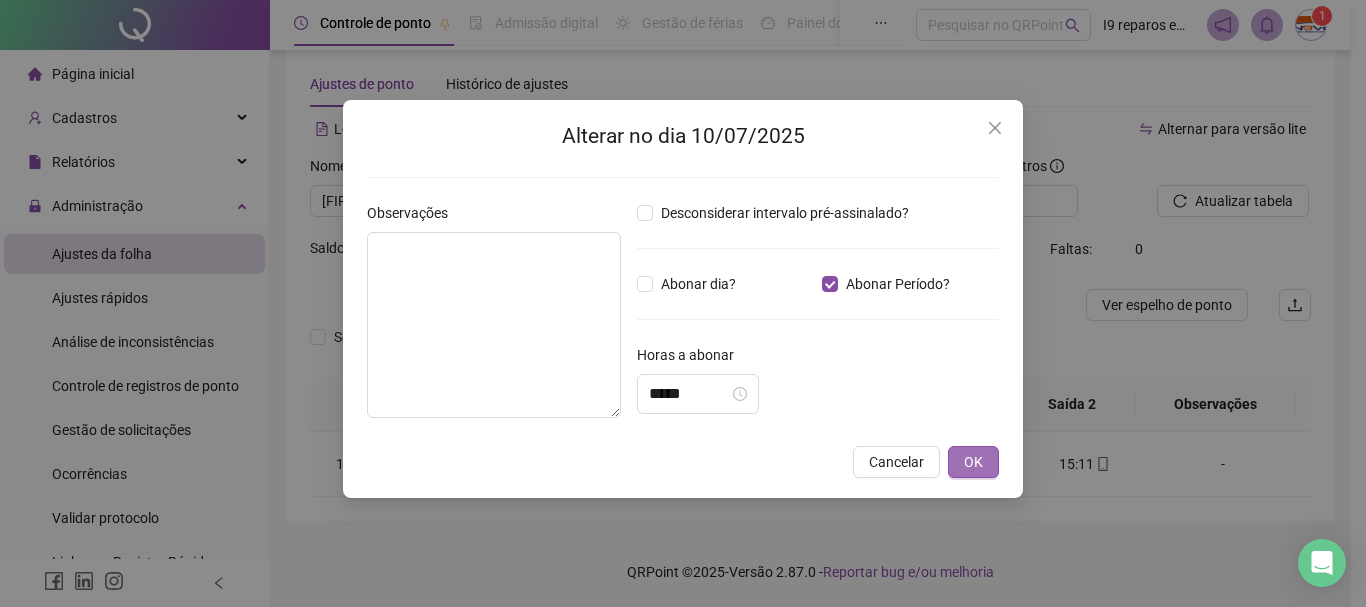 click on "OK" at bounding box center (973, 462) 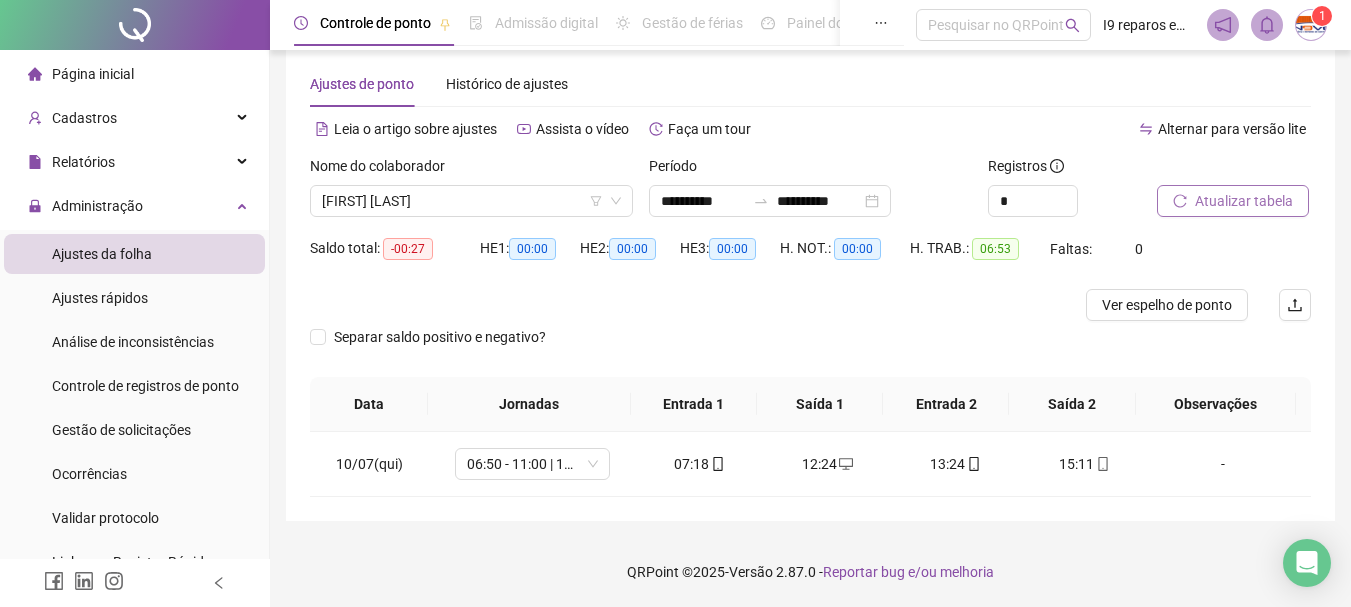 click on "Atualizar tabela" at bounding box center [1244, 201] 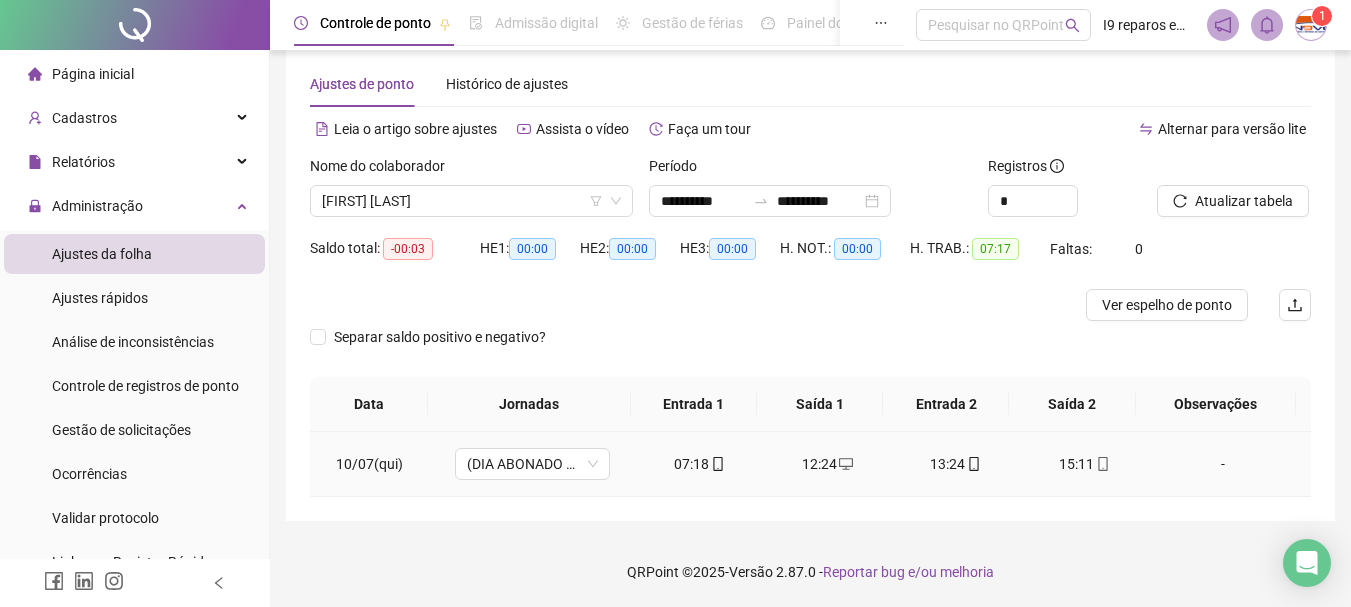 click on "-" at bounding box center [1223, 464] 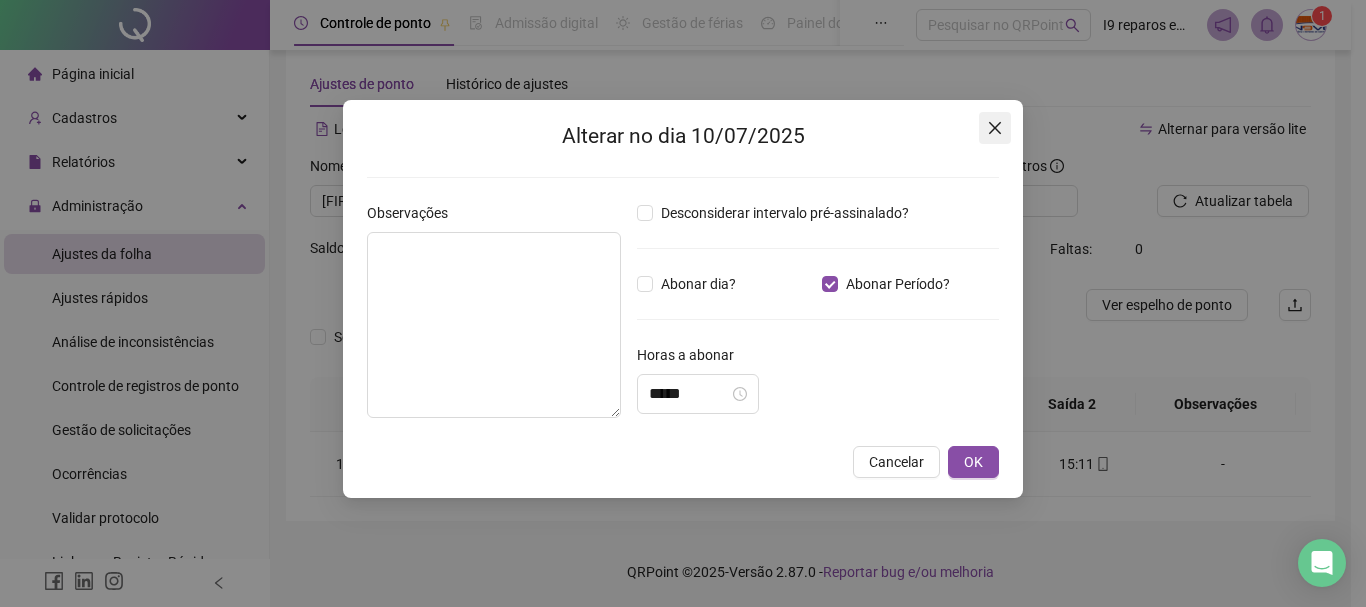 click 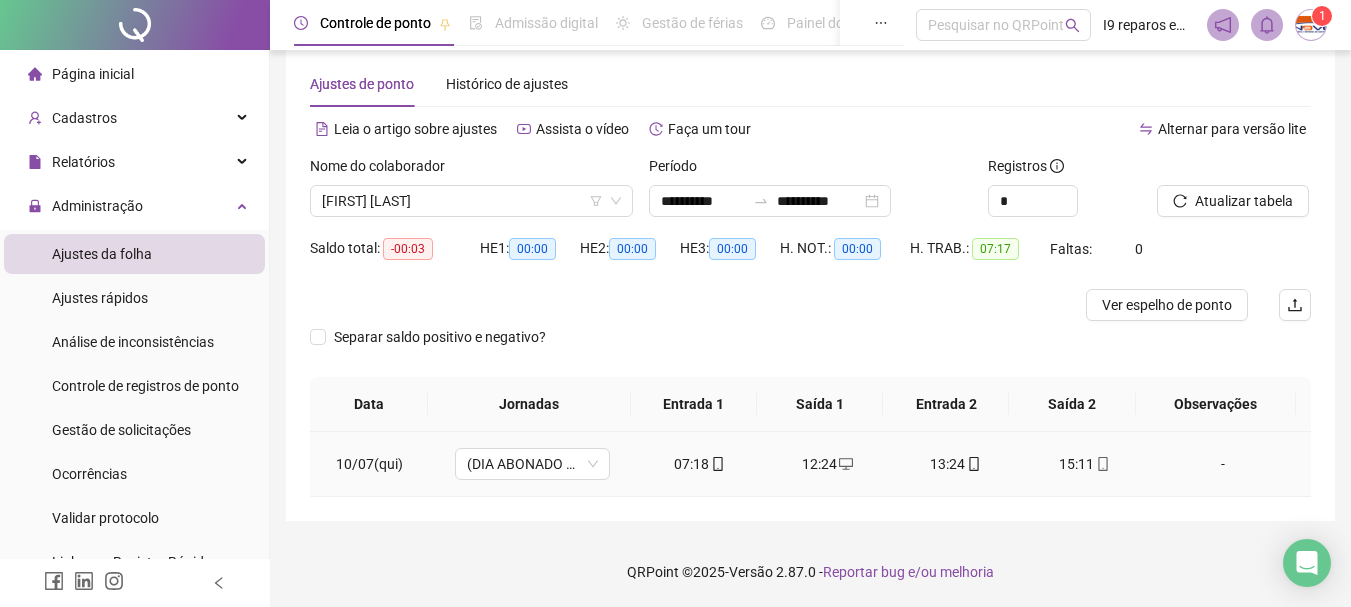 click on "-" at bounding box center (1223, 464) 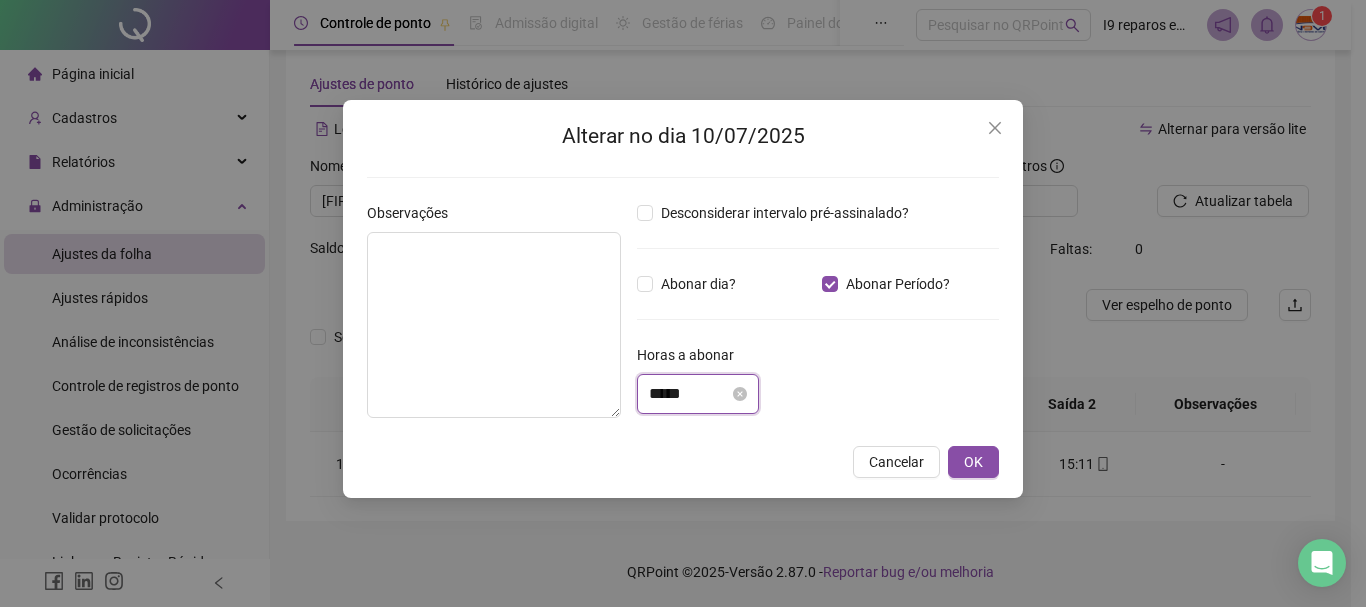 click on "*****" at bounding box center [689, 394] 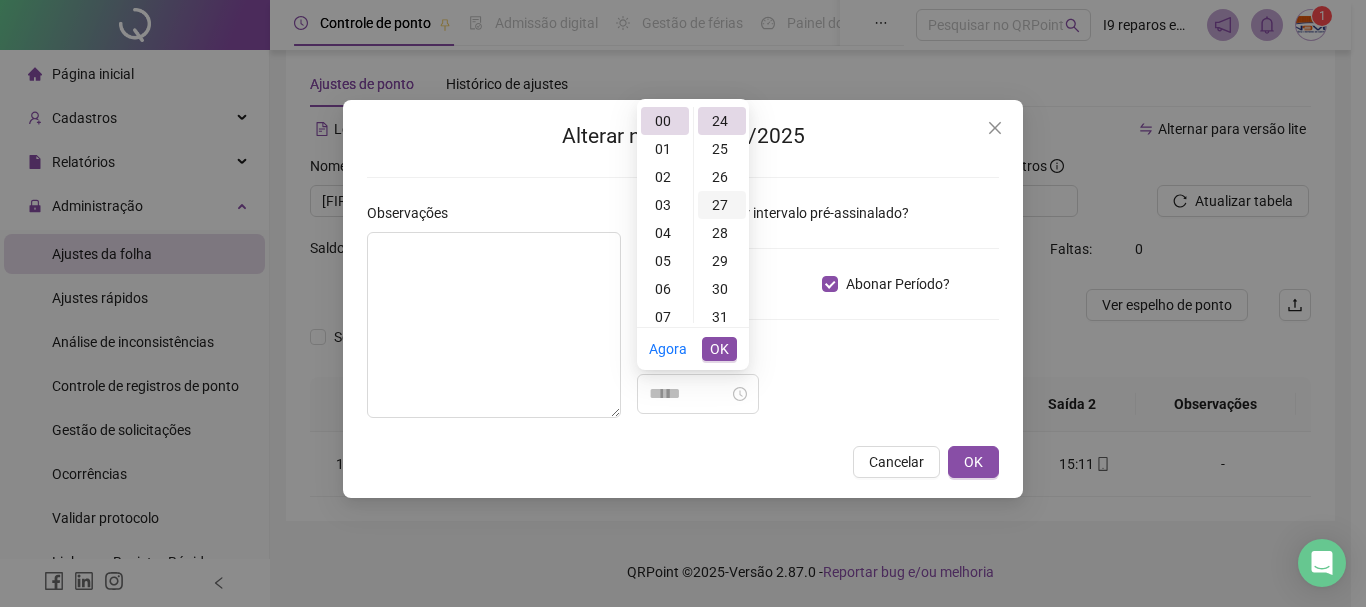 click on "27" at bounding box center (722, 205) 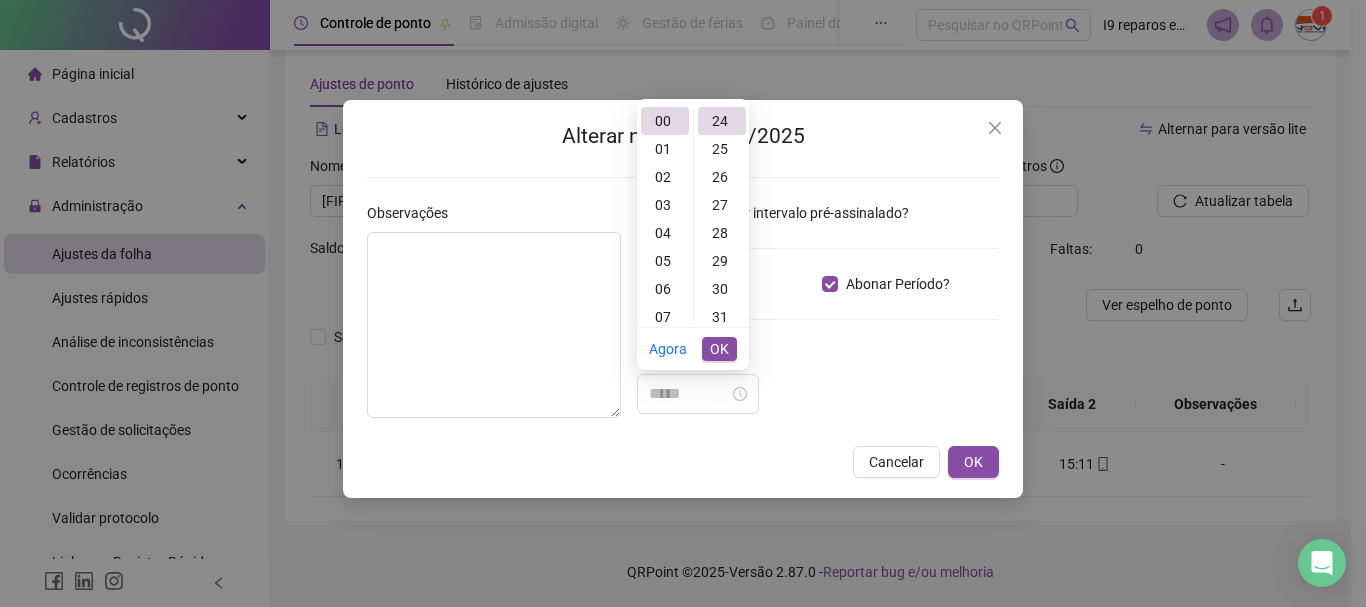 scroll, scrollTop: 756, scrollLeft: 0, axis: vertical 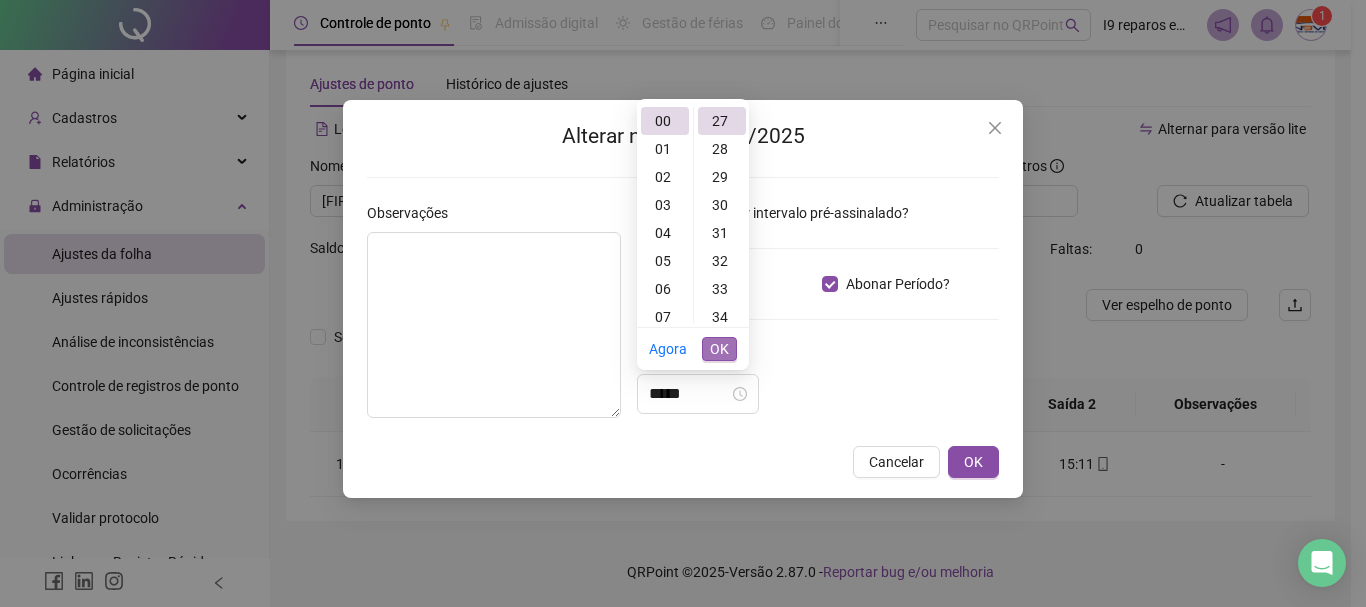 click on "OK" at bounding box center [719, 349] 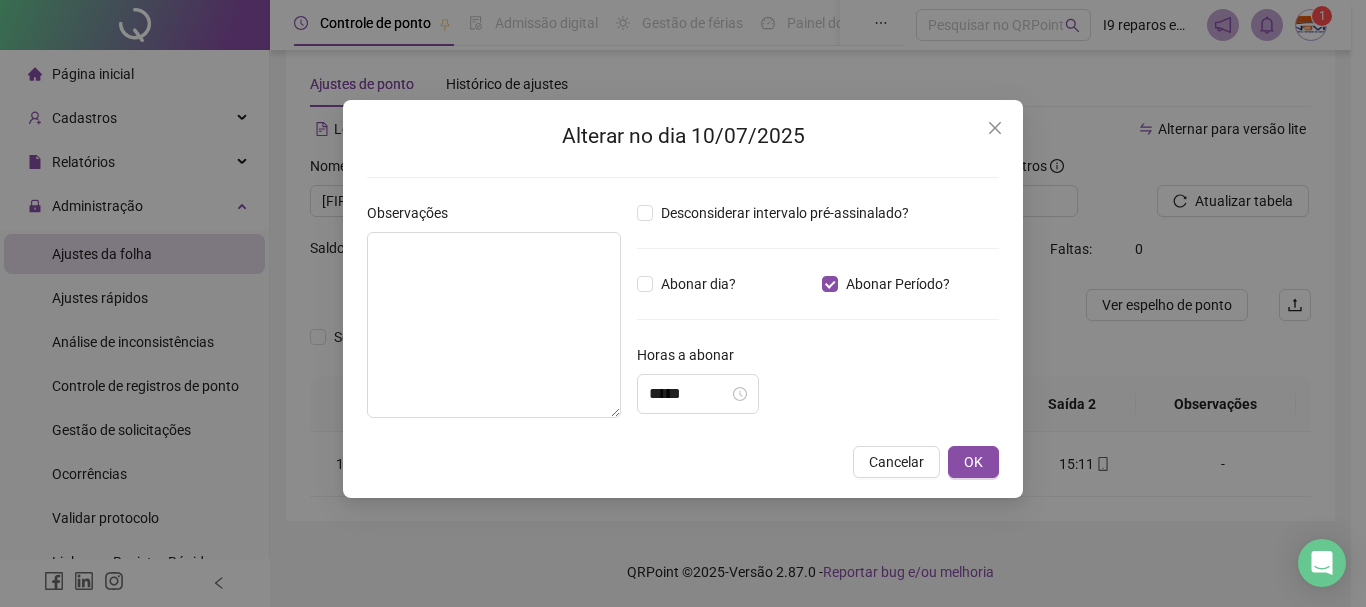click on "Horas a abonar" at bounding box center (818, 359) 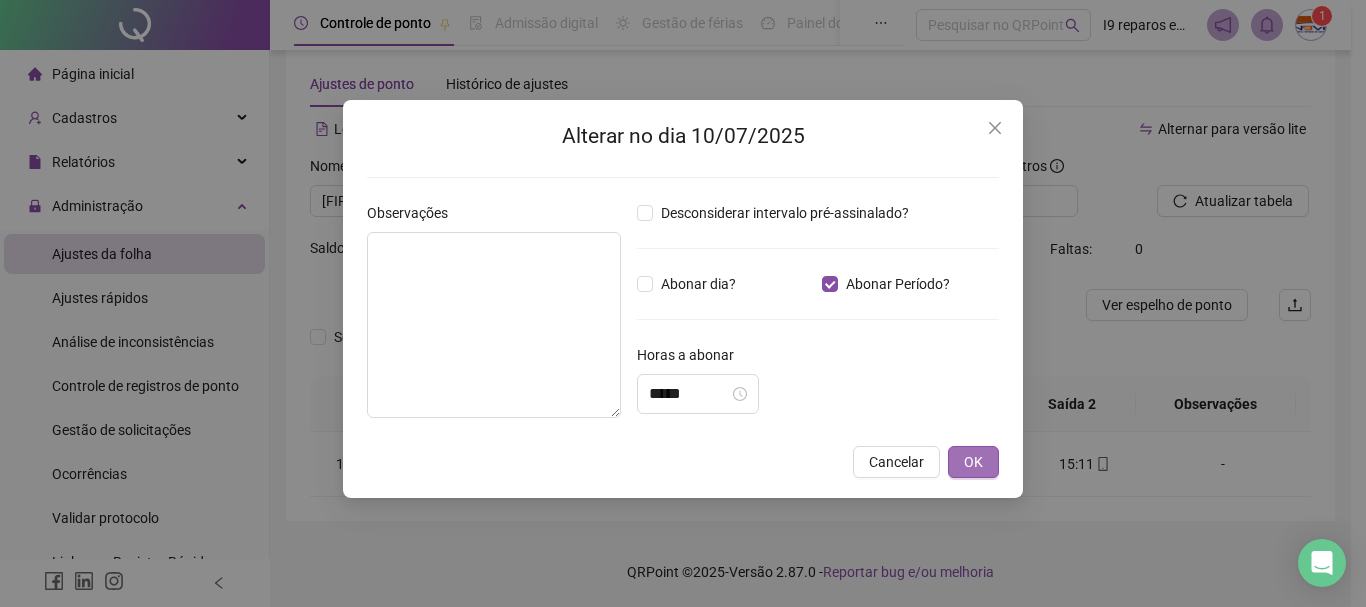 click on "OK" at bounding box center (973, 462) 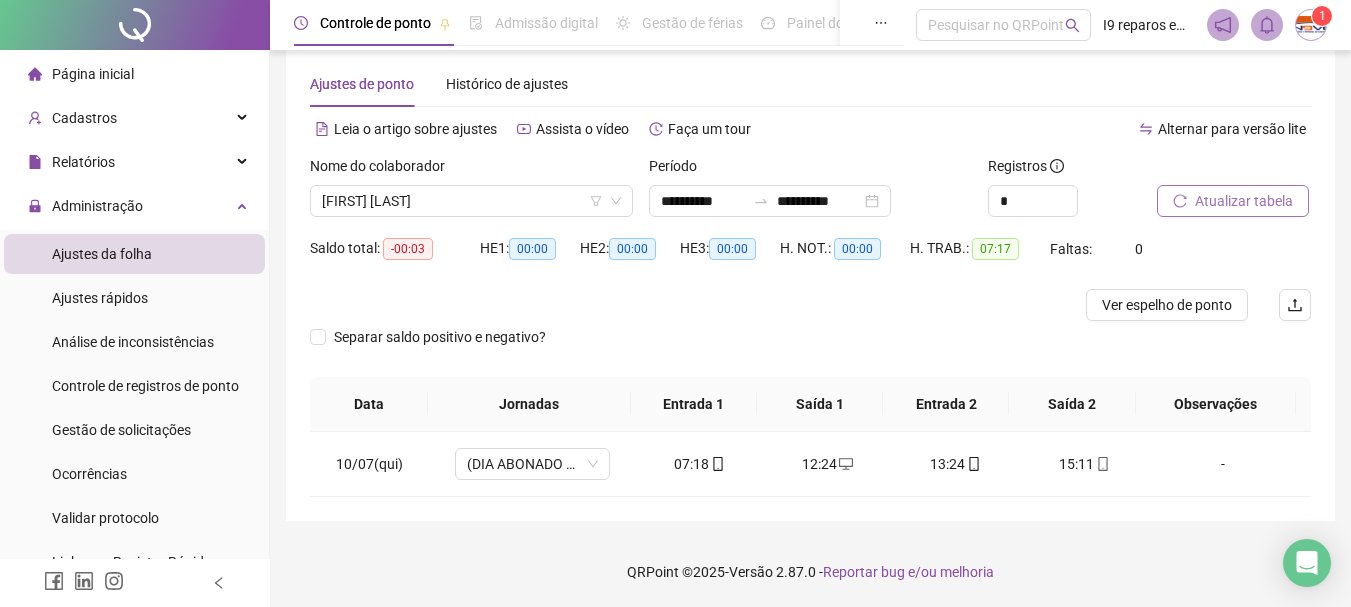 click on "Atualizar tabela" at bounding box center [1244, 201] 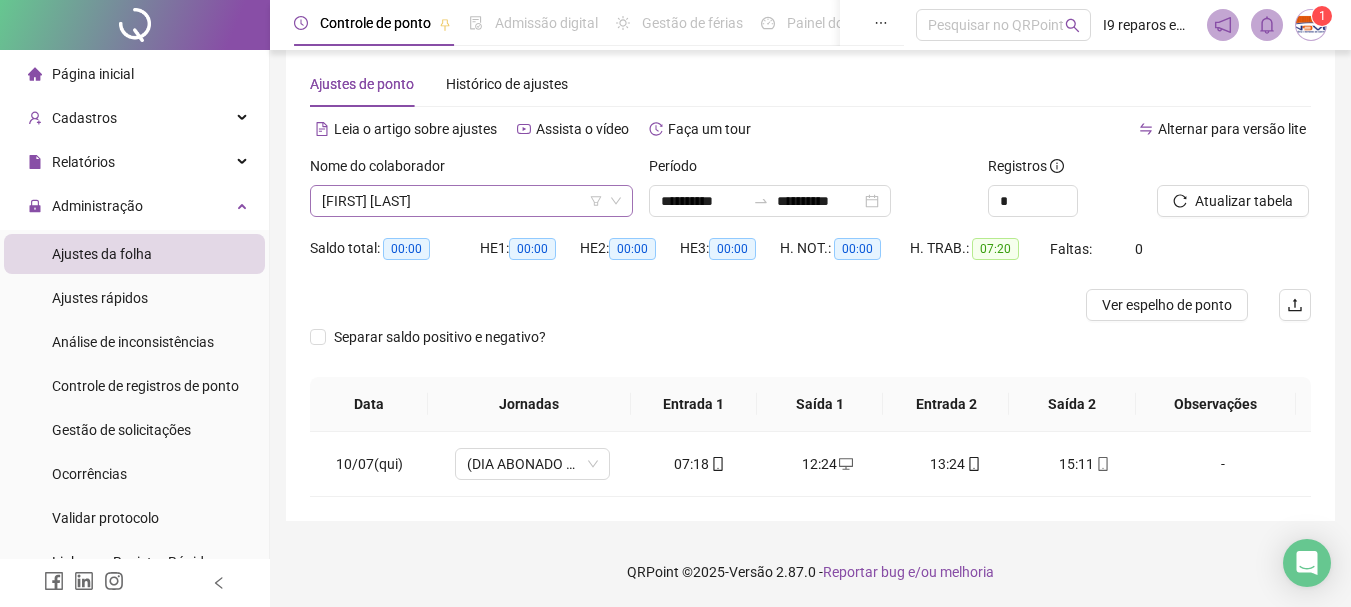 click on "[FIRST] [MIDDLE] [LAST]" at bounding box center (471, 201) 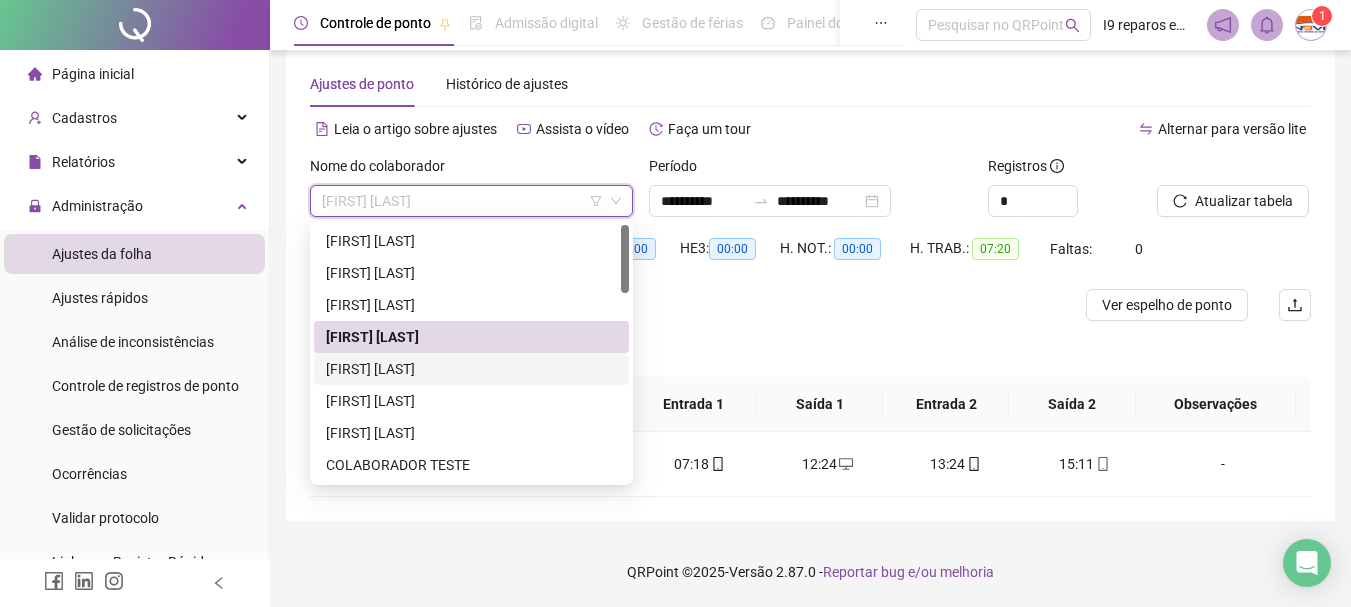 click on "[FIRST] [MIDDLE] [LAST]" at bounding box center (471, 369) 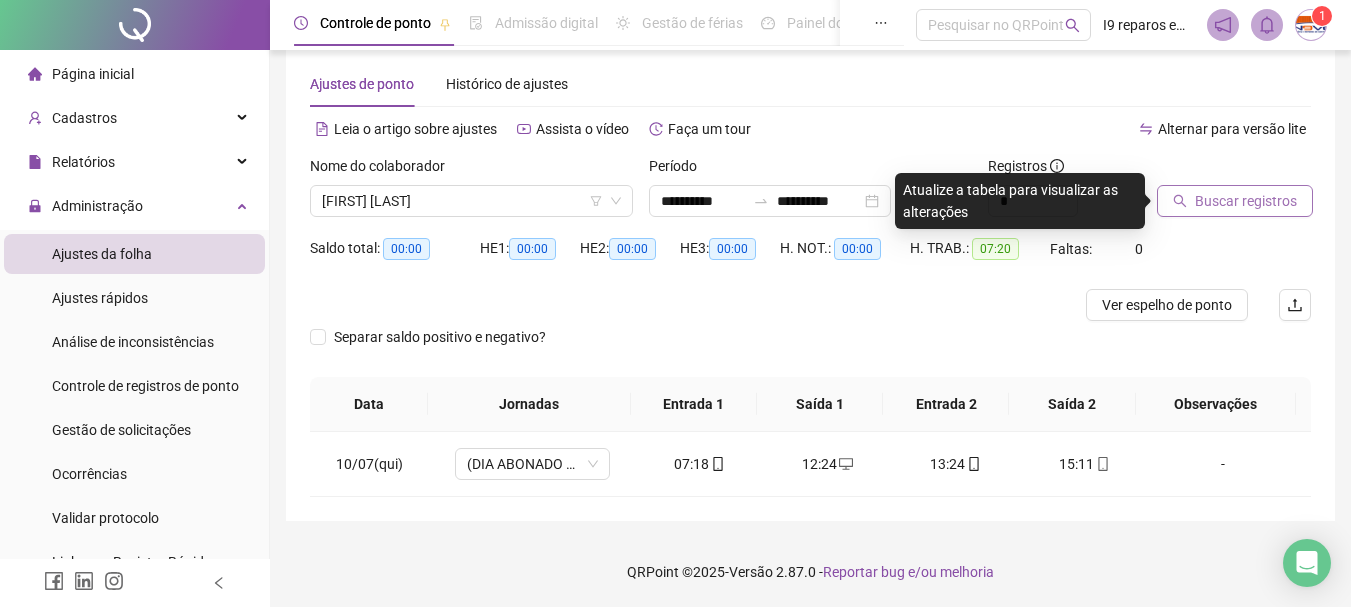 click on "Buscar registros" at bounding box center [1246, 201] 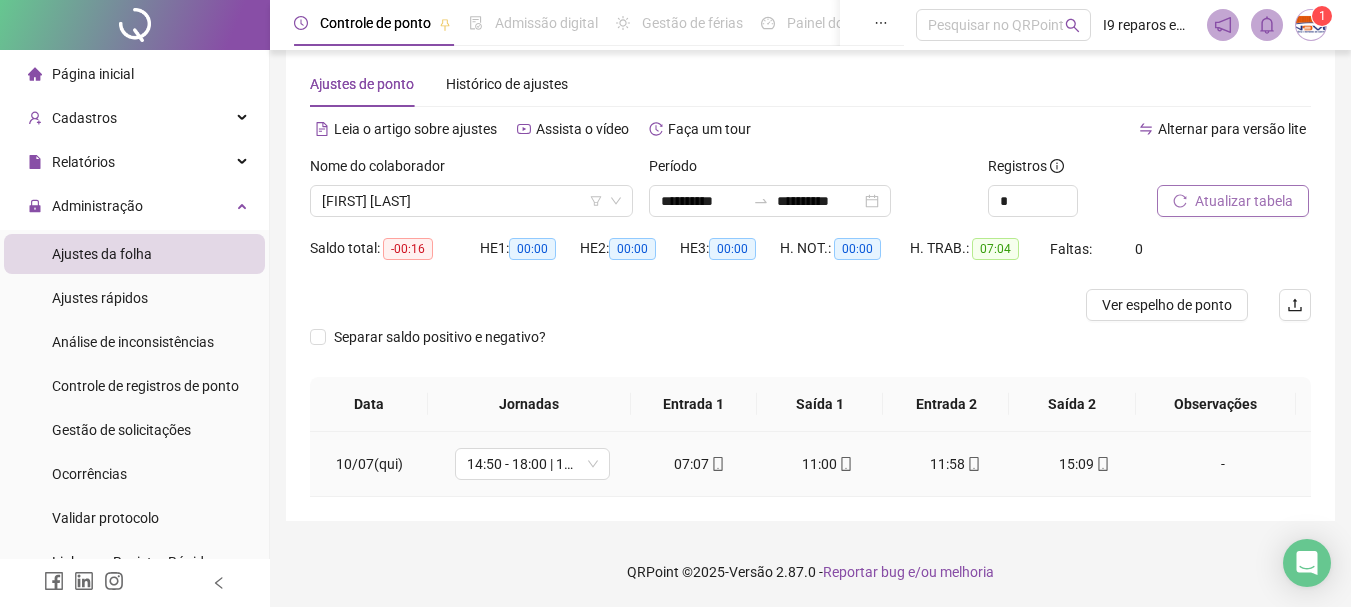 click on "-" at bounding box center [1223, 464] 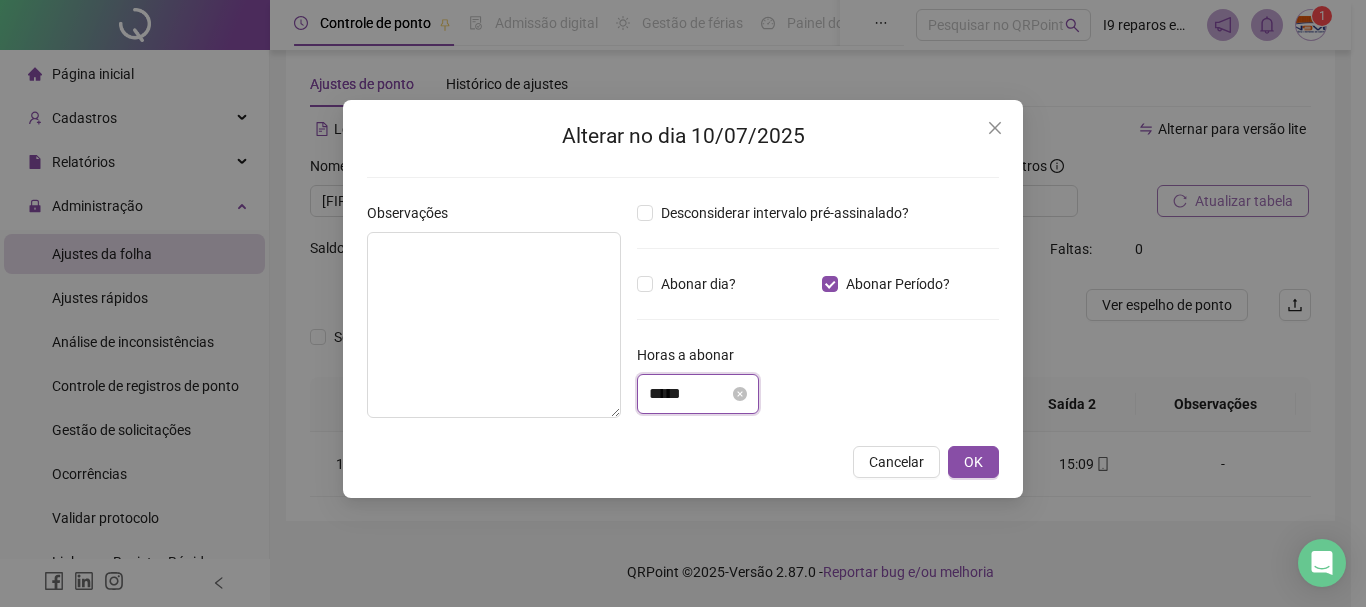 click on "*****" at bounding box center [689, 394] 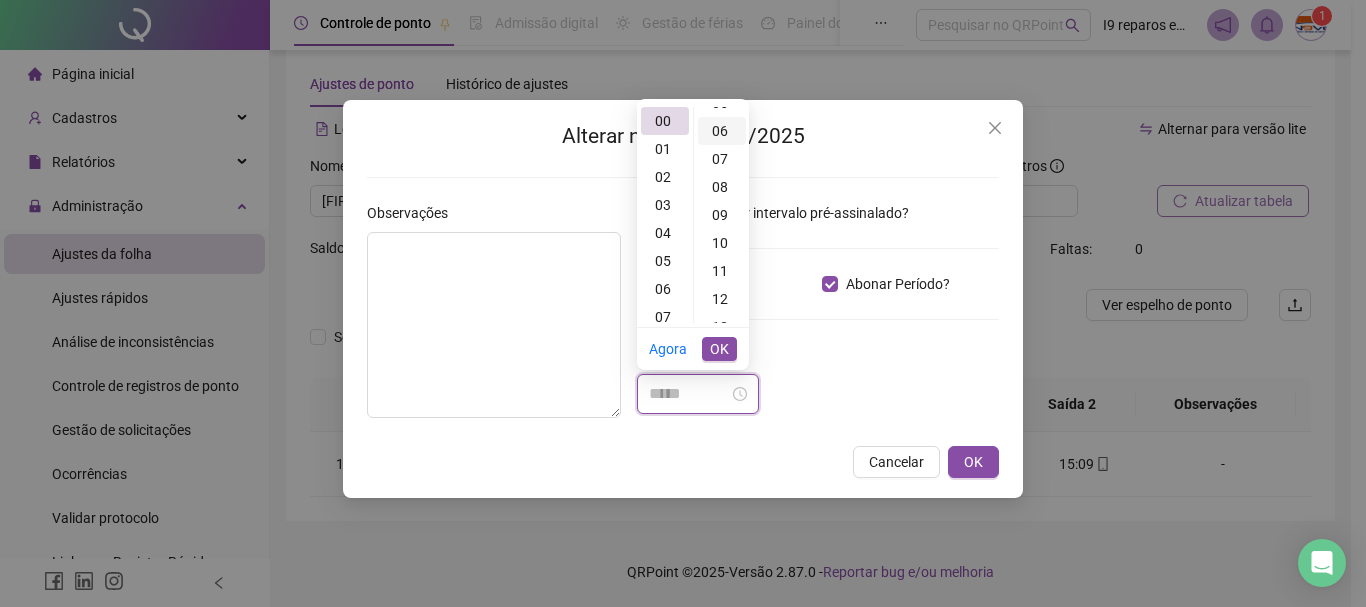 scroll, scrollTop: 300, scrollLeft: 0, axis: vertical 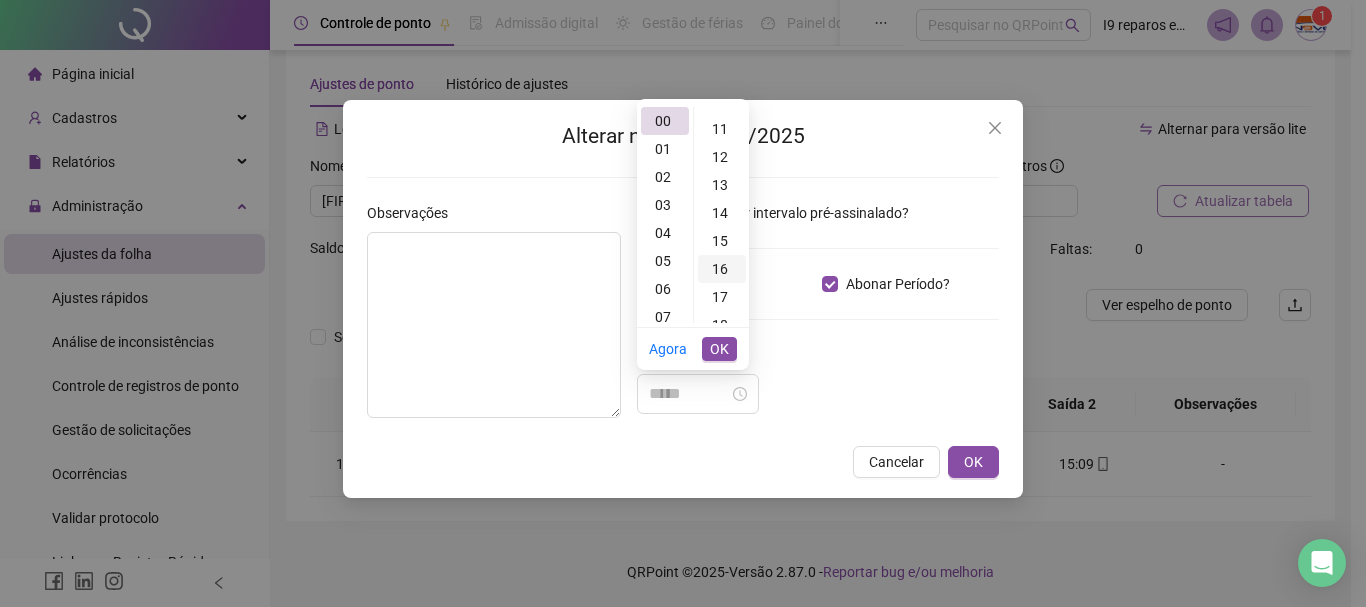 click on "16" at bounding box center [722, 269] 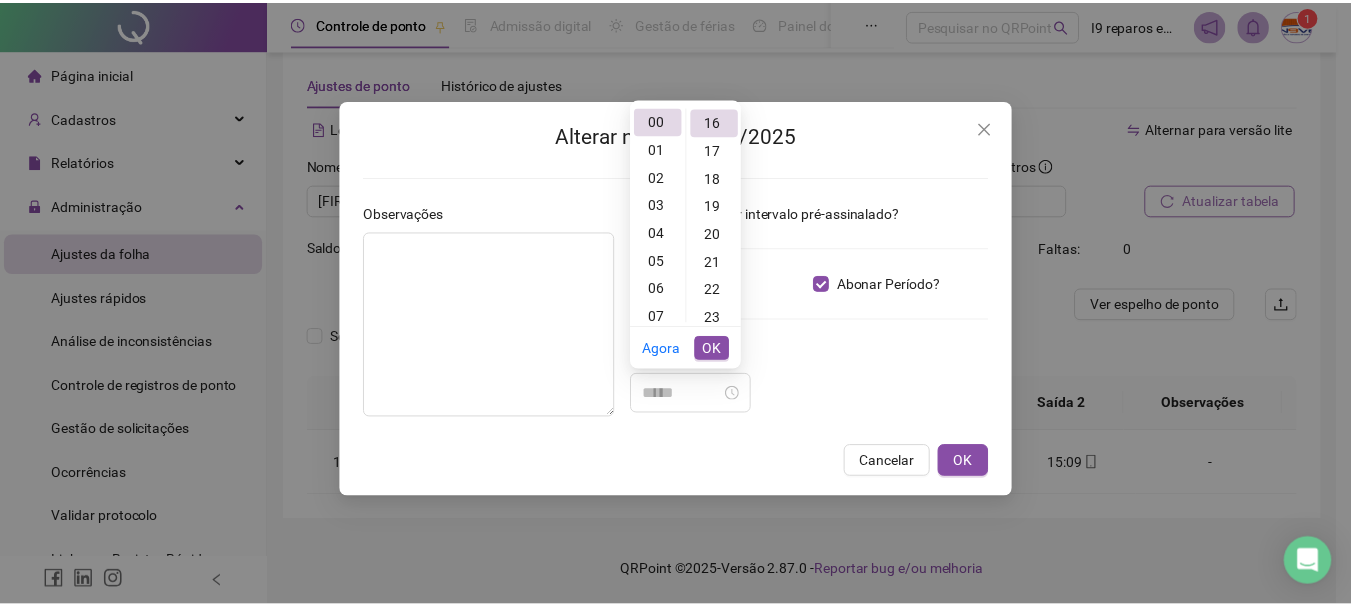 scroll, scrollTop: 448, scrollLeft: 0, axis: vertical 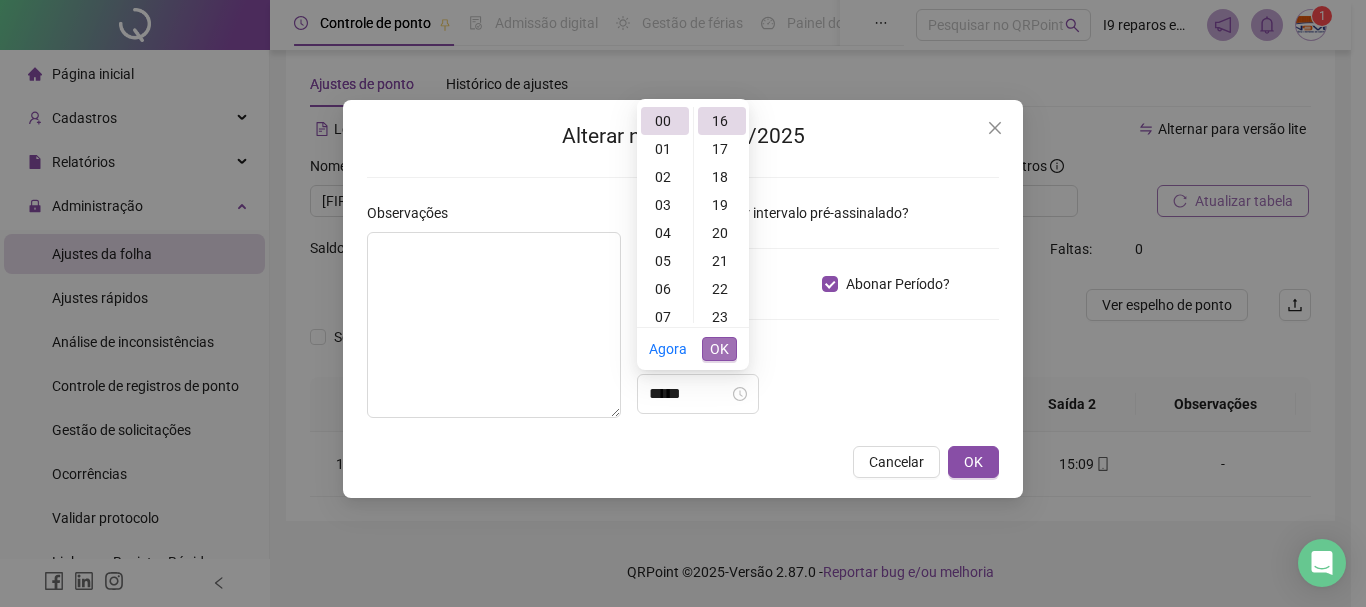 click on "OK" at bounding box center (719, 349) 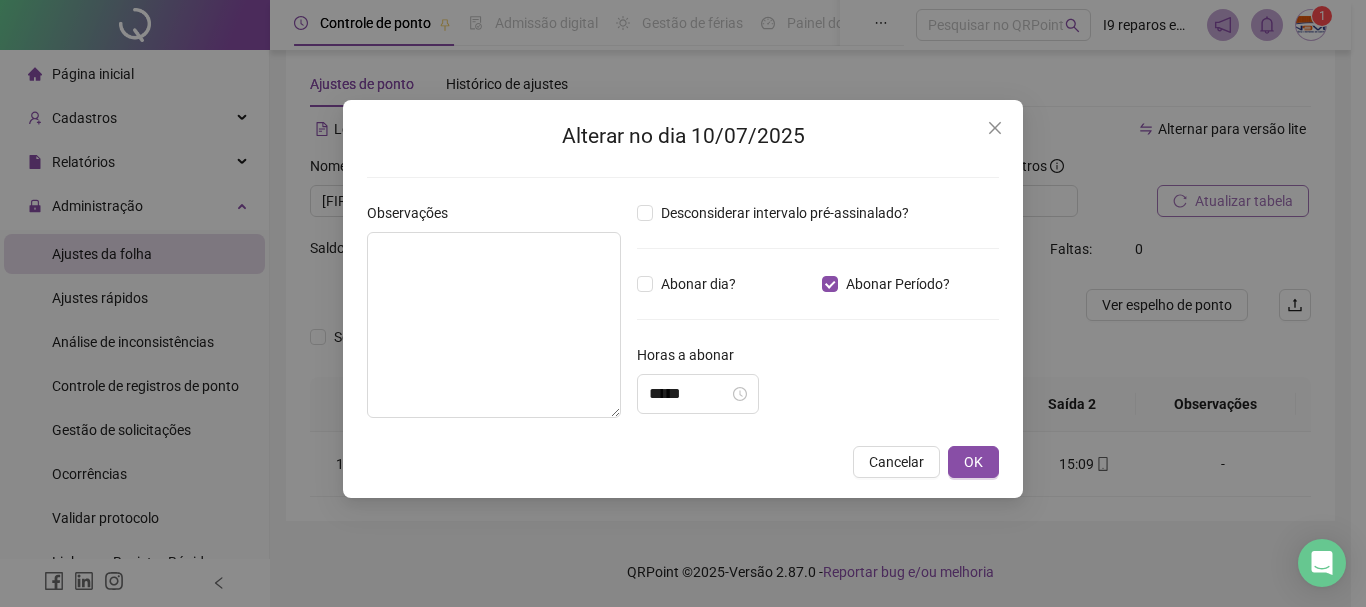 click on "Horas a abonar" at bounding box center (818, 359) 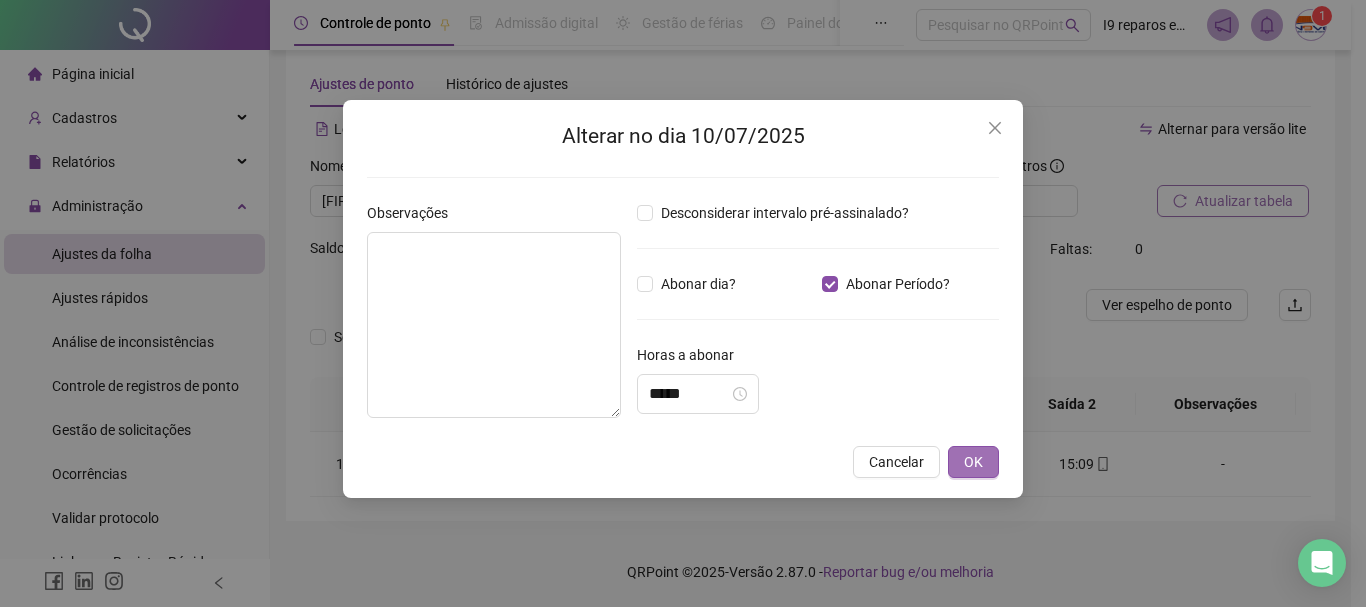 click on "OK" at bounding box center (973, 462) 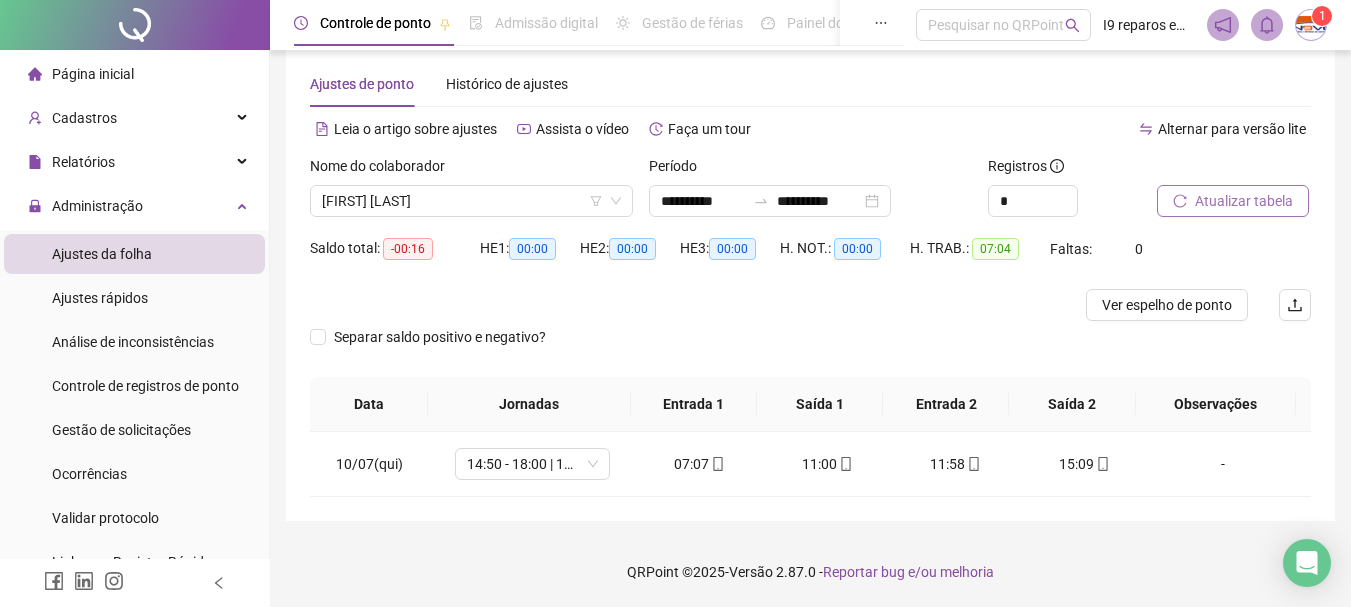 click on "Atualizar tabela" at bounding box center (1244, 201) 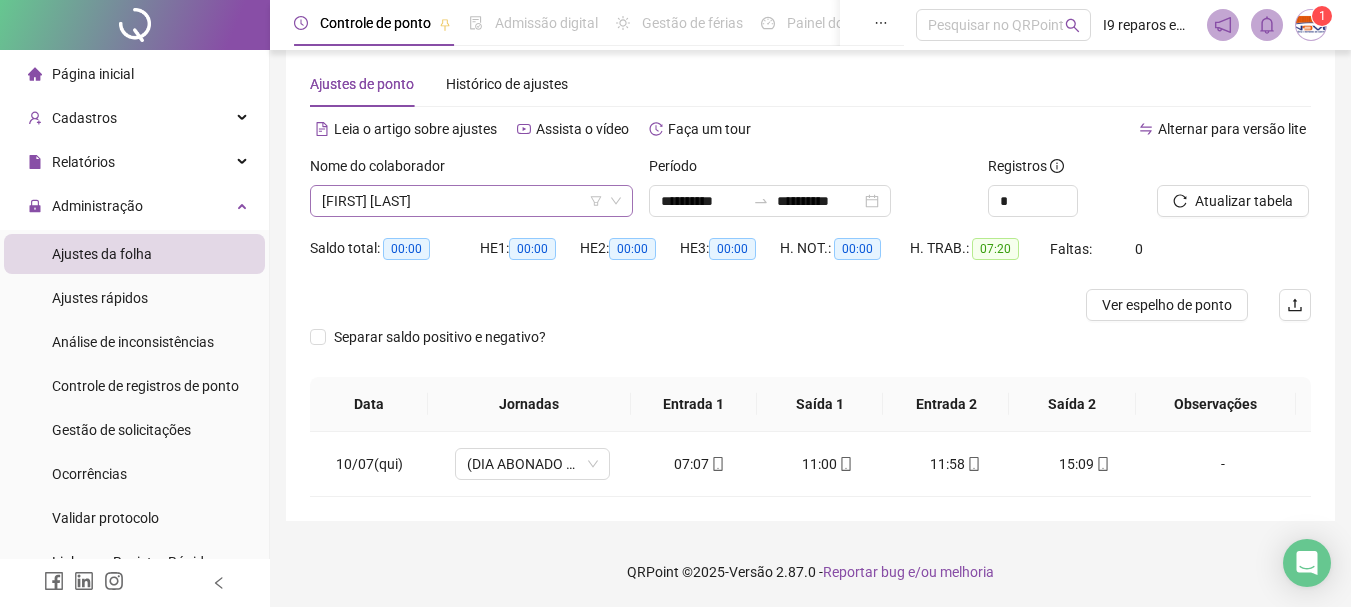 click on "[FIRST] [LAST] [LAST]" at bounding box center [471, 201] 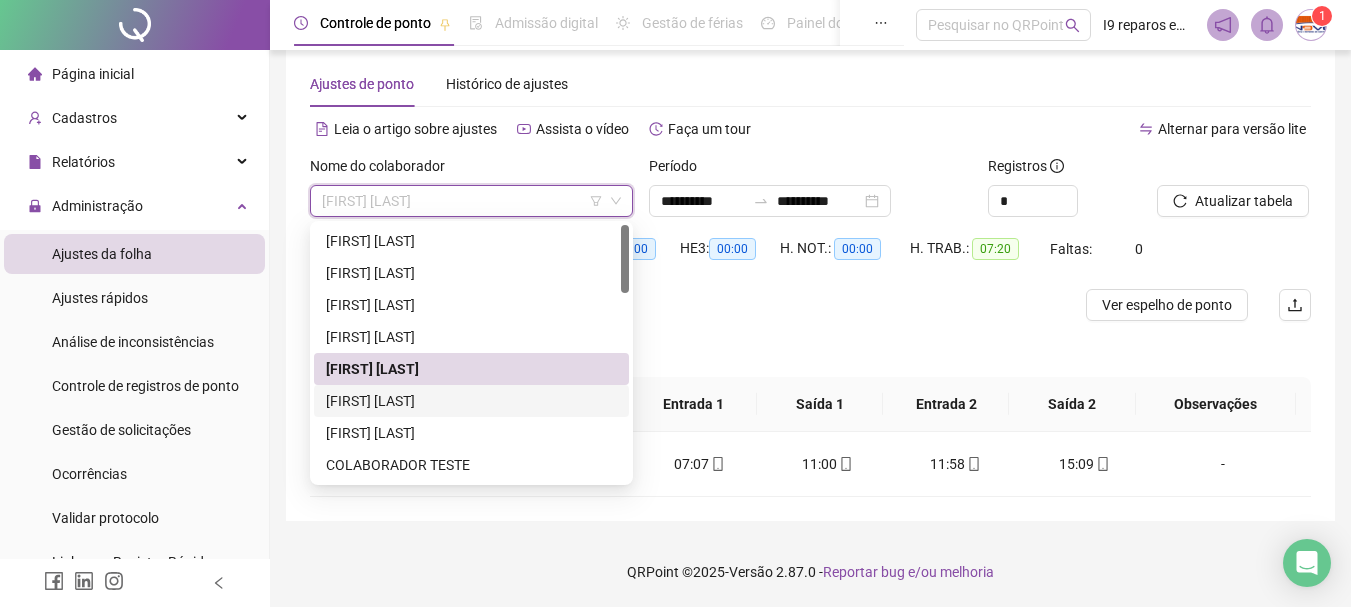 click on "[FIRST] [LAST] [LAST] DE [LAST]" at bounding box center (471, 401) 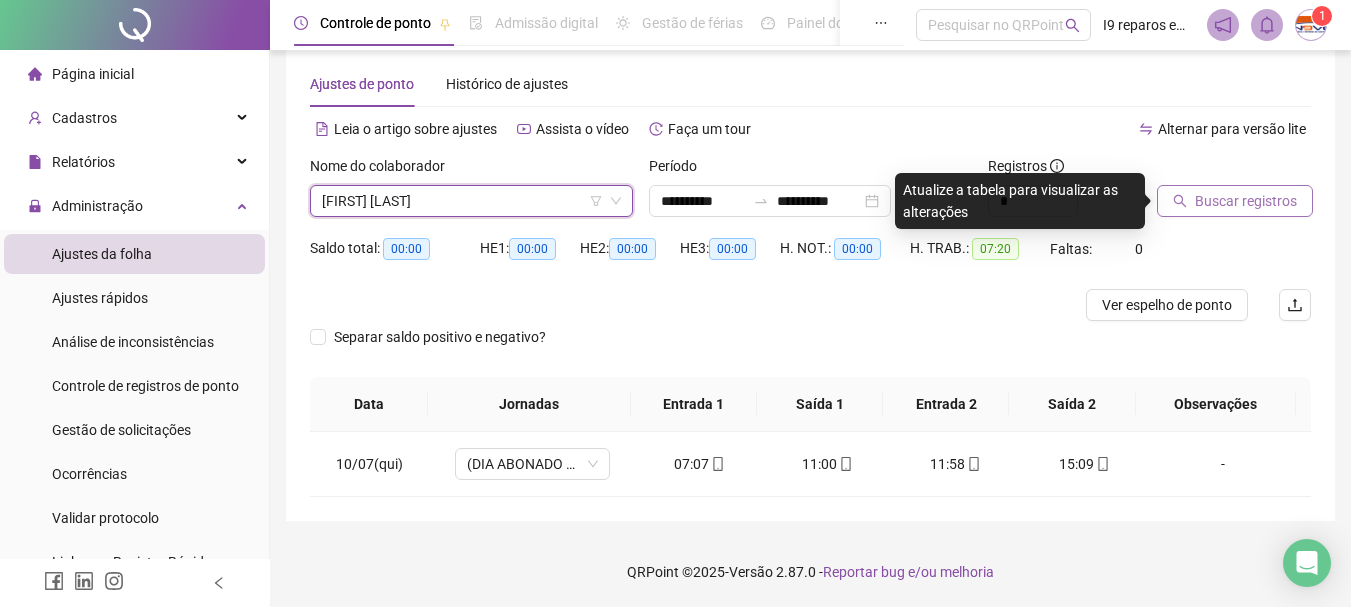 click on "Buscar registros" at bounding box center [1246, 201] 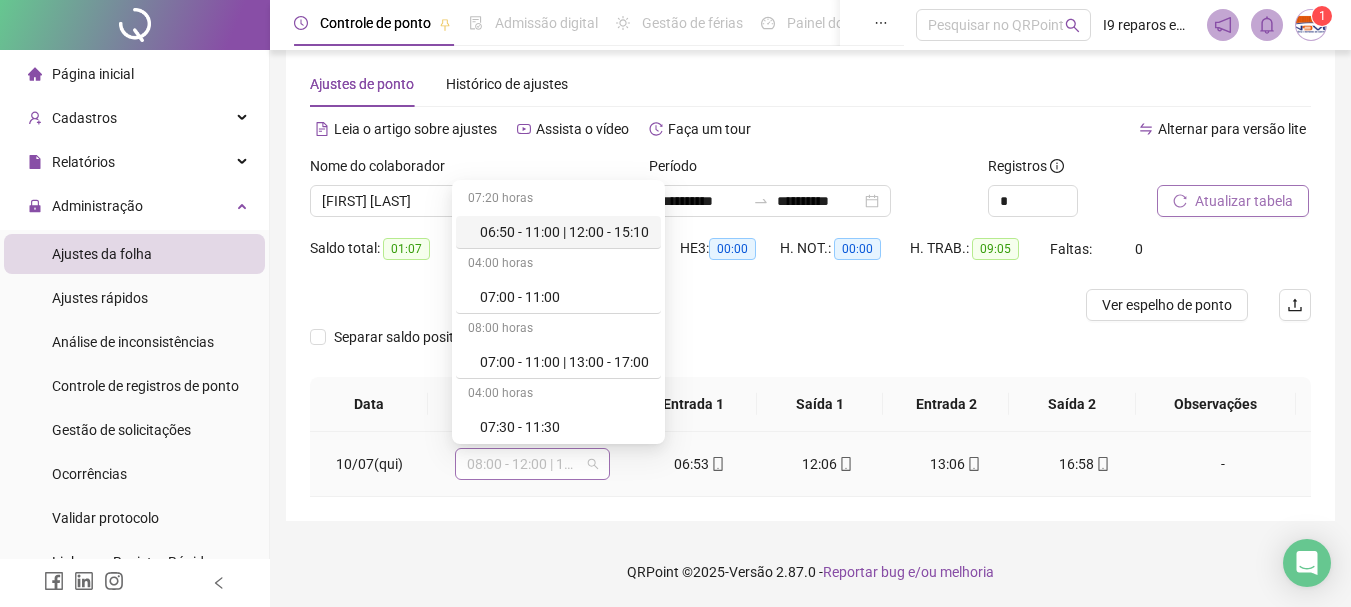 click on "08:00 - 12:00 | 13:00 - 17:00" at bounding box center [532, 464] 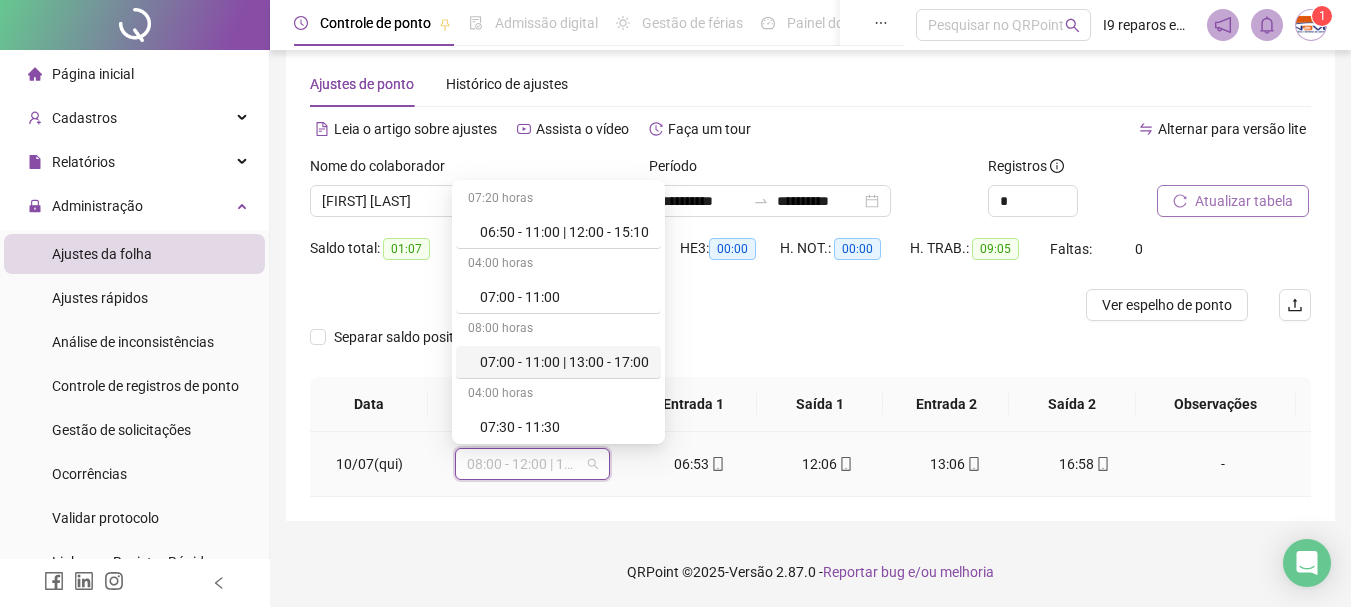 click on "07:00 - 11:00 | 13:00 - 17:00" at bounding box center [564, 362] 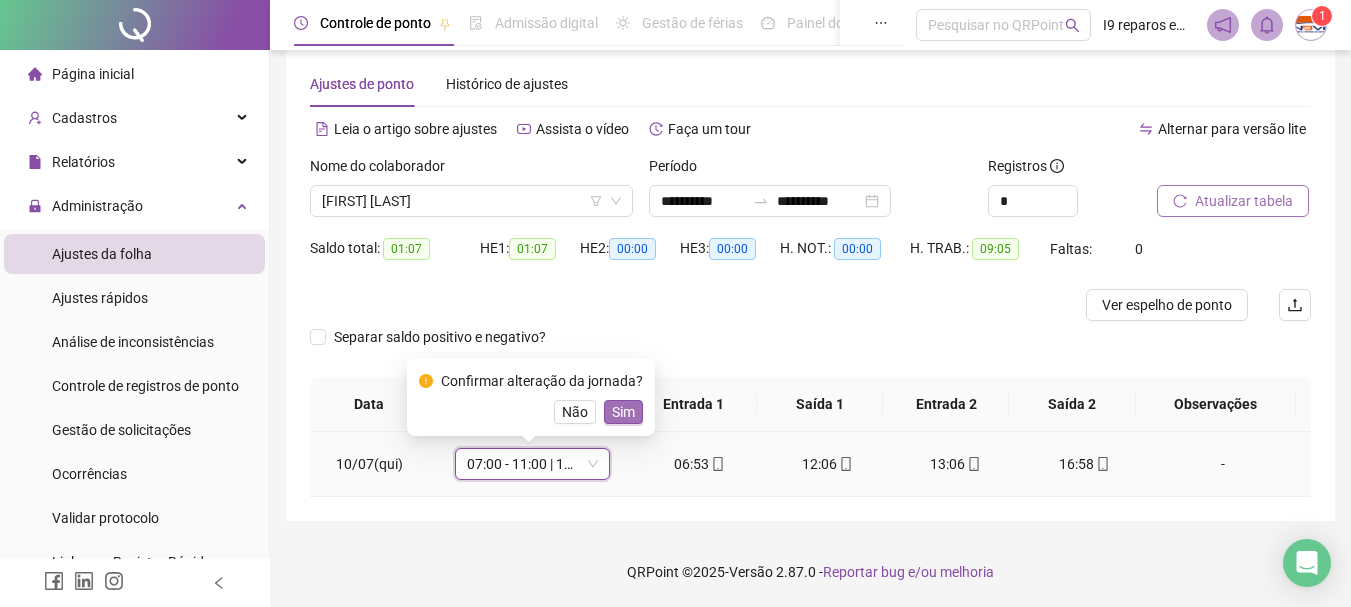 click on "Sim" at bounding box center [623, 412] 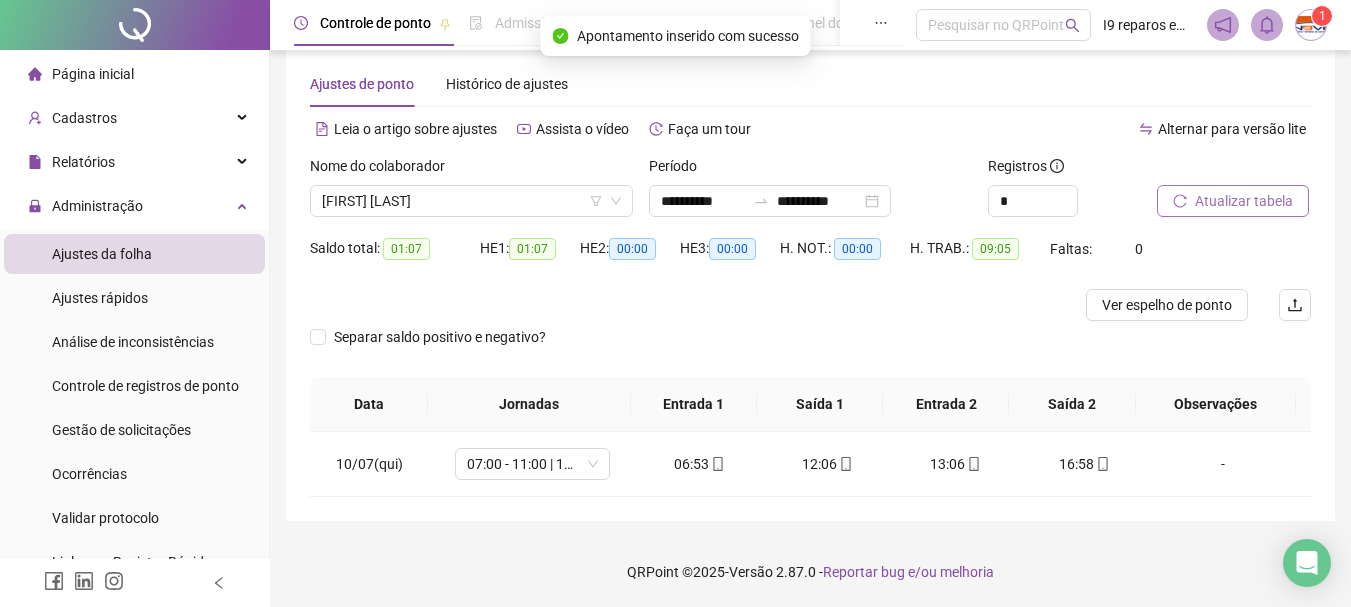 click on "Atualizar tabela" at bounding box center [1244, 201] 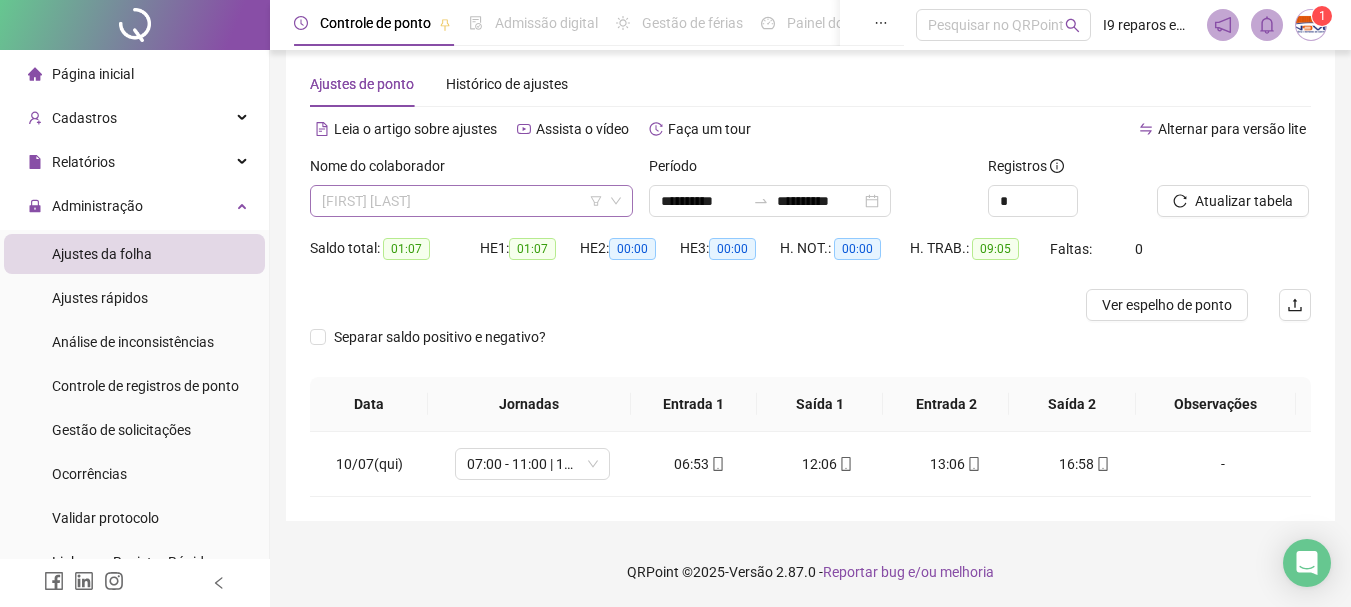 click on "[FIRST] [LAST] [LAST] DE [LAST]" at bounding box center [471, 201] 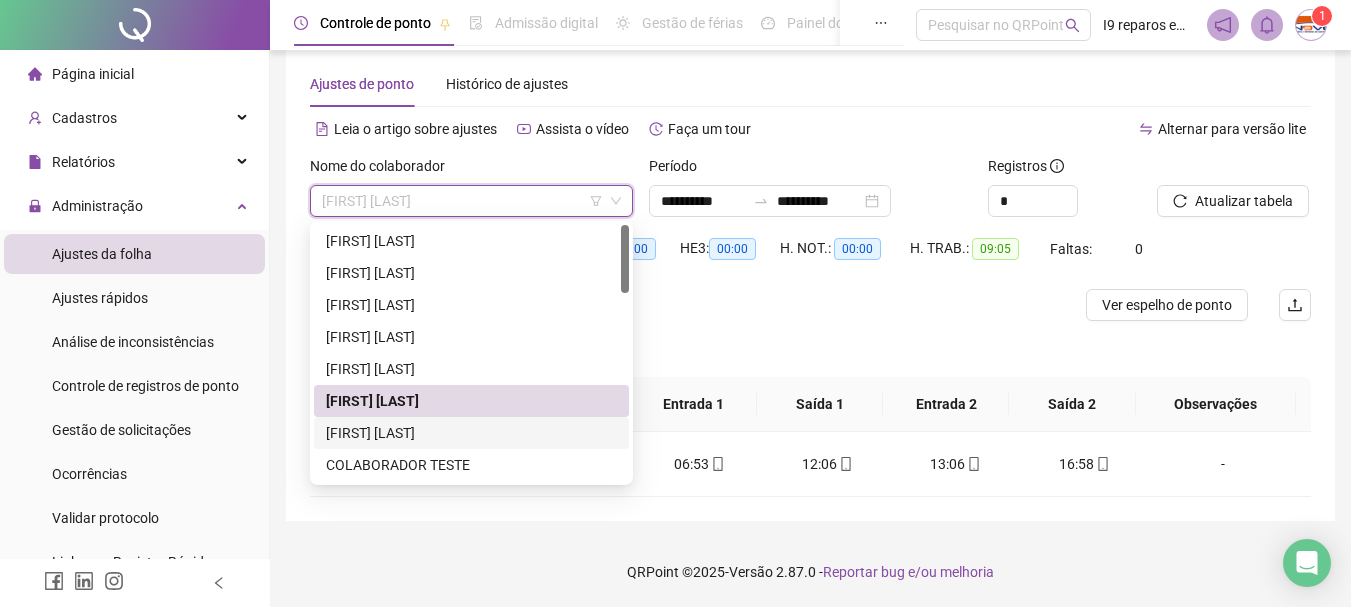 click on "[FIRST] [LAST] [LAST]" at bounding box center (471, 433) 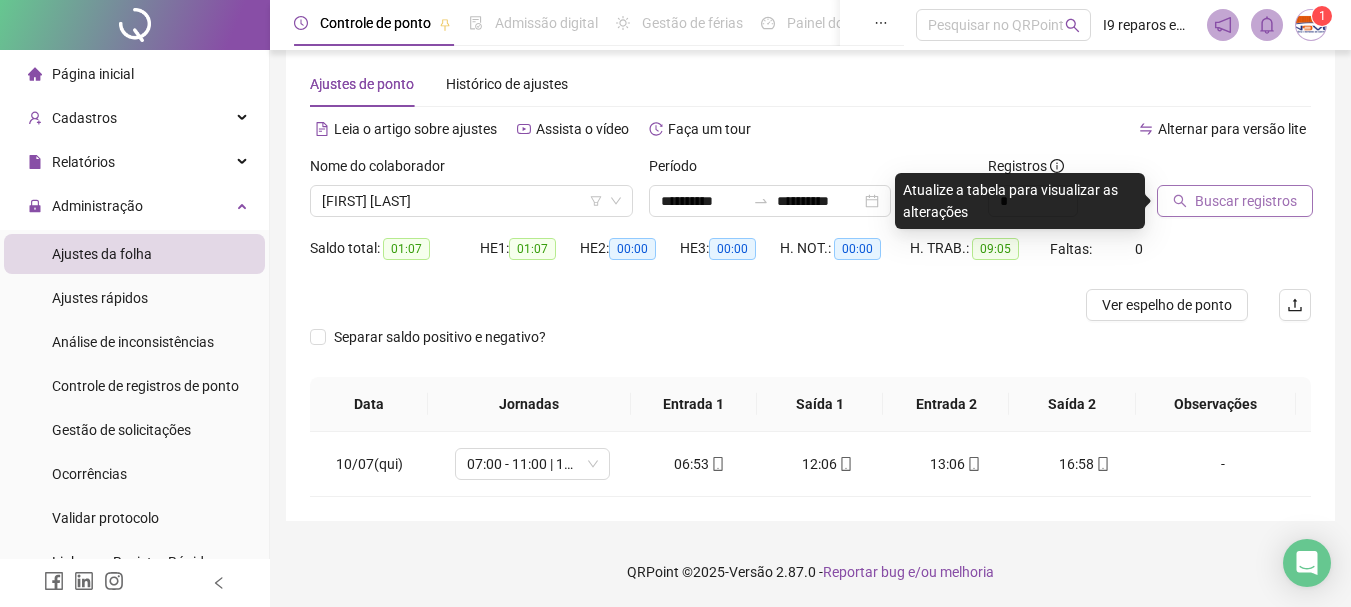 click on "Buscar registros" at bounding box center (1246, 201) 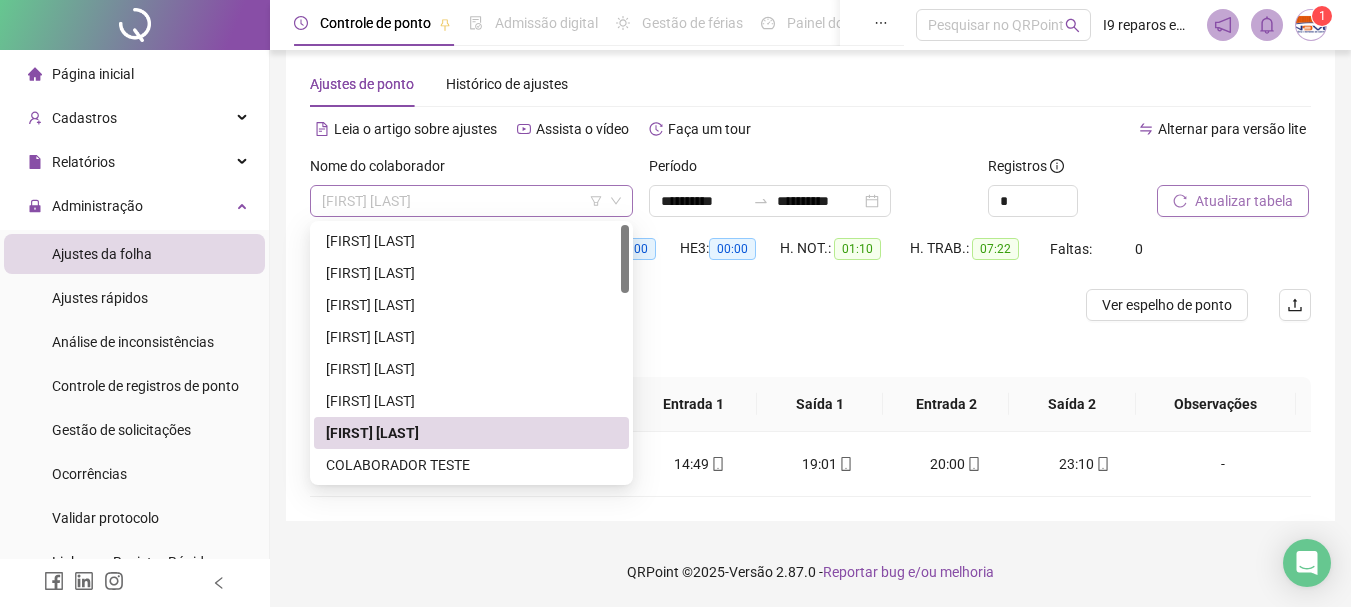 click on "[FIRST] [LAST] [LAST]" at bounding box center (471, 201) 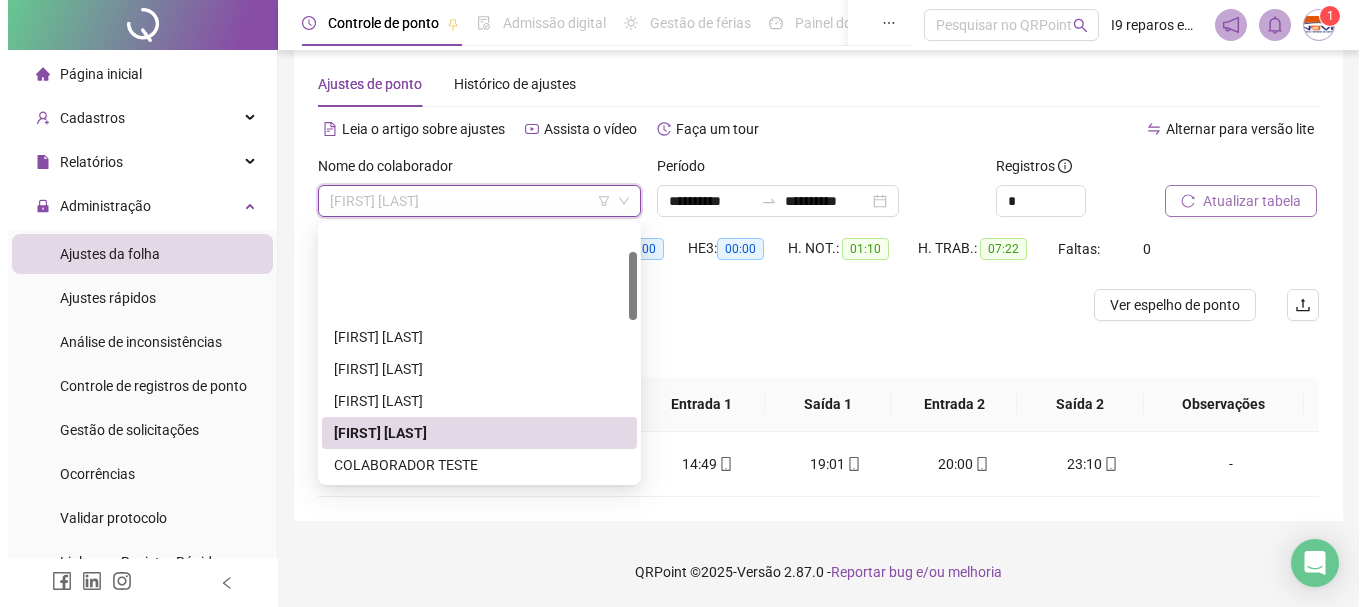 scroll, scrollTop: 100, scrollLeft: 0, axis: vertical 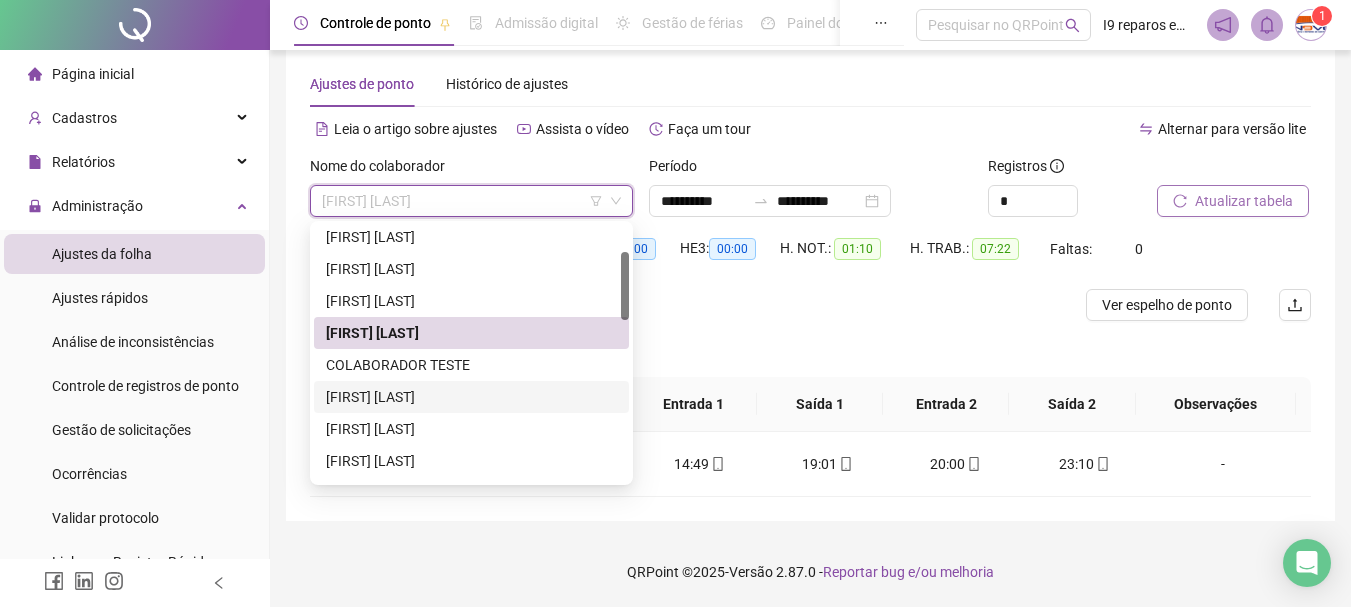click on "[FIRST] [LAST] [LAST] DA [LAST]" at bounding box center (471, 397) 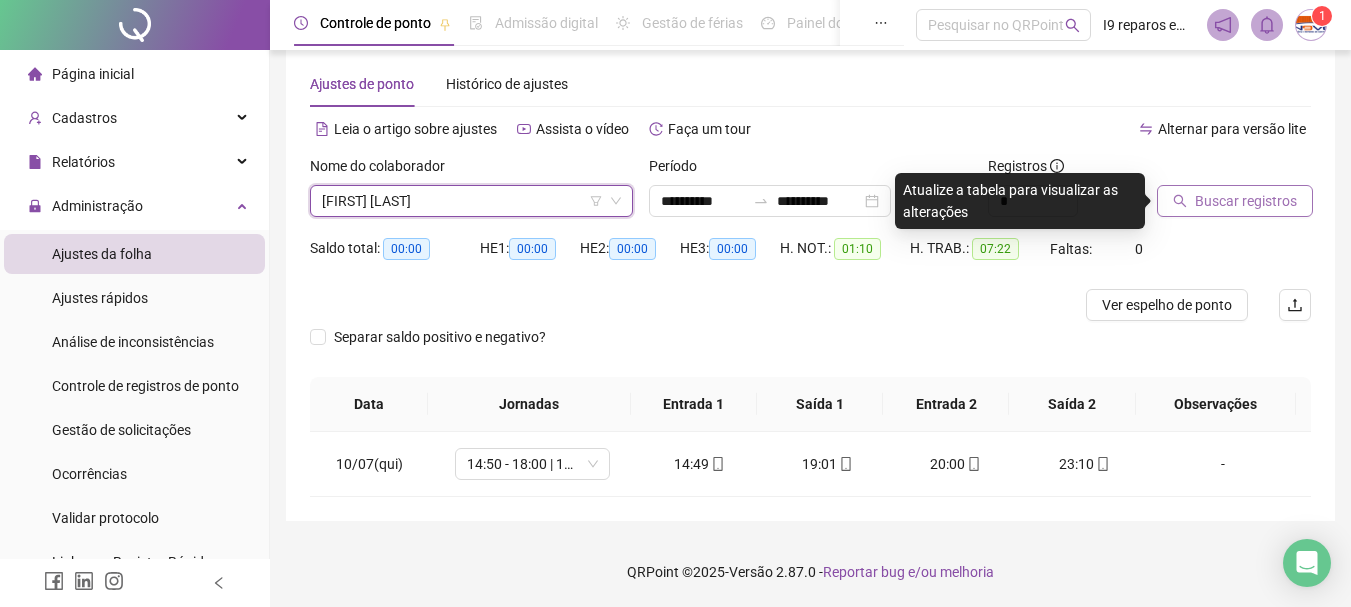 click on "Buscar registros" at bounding box center (1246, 201) 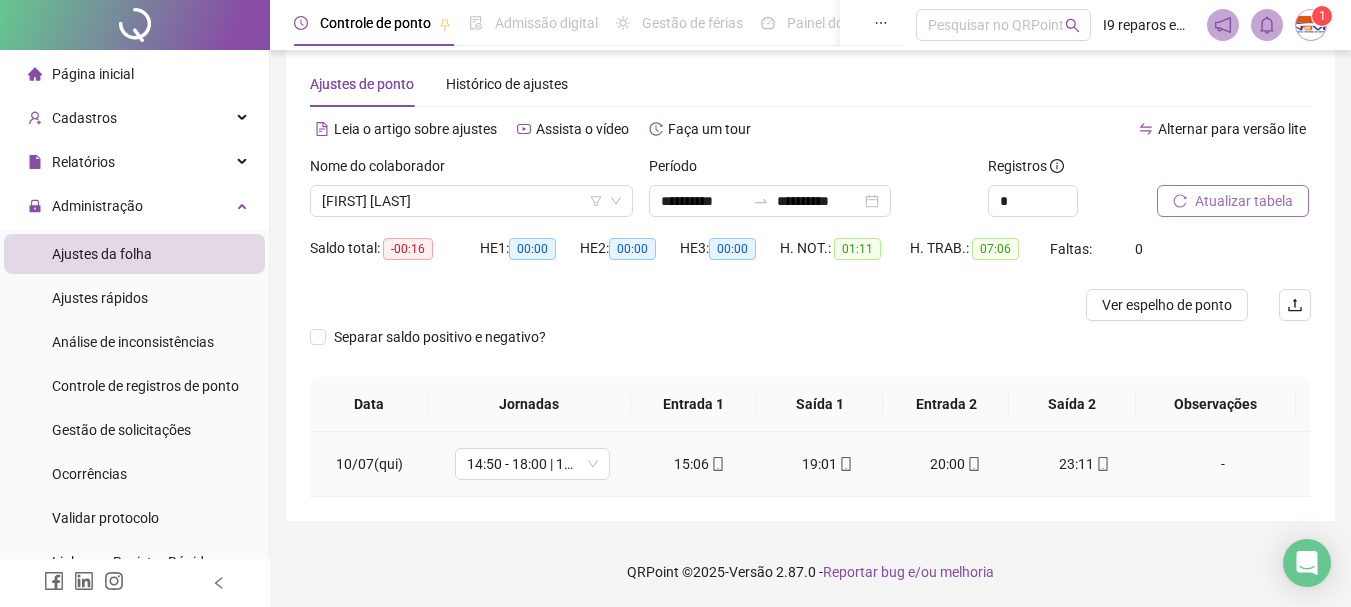 click on "-" at bounding box center (1223, 464) 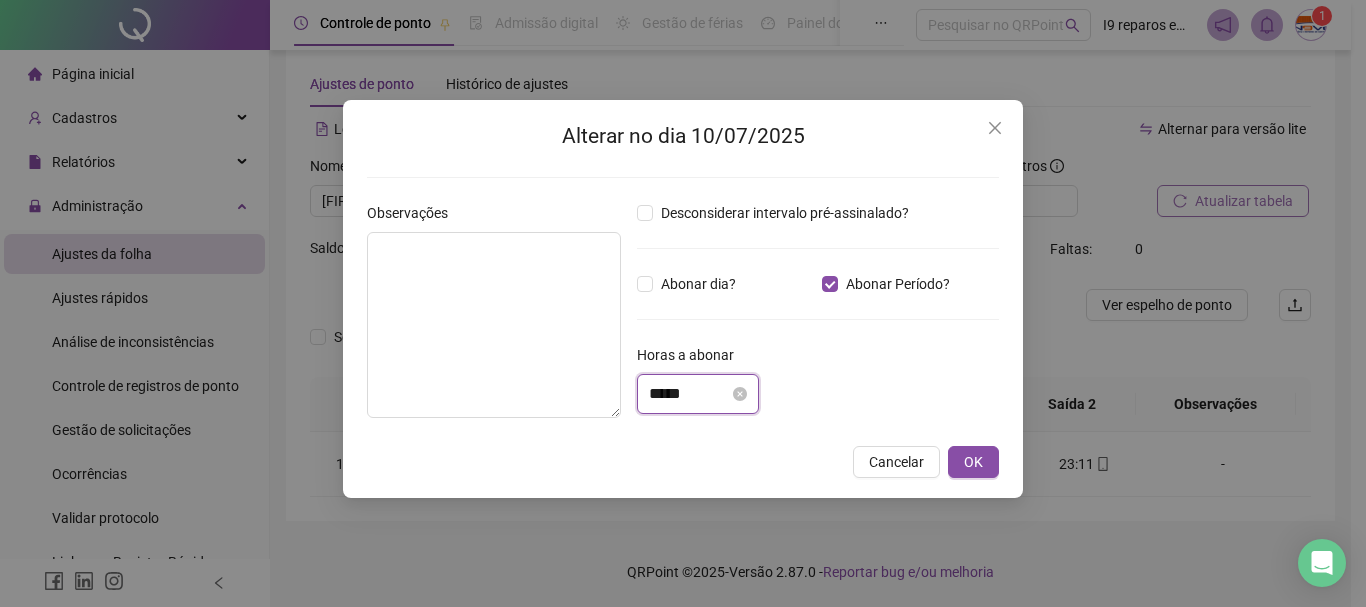 click on "*****" at bounding box center (689, 394) 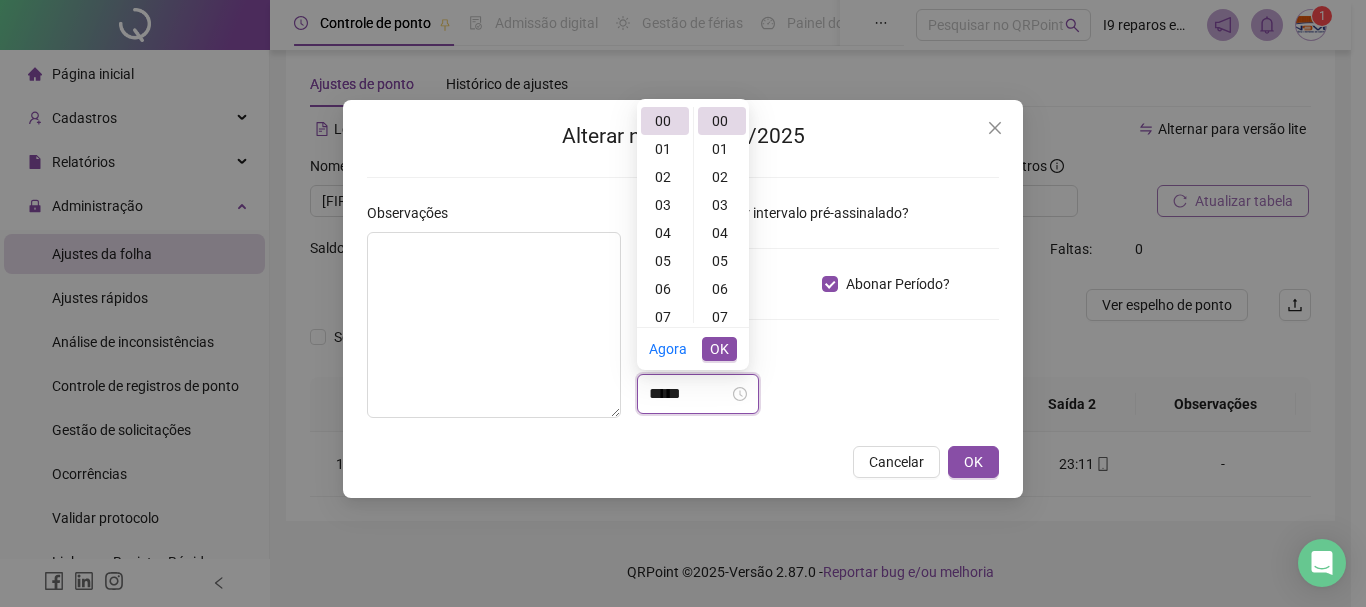 scroll, scrollTop: 0, scrollLeft: 0, axis: both 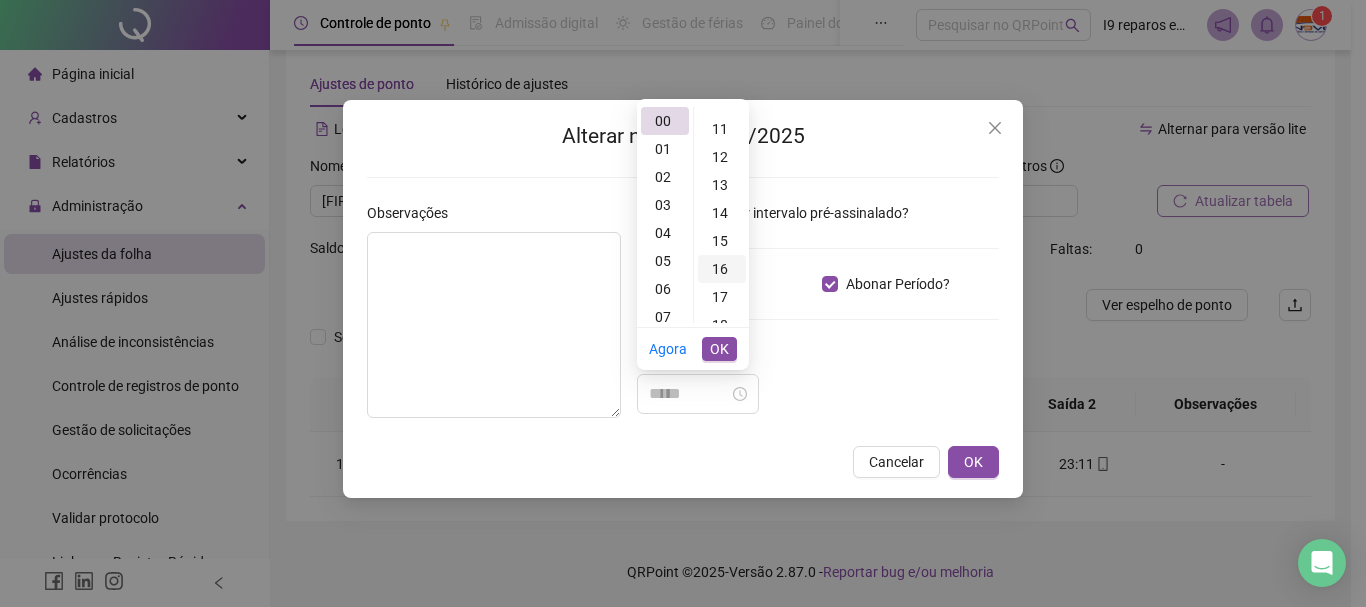 click on "16" at bounding box center [722, 269] 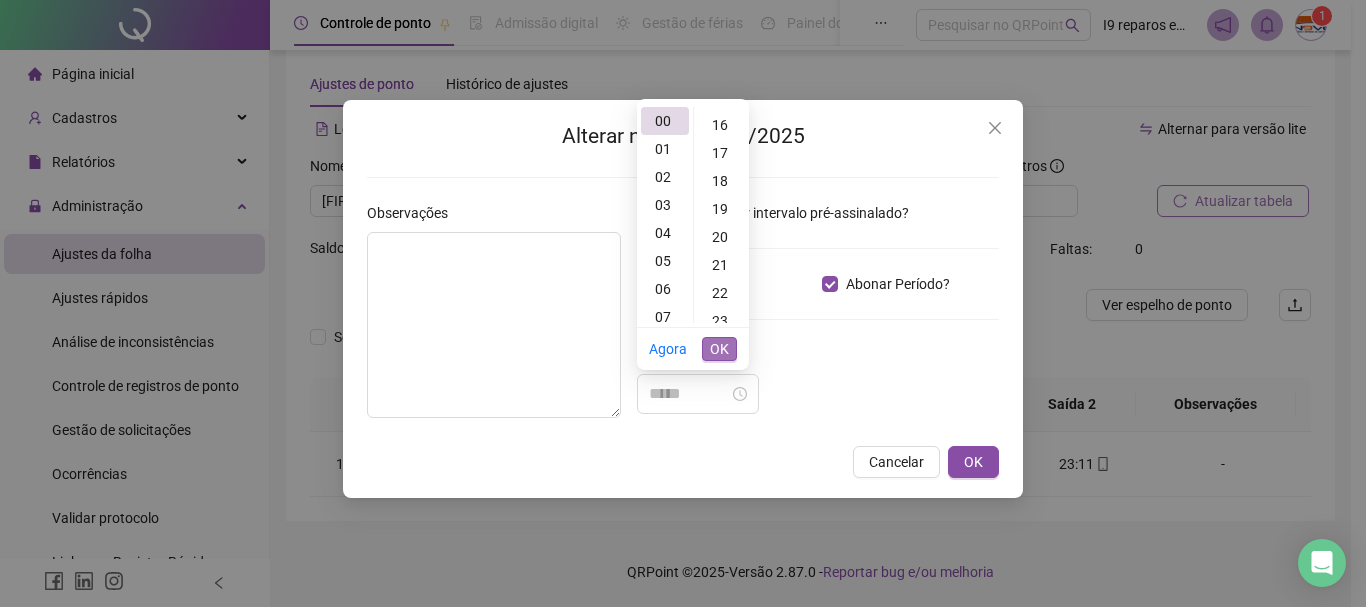type on "*****" 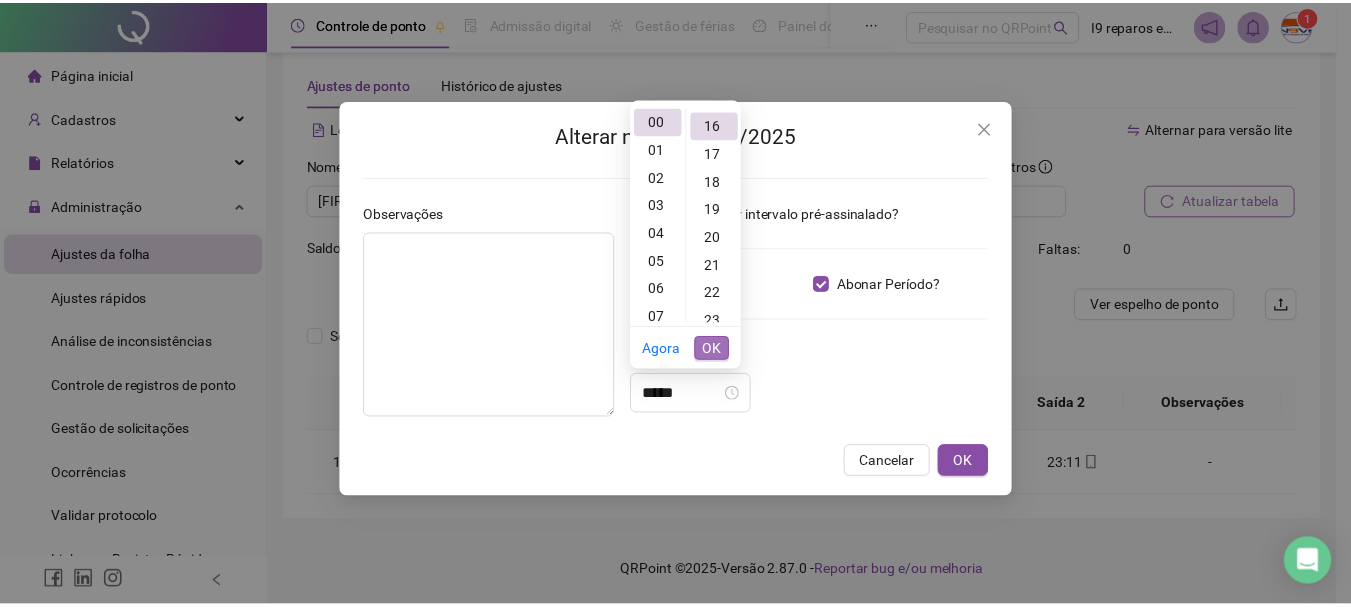 scroll, scrollTop: 448, scrollLeft: 0, axis: vertical 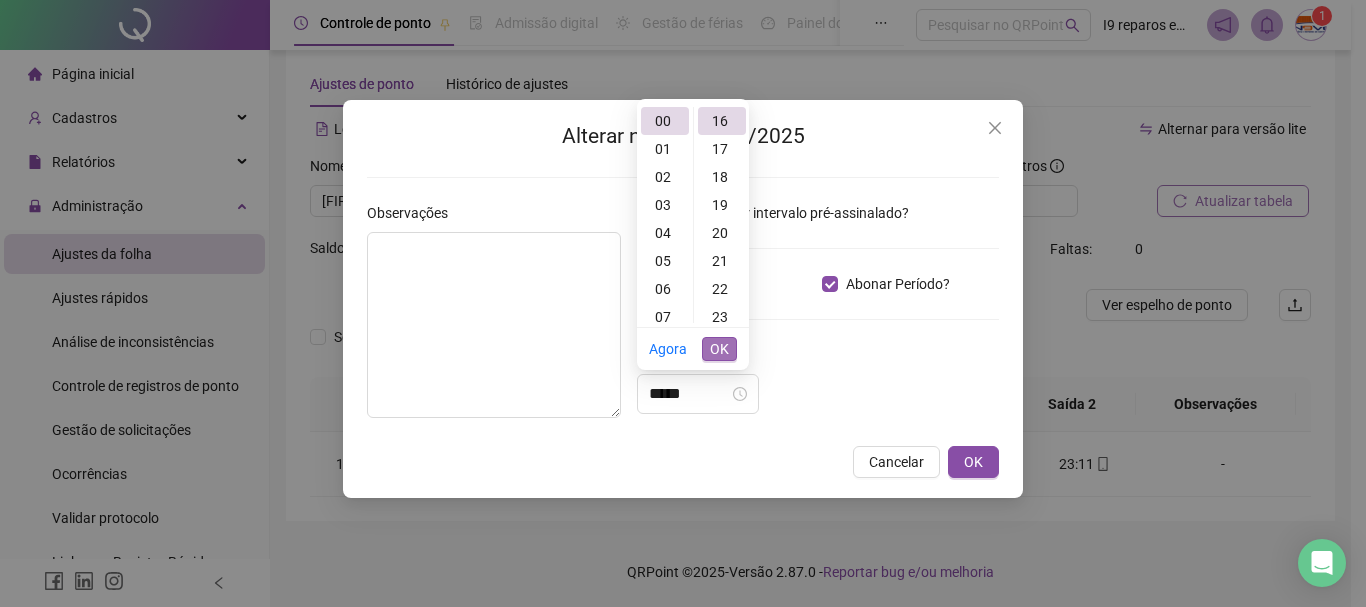 click on "OK" at bounding box center [719, 349] 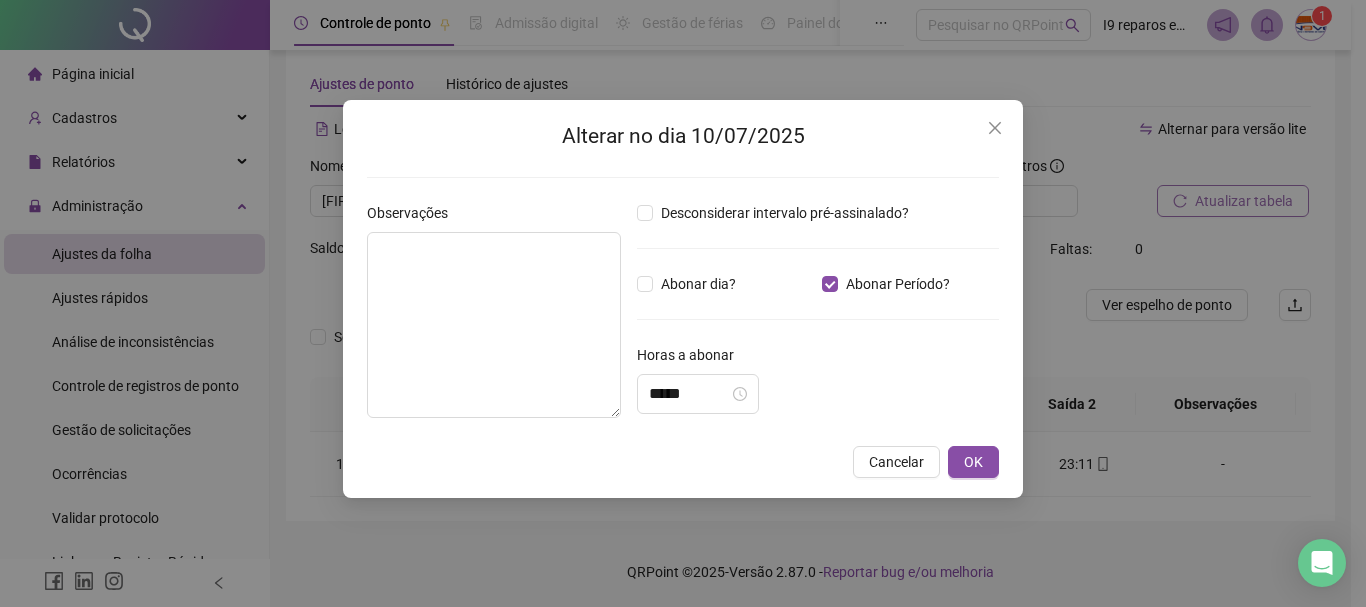 click on "Horas a abonar" at bounding box center [818, 359] 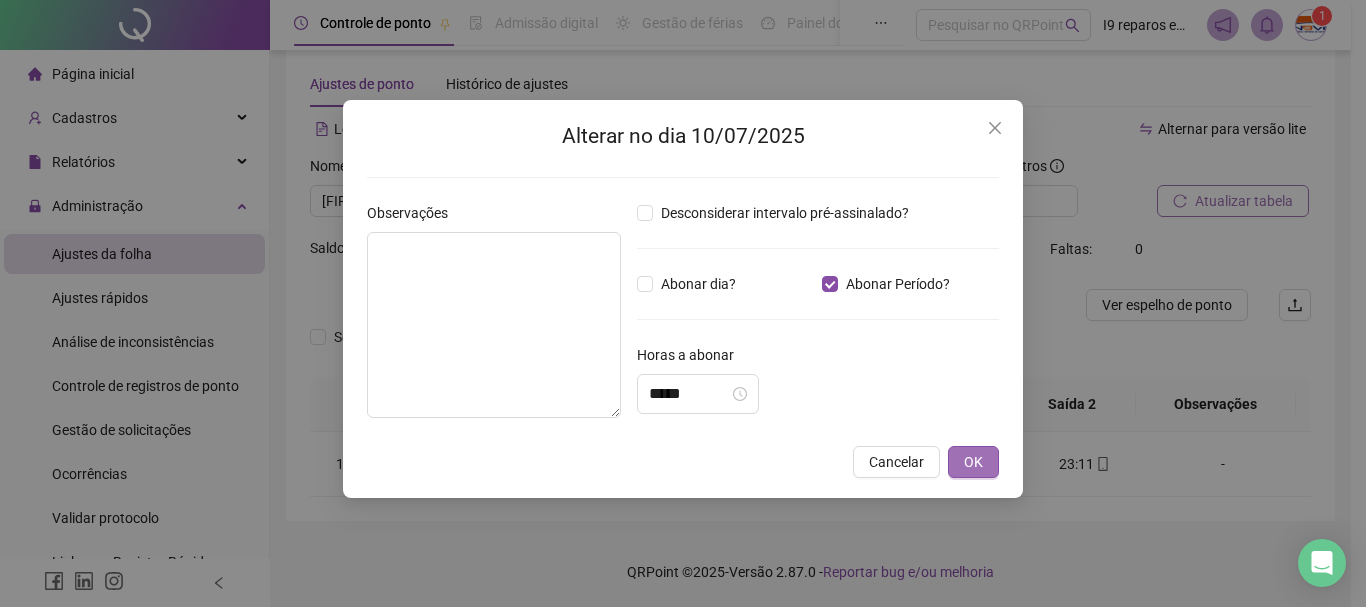 drag, startPoint x: 963, startPoint y: 464, endPoint x: 1149, endPoint y: 302, distance: 246.65765 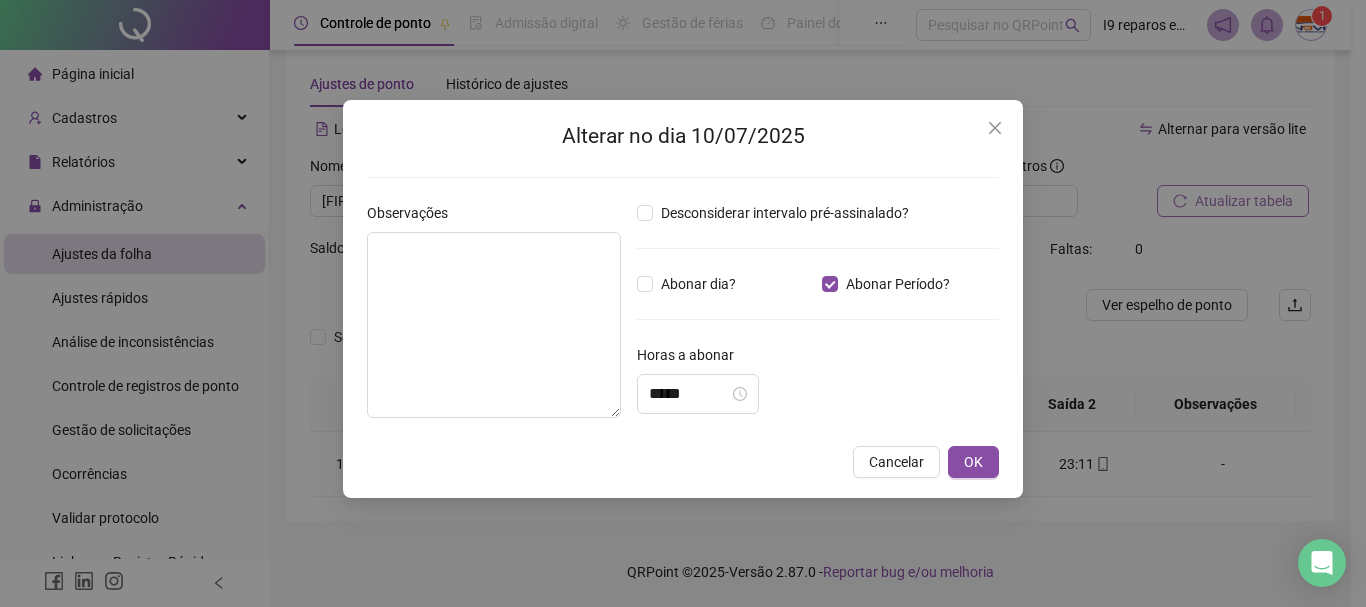 click on "OK" at bounding box center [973, 462] 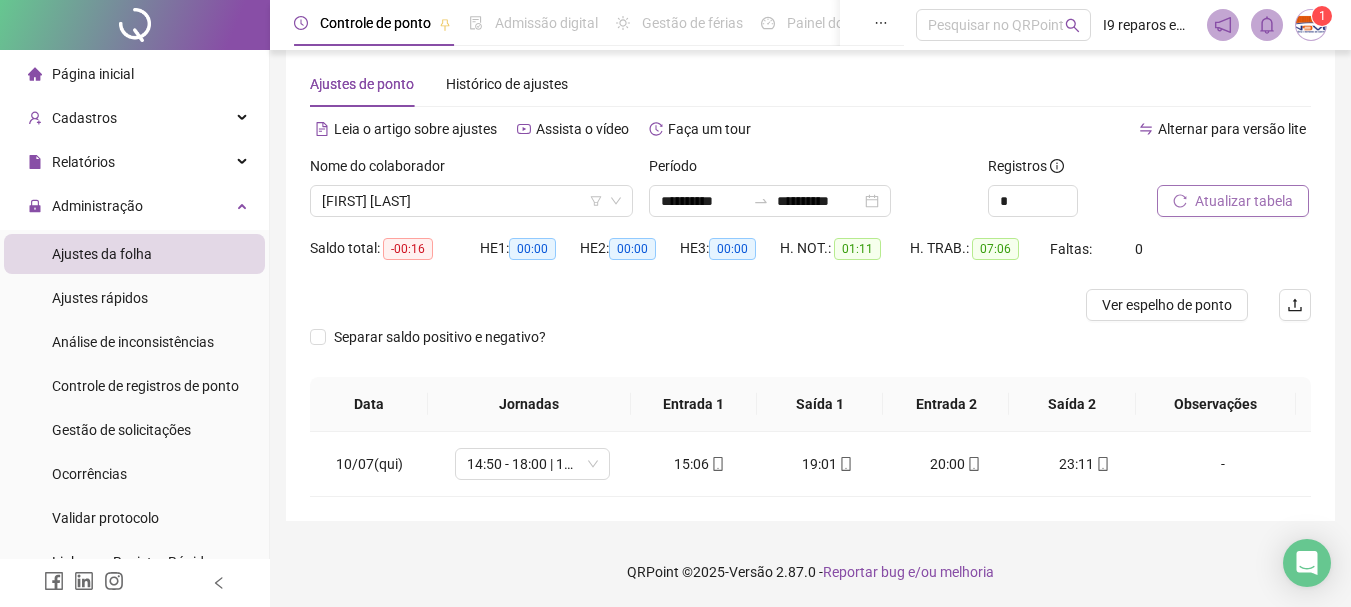 click on "Atualizar tabela" at bounding box center [1244, 201] 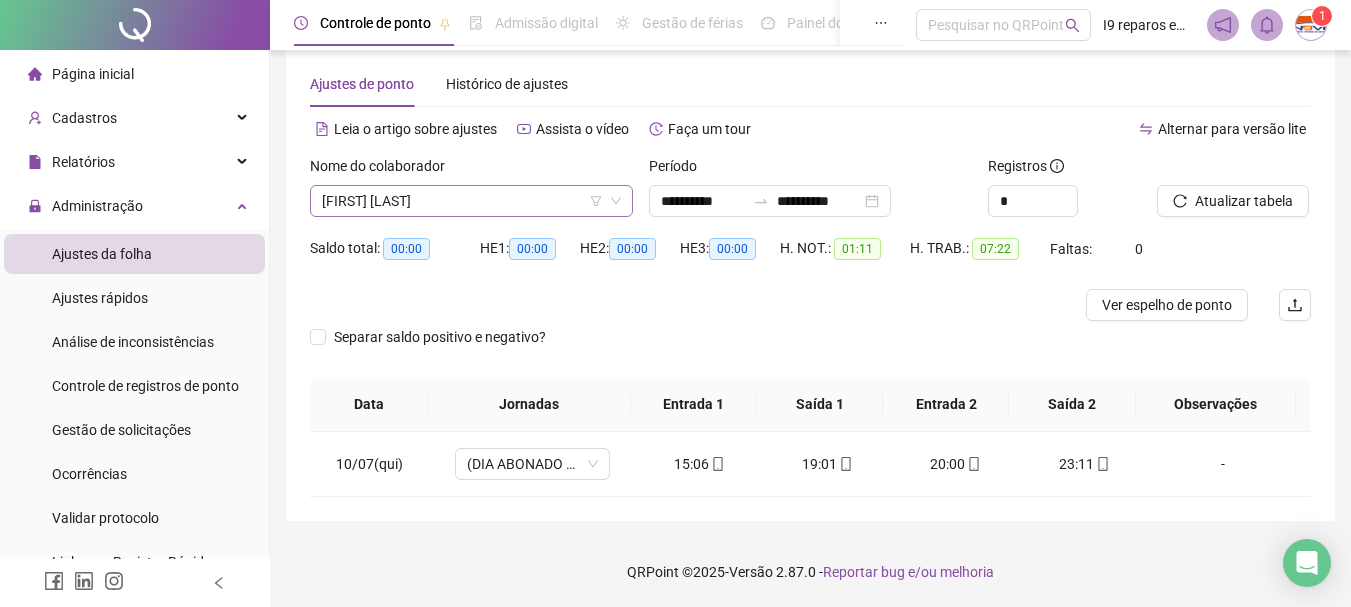 click on "[FIRST] [LAST] [LAST] DA [LAST]" at bounding box center (471, 201) 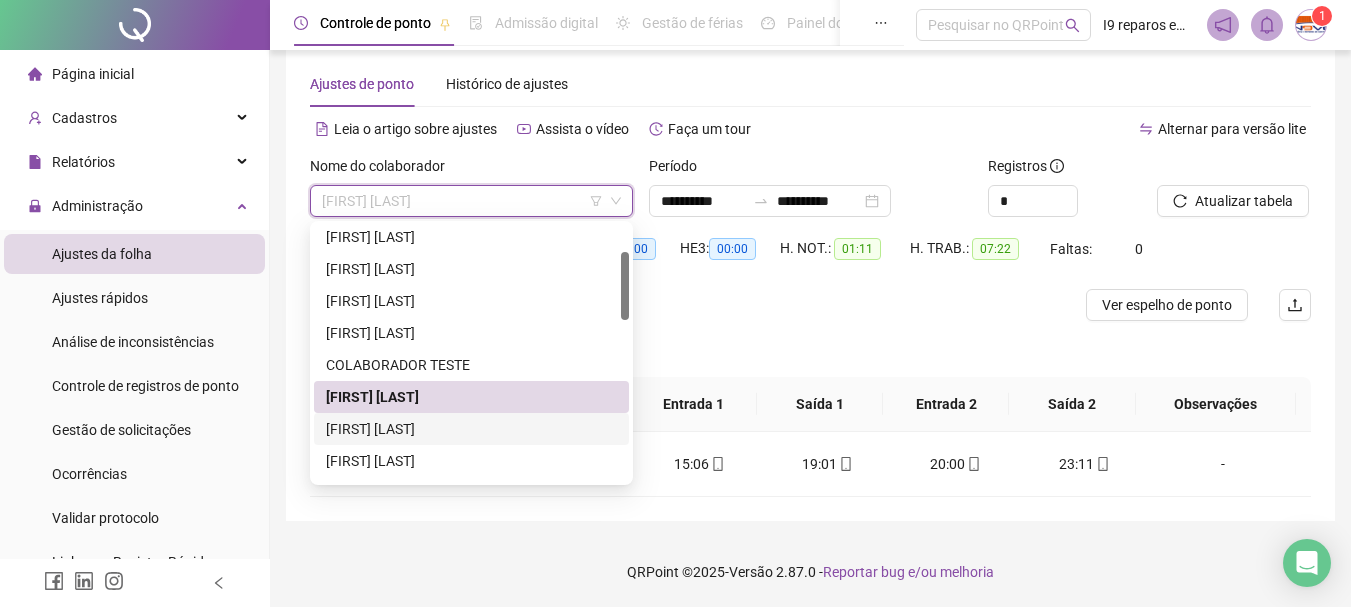 click on "[FIRST] [LAST] [LAST] DOS [LAST]" at bounding box center [471, 429] 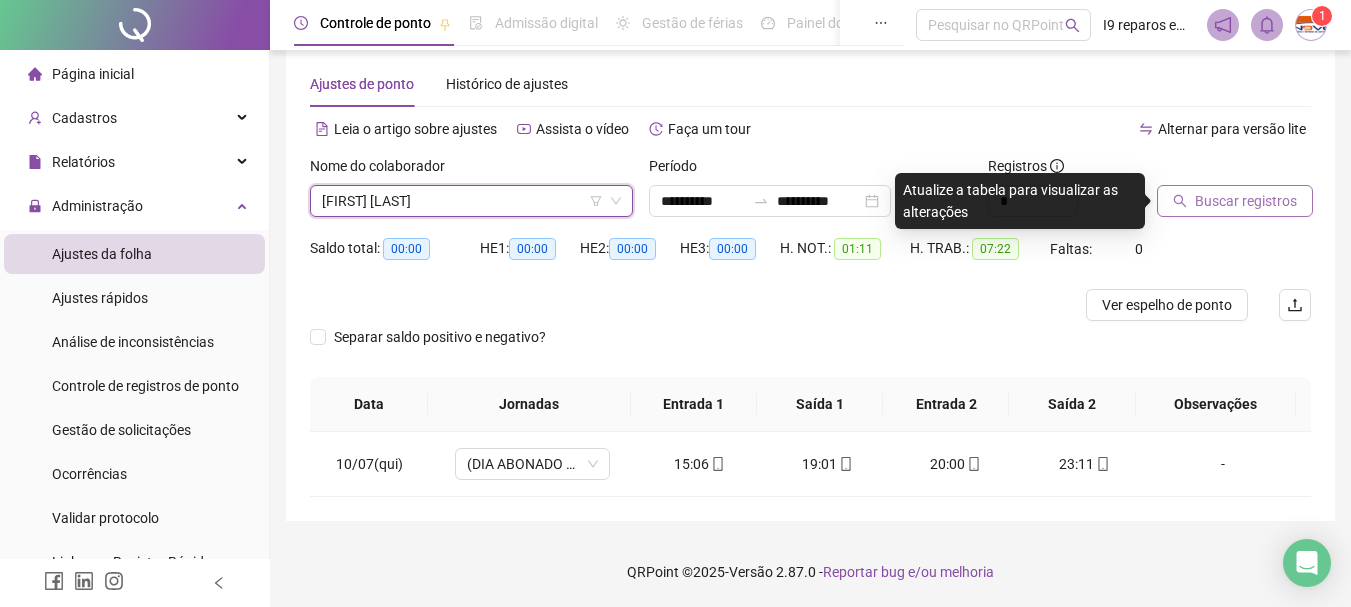 click on "Buscar registros" at bounding box center [1246, 201] 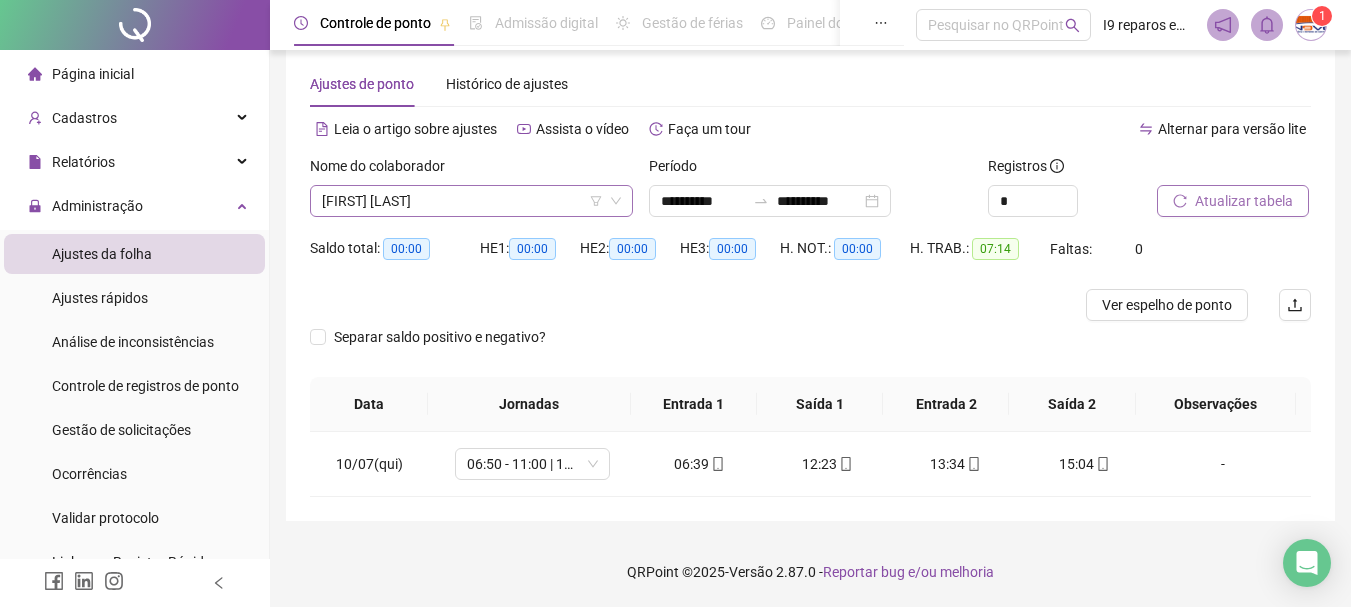click on "[FIRST] [LAST] [LAST] DOS [LAST]" at bounding box center (471, 201) 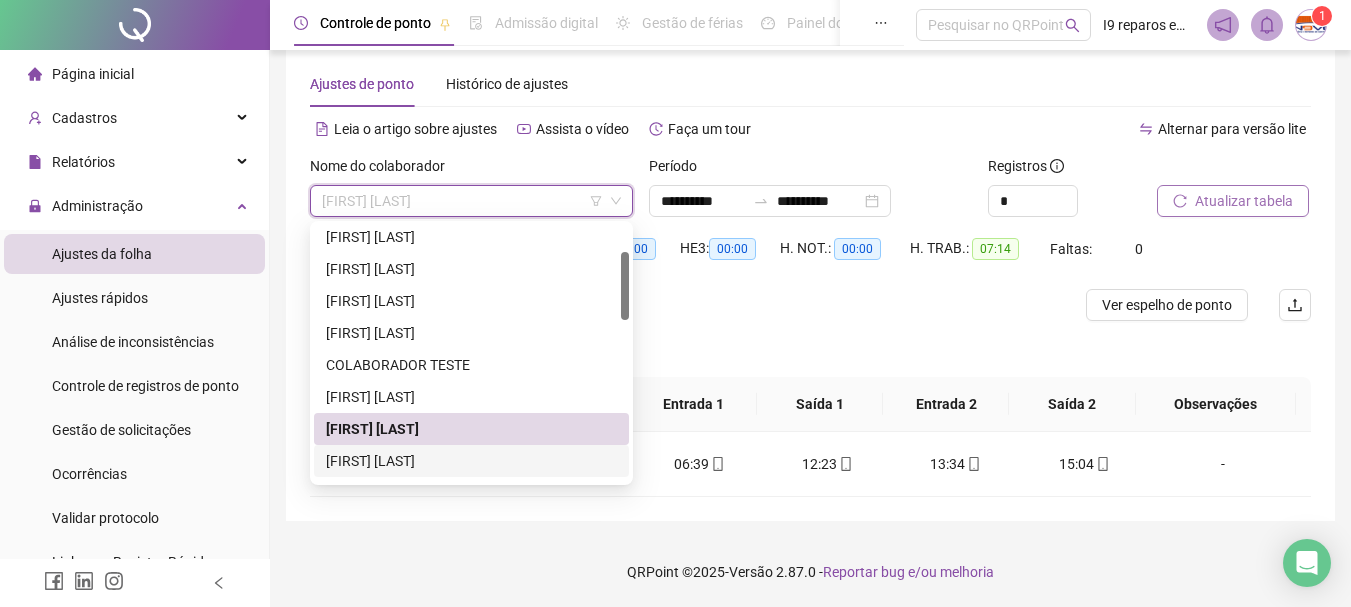 click on "[FIRST] [LAST] [LAST]" at bounding box center (471, 461) 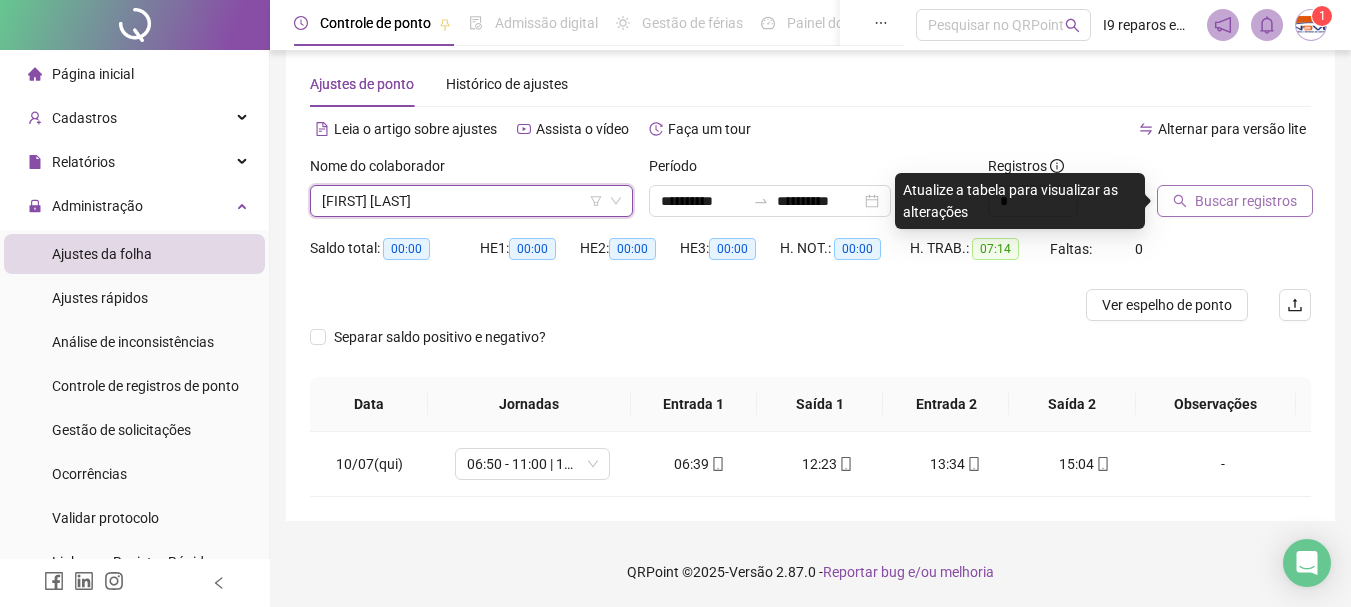 click on "[FIRST] [LAST] [LAST]" at bounding box center (471, 201) 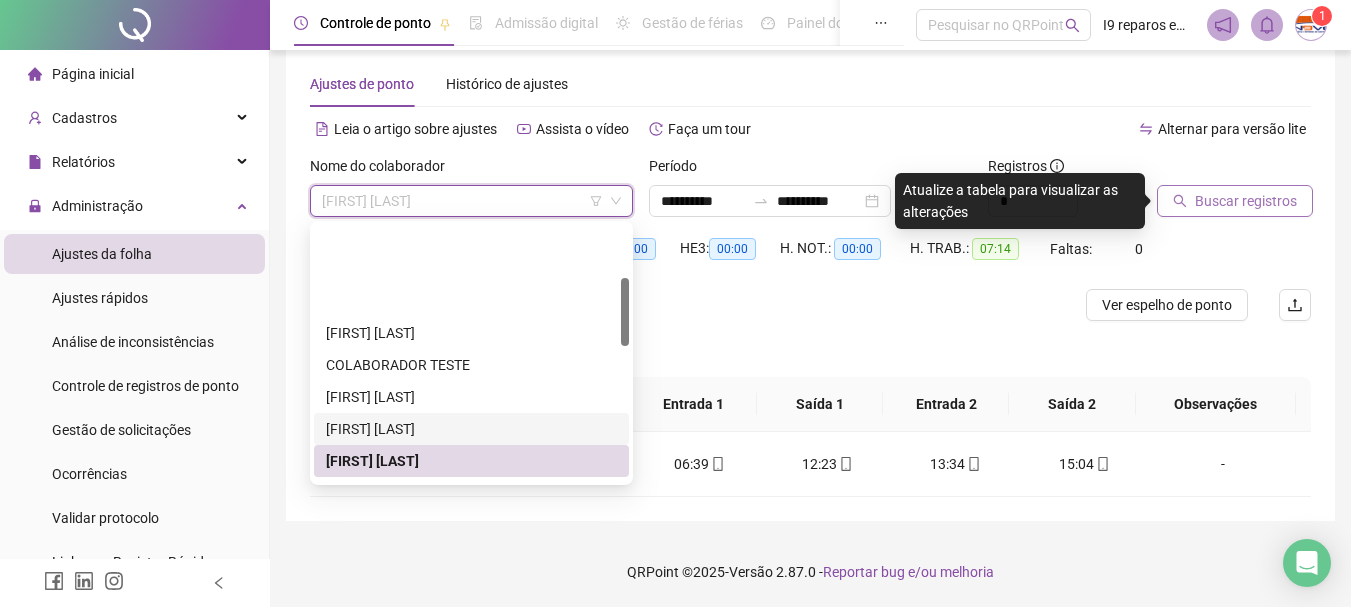 scroll, scrollTop: 200, scrollLeft: 0, axis: vertical 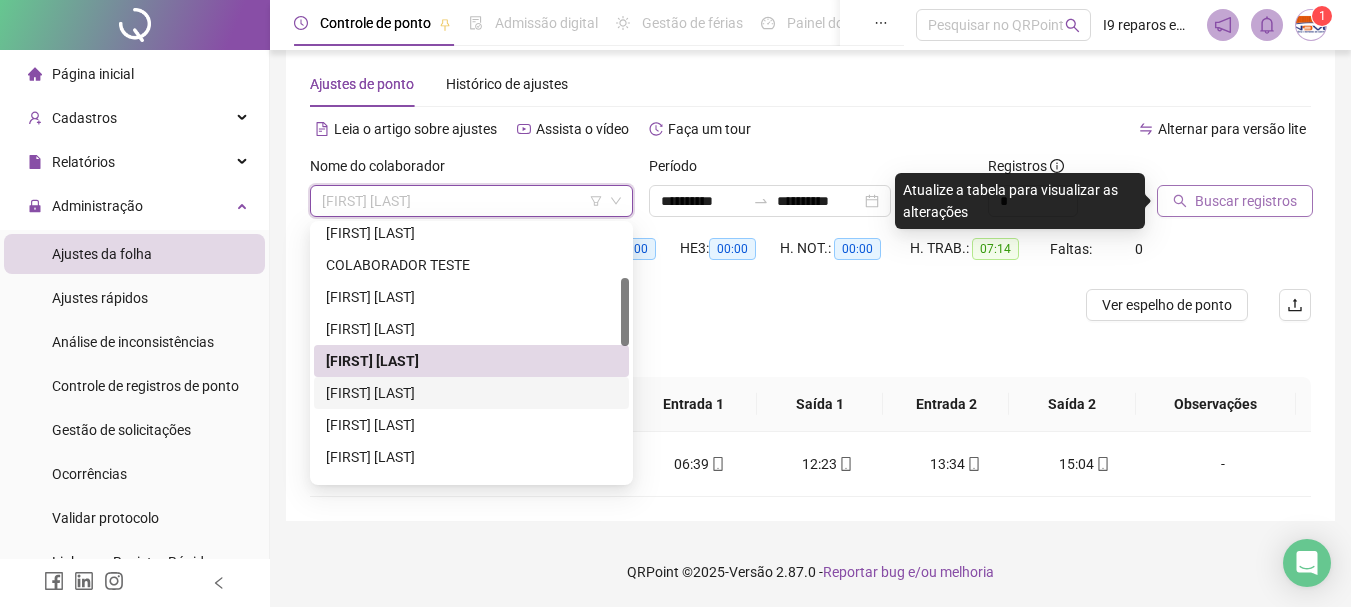click on "[FIRST] DOS [LAST]" at bounding box center [471, 393] 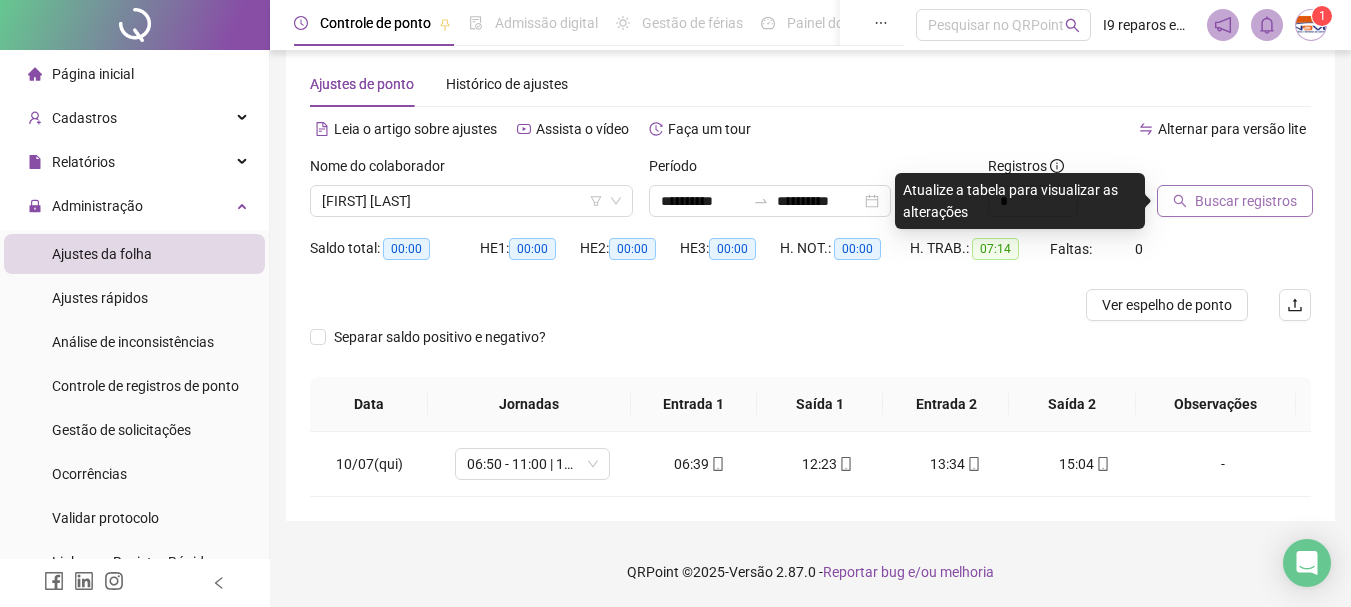 click on "Buscar registros" at bounding box center (1235, 201) 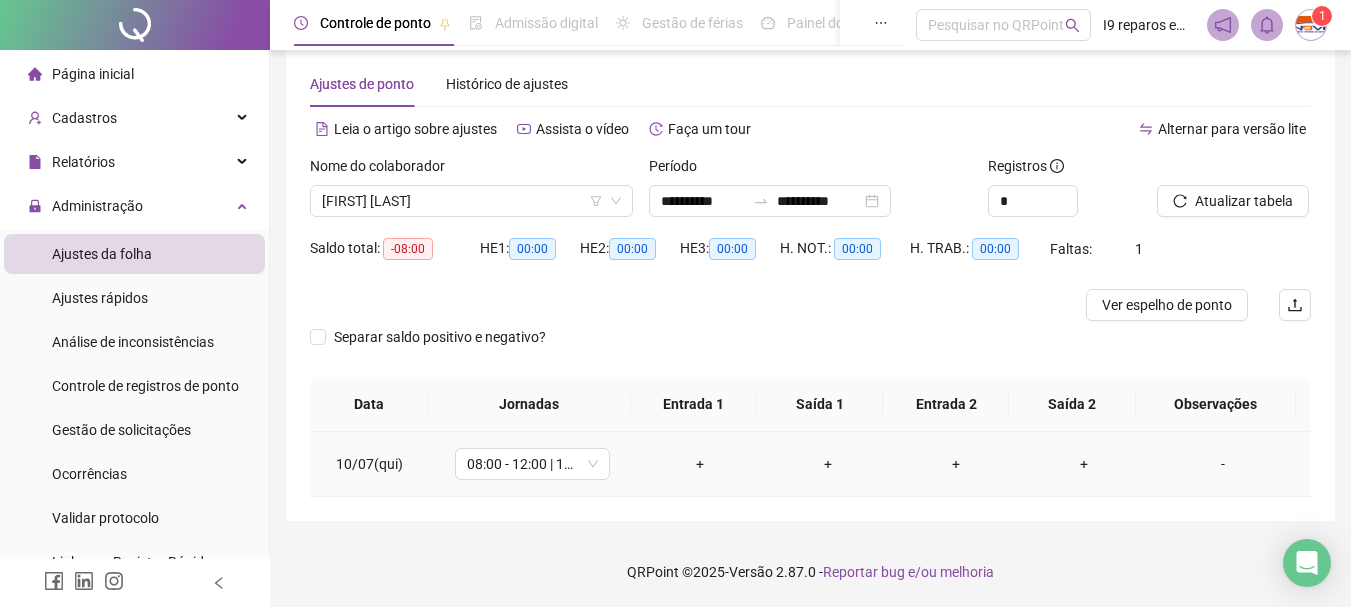 click on "+" at bounding box center [700, 464] 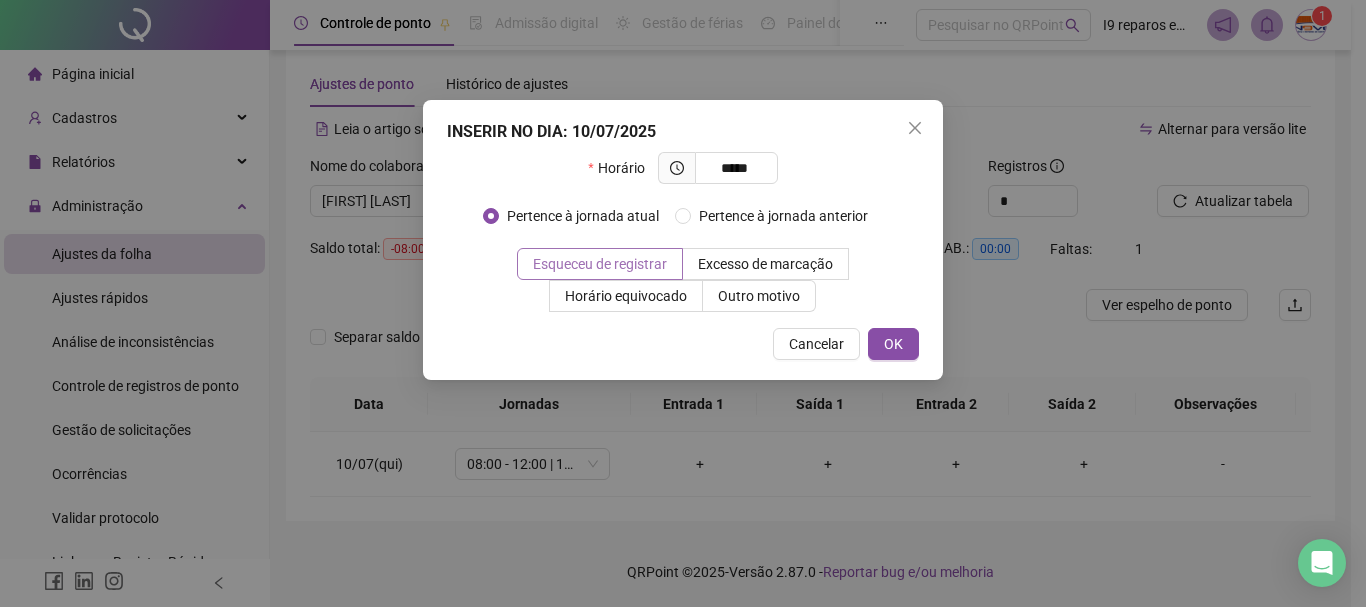 type on "*****" 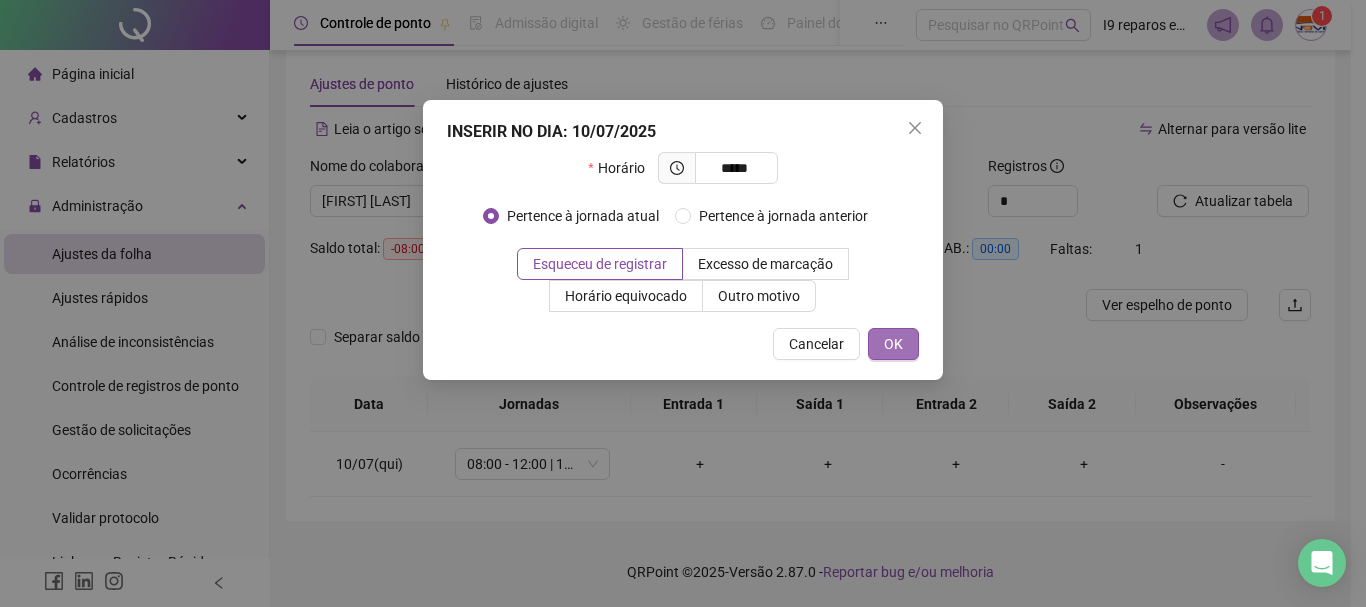click on "OK" at bounding box center (893, 344) 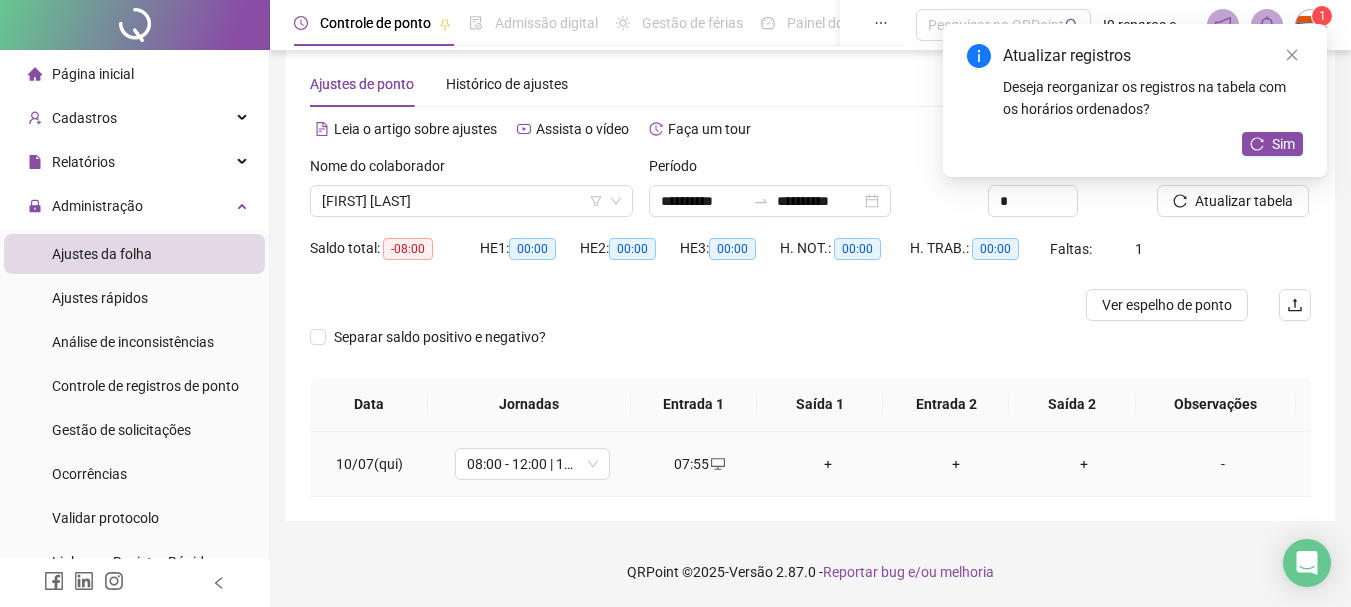click on "+" at bounding box center (828, 464) 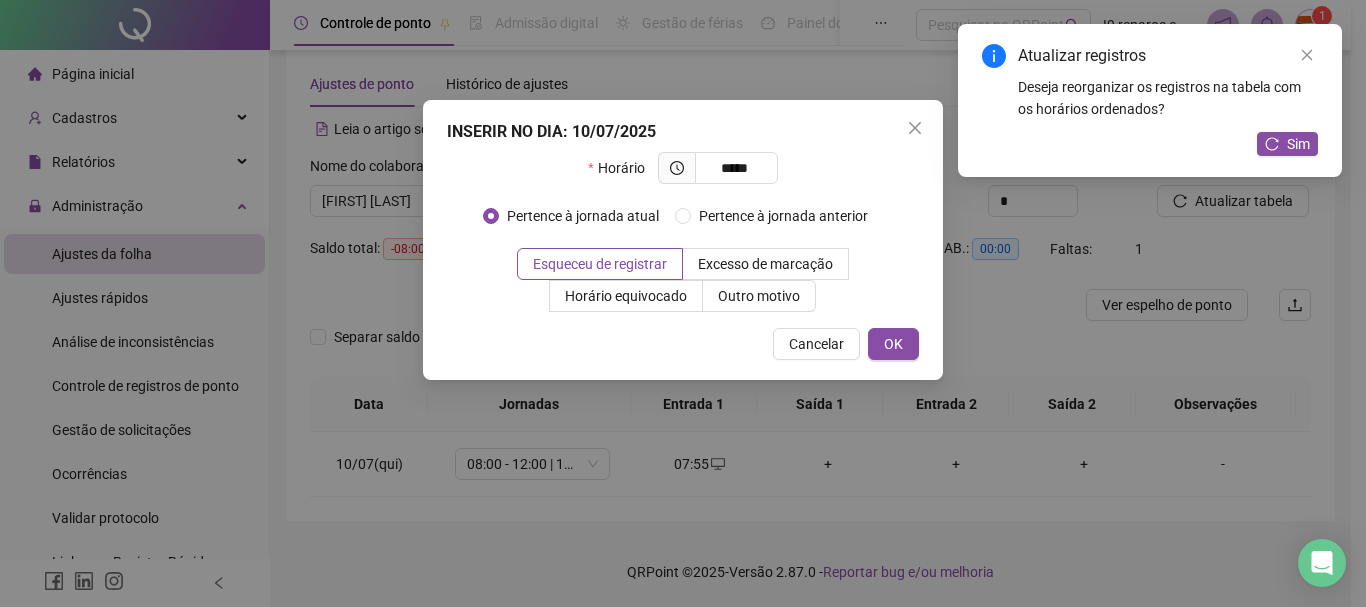 type on "*****" 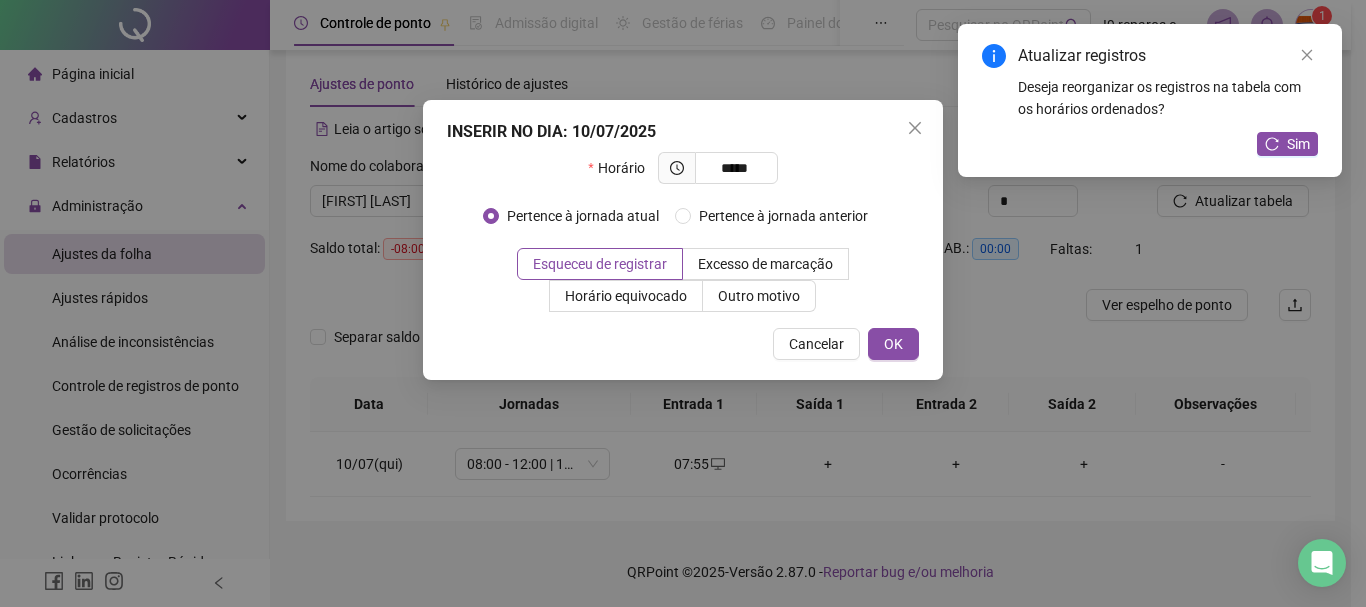 click on "Pertence à jornada atual Pertence à jornada anterior" at bounding box center [683, 224] 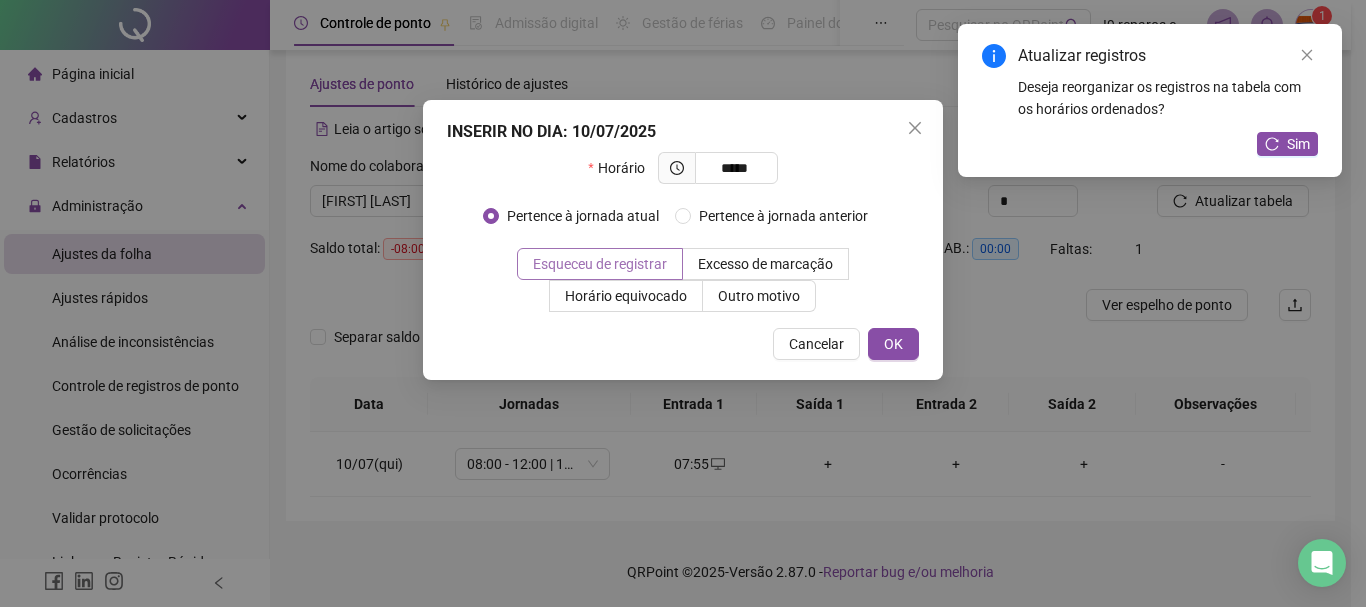 click on "Esqueceu de registrar" at bounding box center [600, 264] 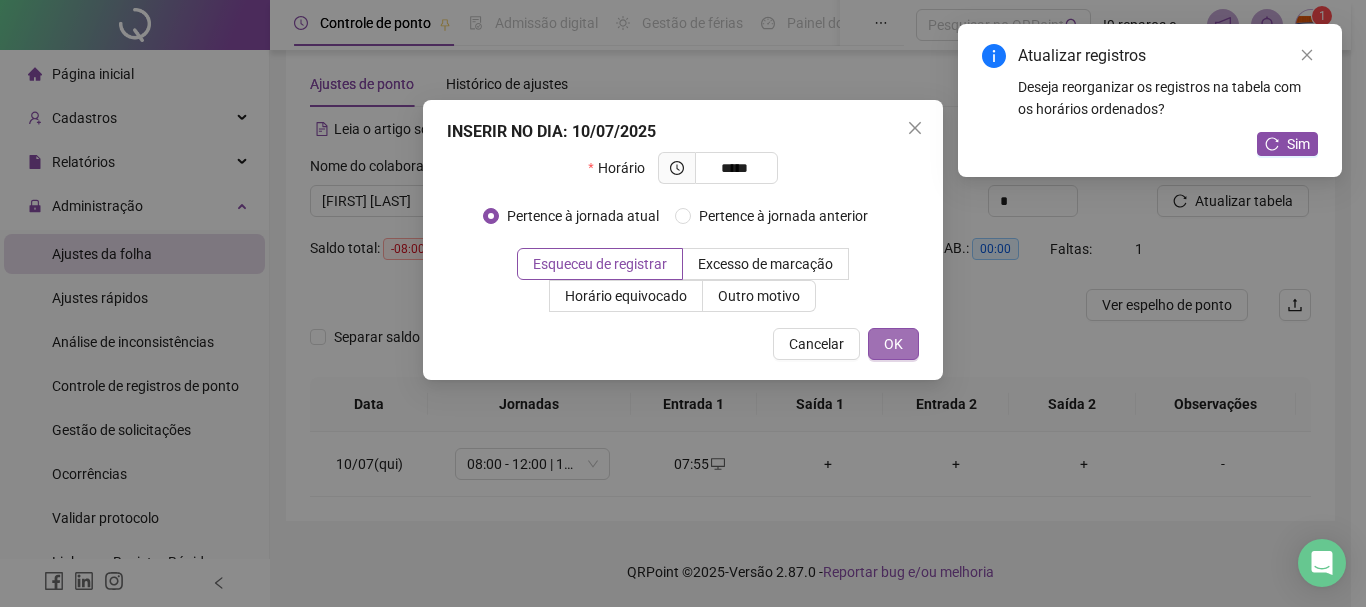click on "OK" at bounding box center [893, 344] 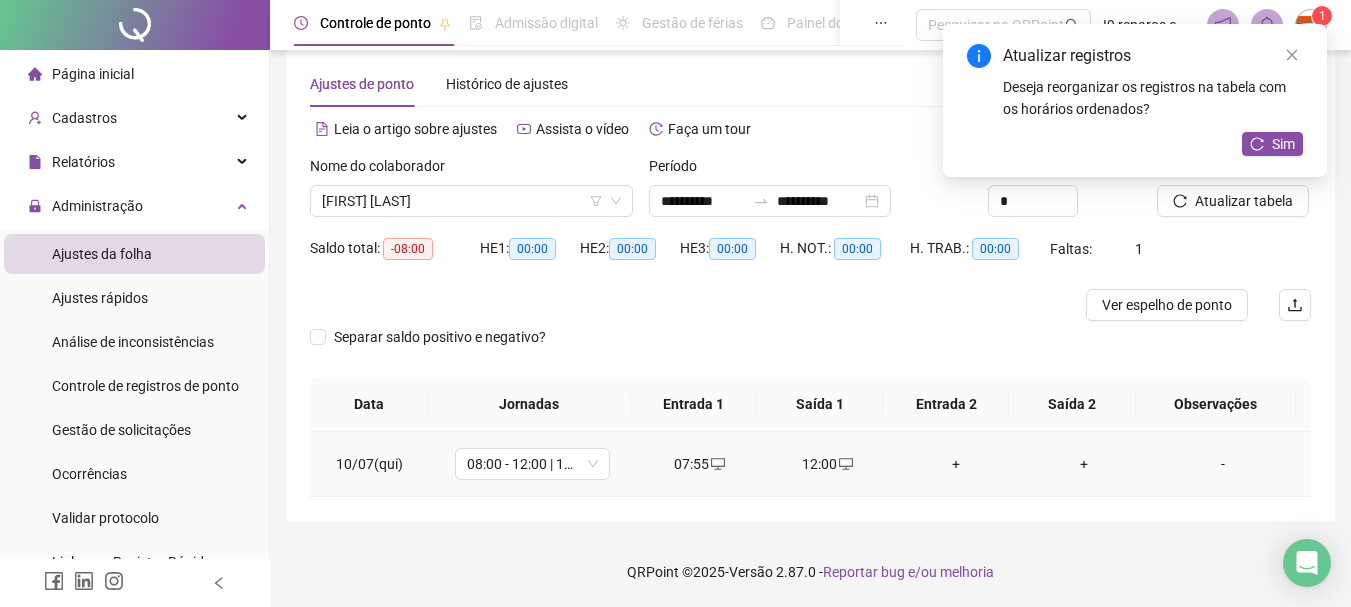 click on "+" at bounding box center [956, 464] 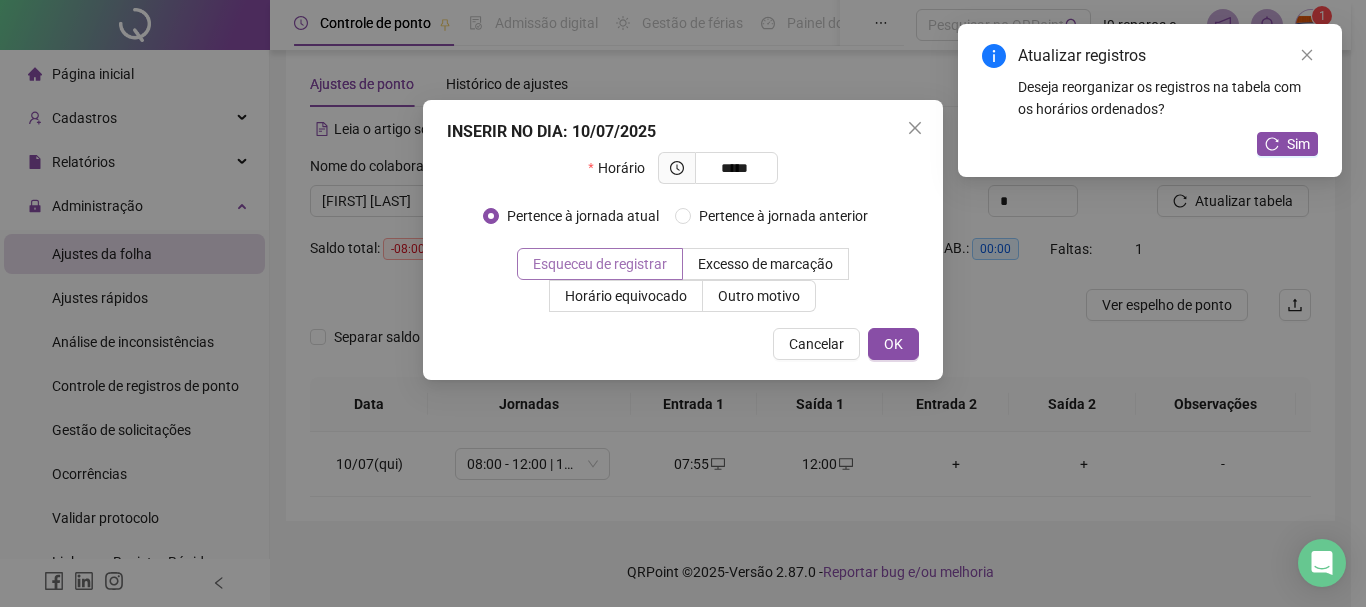 type on "*****" 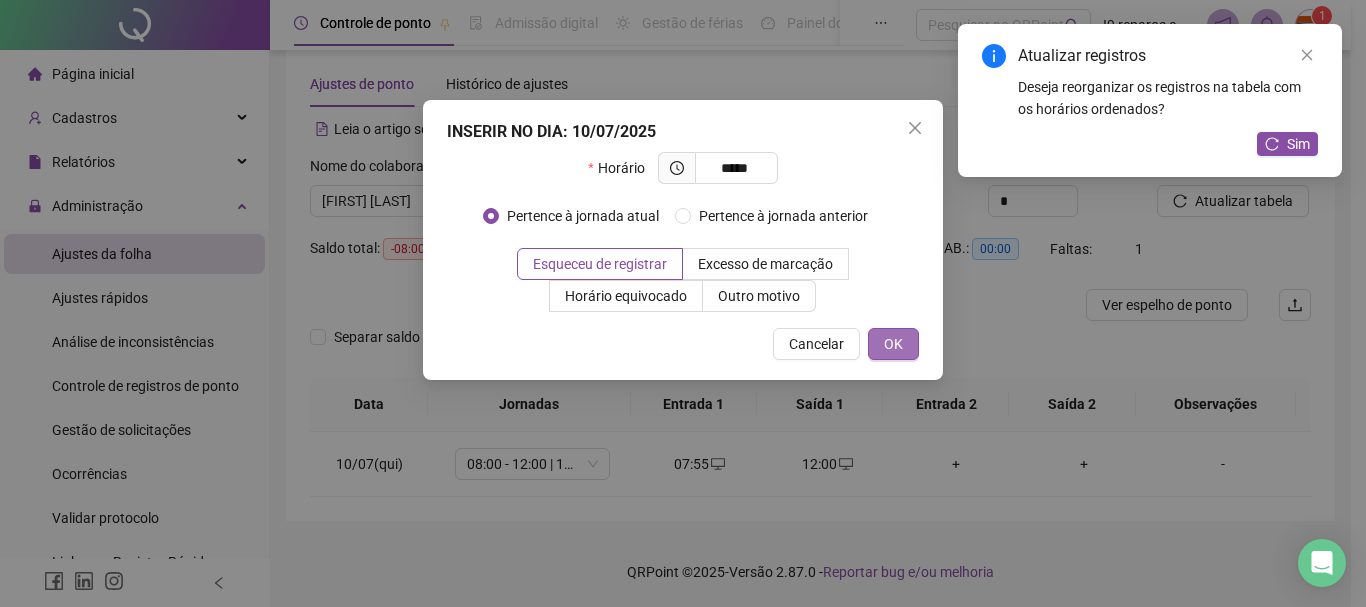 click on "OK" at bounding box center [893, 344] 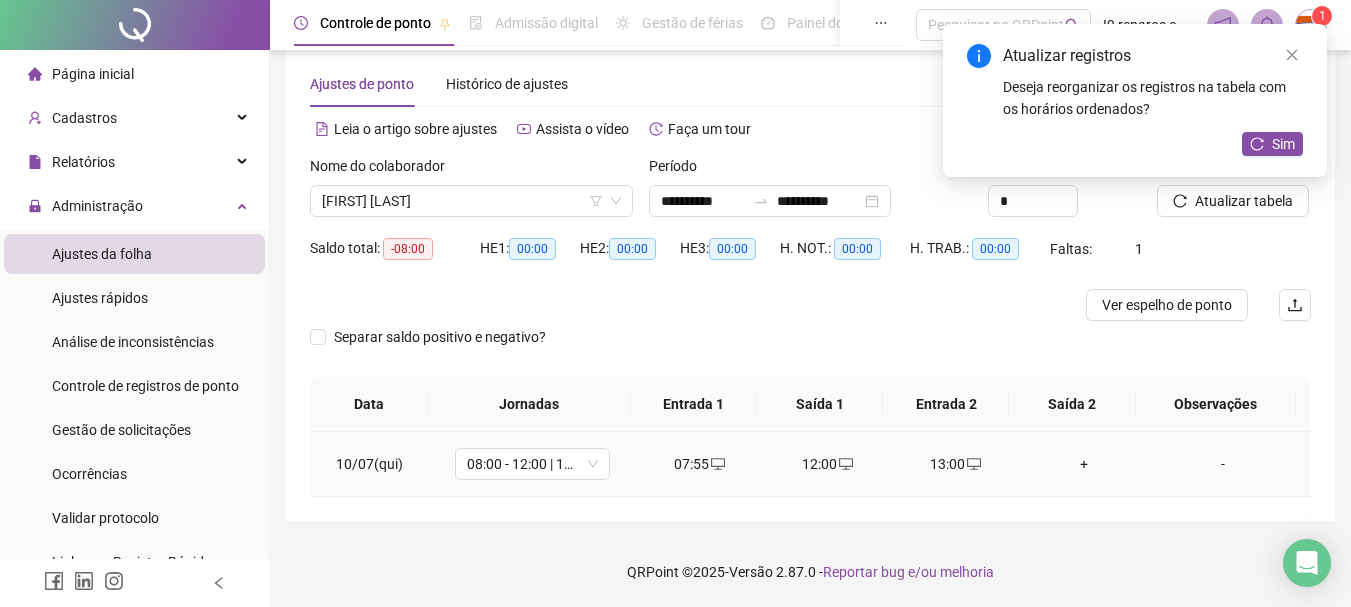 click on "+" at bounding box center (1084, 464) 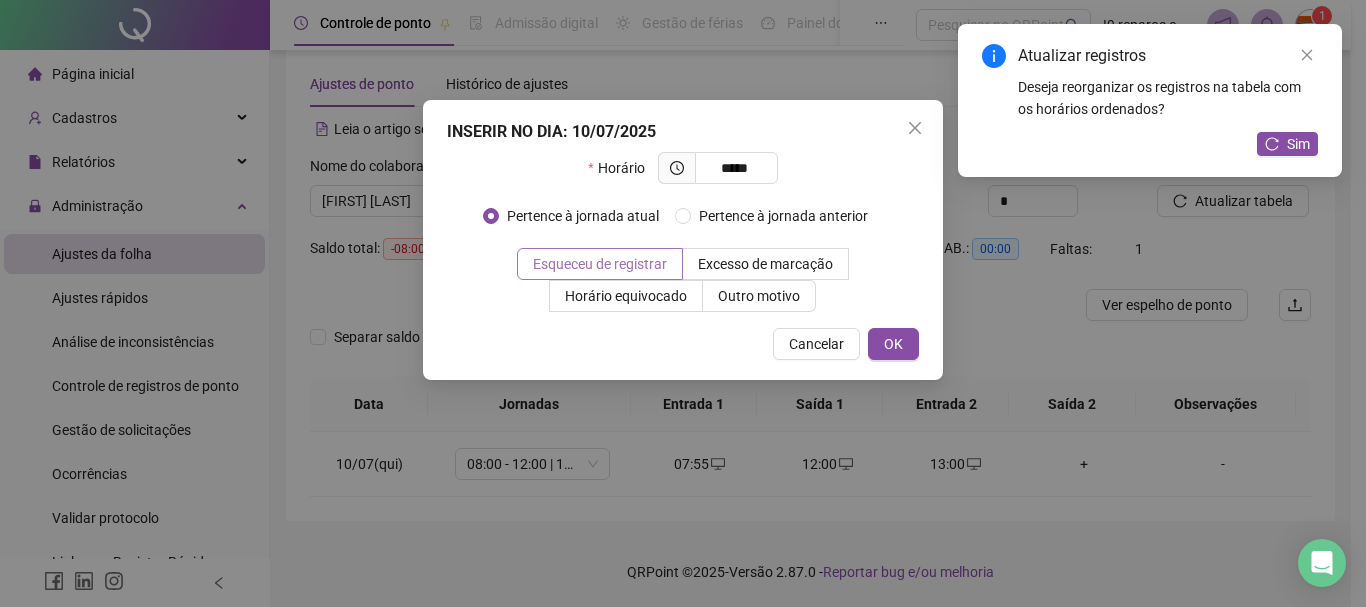 type on "*****" 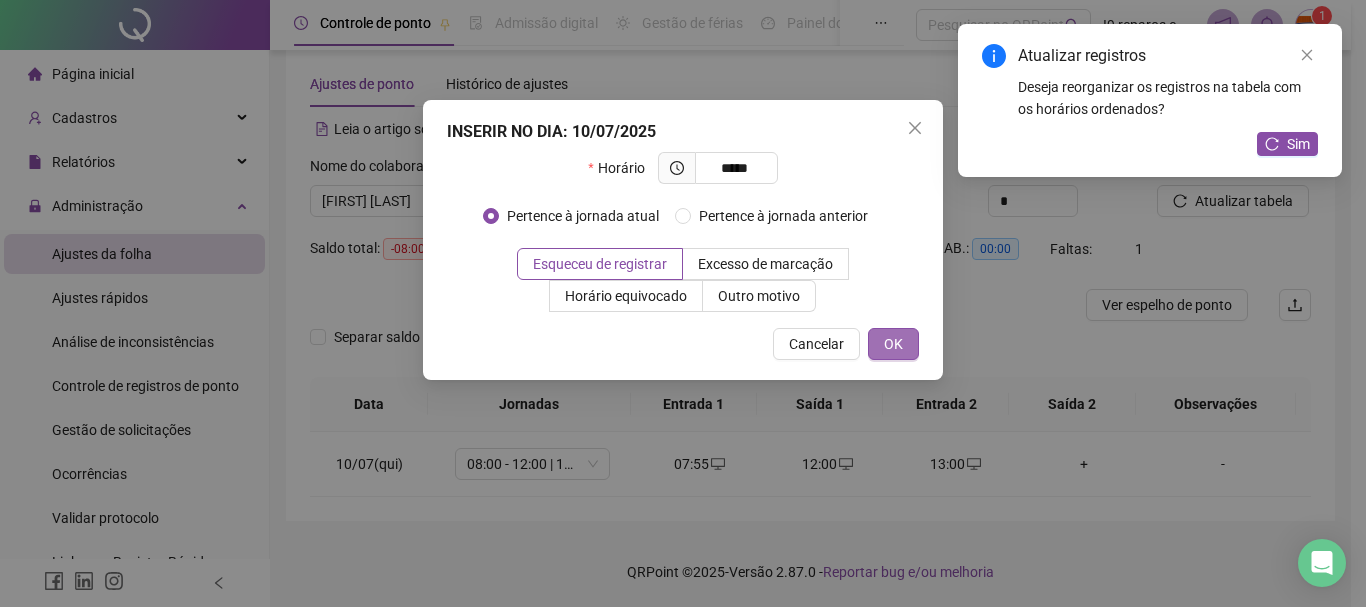 click on "OK" at bounding box center (893, 344) 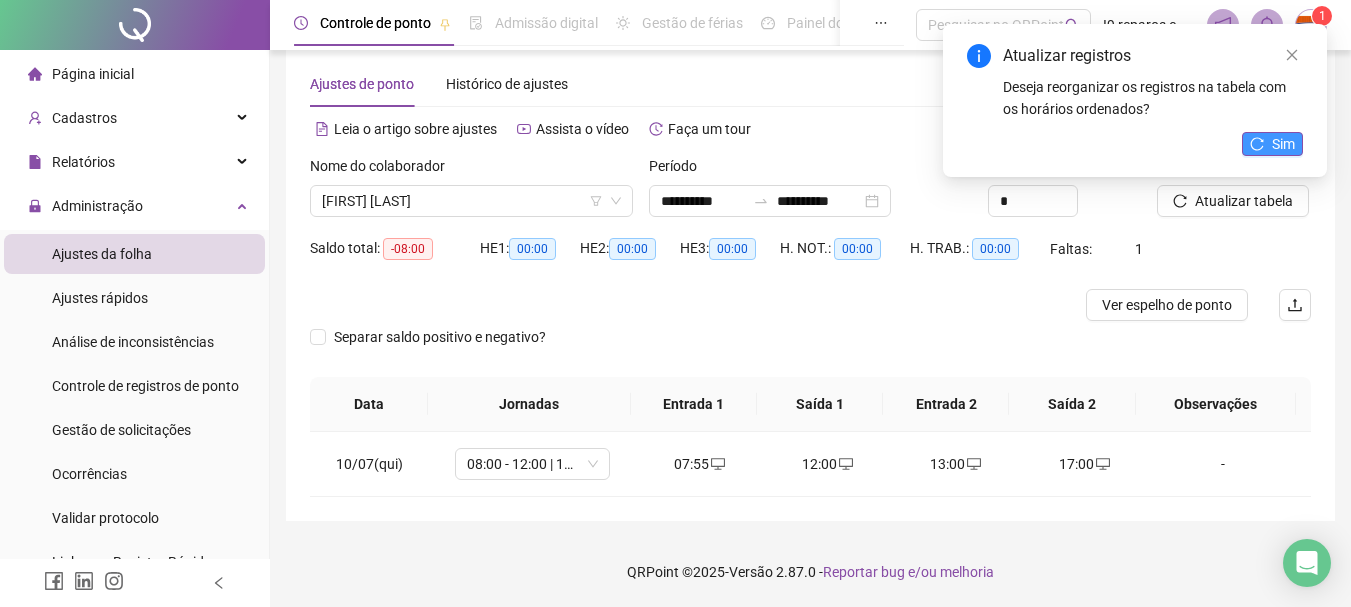 click on "Sim" at bounding box center (1272, 144) 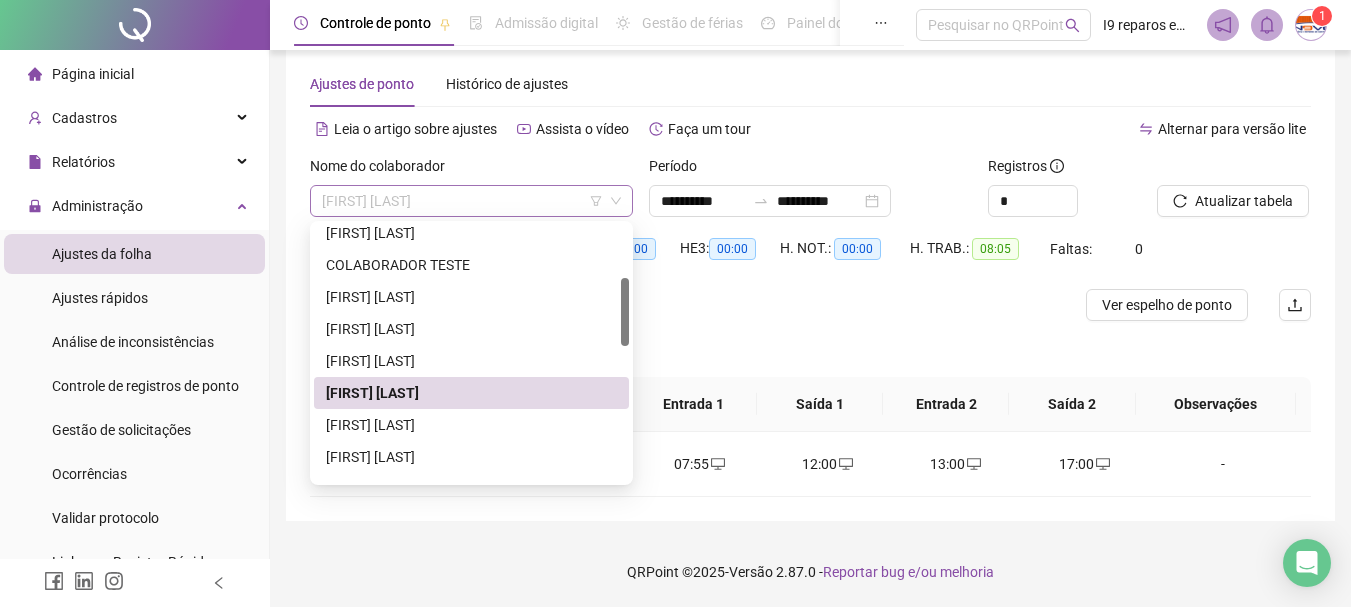 click on "[FIRST] DOS [LAST]" at bounding box center (471, 201) 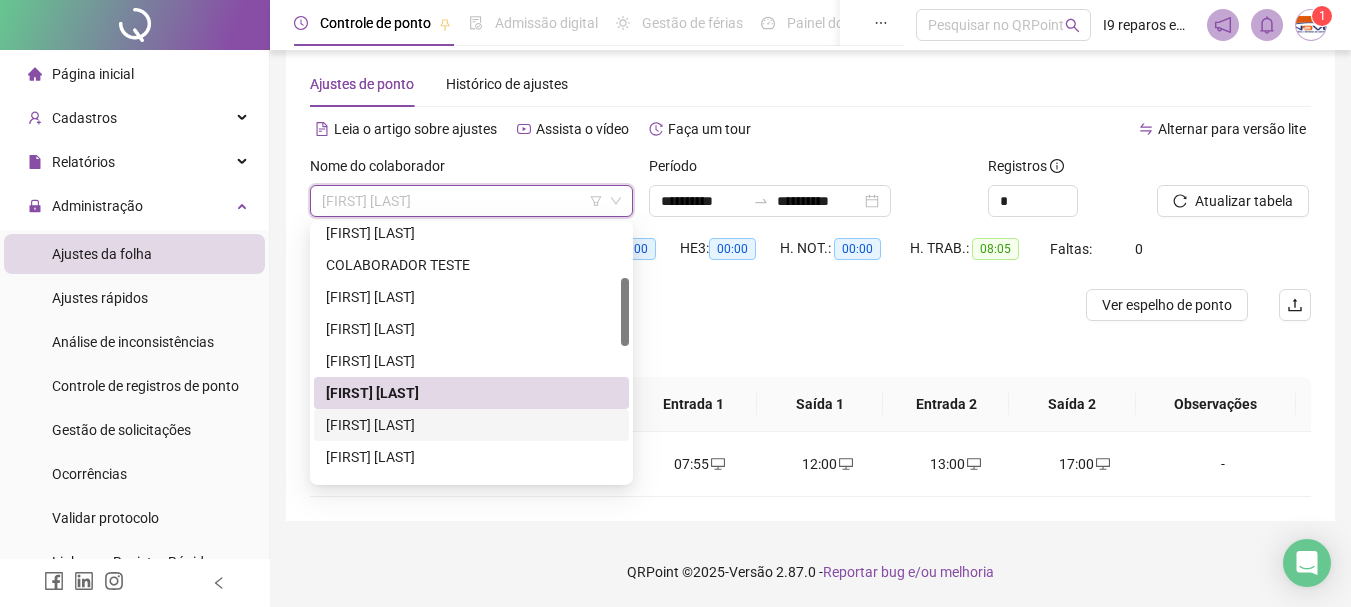 click on "[FIRST] [LAST] DA [LAST]" at bounding box center (471, 425) 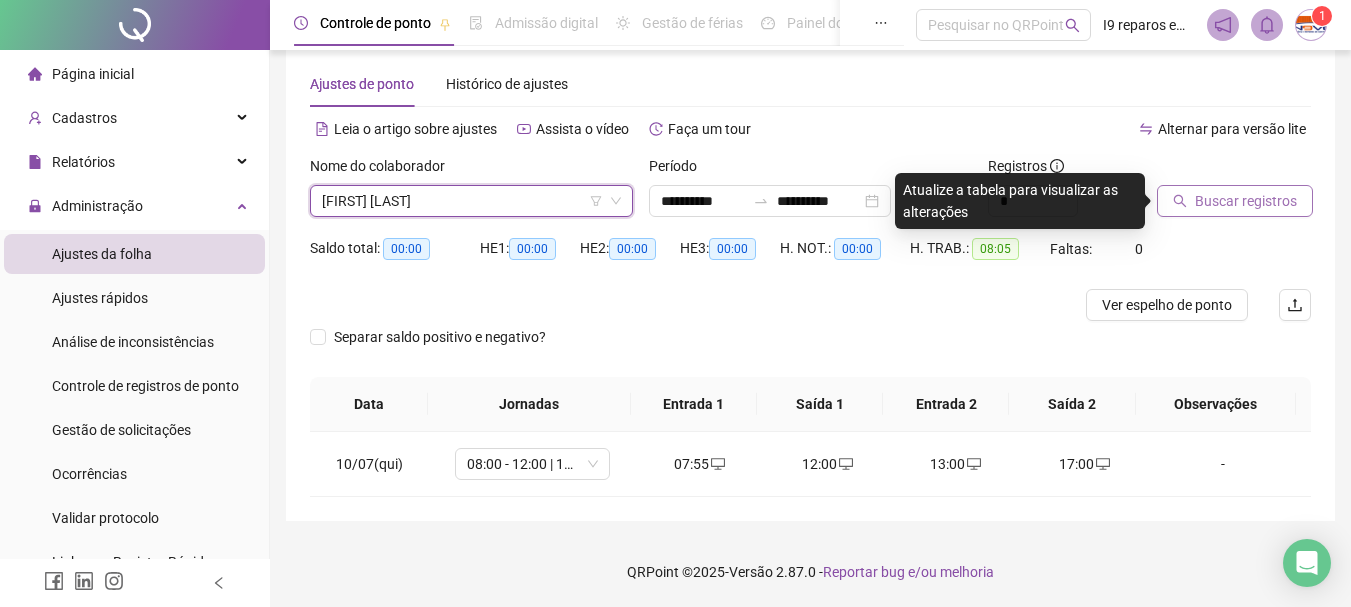 click on "Buscar registros" at bounding box center (1246, 201) 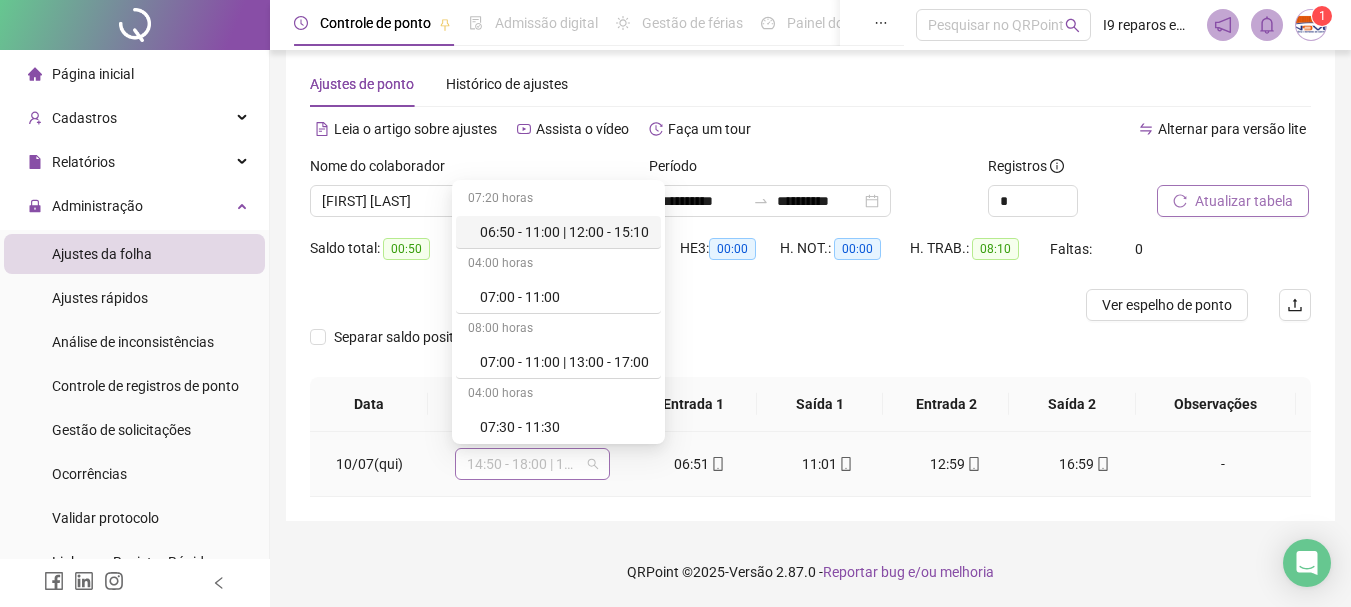click on "14:50 - 18:00 | 19:00 - 23:10" at bounding box center (532, 464) 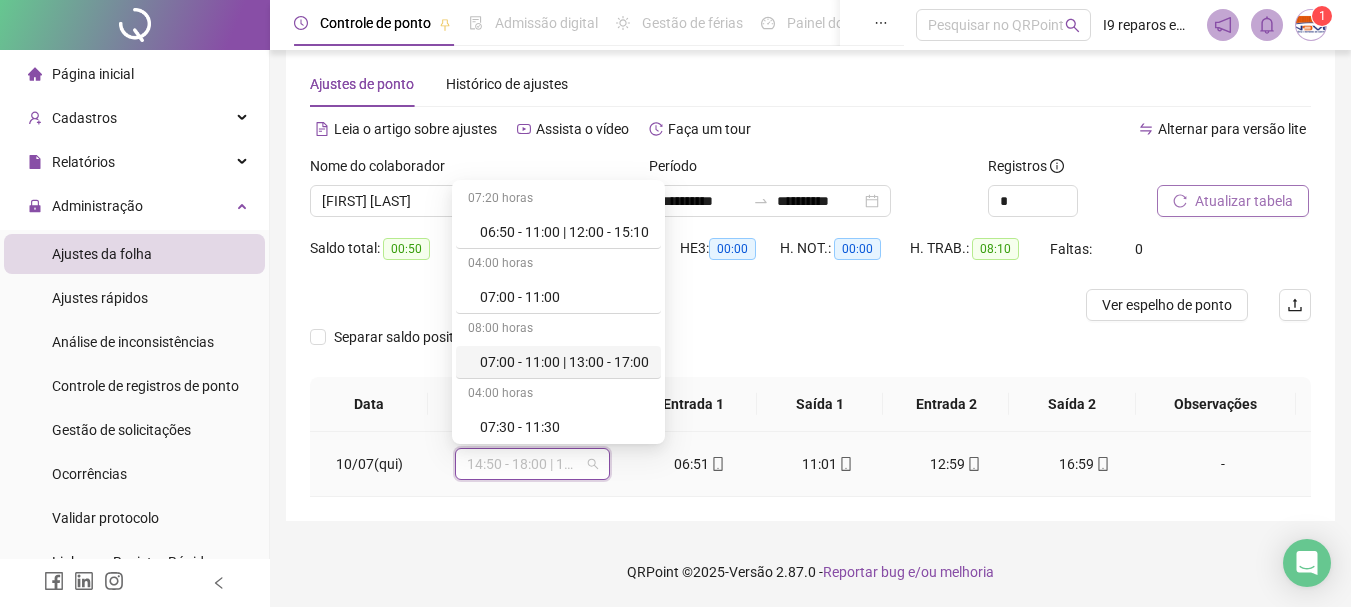 click on "07:00 - 11:00 | 13:00 - 17:00" at bounding box center (564, 362) 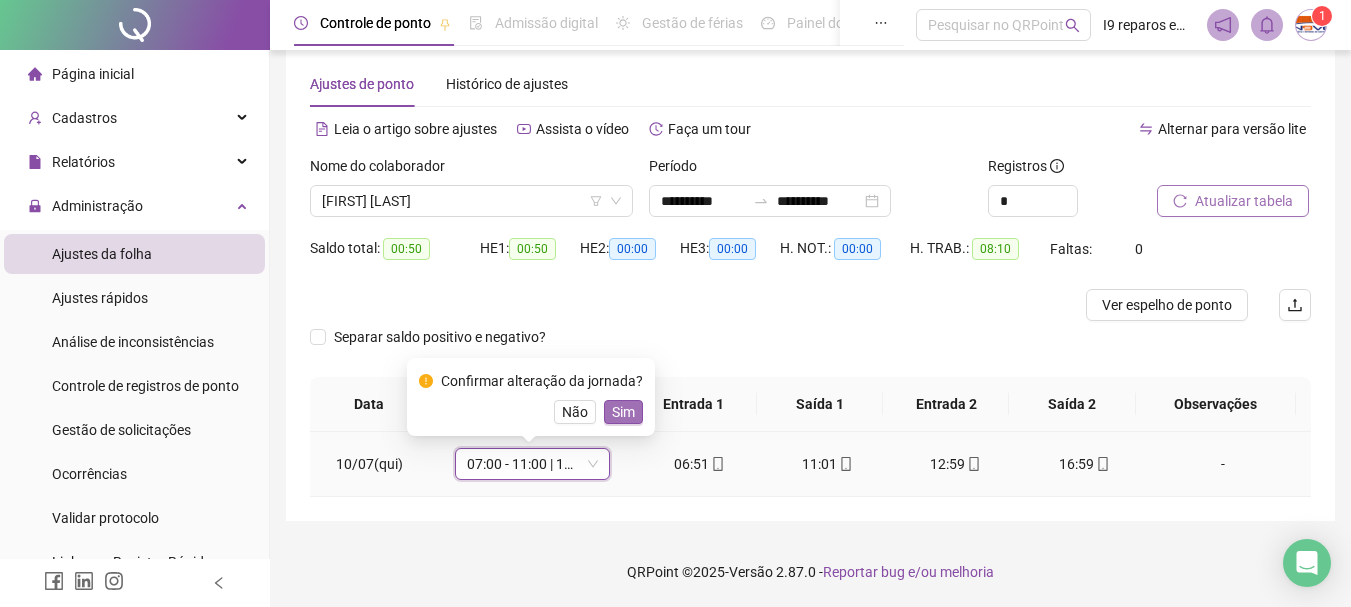 click on "Sim" at bounding box center (623, 412) 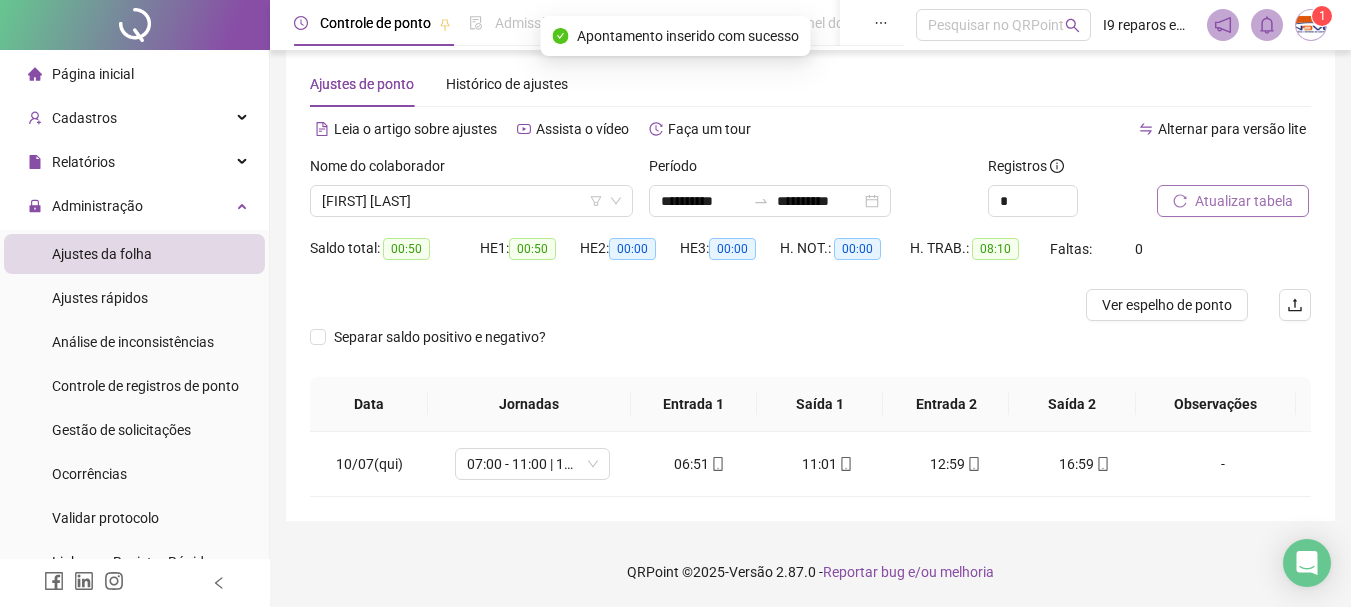 click on "Atualizar tabela" at bounding box center (1233, 201) 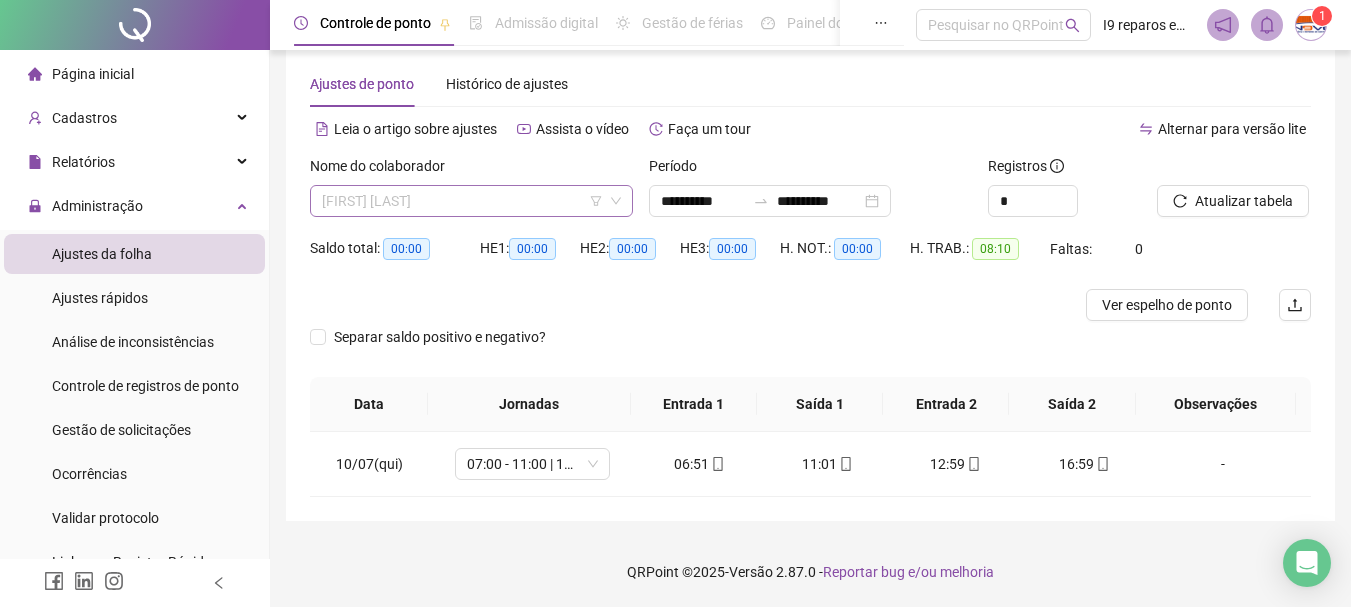 click on "[FIRST] [LAST] DA [LAST]" at bounding box center [471, 201] 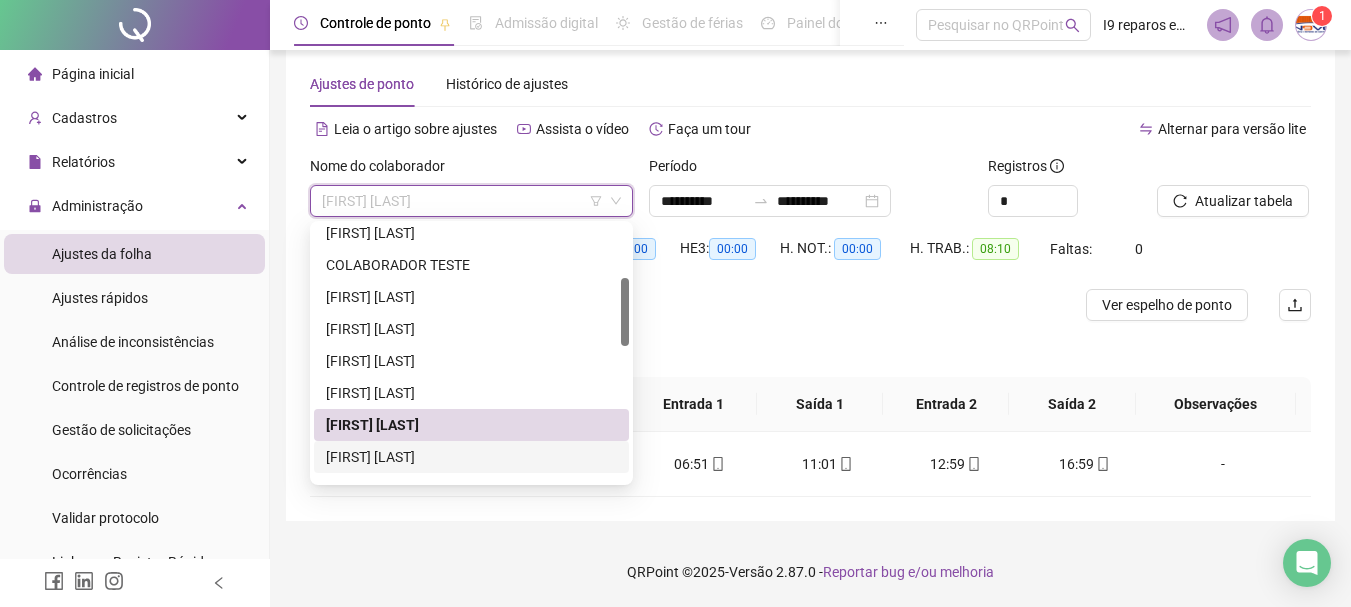 click on "[FIRST] [LAST] [LAST] [LAST]" at bounding box center [471, 457] 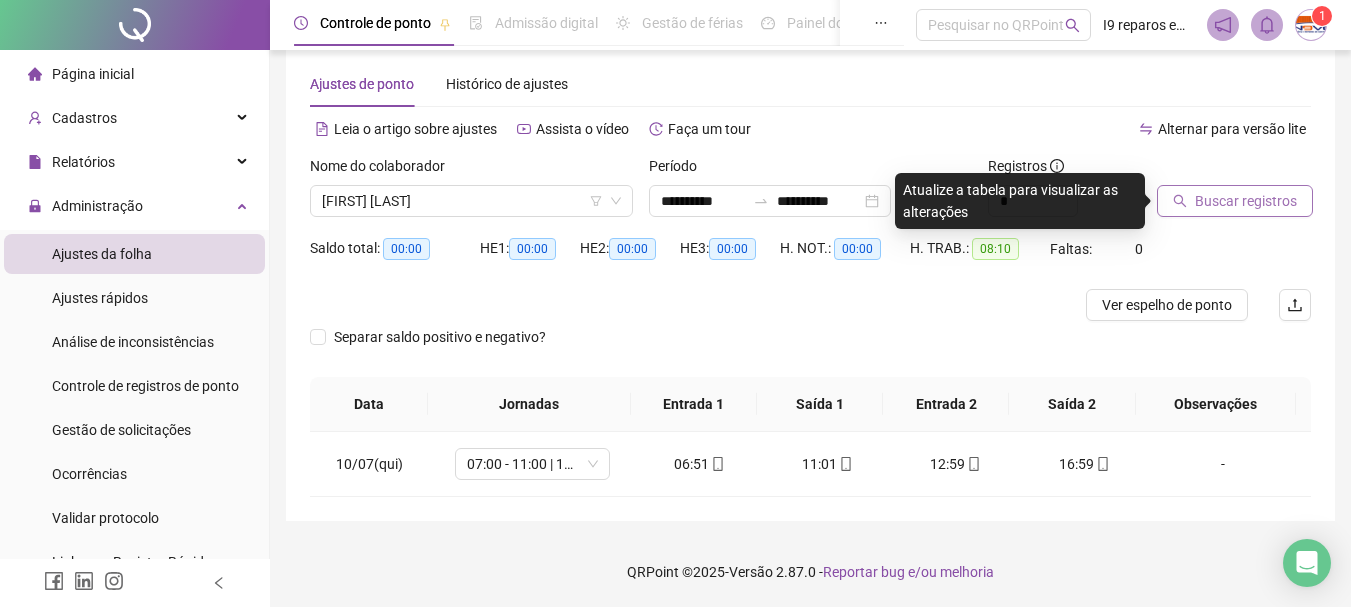 click on "Buscar registros" at bounding box center (1246, 201) 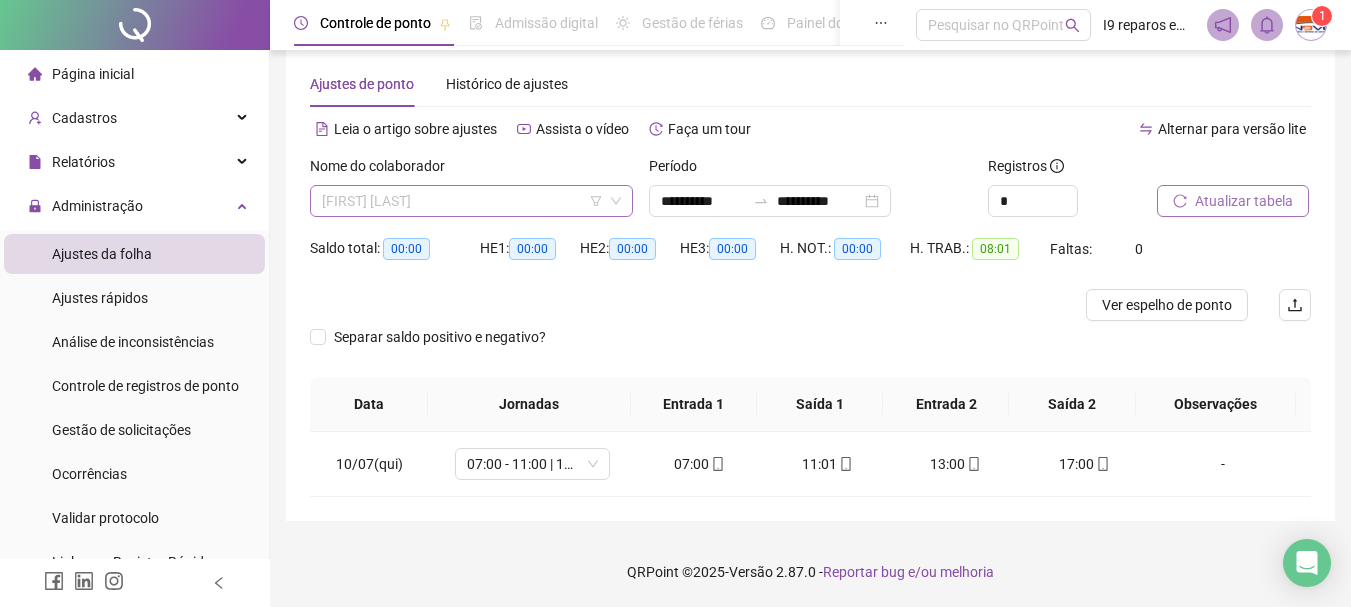 click on "[FIRST] [LAST] [LAST] [LAST]" at bounding box center [471, 201] 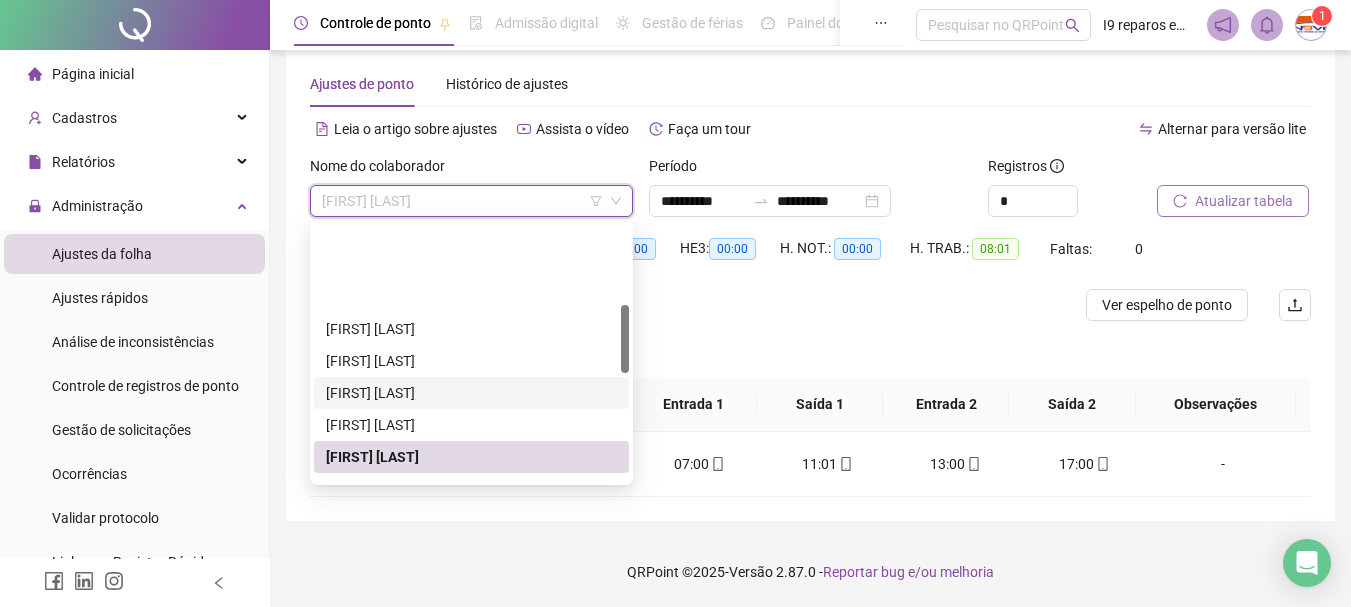 scroll, scrollTop: 300, scrollLeft: 0, axis: vertical 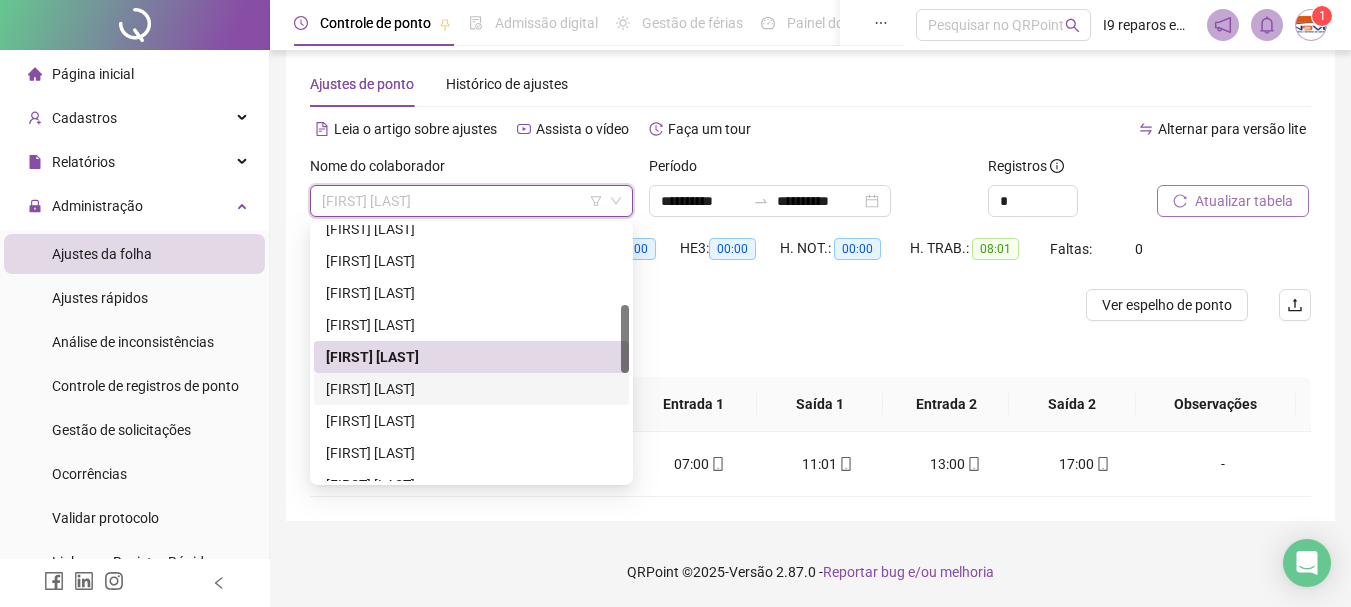 click on "[FIRST] [LAST] [LAST] [LAST]" at bounding box center (471, 389) 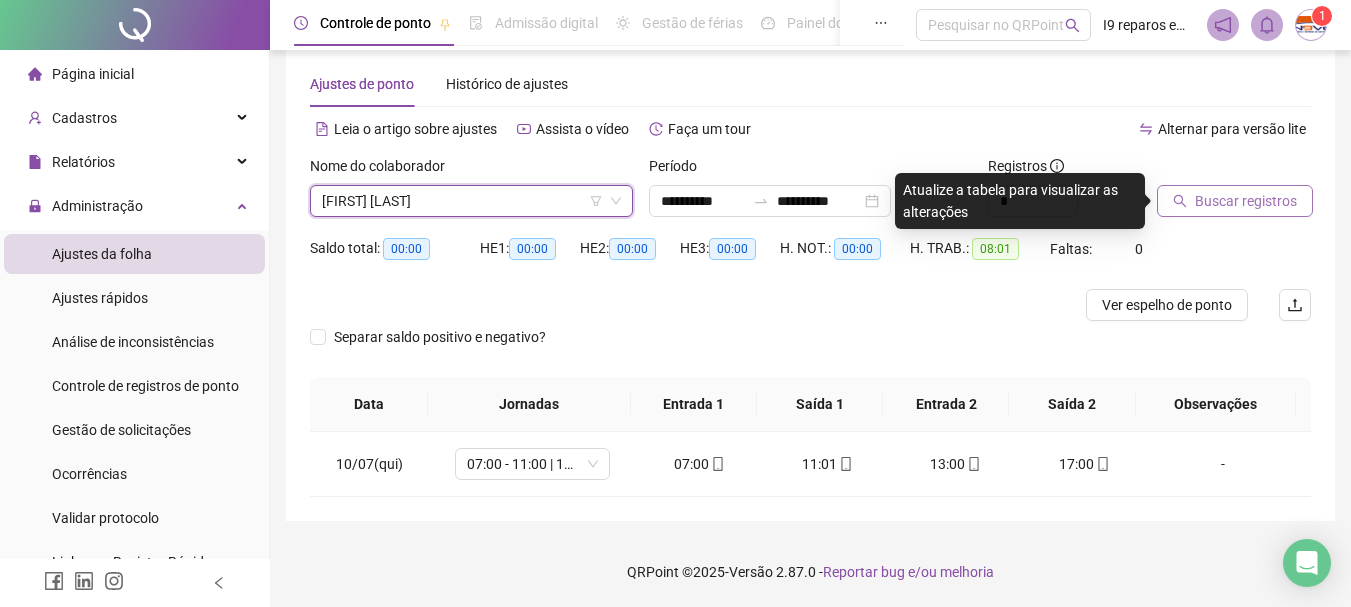 click on "[FIRST] [LAST] [LAST] [LAST]" at bounding box center [471, 201] 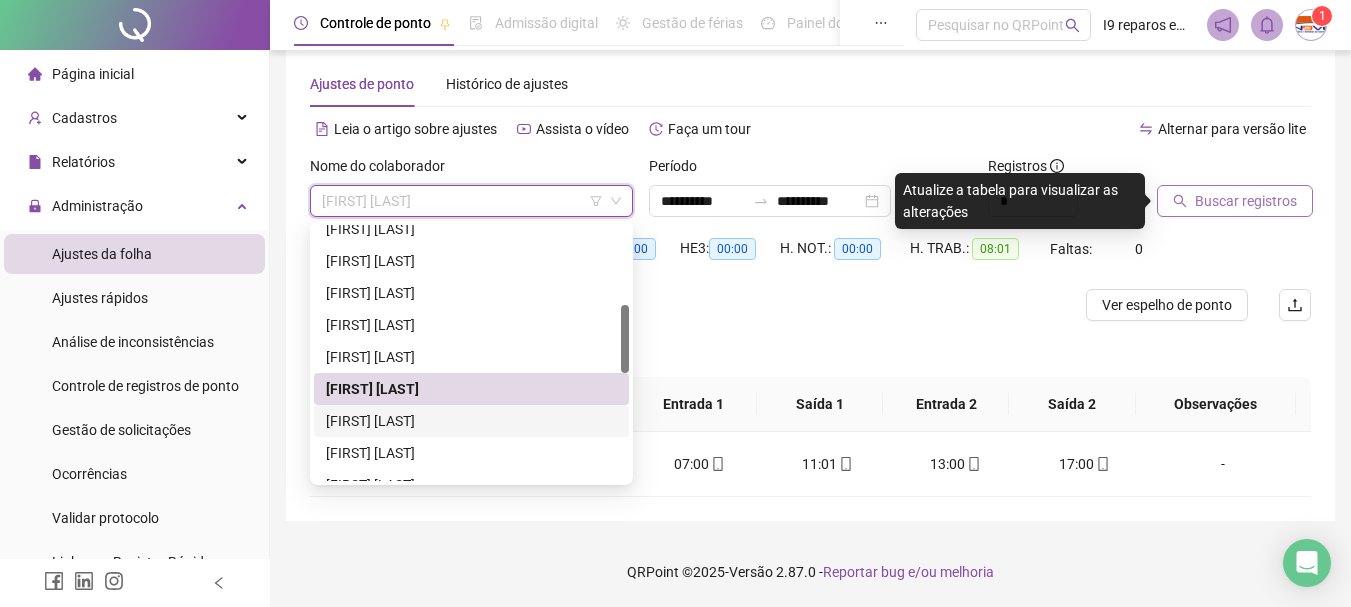 click on "[FIRST] [LAST] [LAST]" at bounding box center (471, 421) 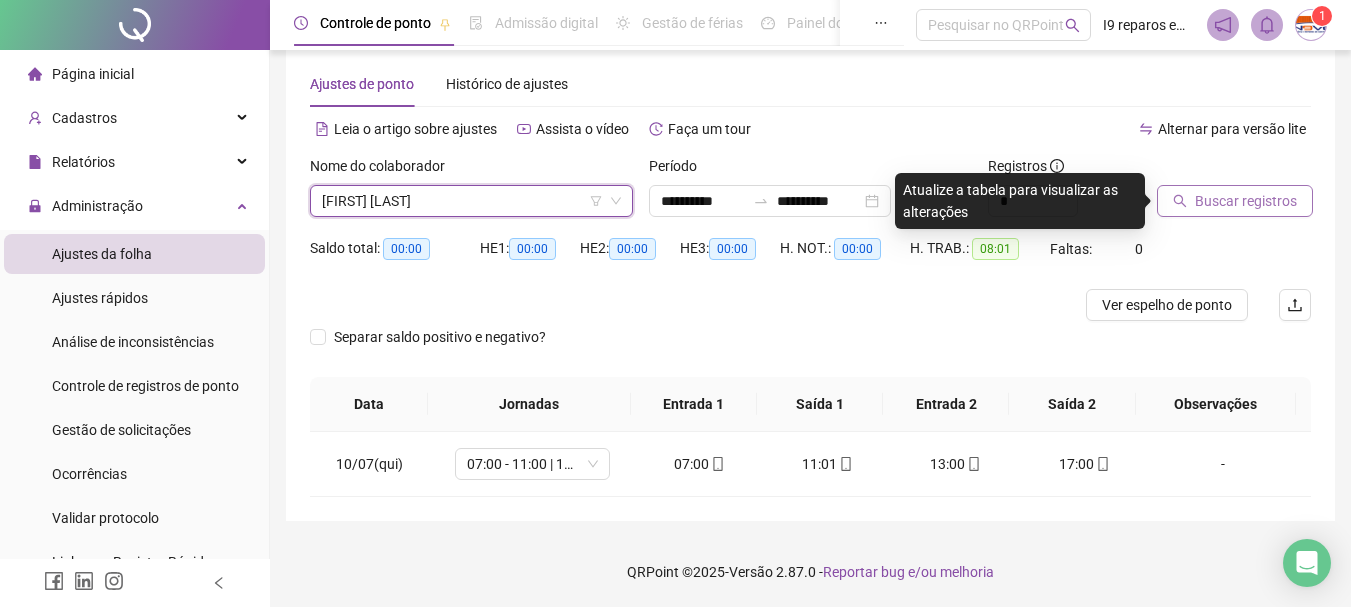 click on "Buscar registros" at bounding box center (1246, 201) 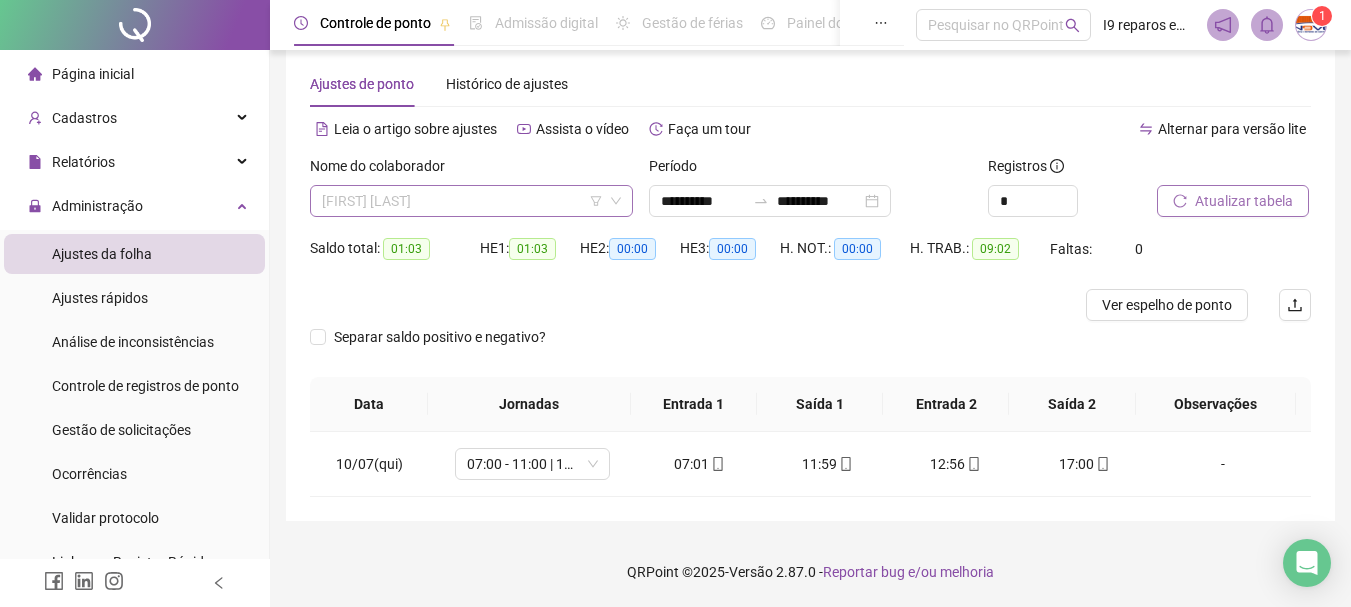 click on "[FIRST] [LAST] [LAST]" at bounding box center [471, 201] 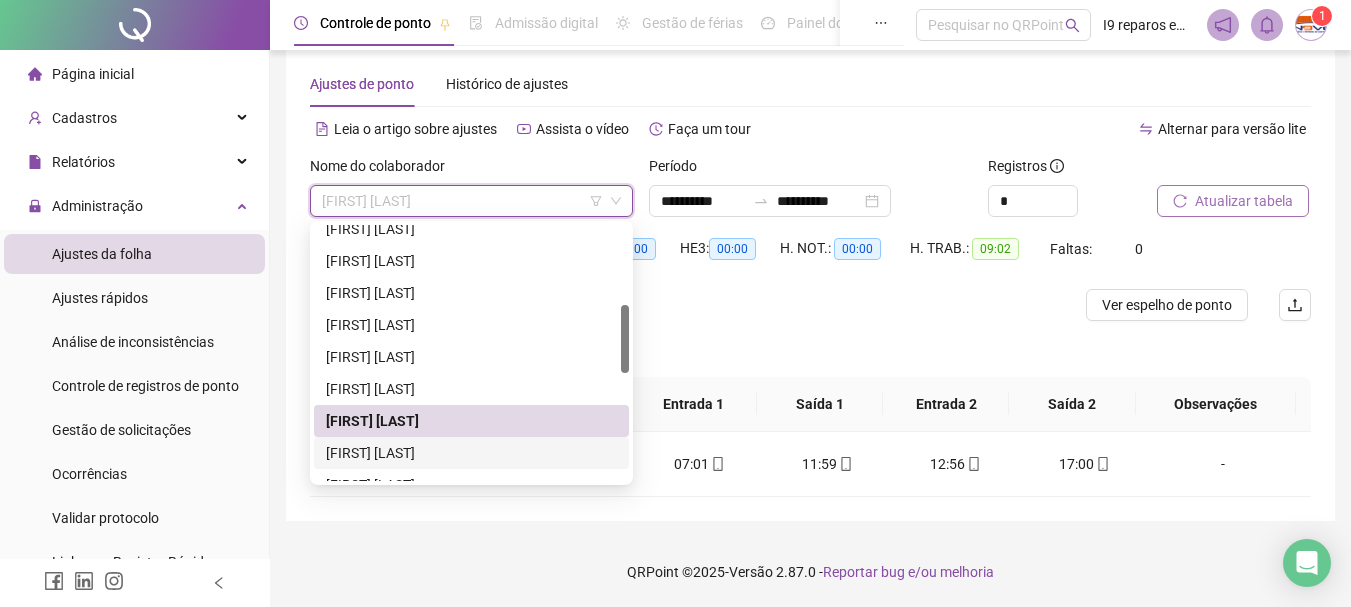 click on "GUSTAVO ANDRADE DE SOUZA" at bounding box center (471, 453) 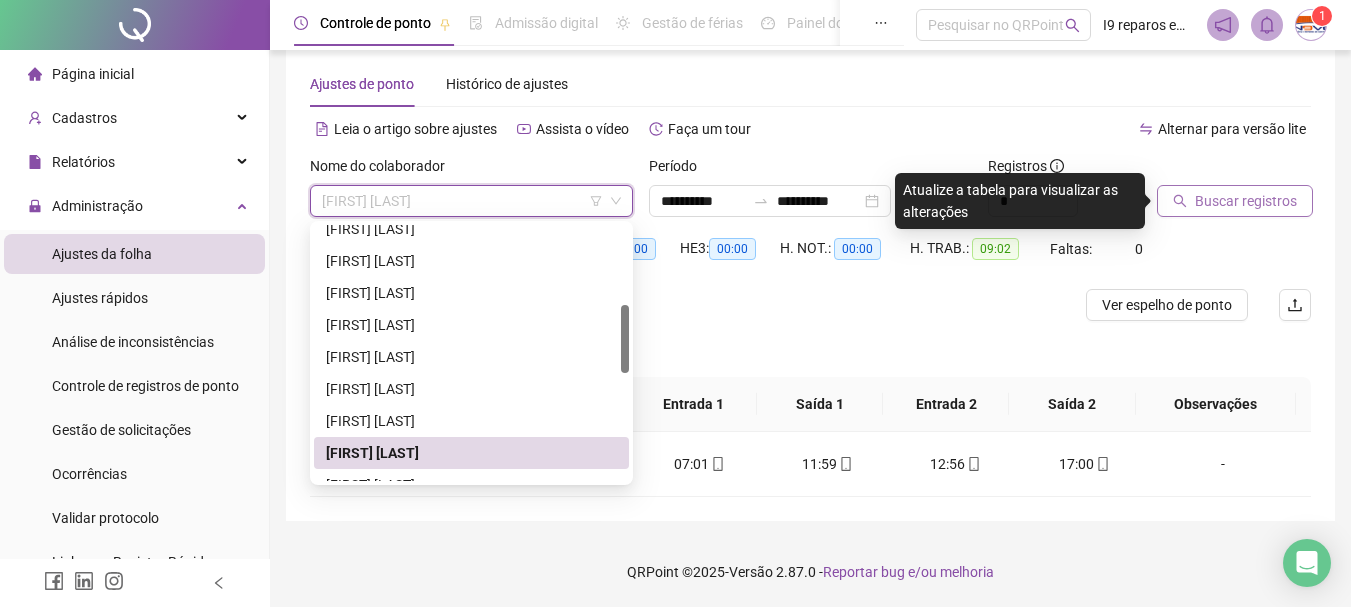 click on "GUSTAVO ANDRADE DE SOUZA" at bounding box center [471, 201] 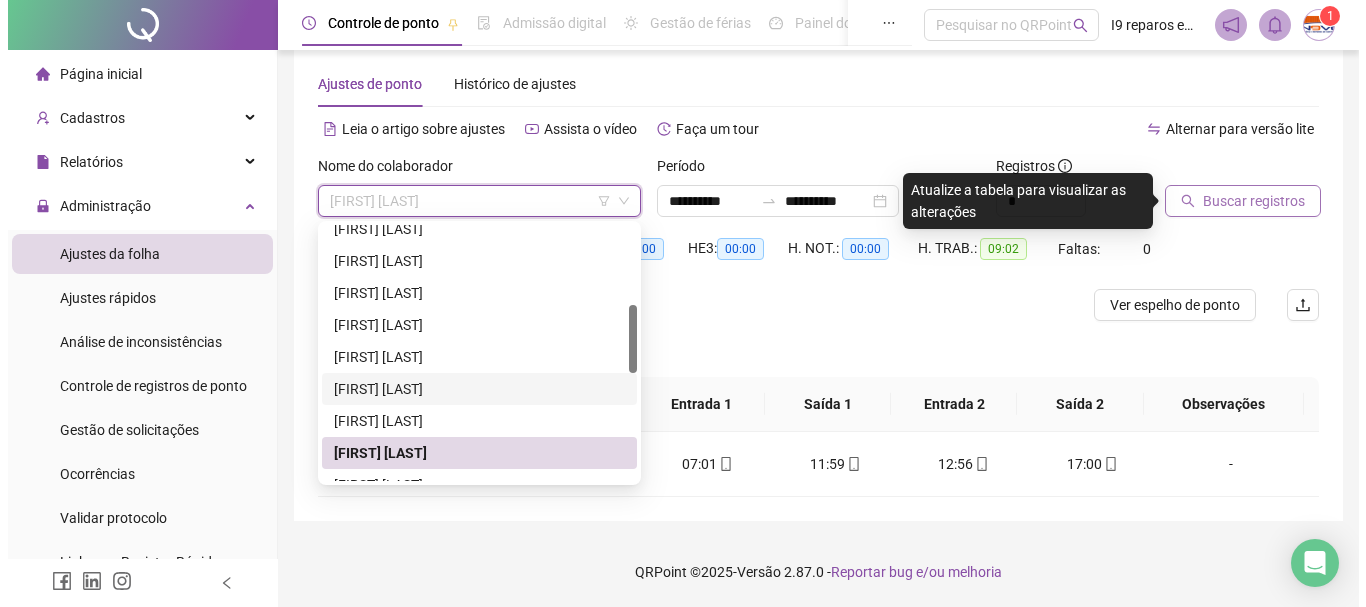 scroll, scrollTop: 400, scrollLeft: 0, axis: vertical 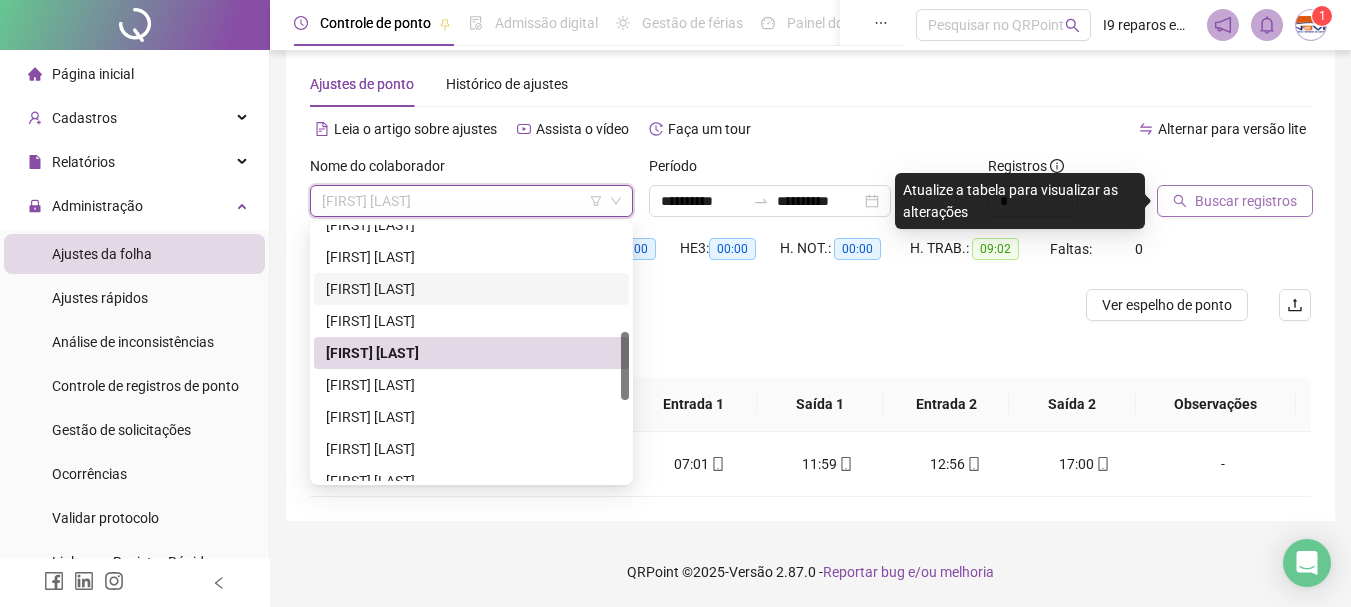 drag, startPoint x: 487, startPoint y: 381, endPoint x: 498, endPoint y: 374, distance: 13.038404 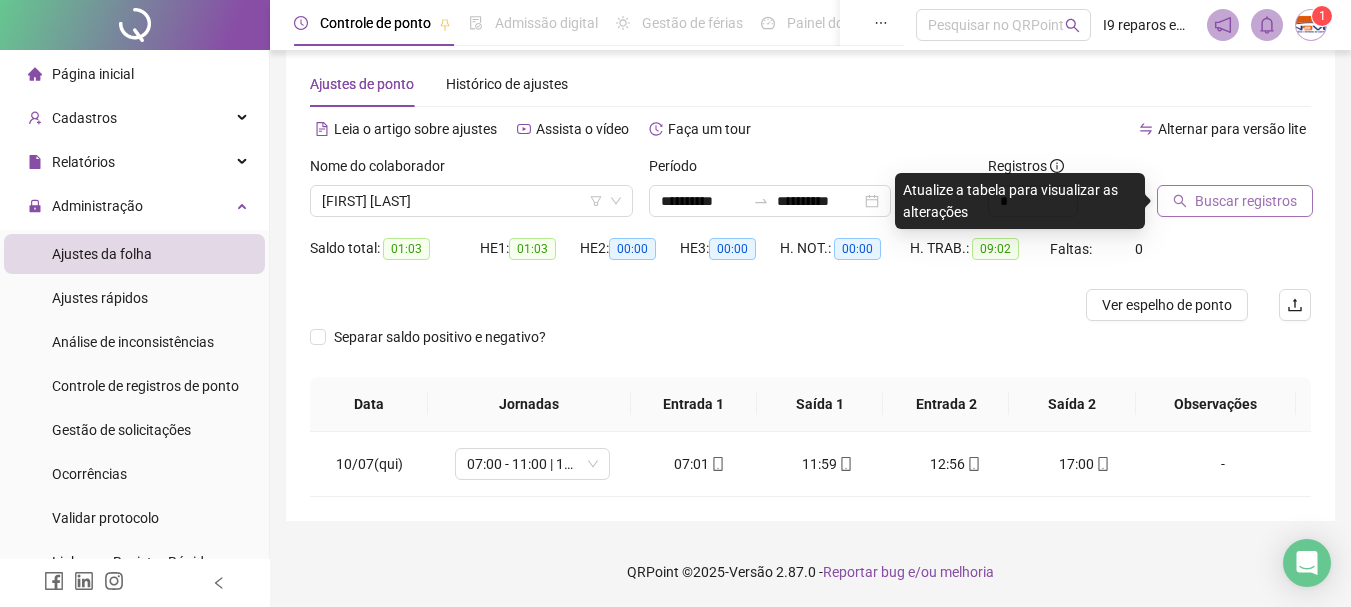 click 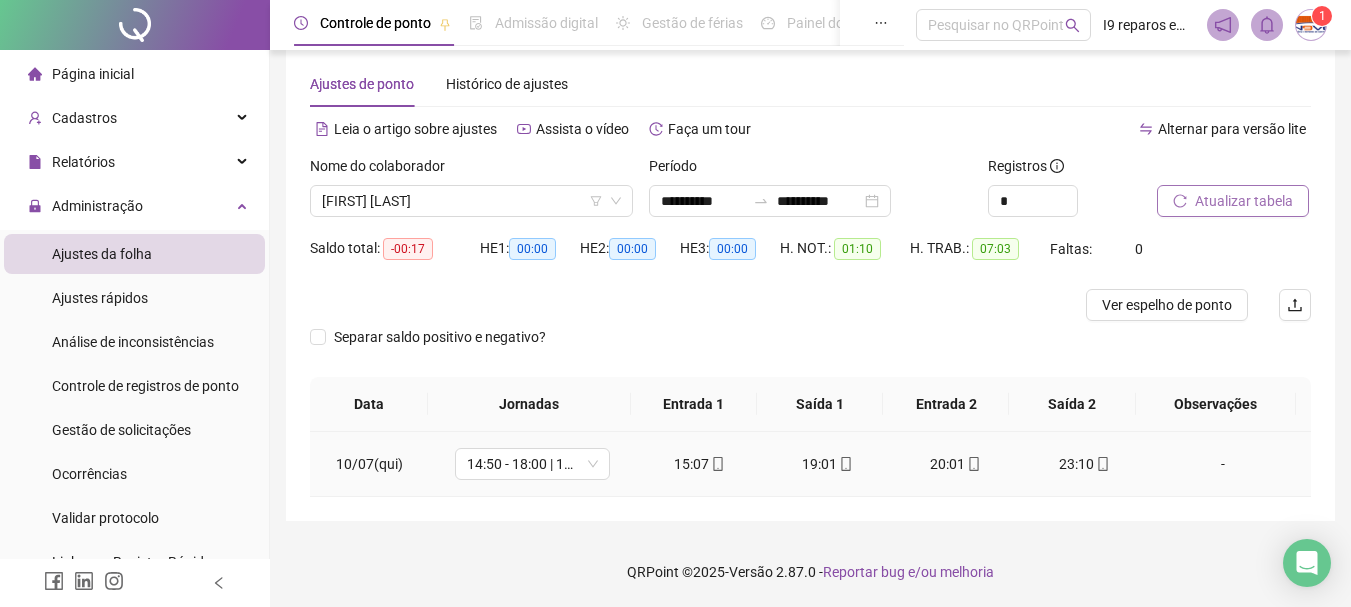 click on "-" at bounding box center (1223, 464) 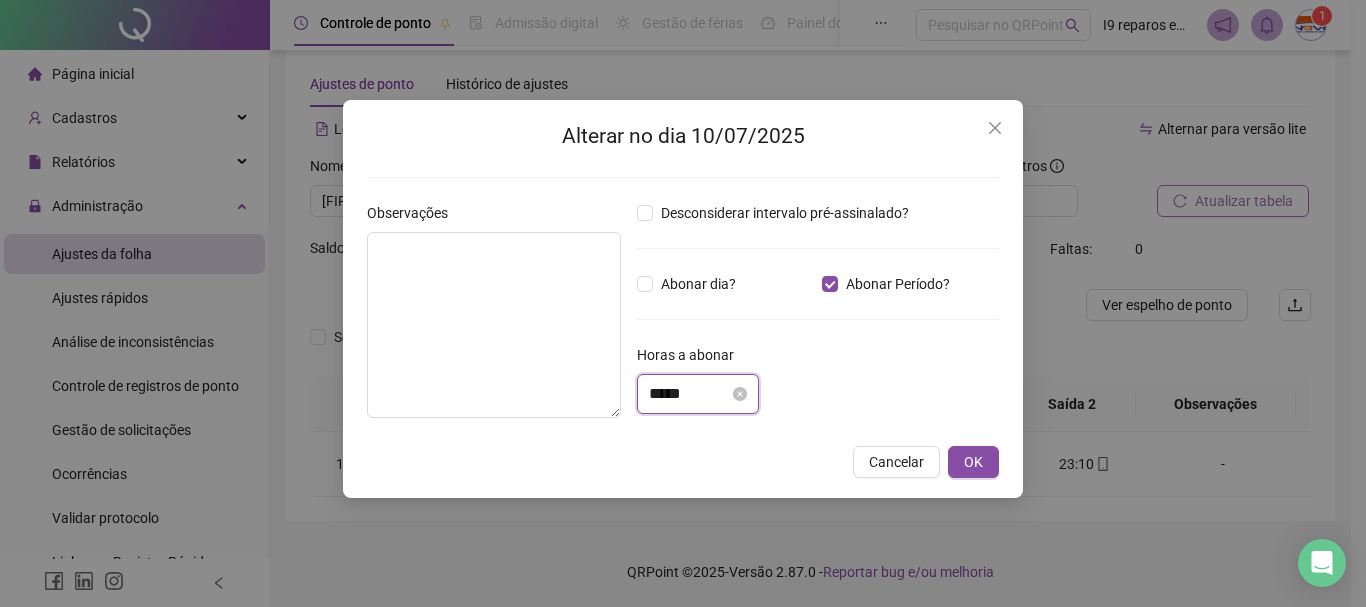 click on "*****" at bounding box center [689, 394] 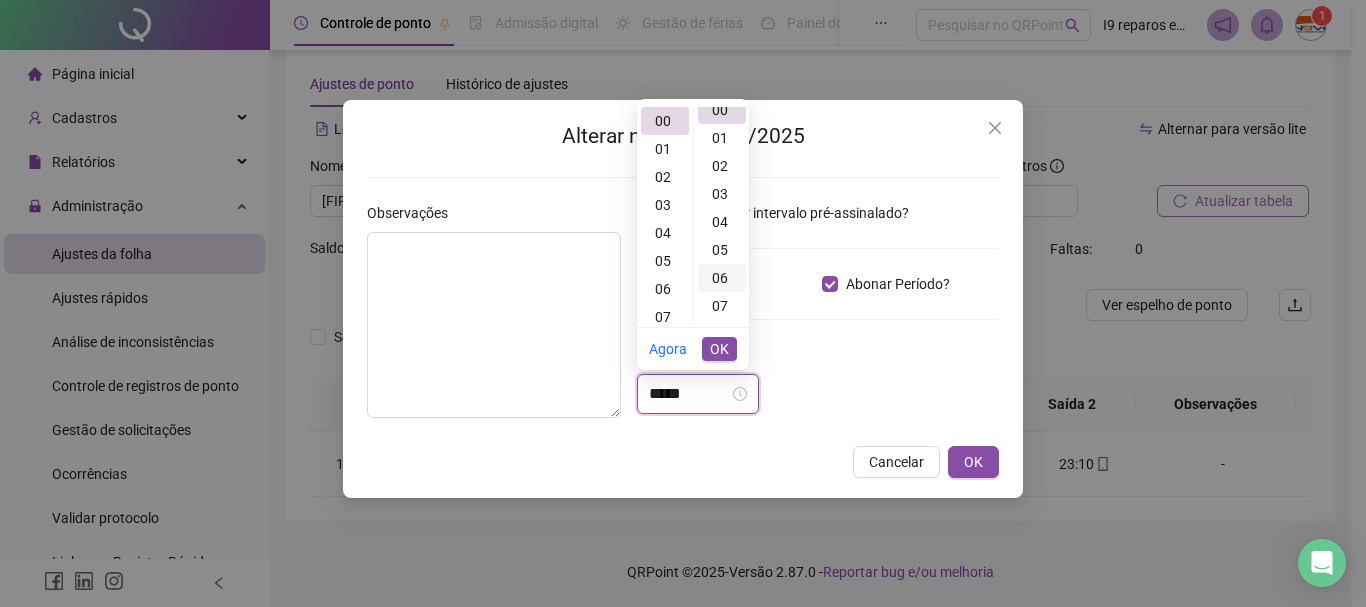 scroll, scrollTop: 0, scrollLeft: 0, axis: both 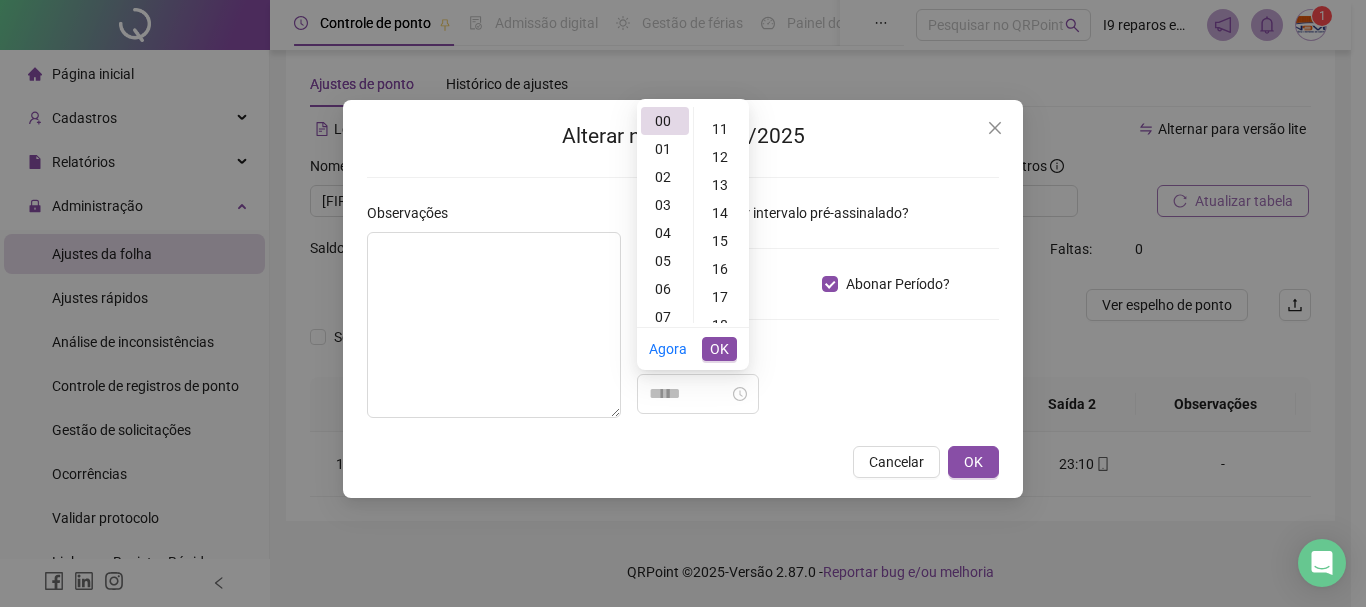 click on "17" at bounding box center [722, 297] 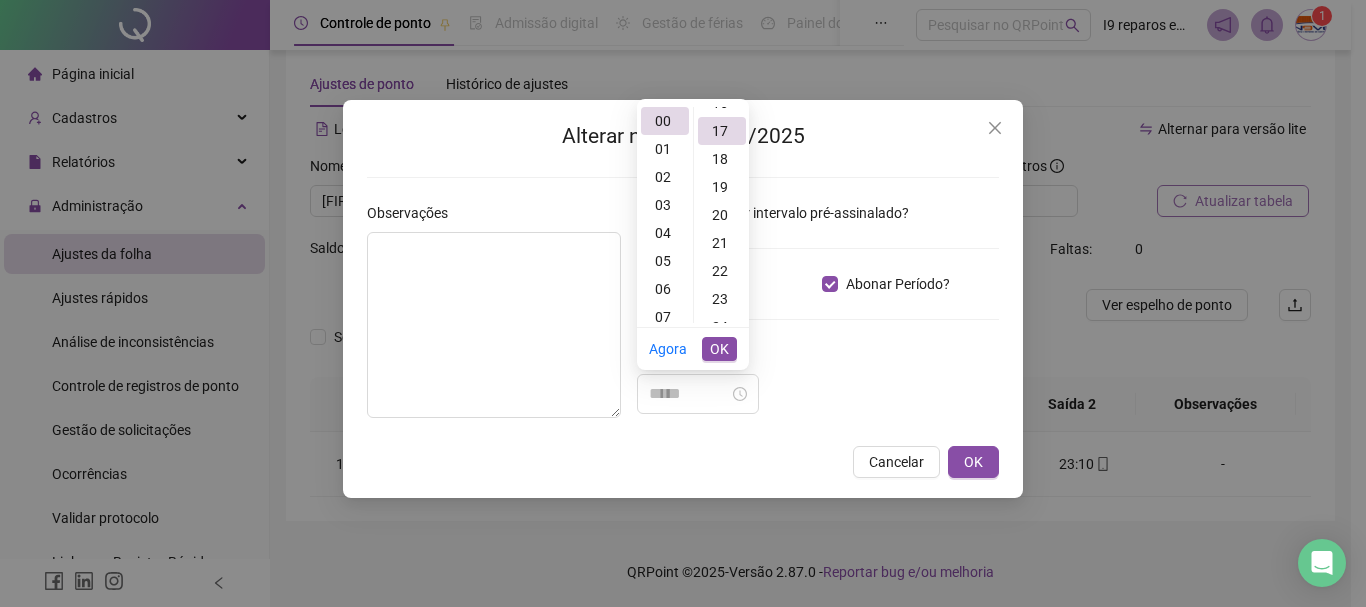 scroll, scrollTop: 476, scrollLeft: 0, axis: vertical 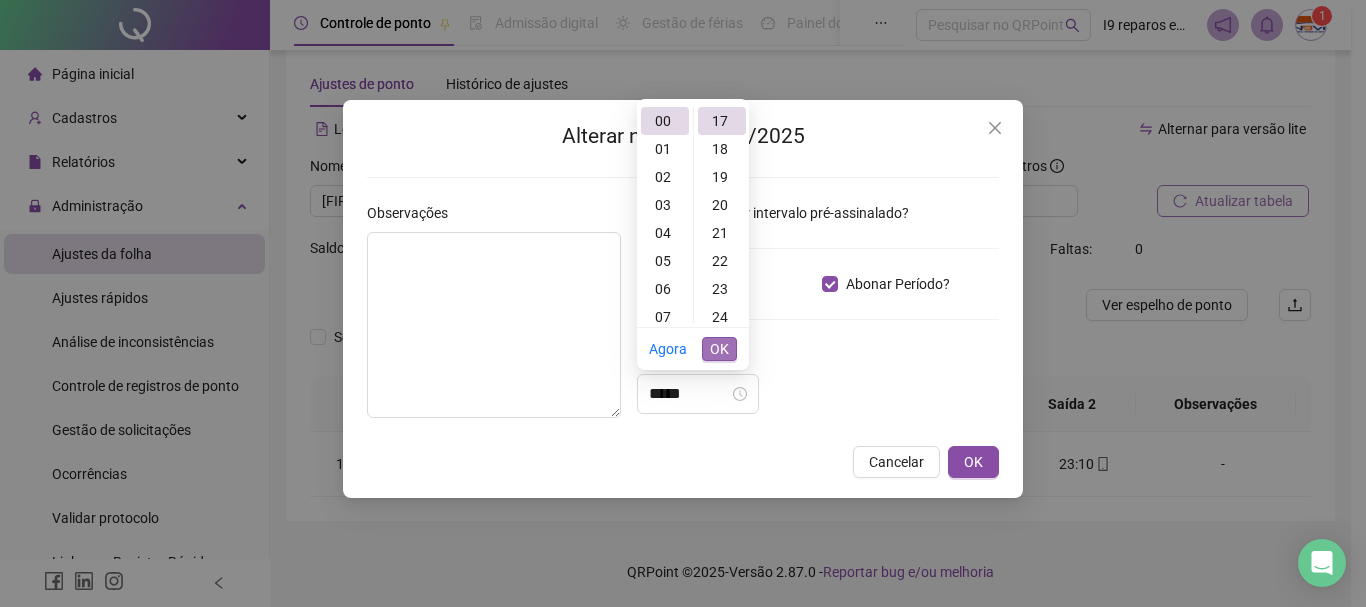 click on "OK" at bounding box center (719, 349) 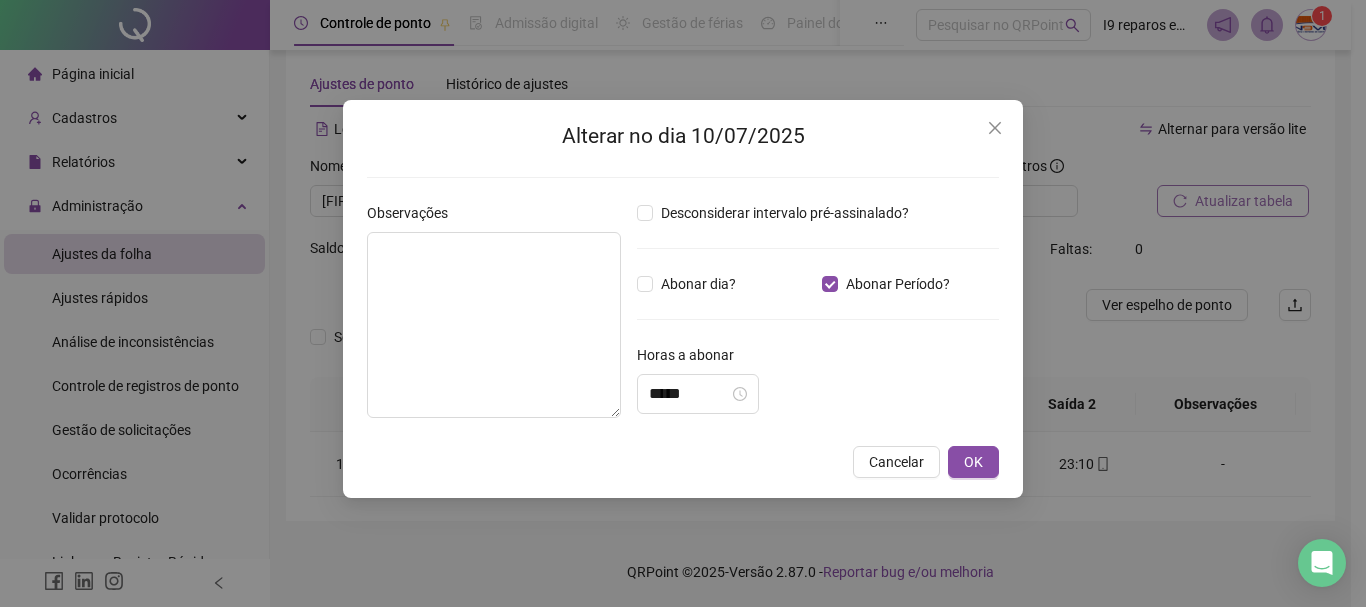 drag, startPoint x: 838, startPoint y: 366, endPoint x: 926, endPoint y: 423, distance: 104.84751 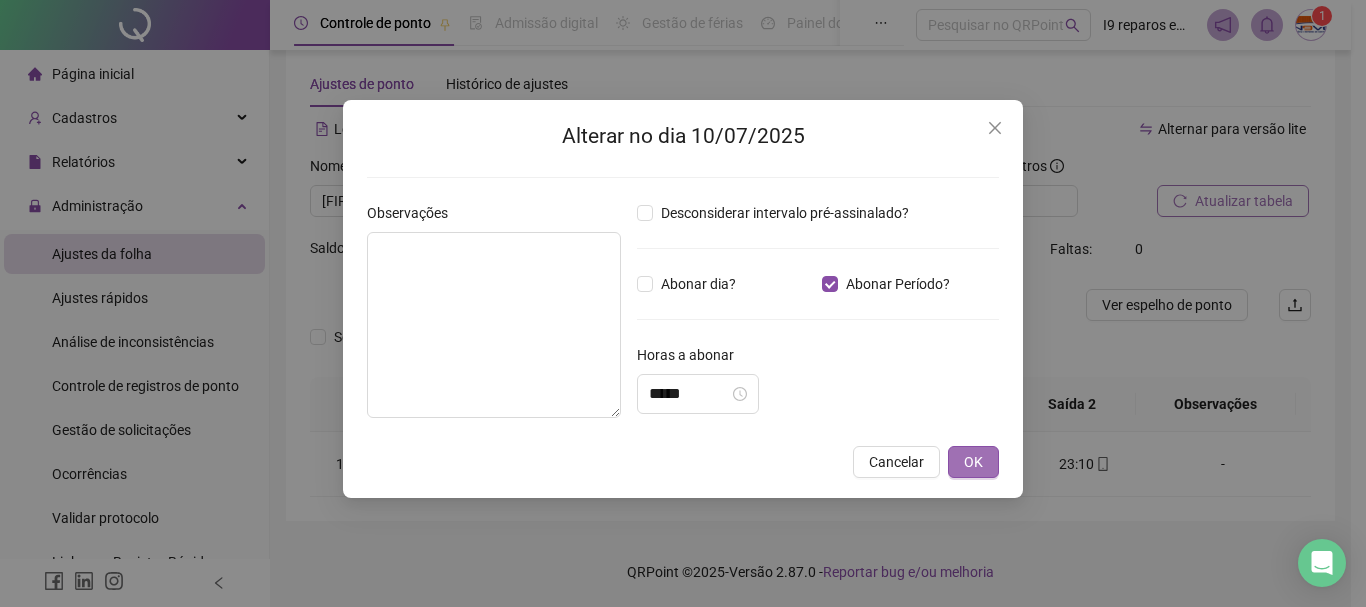 click on "OK" at bounding box center (973, 462) 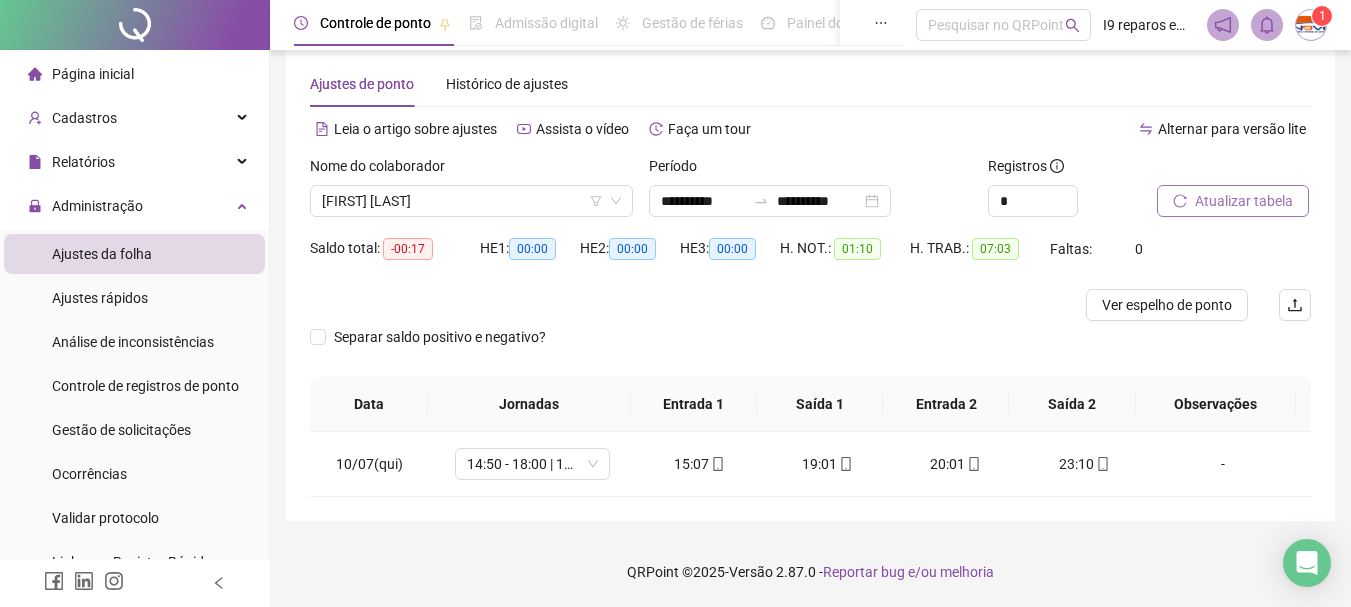 click on "Atualizar tabela" at bounding box center [1233, 201] 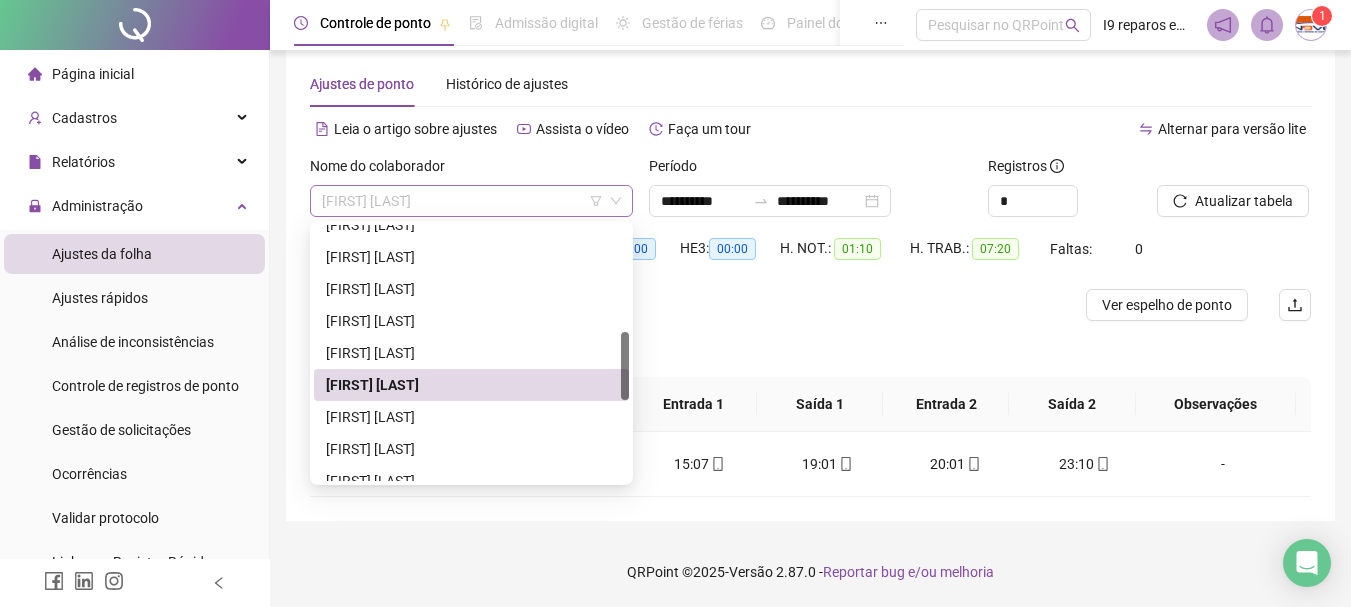 click on "ILTON DAMIÃO MONTEIRO DA SILVA" at bounding box center [471, 201] 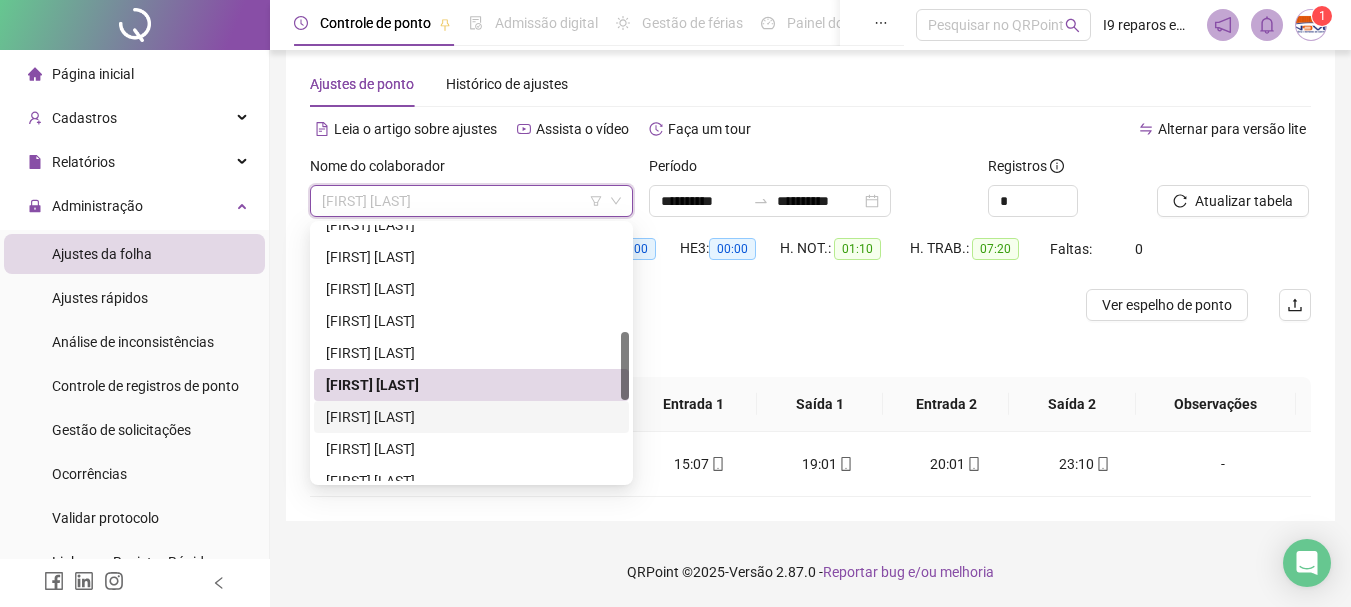 click on "JOENILTON VERISSIMO DE SANTANA" at bounding box center [471, 417] 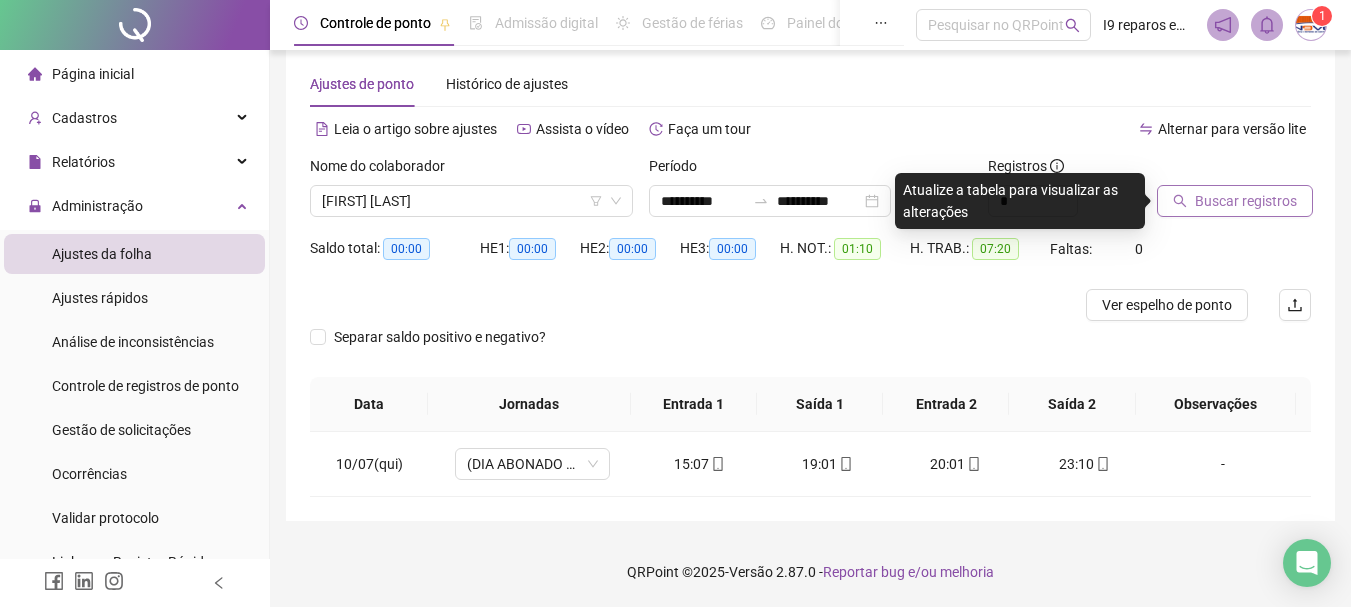 click on "Buscar registros" at bounding box center [1235, 201] 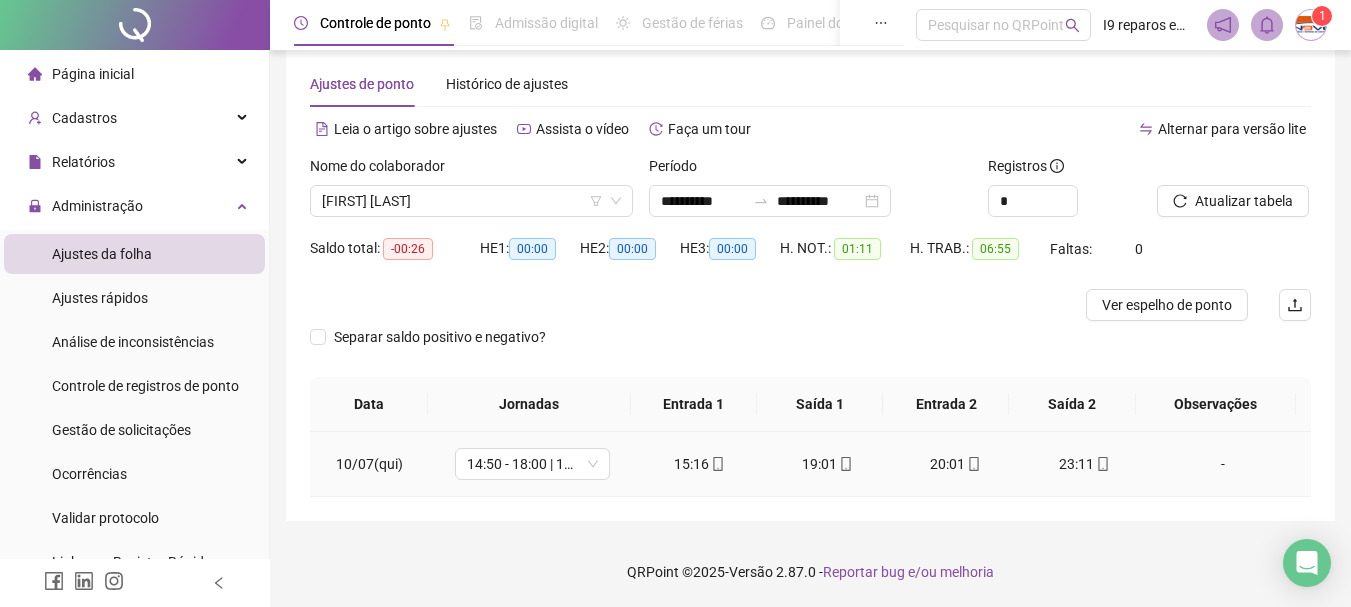 click on "-" at bounding box center (1223, 464) 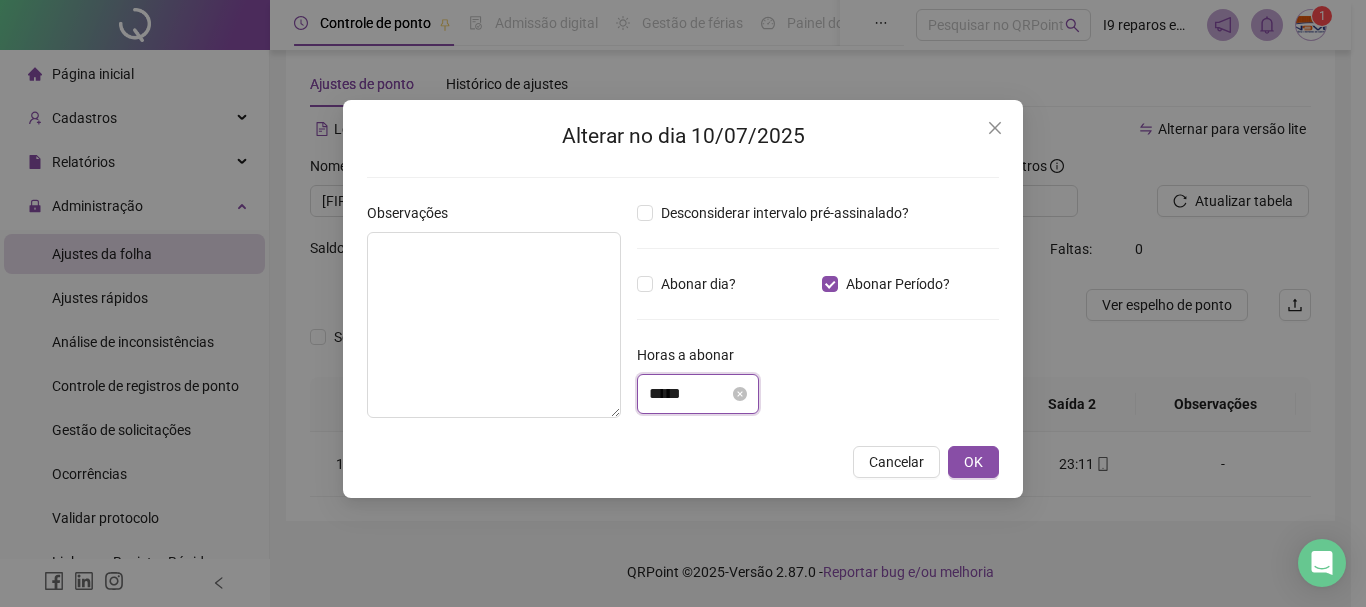 click on "*****" at bounding box center (689, 394) 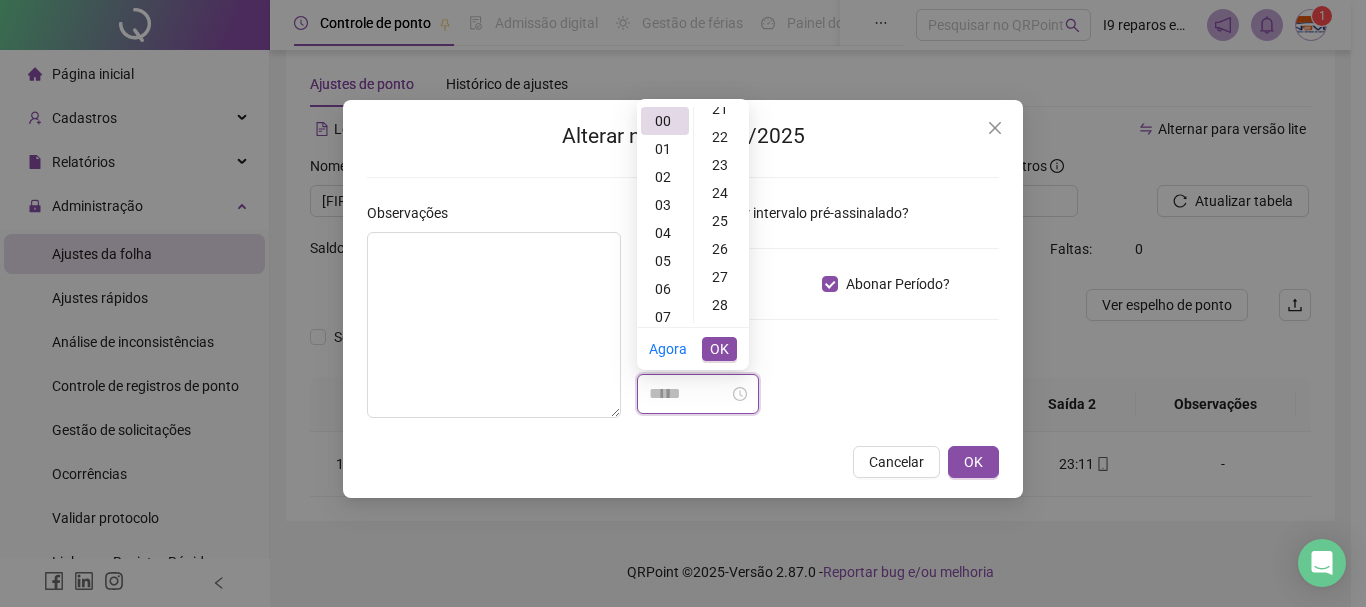 scroll, scrollTop: 700, scrollLeft: 0, axis: vertical 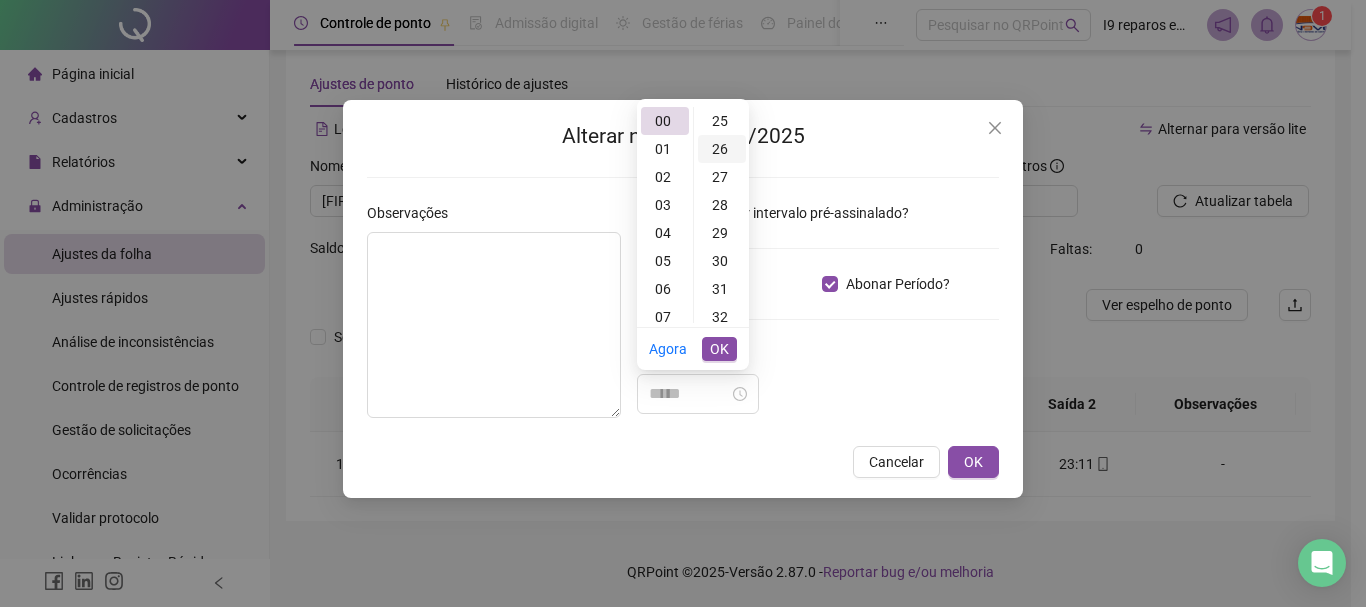 click on "26" at bounding box center (722, 149) 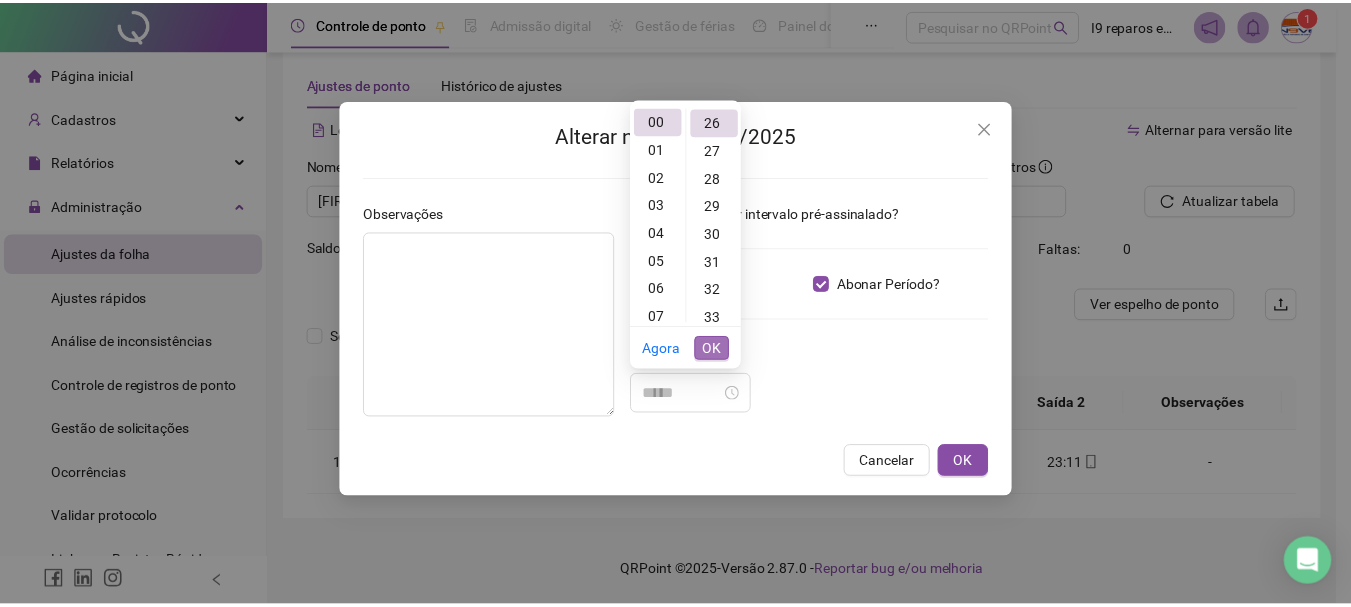 scroll, scrollTop: 728, scrollLeft: 0, axis: vertical 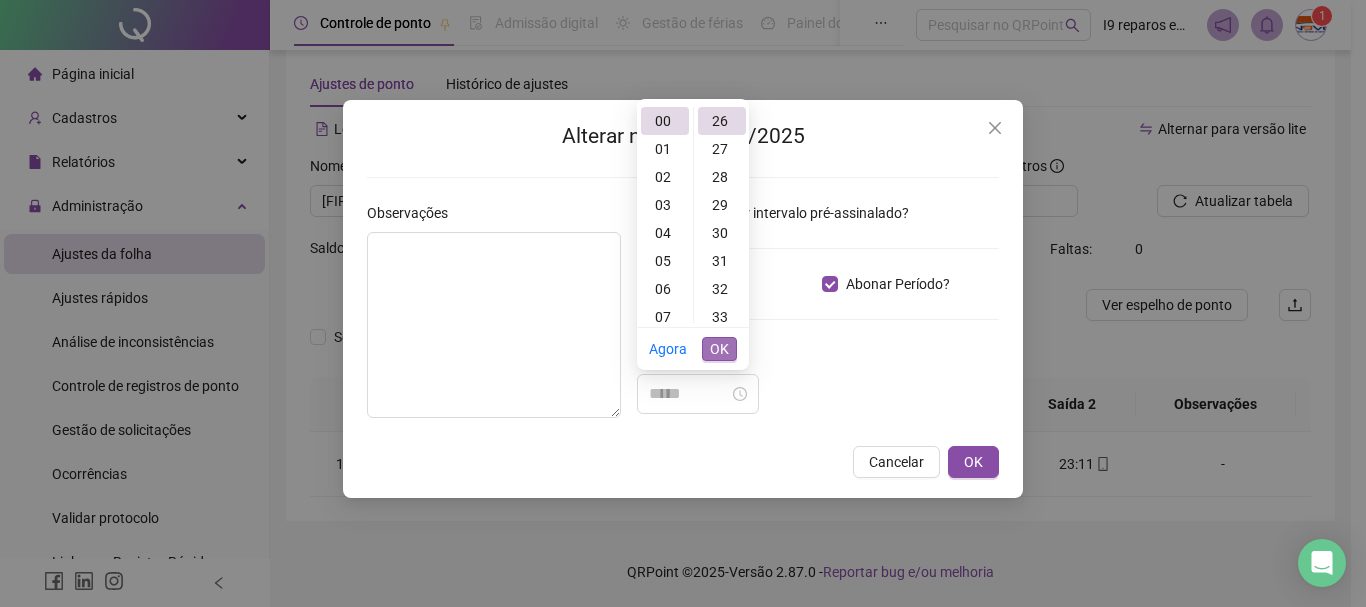 type on "*****" 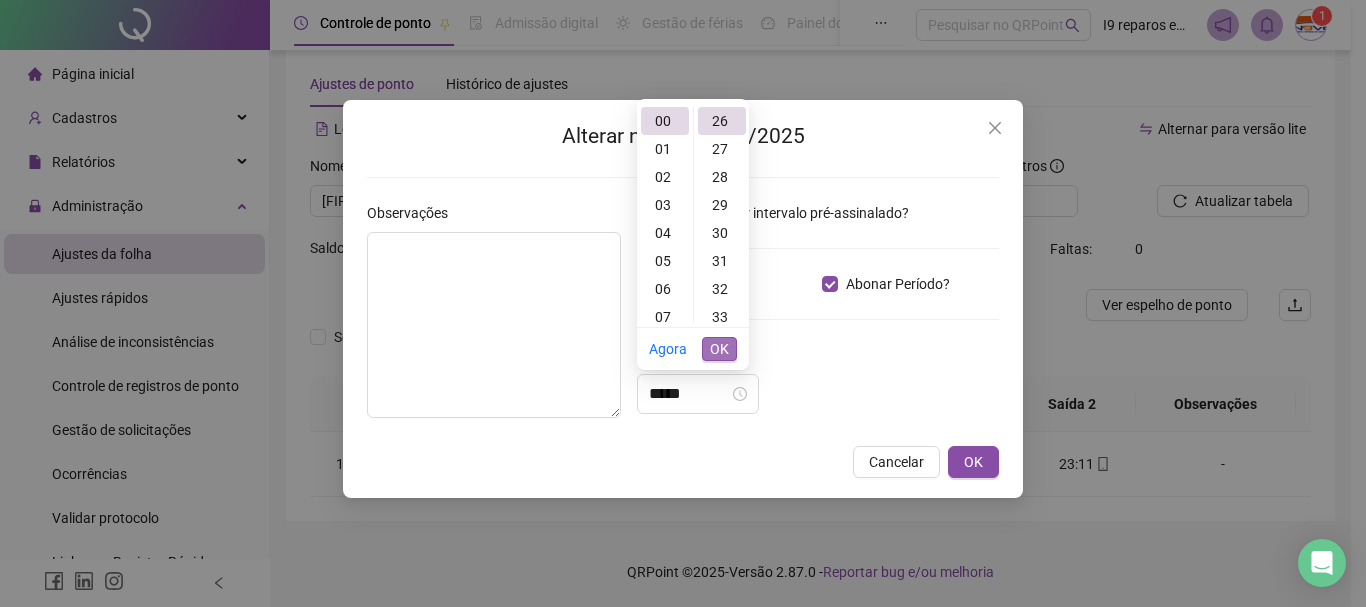 click on "OK" at bounding box center [719, 349] 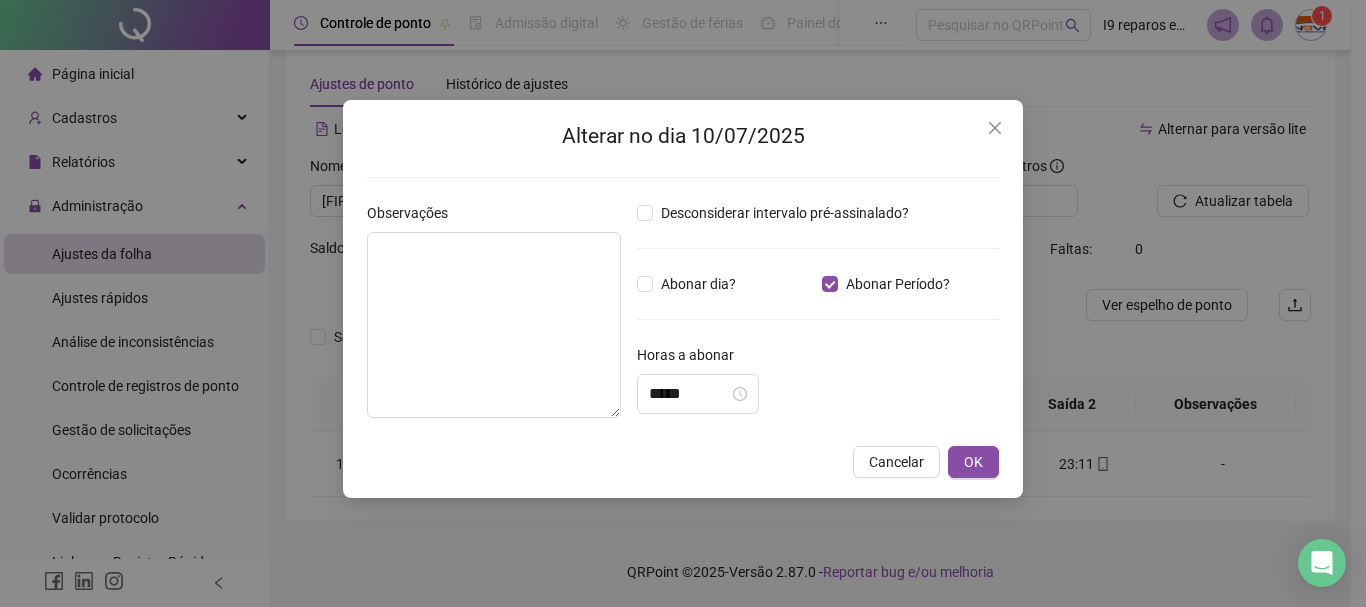 click on "Horas a abonar" at bounding box center (818, 359) 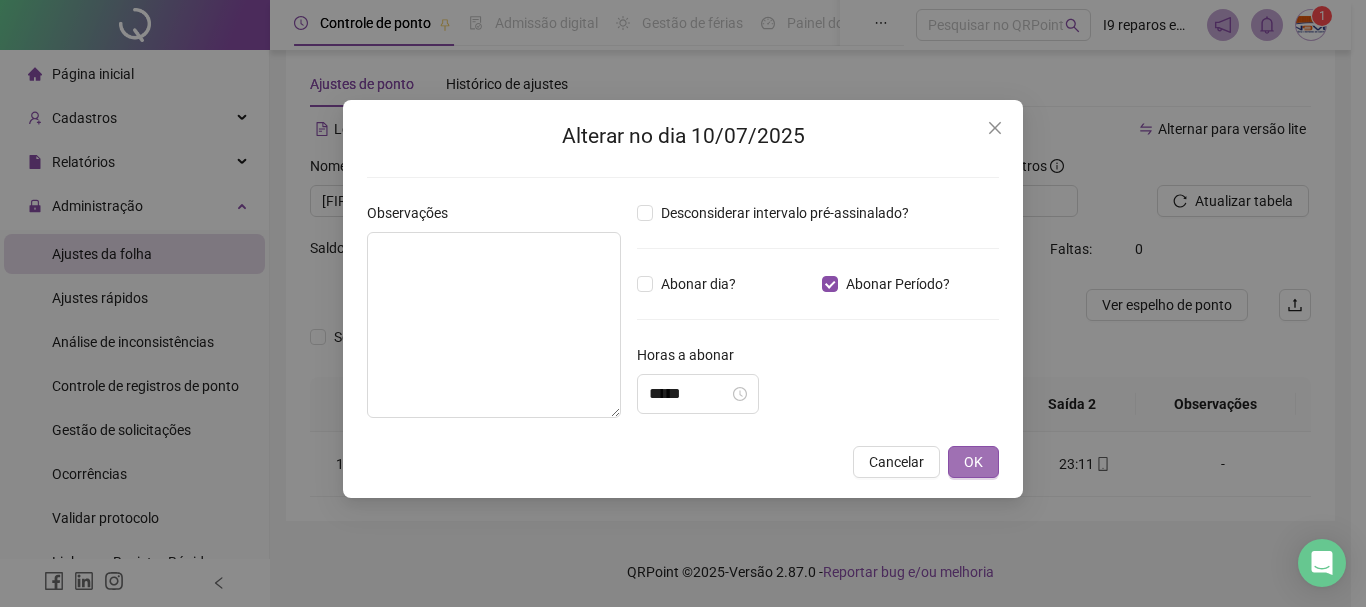 click on "OK" at bounding box center (973, 462) 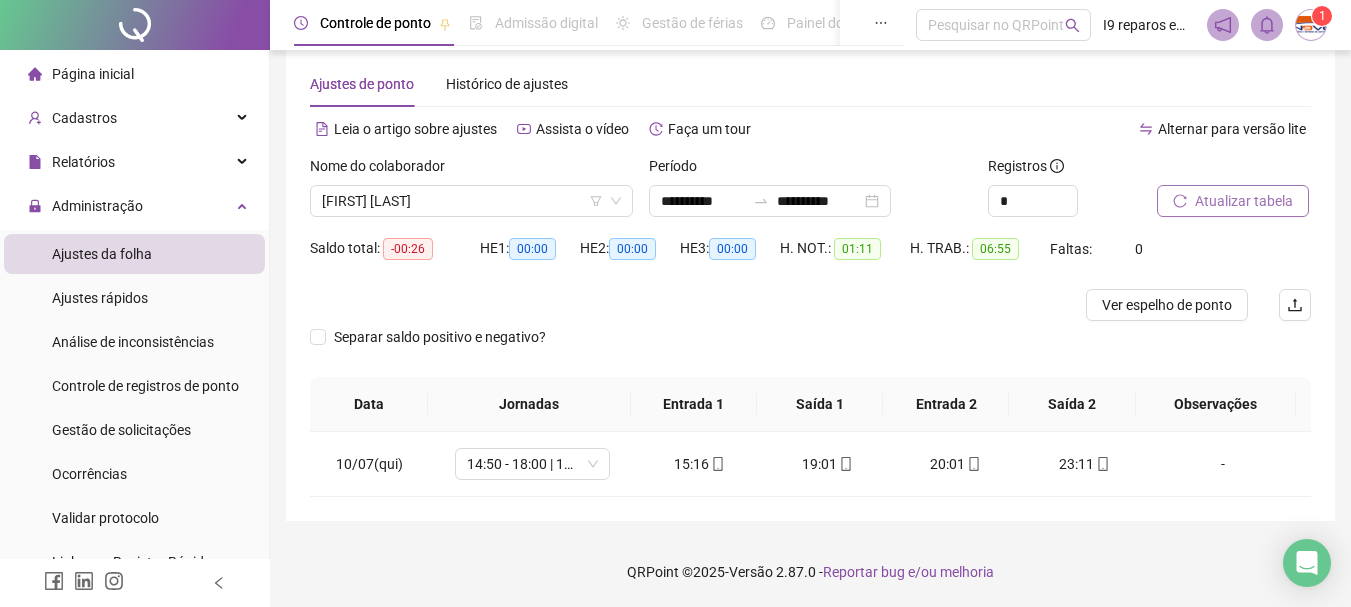 click on "Atualizar tabela" at bounding box center (1233, 201) 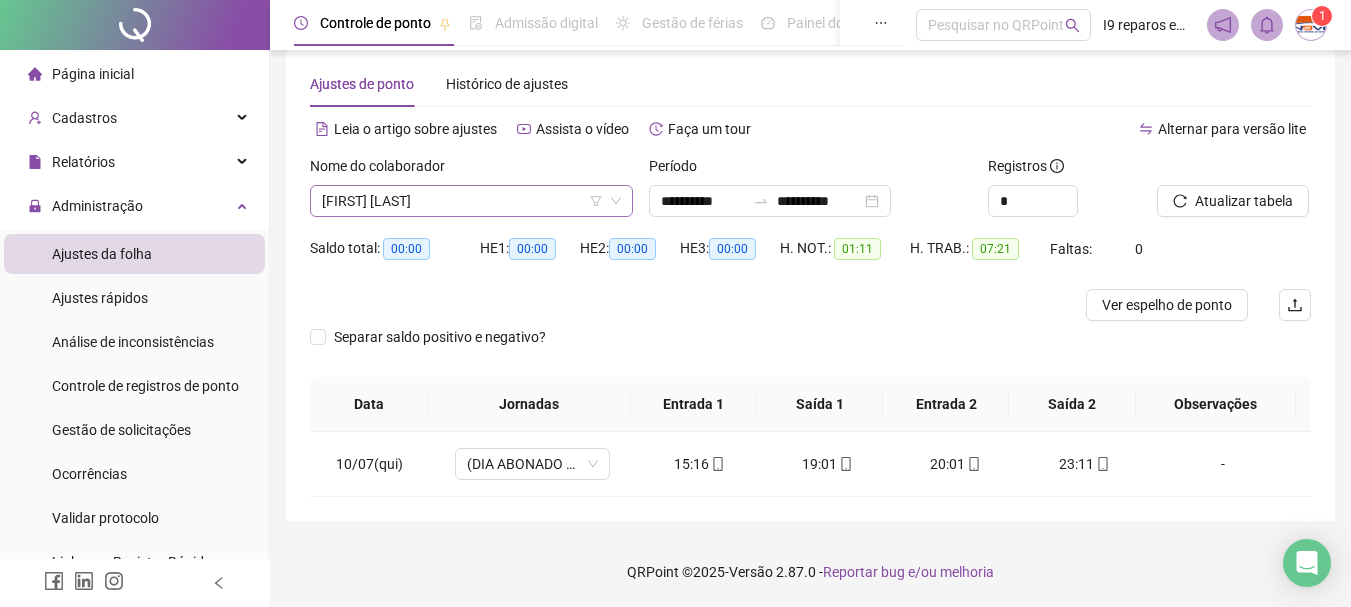 click on "JOENILTON VERISSIMO DE SANTANA" at bounding box center [471, 201] 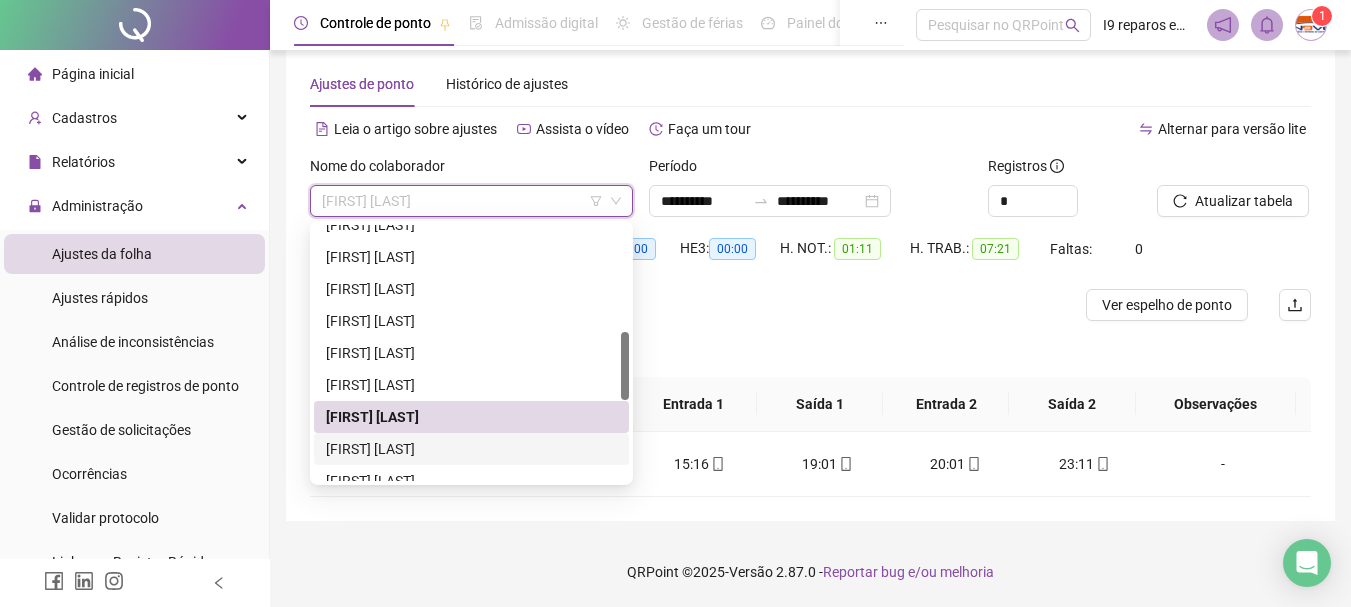 click on "[FIRST] [LAST] DE [LAST]" at bounding box center (471, 449) 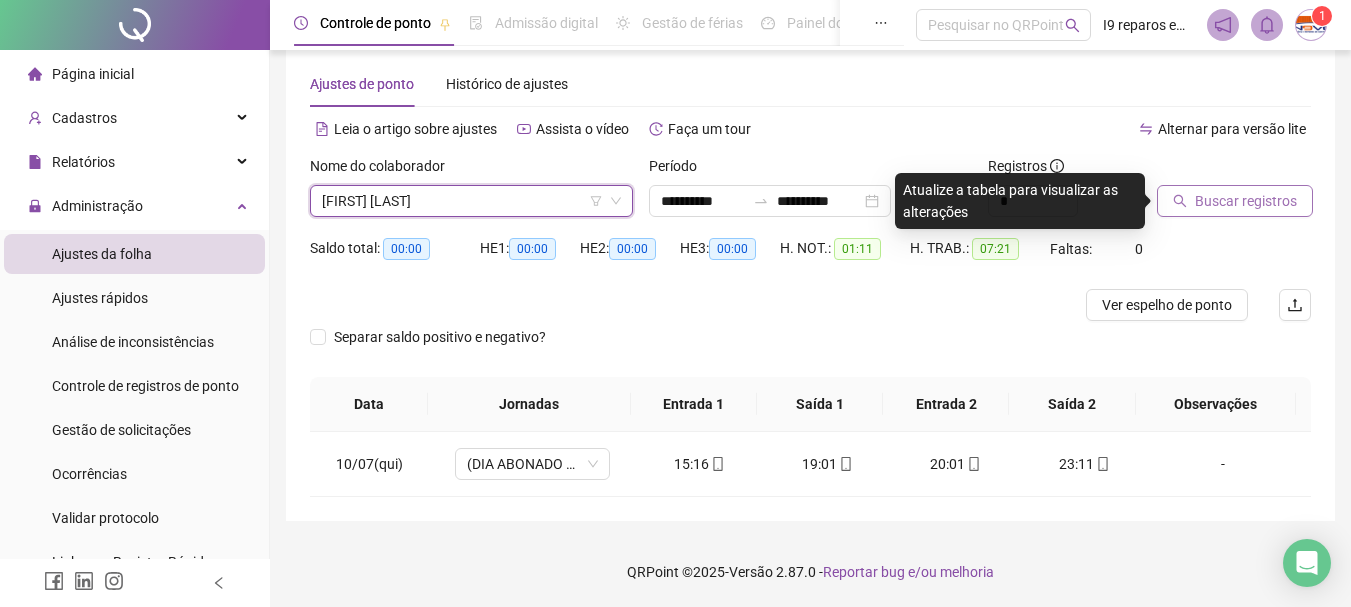 click on "Buscar registros" at bounding box center [1246, 201] 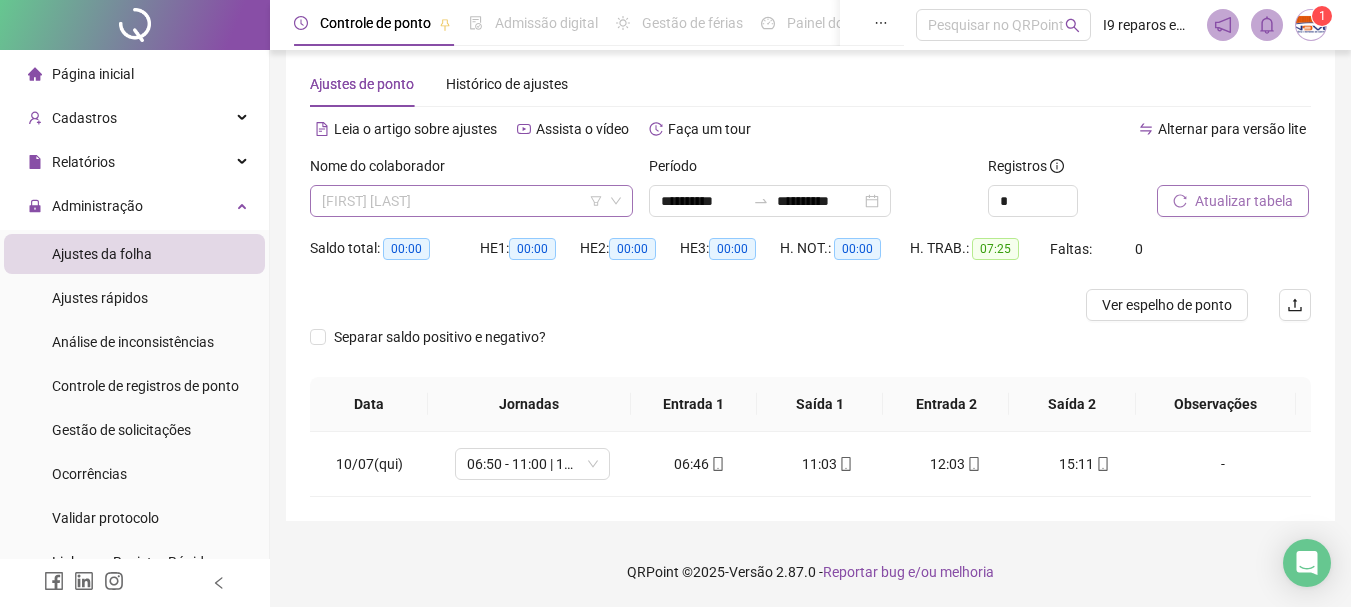 click on "[FIRST] [LAST] DE [LAST]" at bounding box center (471, 201) 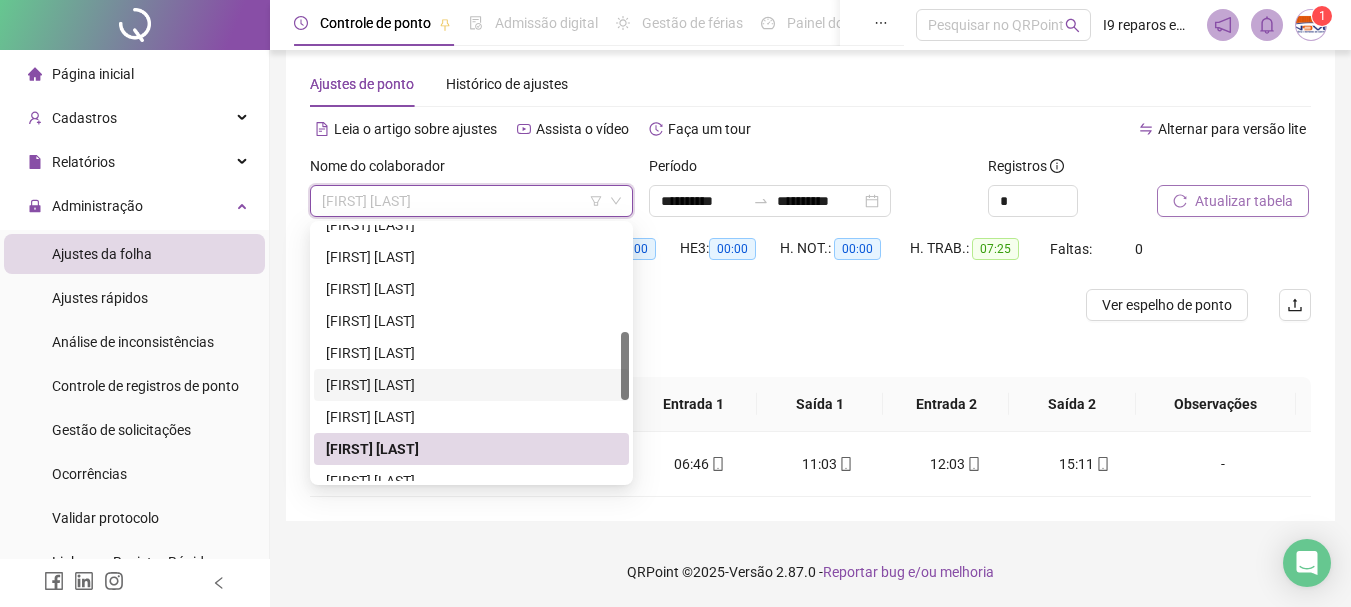 scroll, scrollTop: 500, scrollLeft: 0, axis: vertical 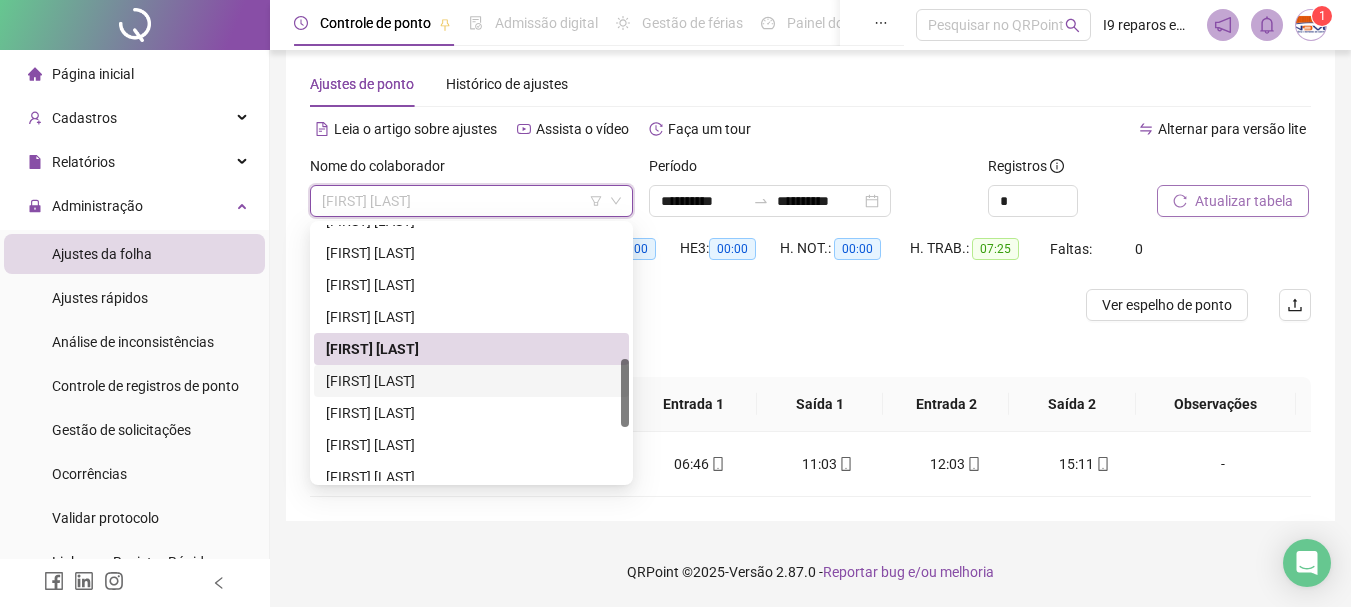 click on "JOSÉ ROBERTO RIVELINO DE OLIVEIRA COSTA" at bounding box center [471, 381] 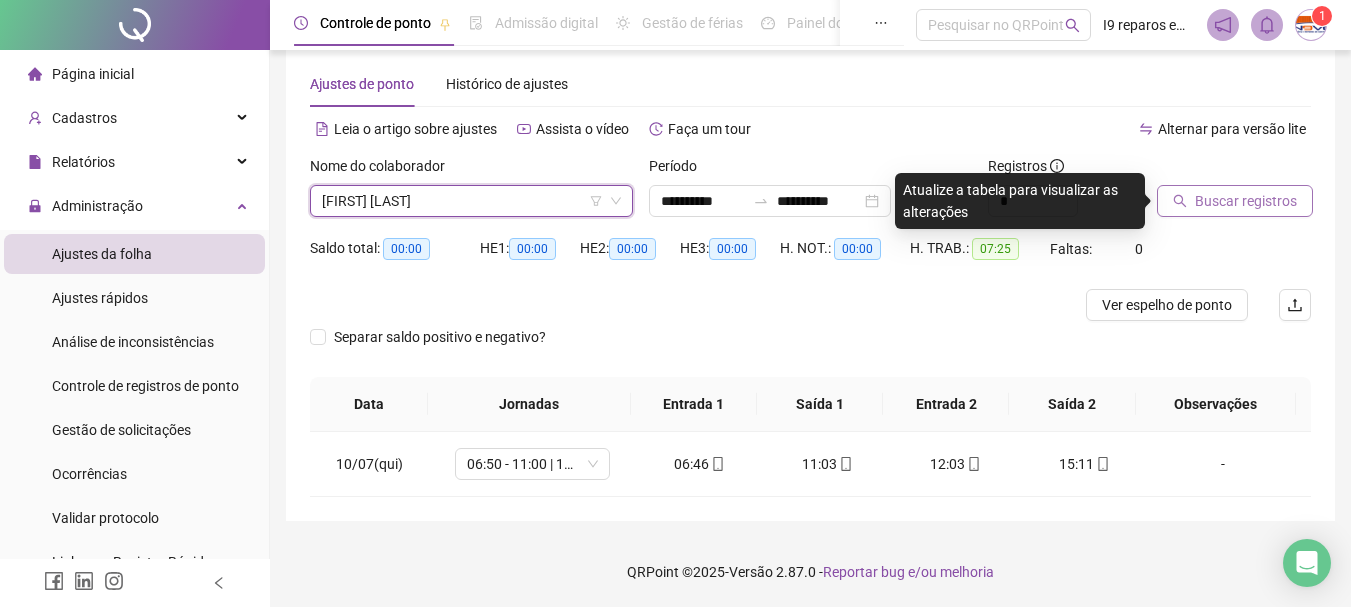 click on "Buscar registros" at bounding box center (1235, 201) 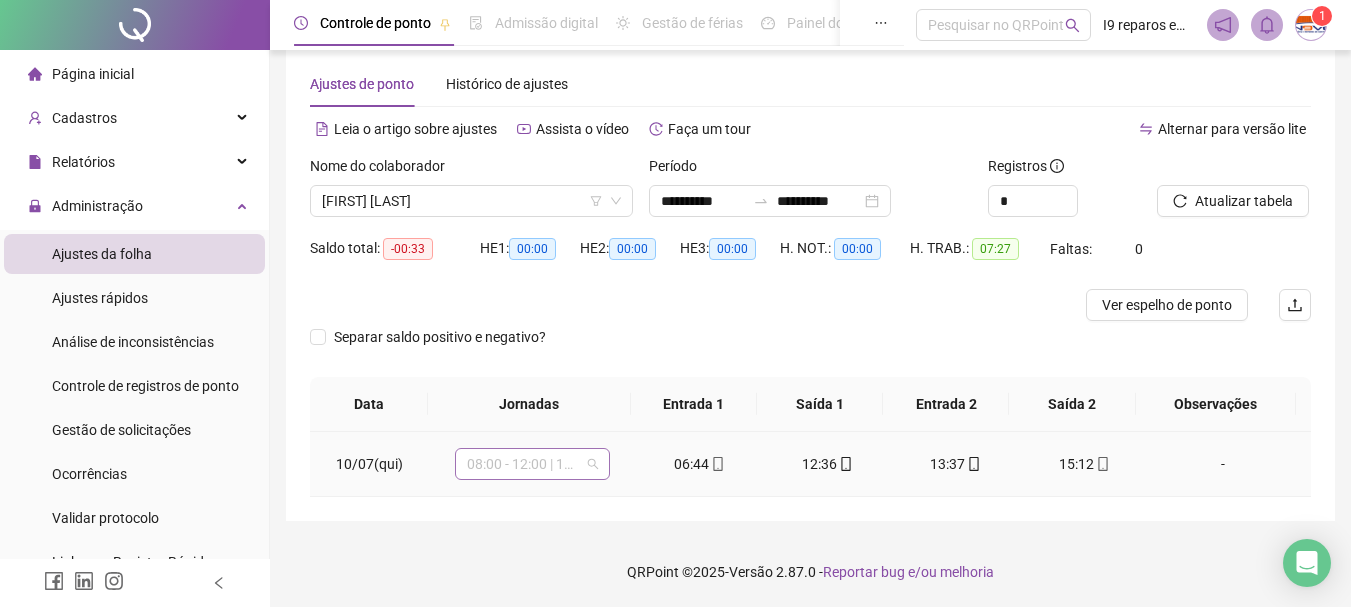 click on "08:00 - 12:00 | 13:00 - 17:00" at bounding box center [532, 464] 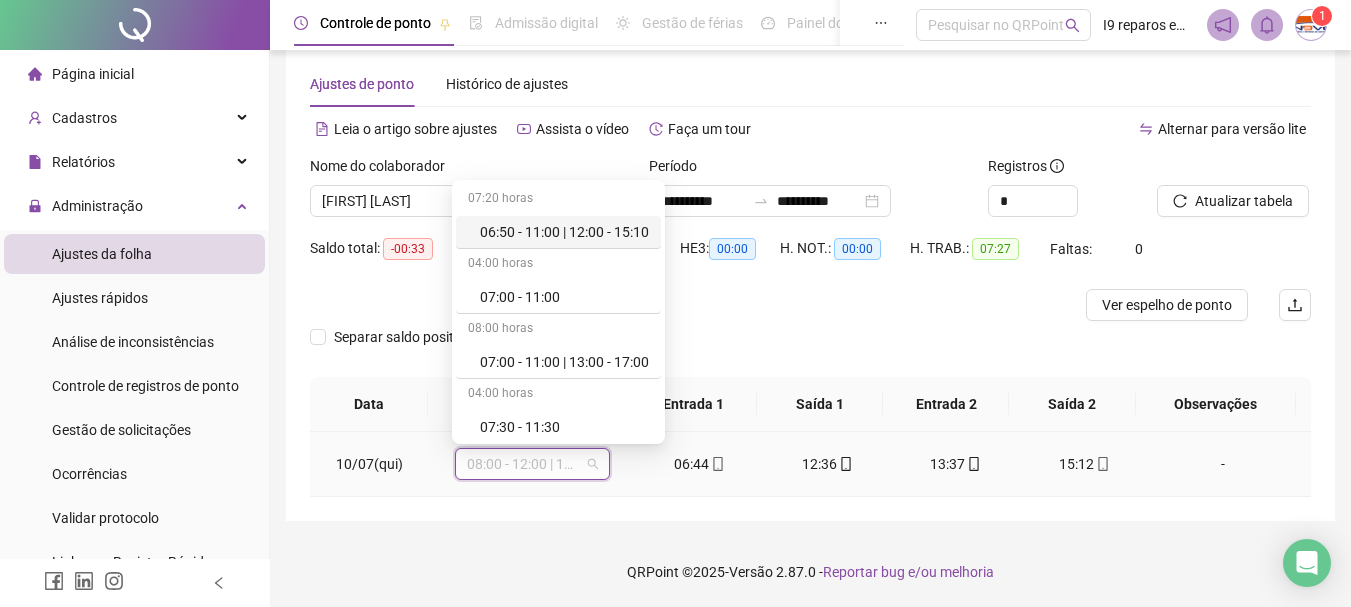 click on "06:50 - 11:00 | 12:00 - 15:10" at bounding box center [564, 232] 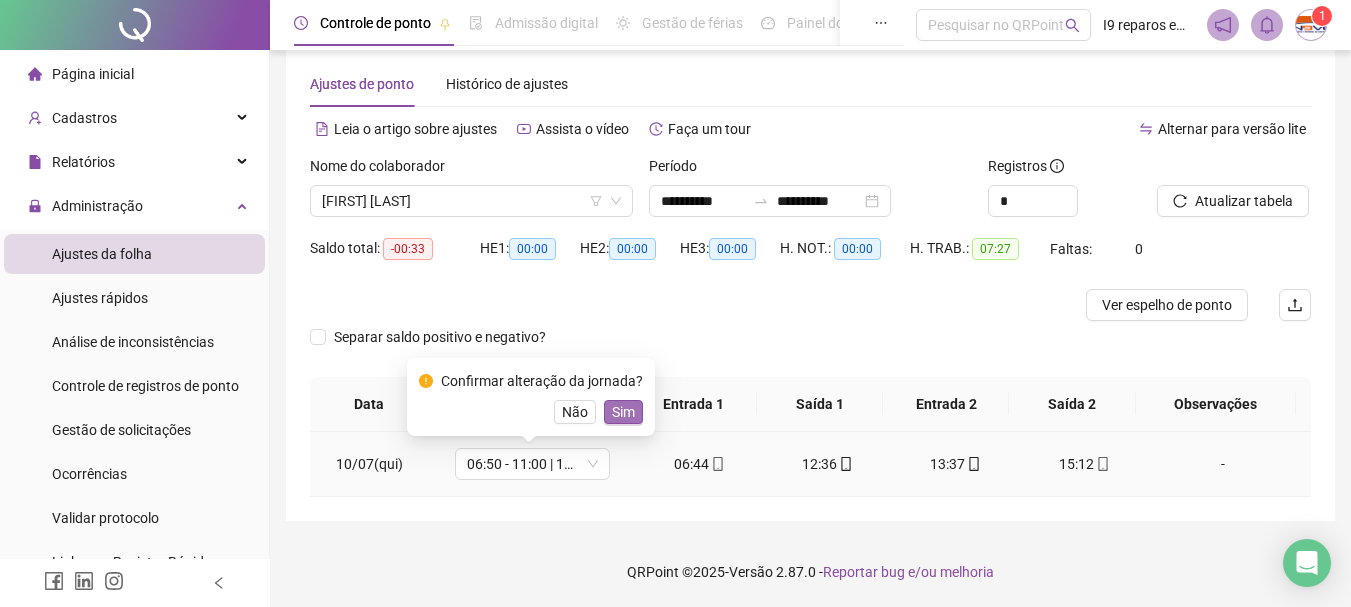 click on "Sim" at bounding box center (623, 412) 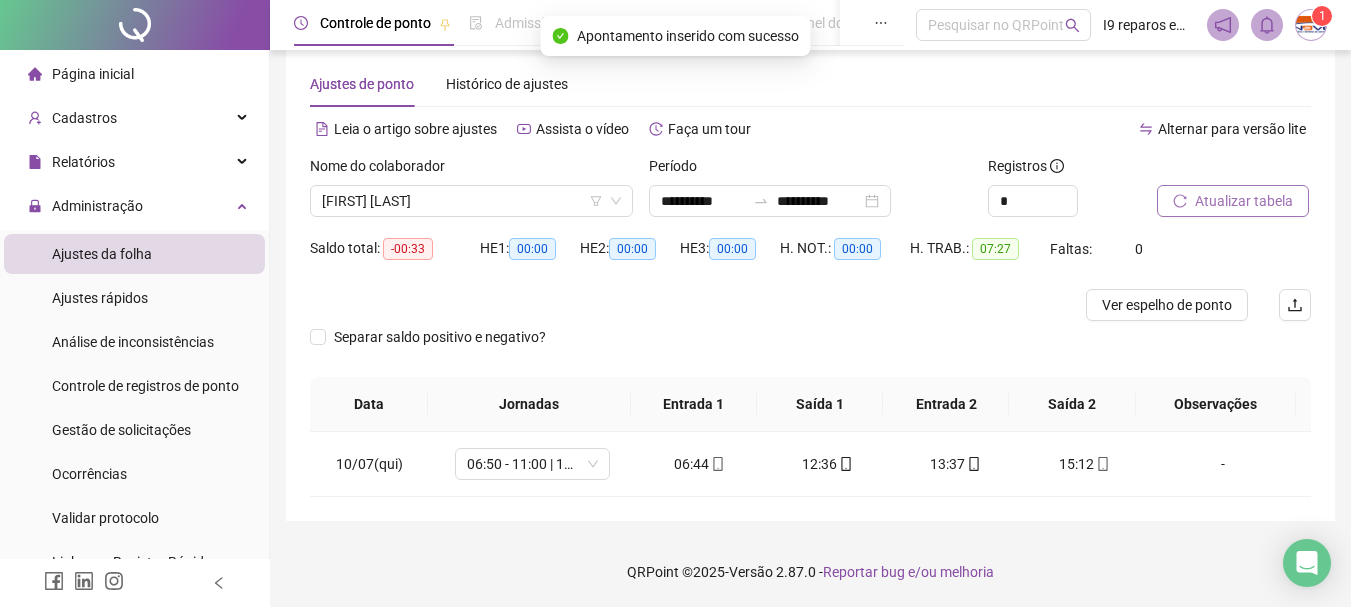 click on "Atualizar tabela" at bounding box center (1244, 201) 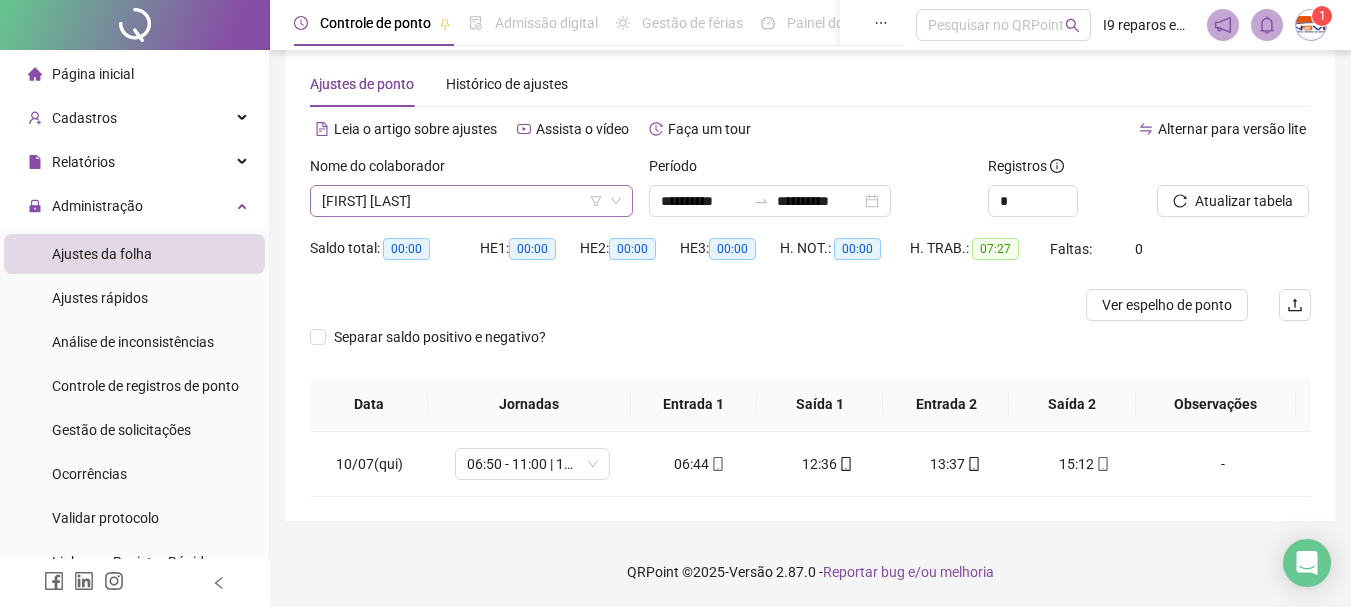 click on "JOSÉ ROBERTO RIVELINO DE OLIVEIRA COSTA" at bounding box center [471, 201] 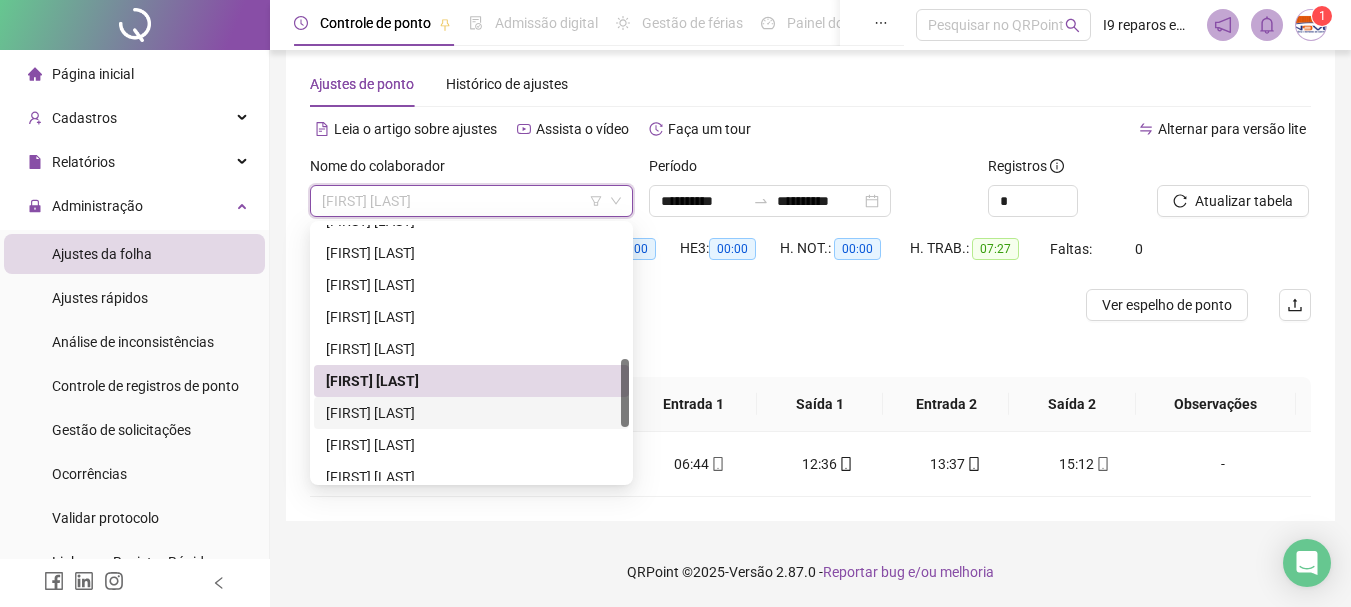 click on "JUVENAL ALVES DO NASCIMENTO" at bounding box center [471, 413] 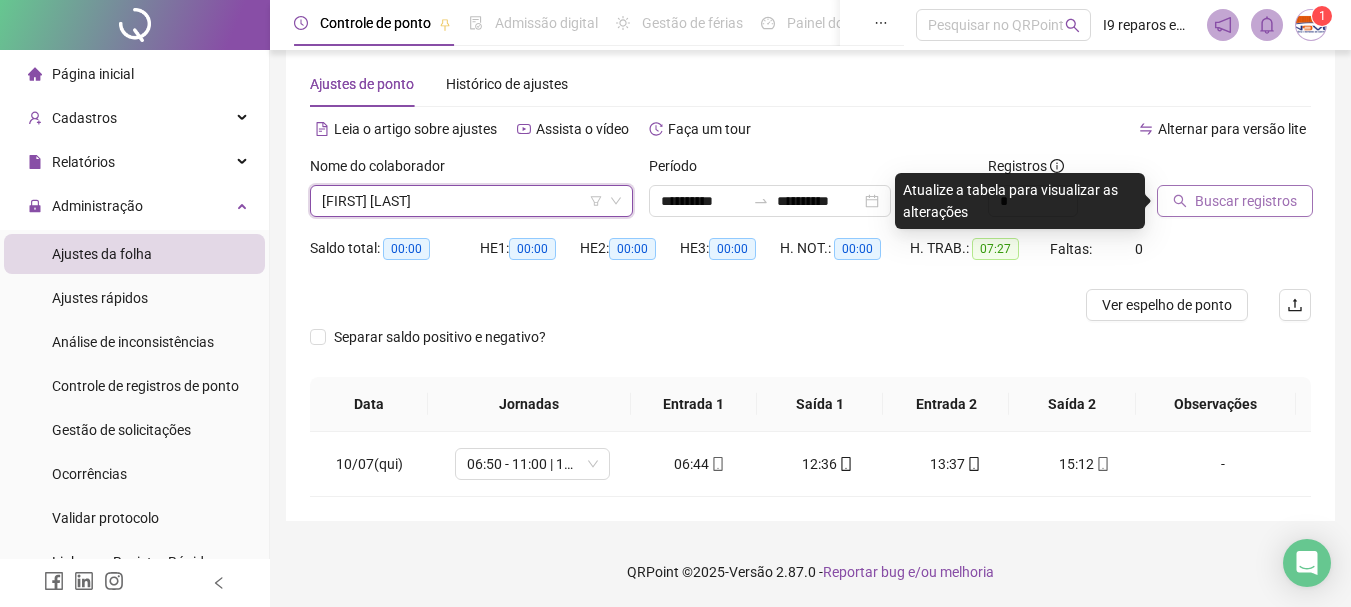 click on "Buscar registros" at bounding box center (1246, 201) 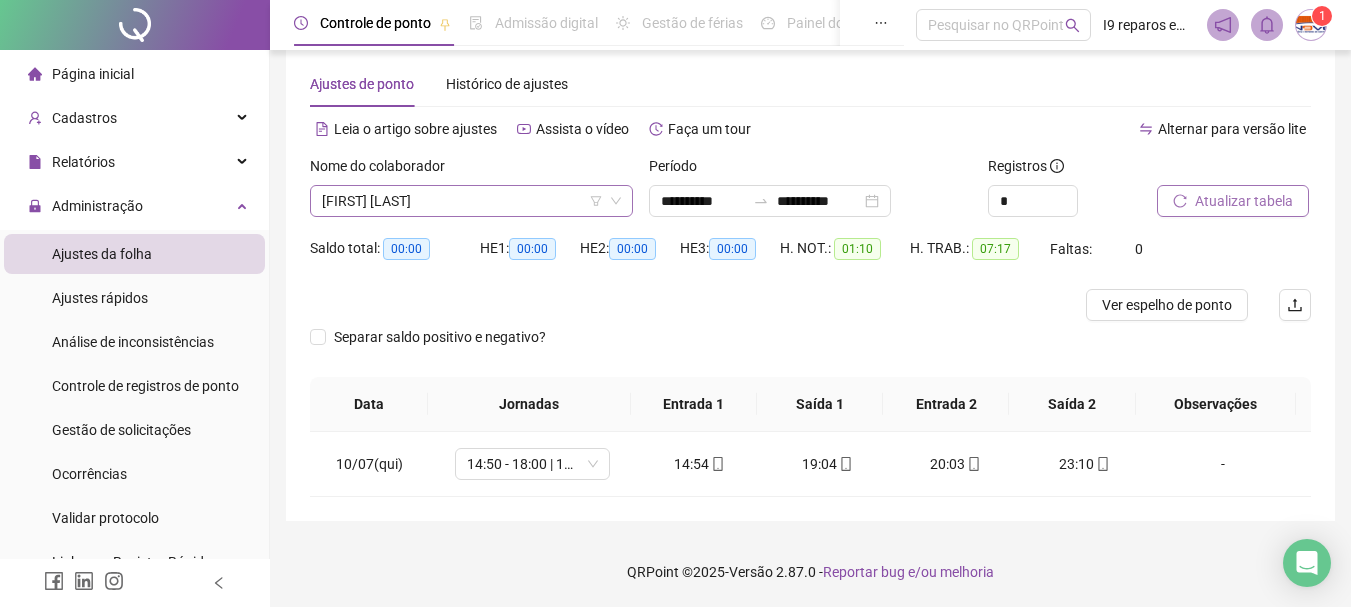 click on "JUVENAL ALVES DO NASCIMENTO" at bounding box center (471, 201) 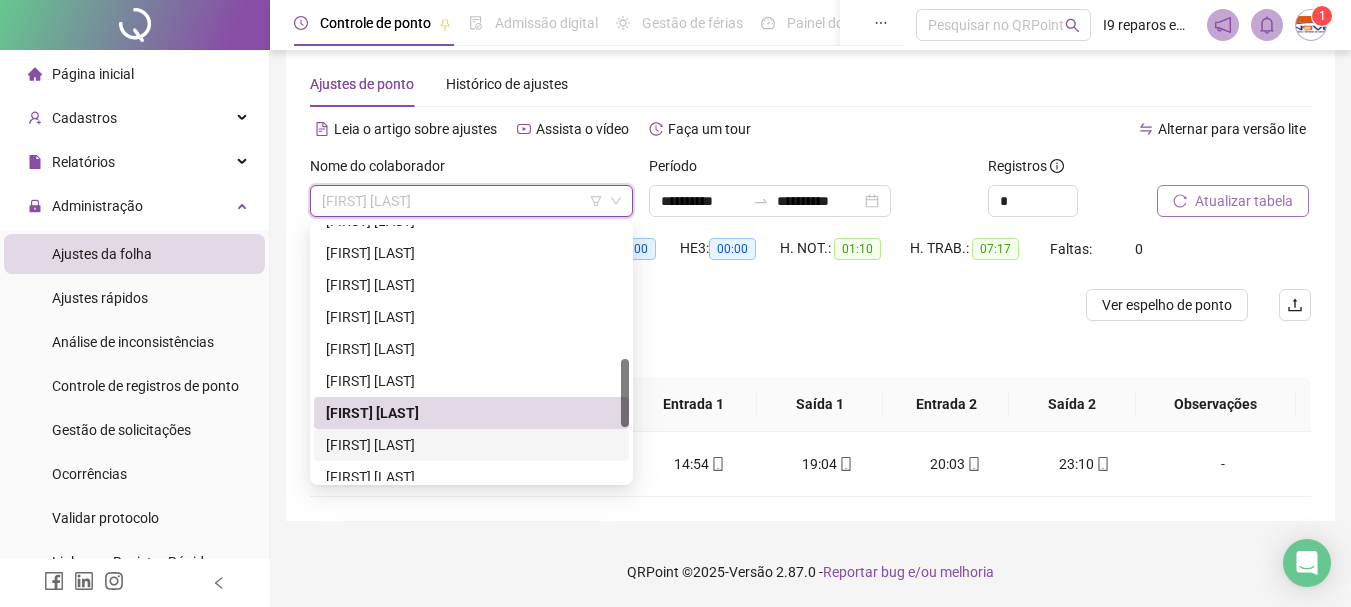 click on "LEONARDO DA SILVA MELO" at bounding box center (471, 445) 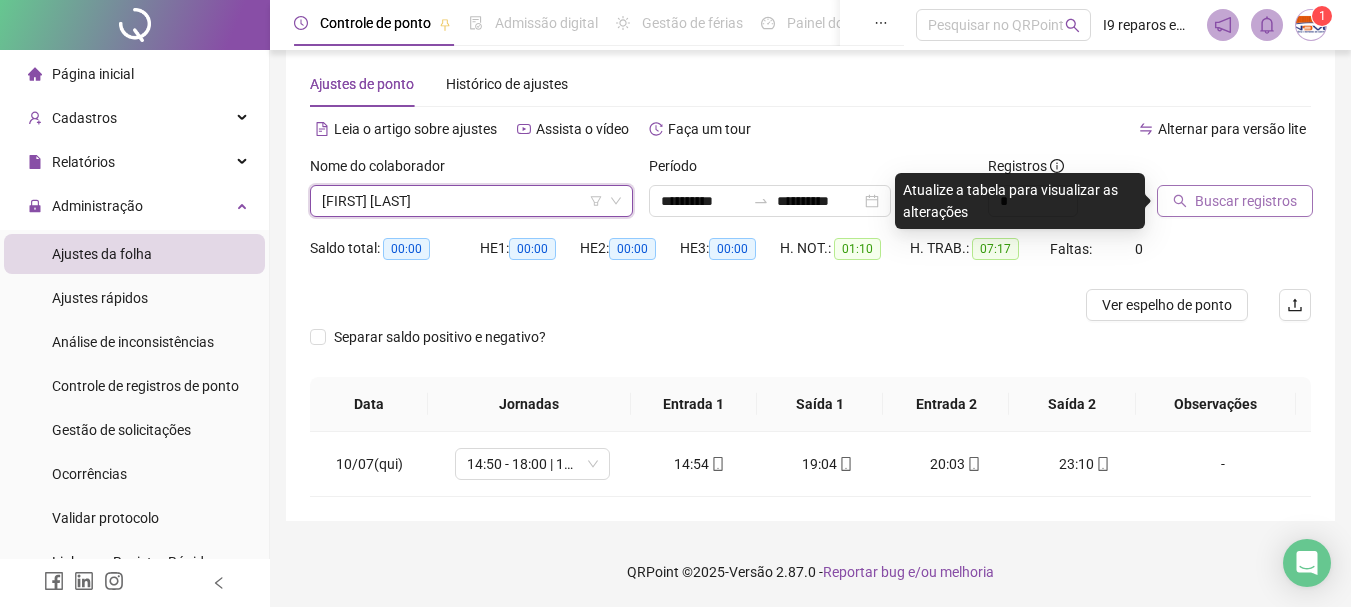 click on "Buscar registros" at bounding box center [1246, 201] 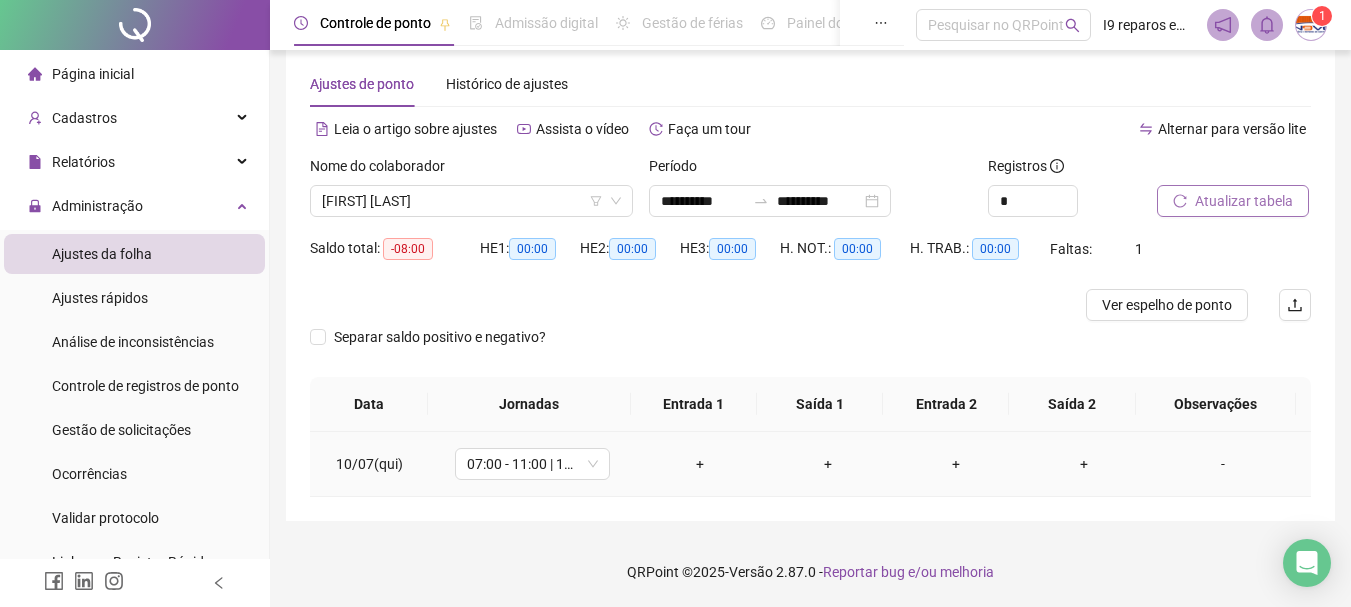 click on "-" at bounding box center (1223, 464) 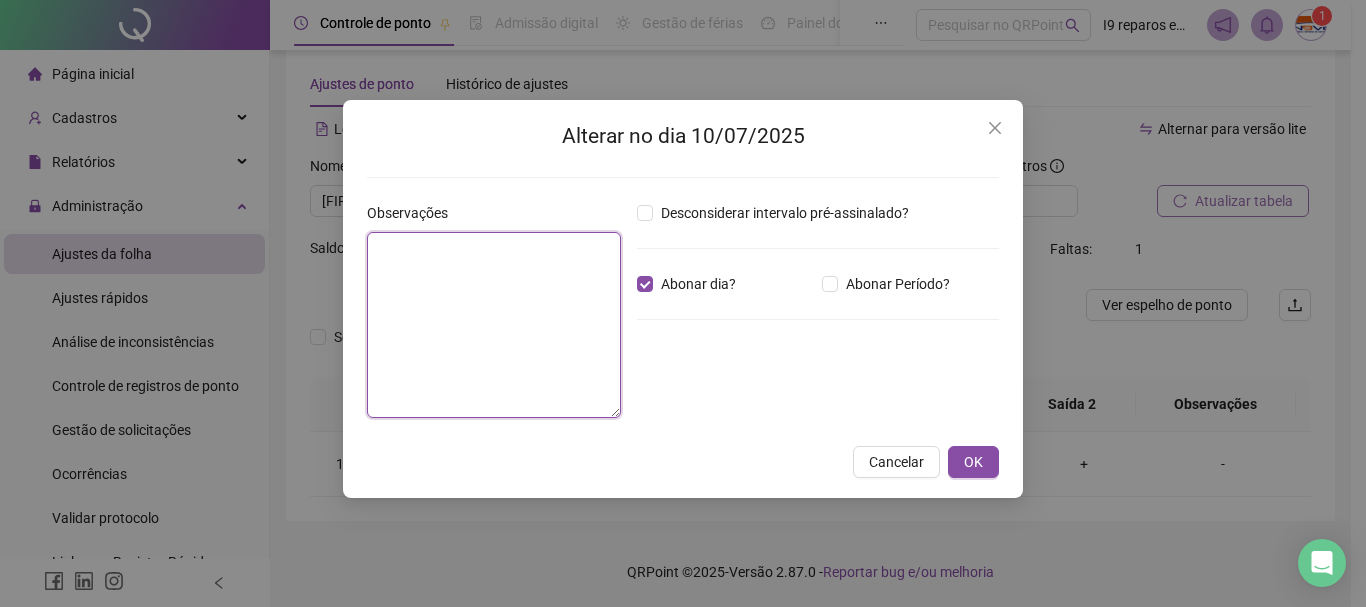 click at bounding box center [494, 325] 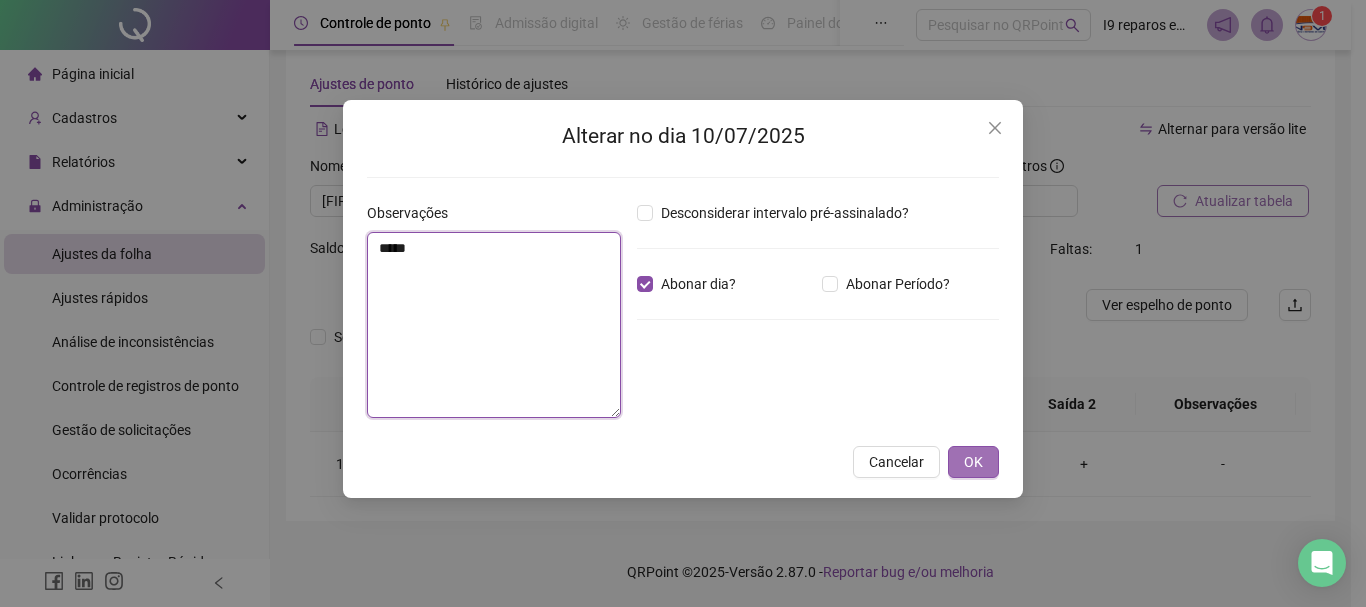 type on "*****" 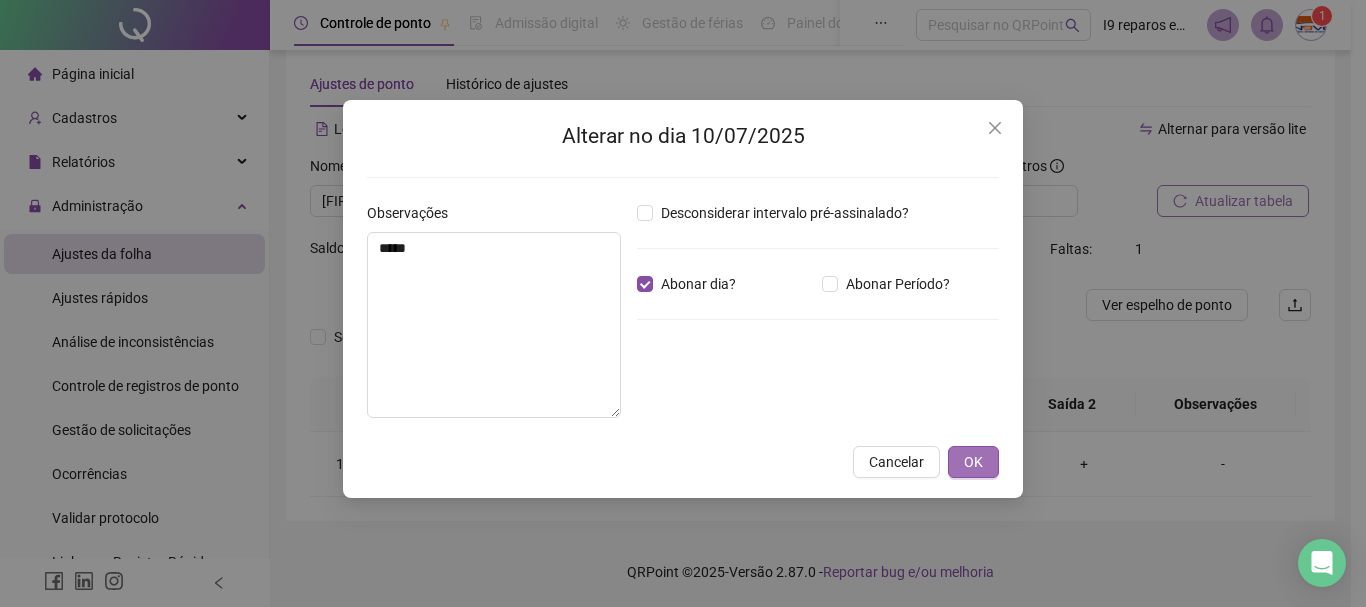 click on "OK" at bounding box center (973, 462) 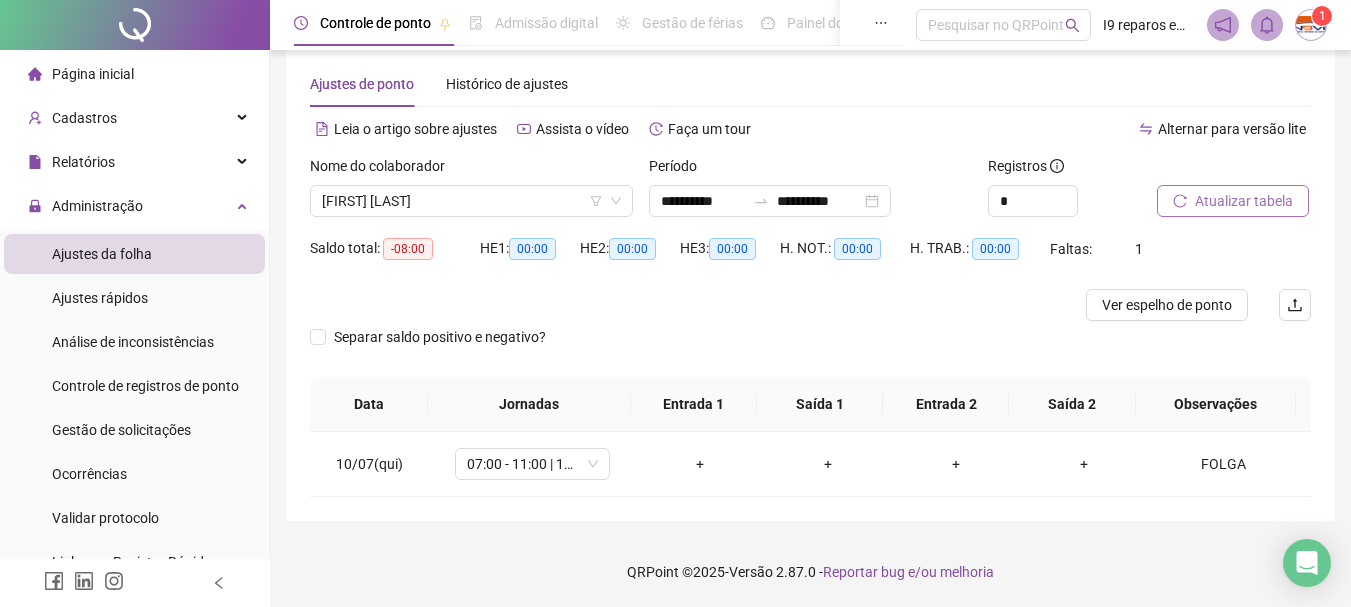 click on "Atualizar tabela" at bounding box center (1244, 201) 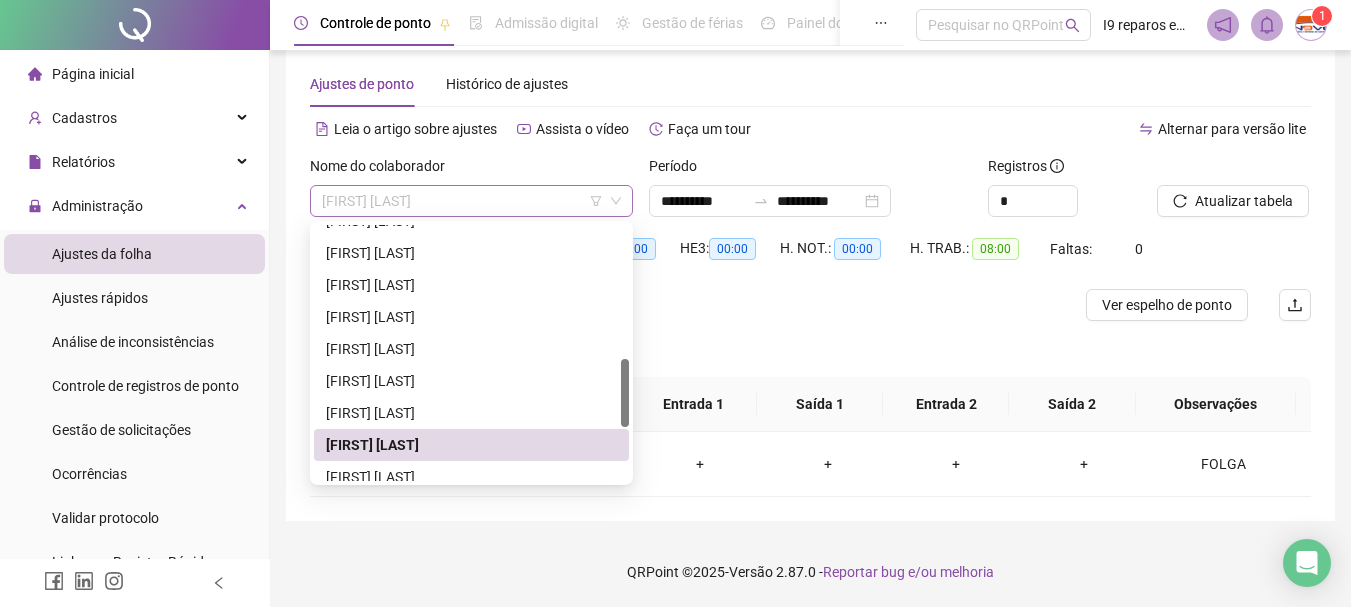 click on "LEONARDO DA SILVA MELO" at bounding box center (471, 201) 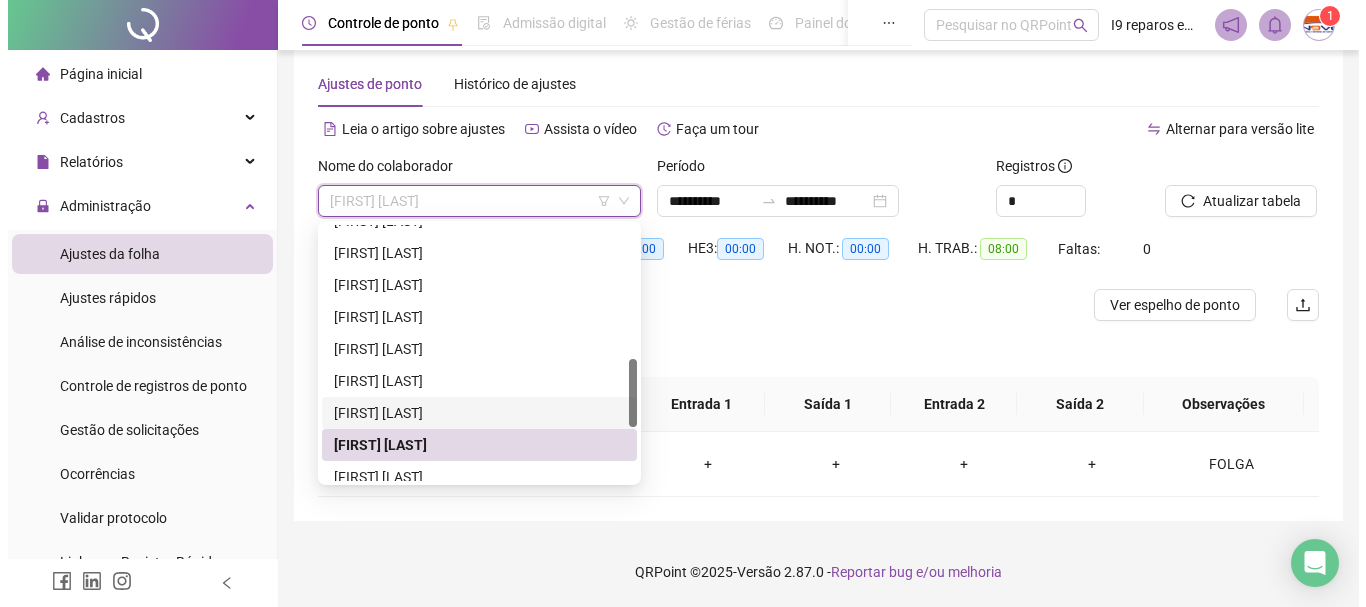 scroll, scrollTop: 600, scrollLeft: 0, axis: vertical 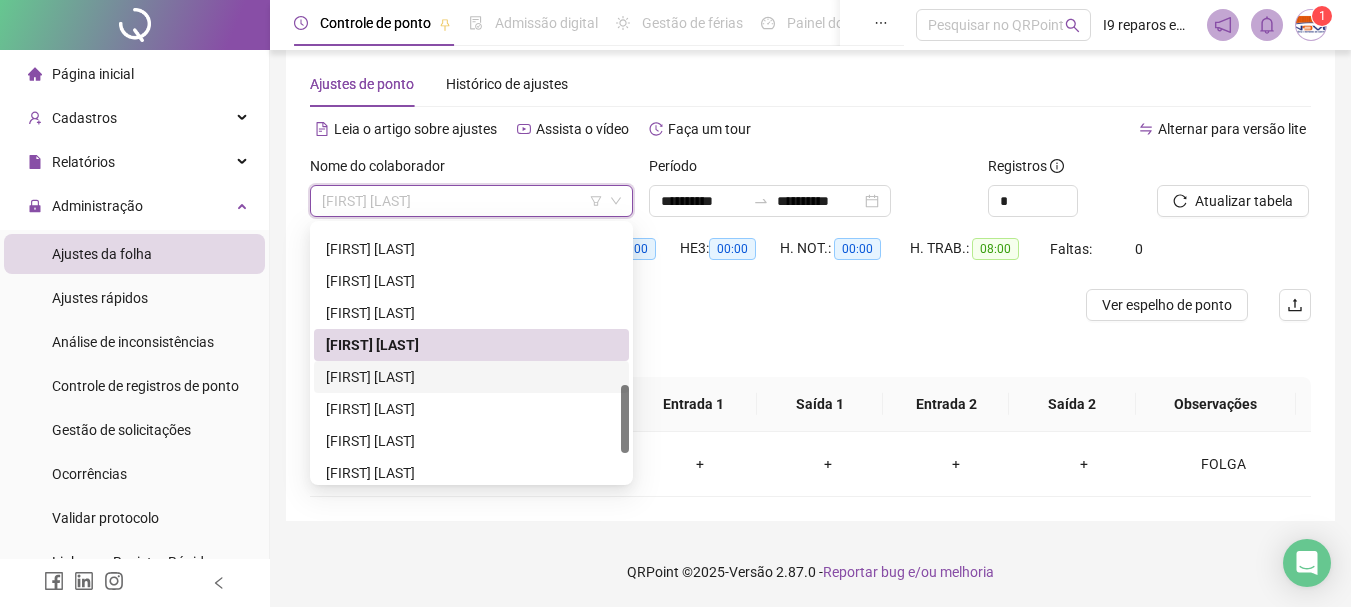 click on "[FIRST] [LAST] [LAST] [LAST]" at bounding box center (471, 377) 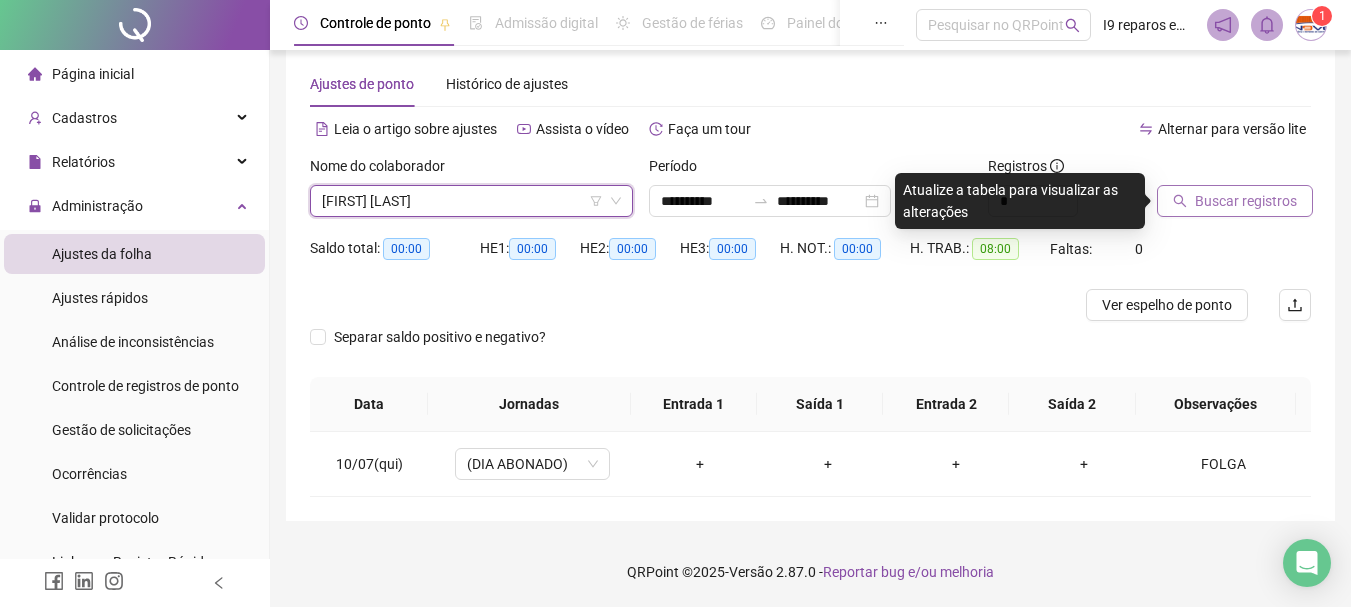 click on "Buscar registros" at bounding box center [1246, 201] 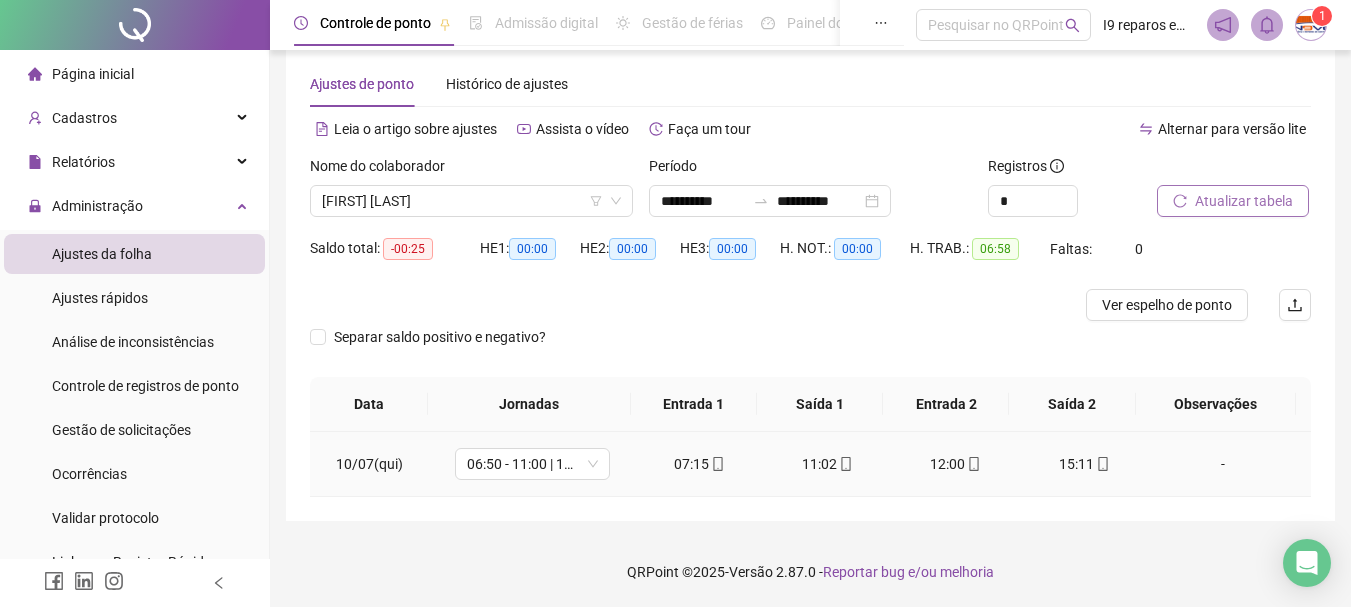 click on "-" at bounding box center [1223, 464] 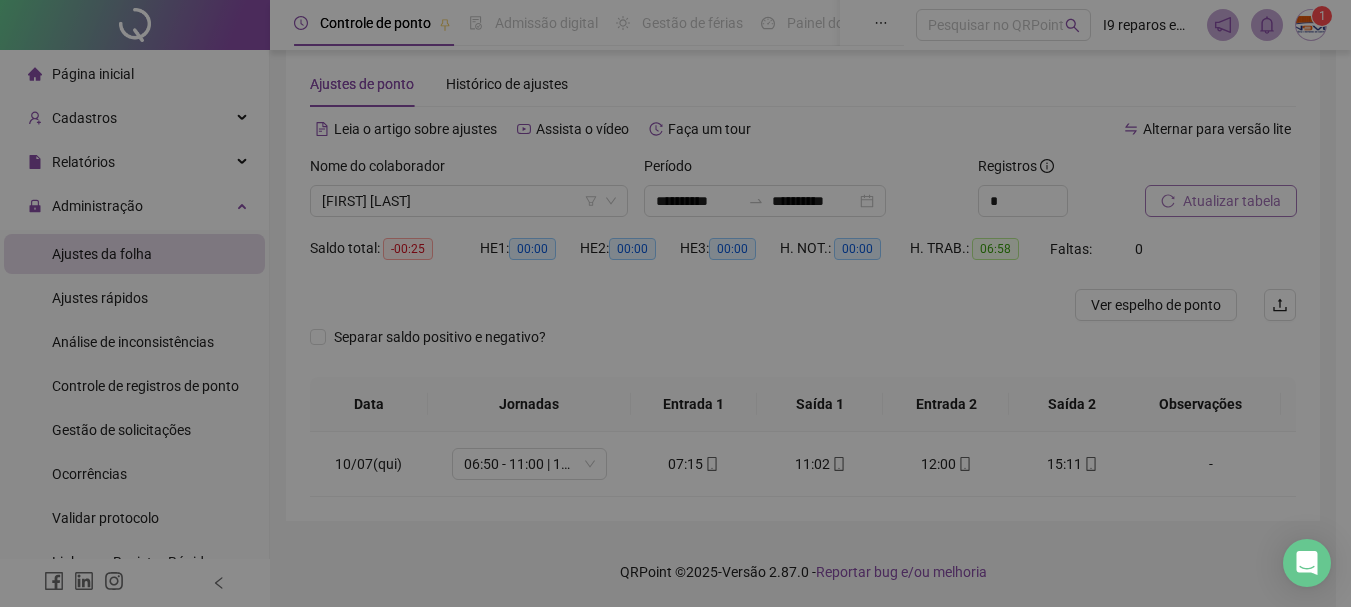 type 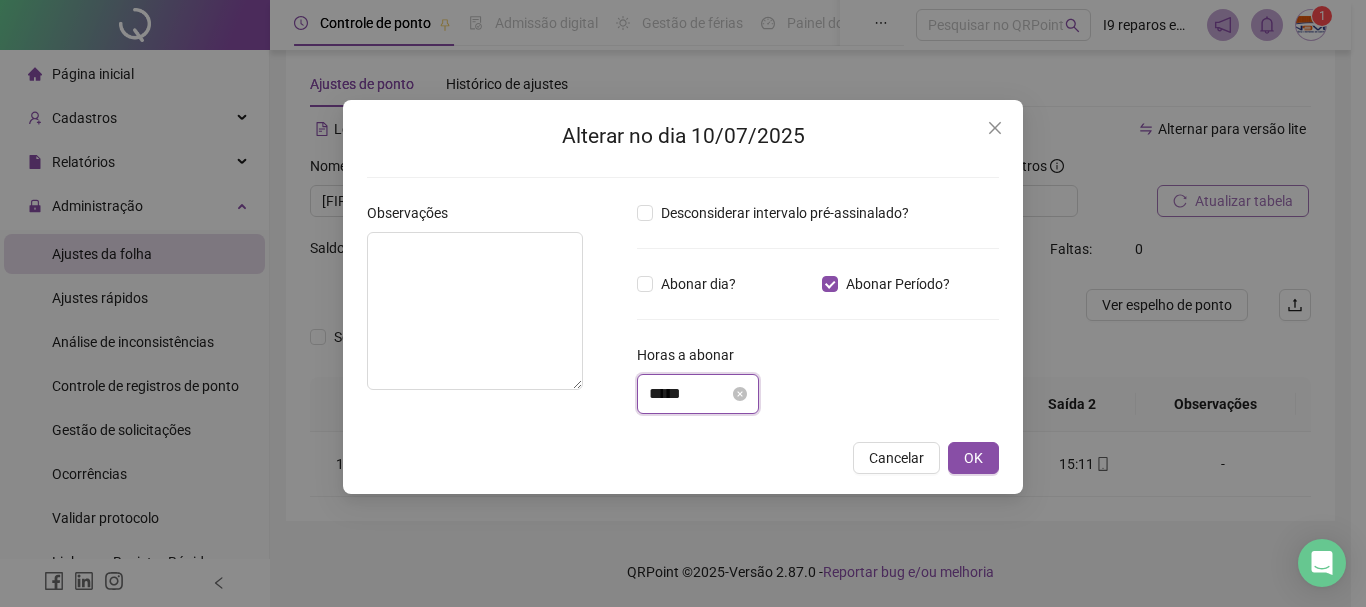 click on "*****" at bounding box center (689, 394) 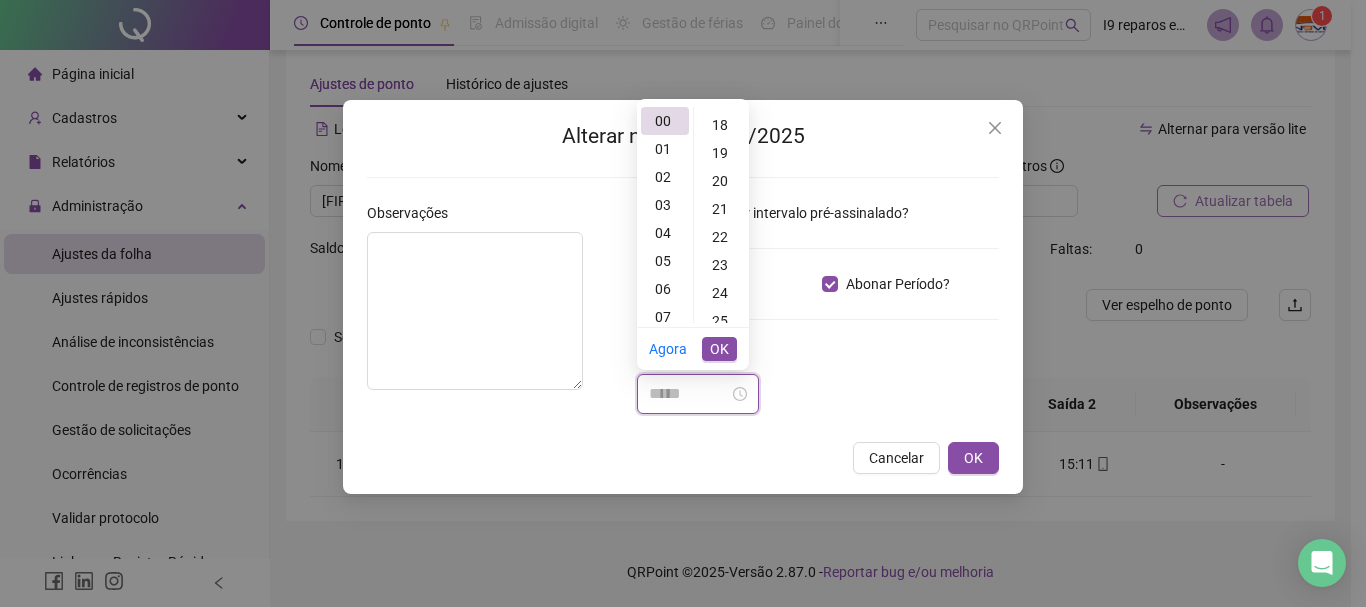 scroll, scrollTop: 600, scrollLeft: 0, axis: vertical 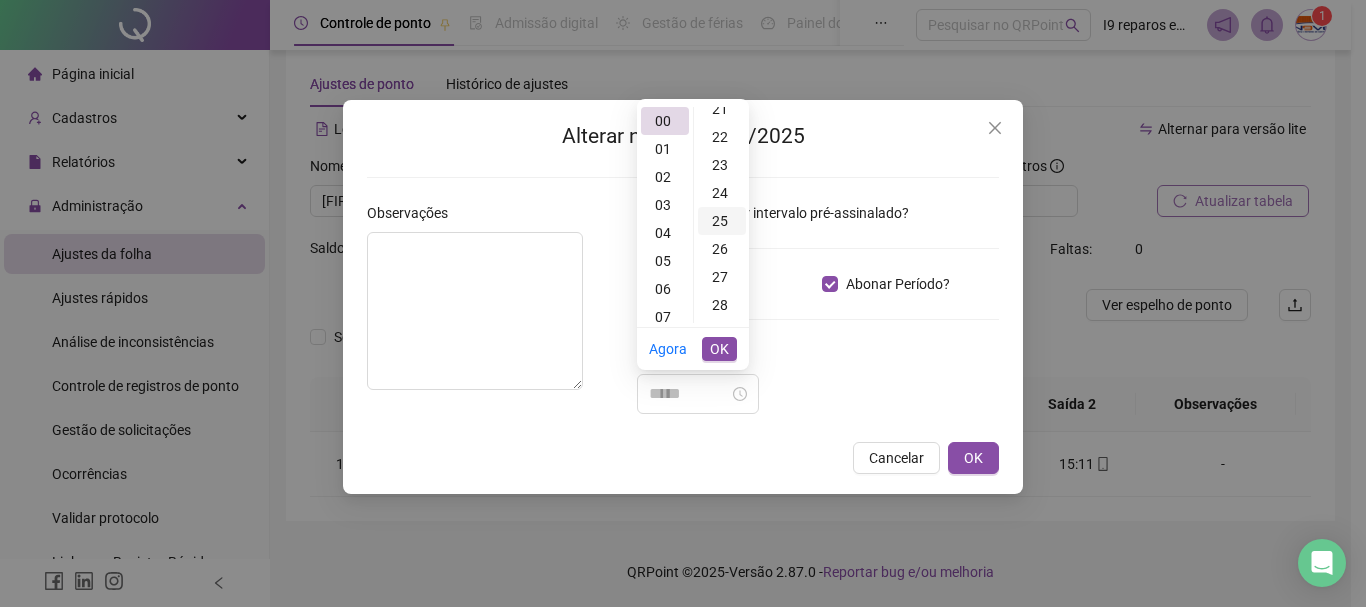 click on "25" at bounding box center (722, 221) 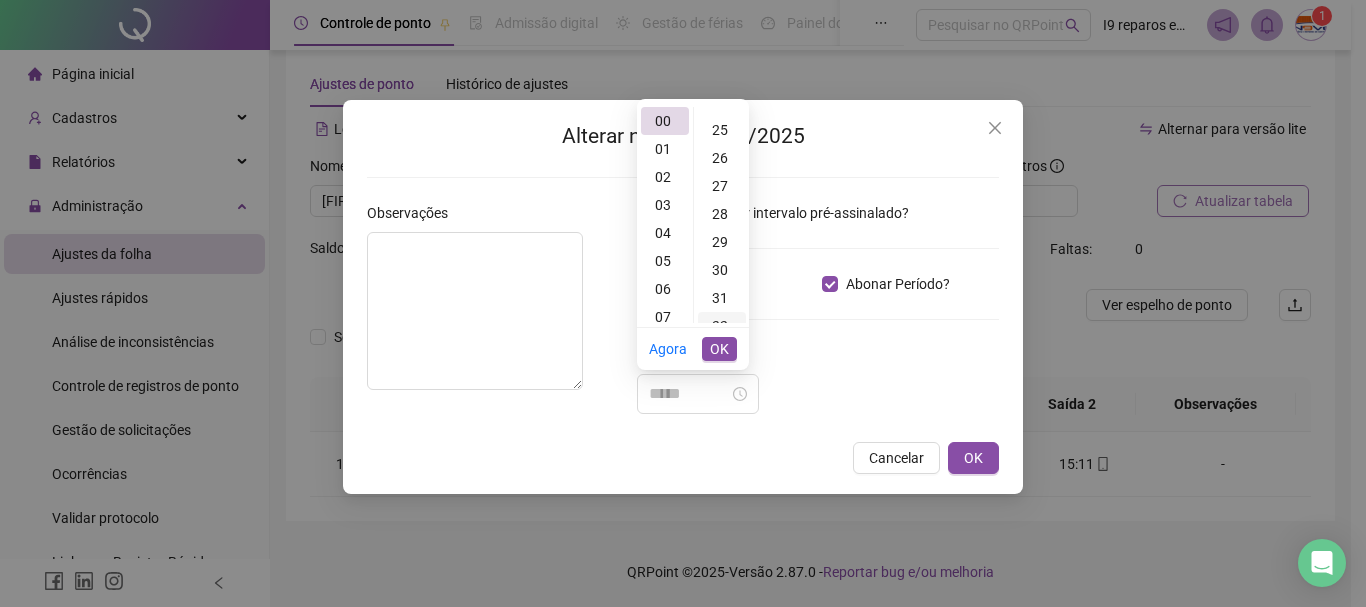 scroll, scrollTop: 700, scrollLeft: 0, axis: vertical 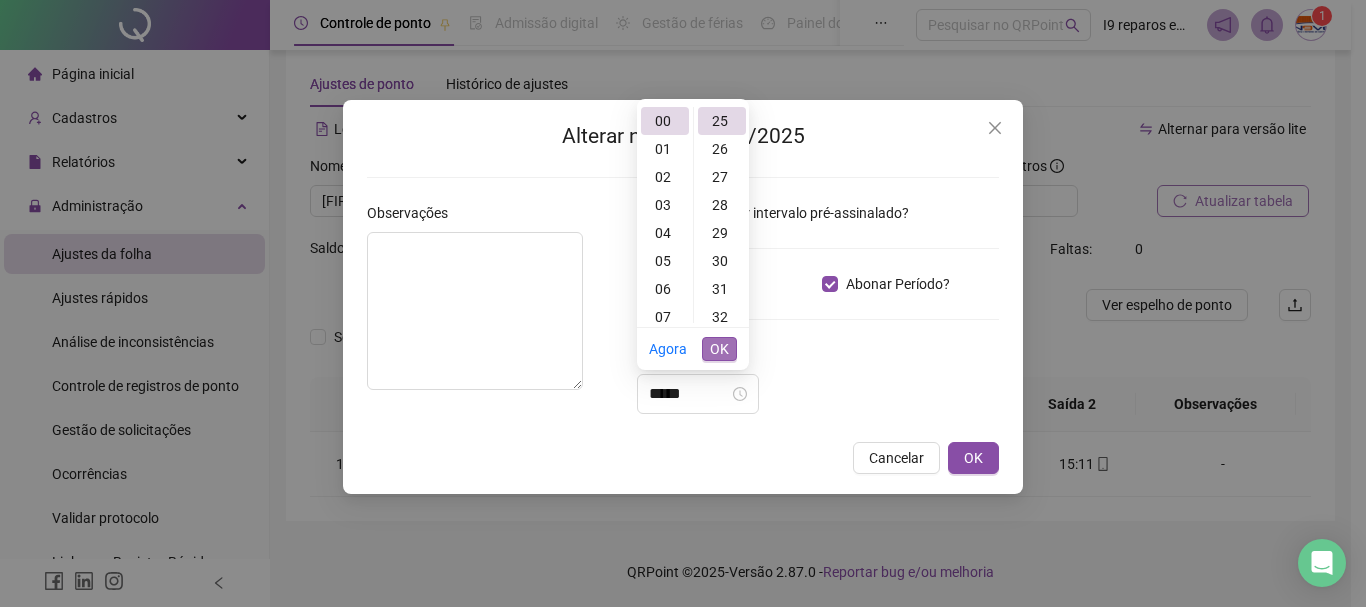click on "OK" at bounding box center (719, 349) 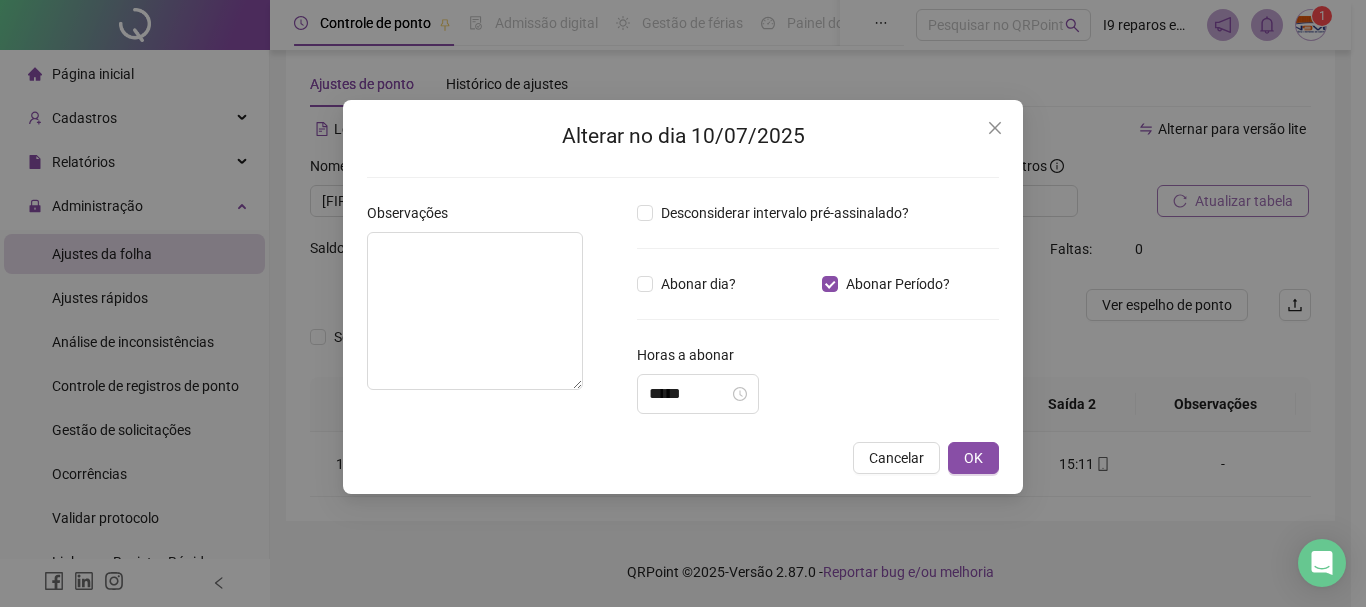 click on "*****" at bounding box center (818, 394) 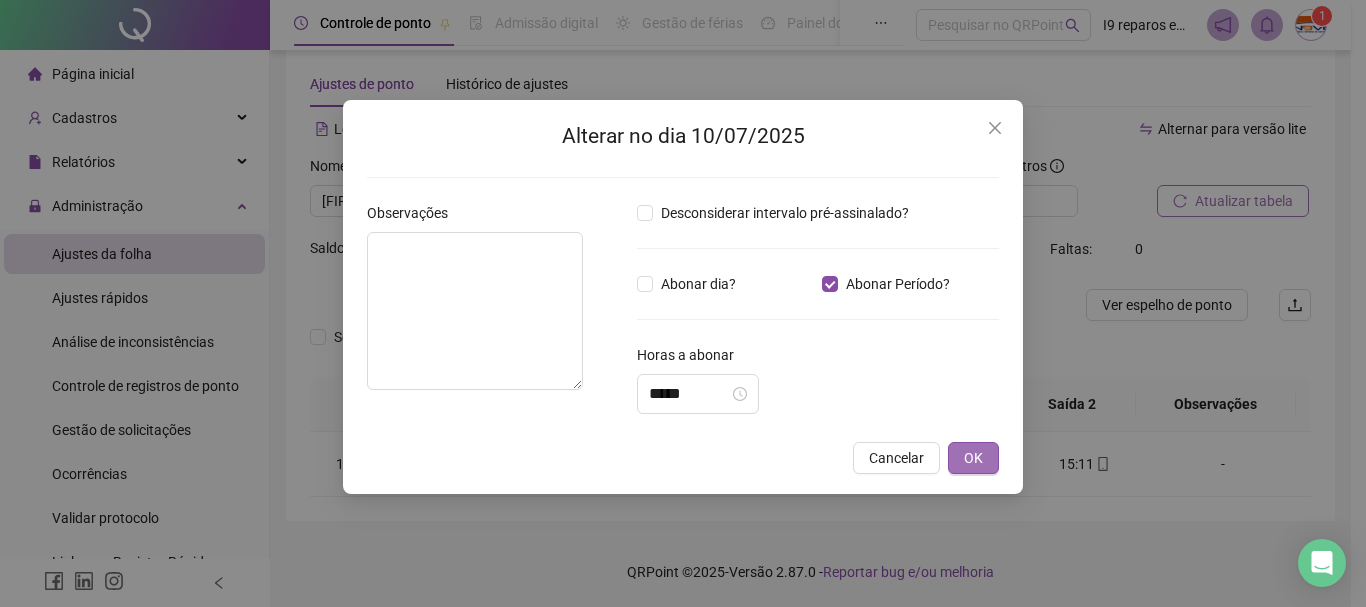click on "OK" at bounding box center [973, 458] 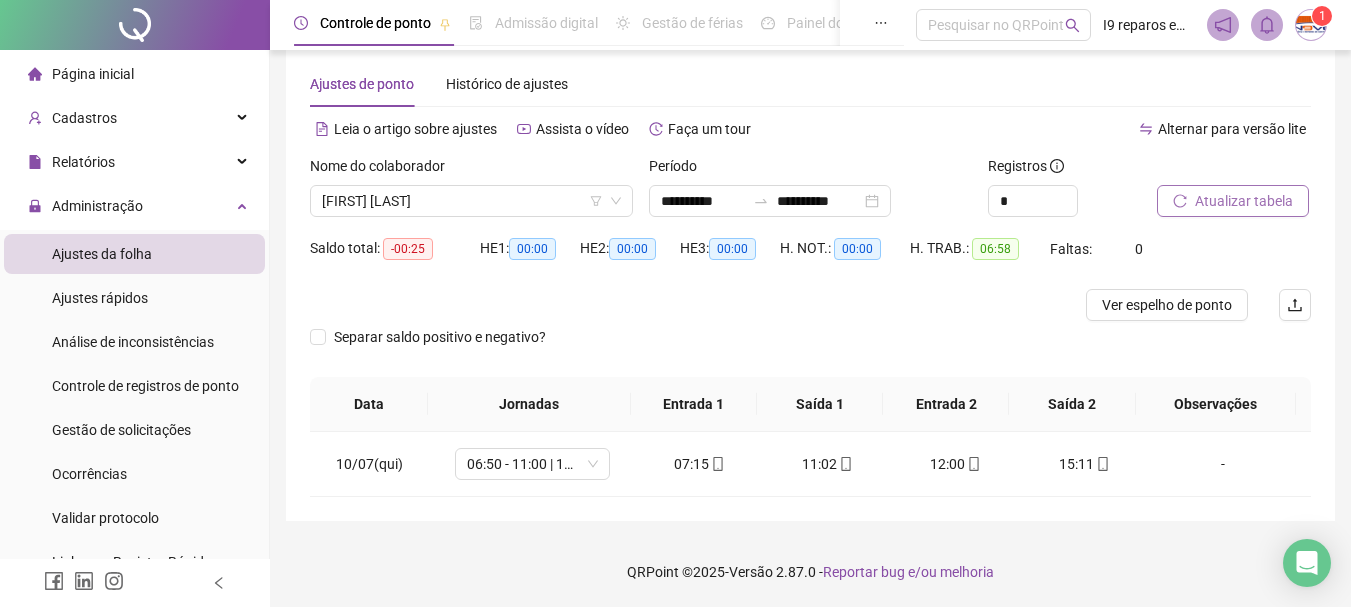click on "Atualizar tabela" at bounding box center (1244, 201) 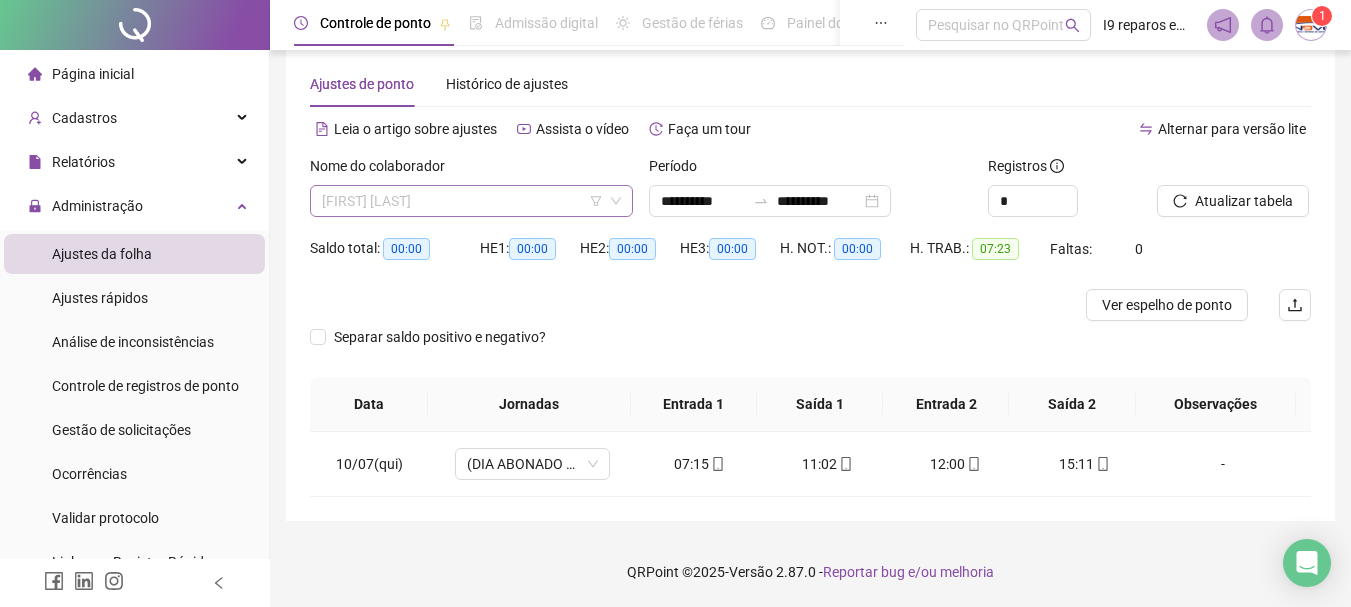 click on "[FIRST] [LAST] [LAST] [LAST]" at bounding box center [471, 201] 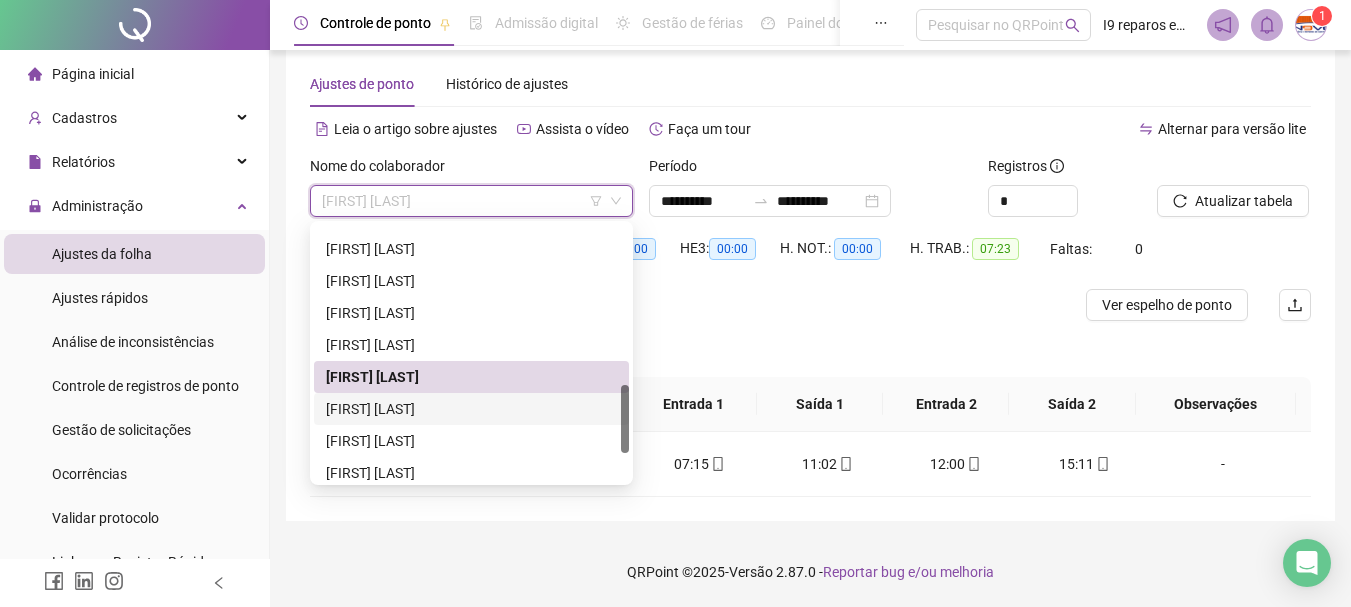 click on "[FIRST] [LAST] DOS [LAST]" at bounding box center [471, 409] 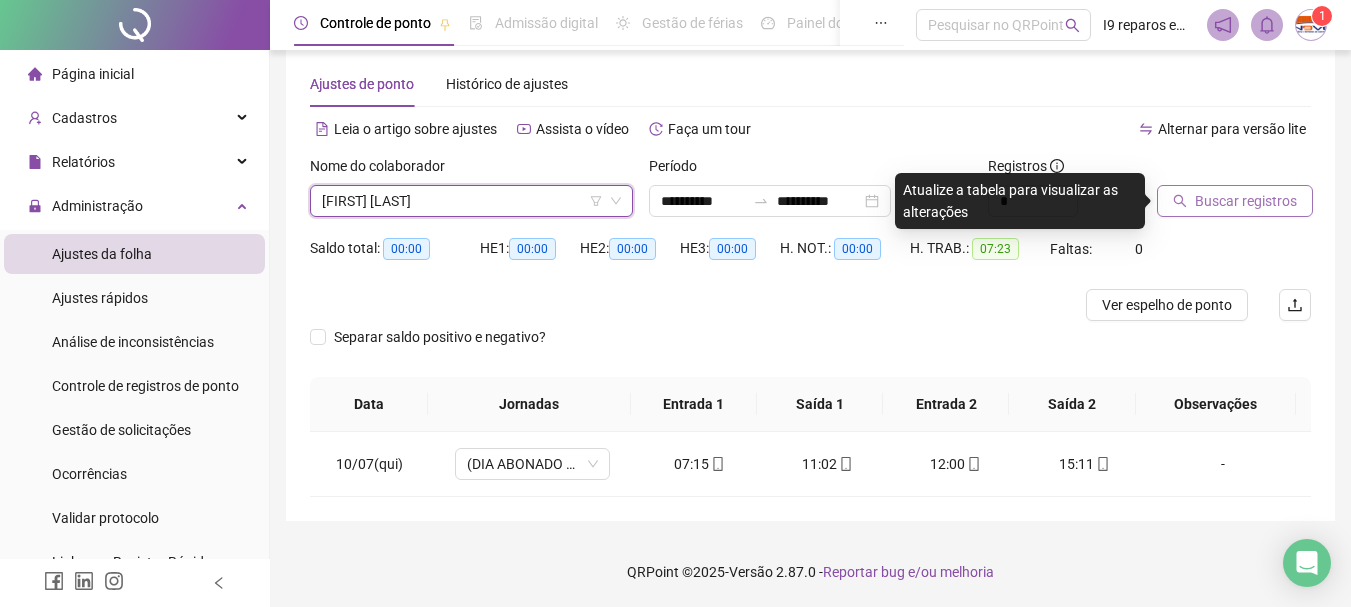 click on "Buscar registros" at bounding box center [1246, 201] 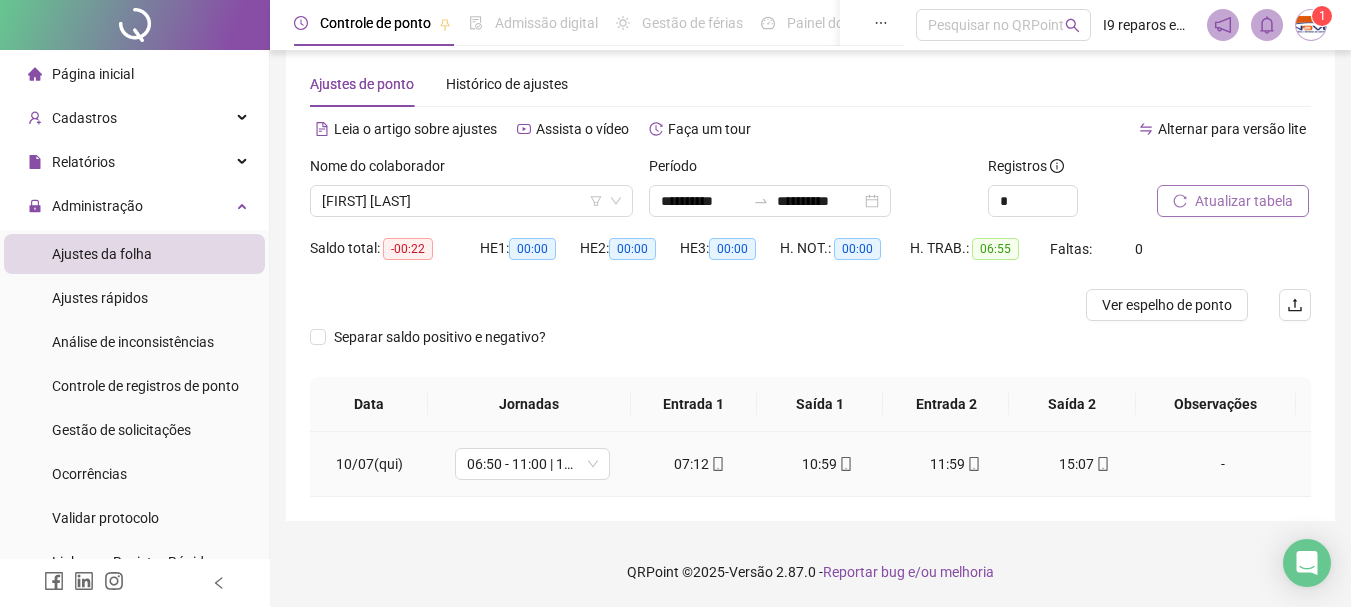 click on "-" at bounding box center [1223, 464] 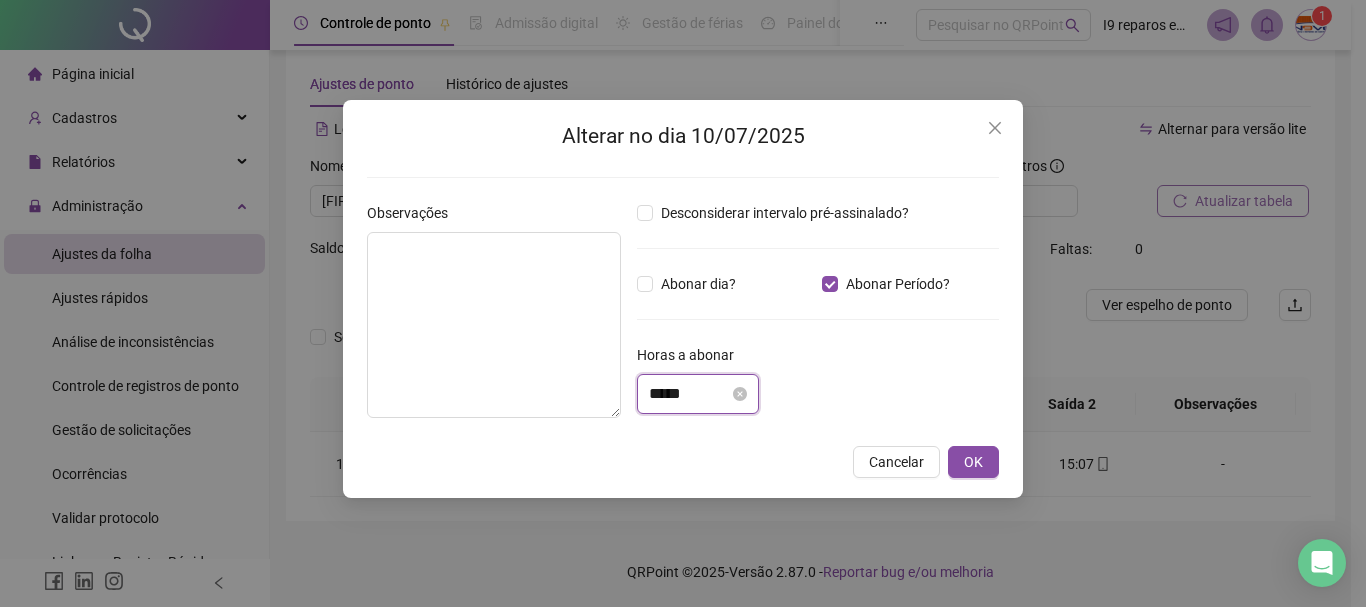 click on "*****" at bounding box center (689, 394) 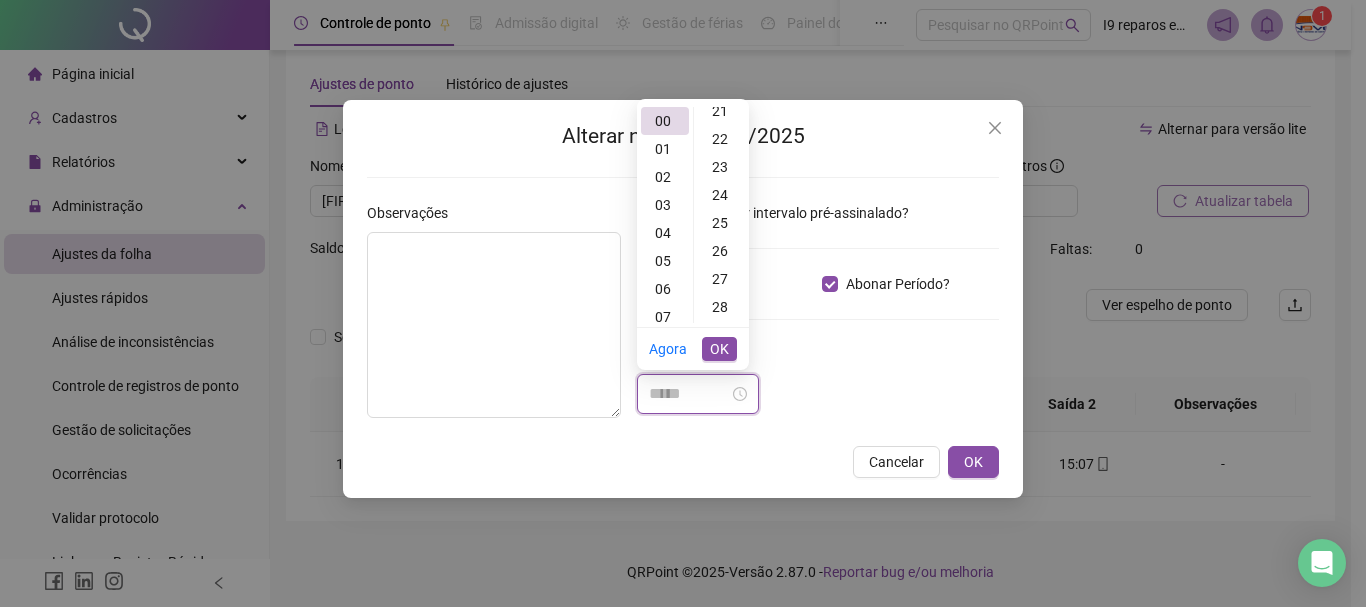 scroll, scrollTop: 600, scrollLeft: 0, axis: vertical 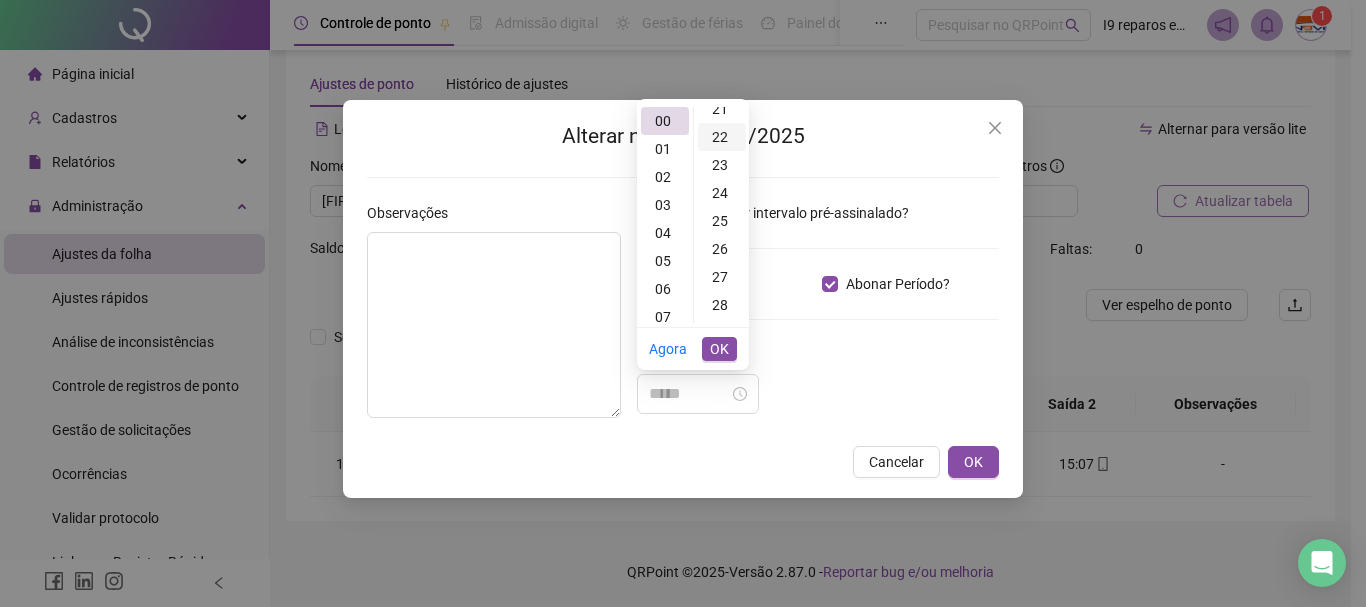 click on "22" at bounding box center [722, 137] 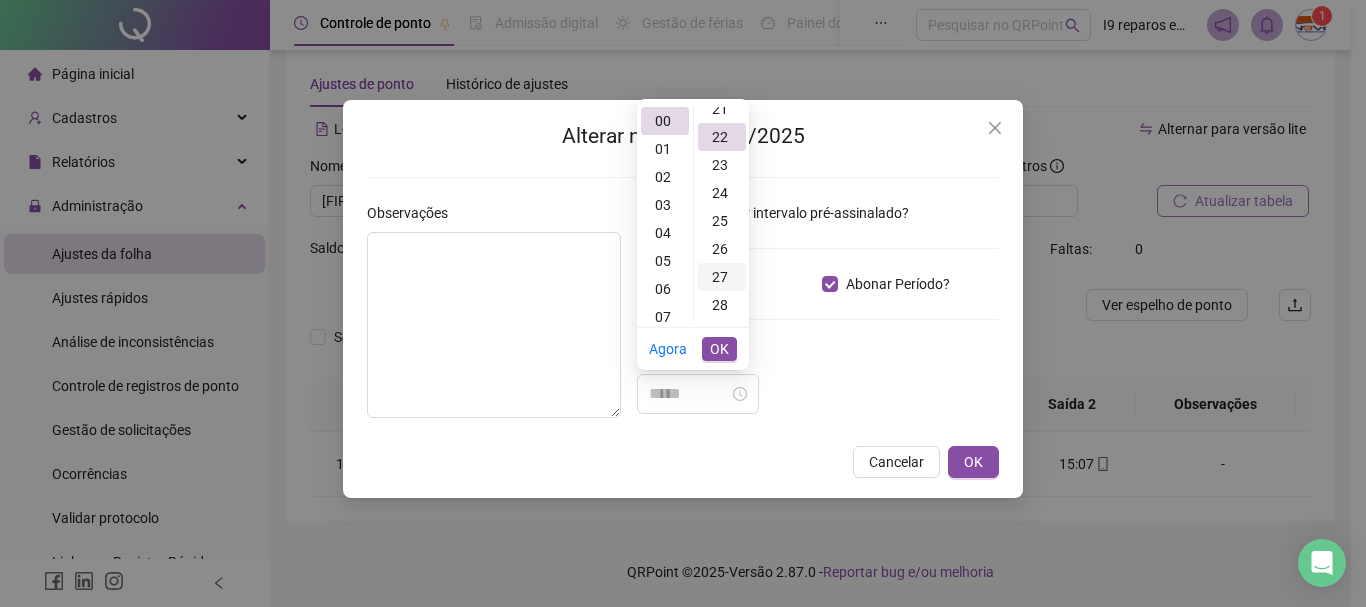 scroll, scrollTop: 616, scrollLeft: 0, axis: vertical 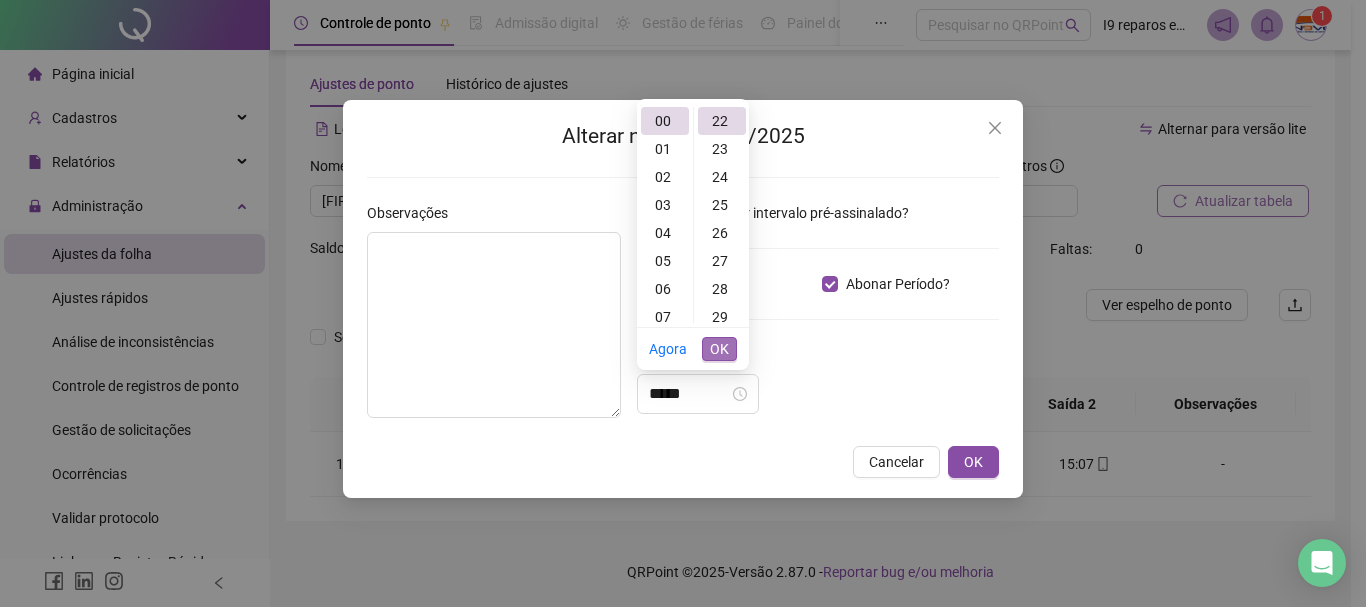 click on "OK" at bounding box center (719, 349) 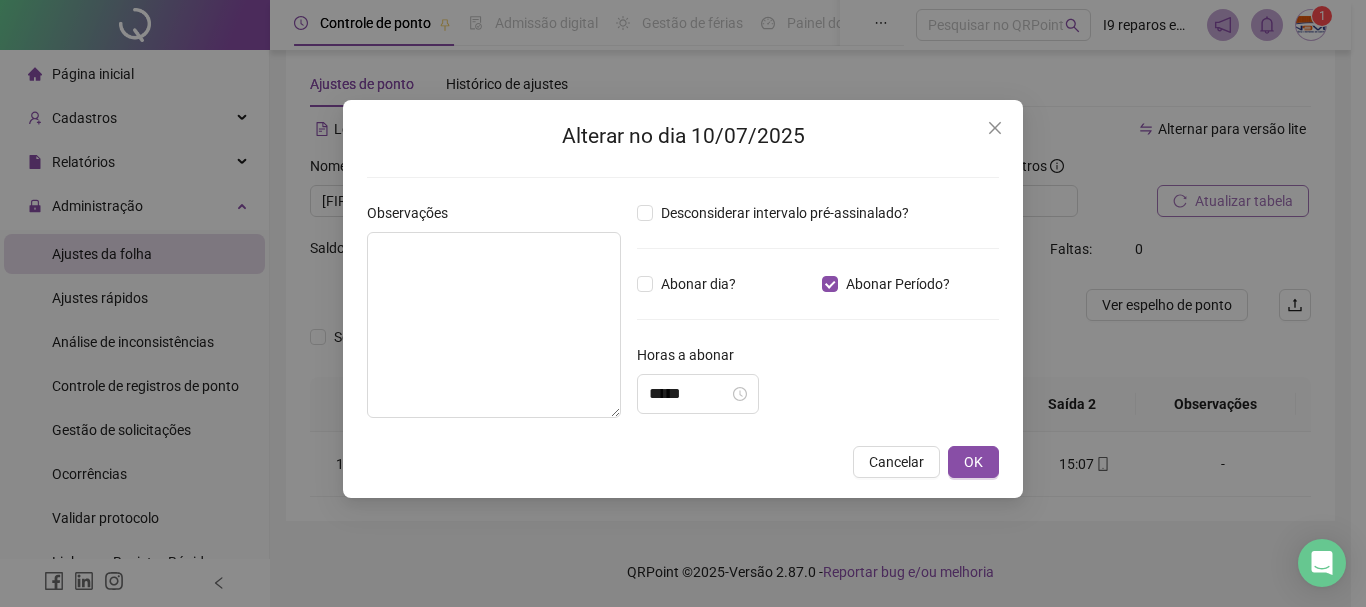 drag, startPoint x: 844, startPoint y: 358, endPoint x: 935, endPoint y: 431, distance: 116.6619 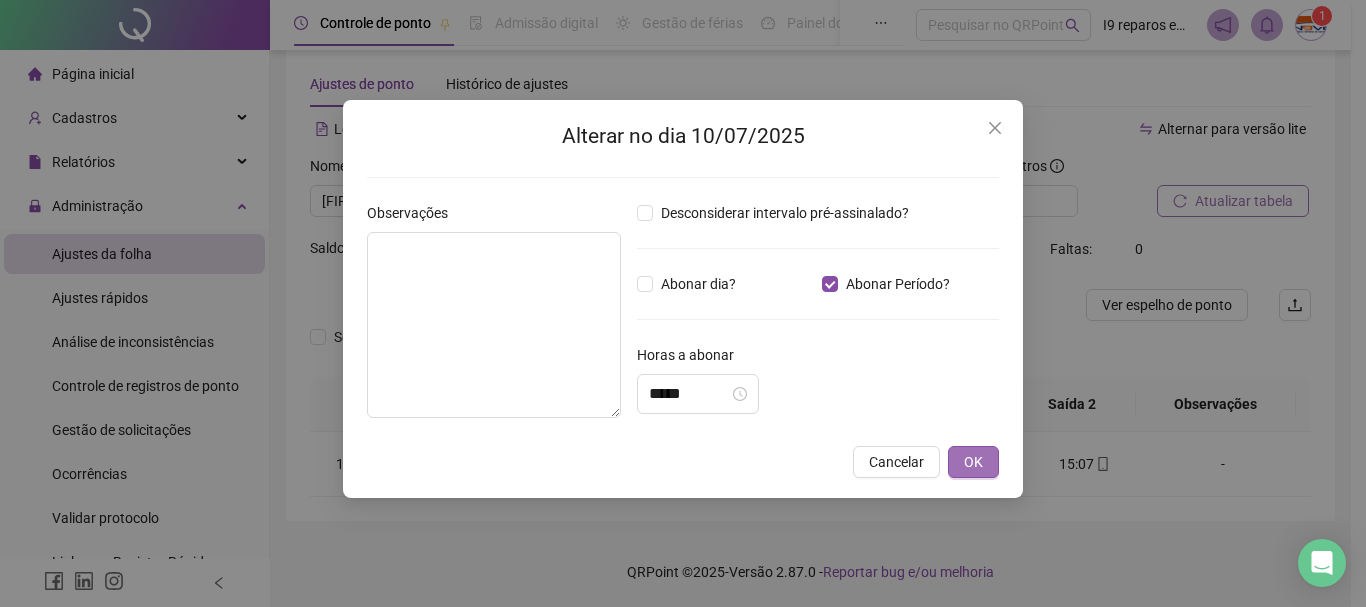 click on "OK" at bounding box center [973, 462] 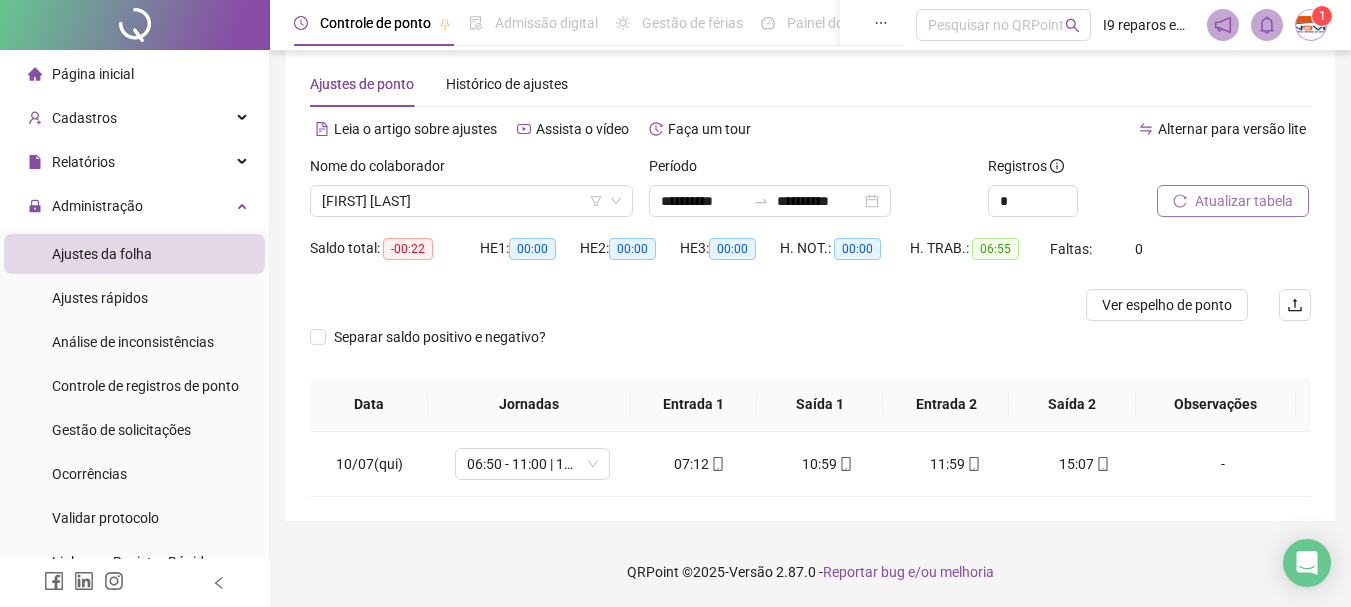 click on "Atualizar tabela" at bounding box center [1244, 201] 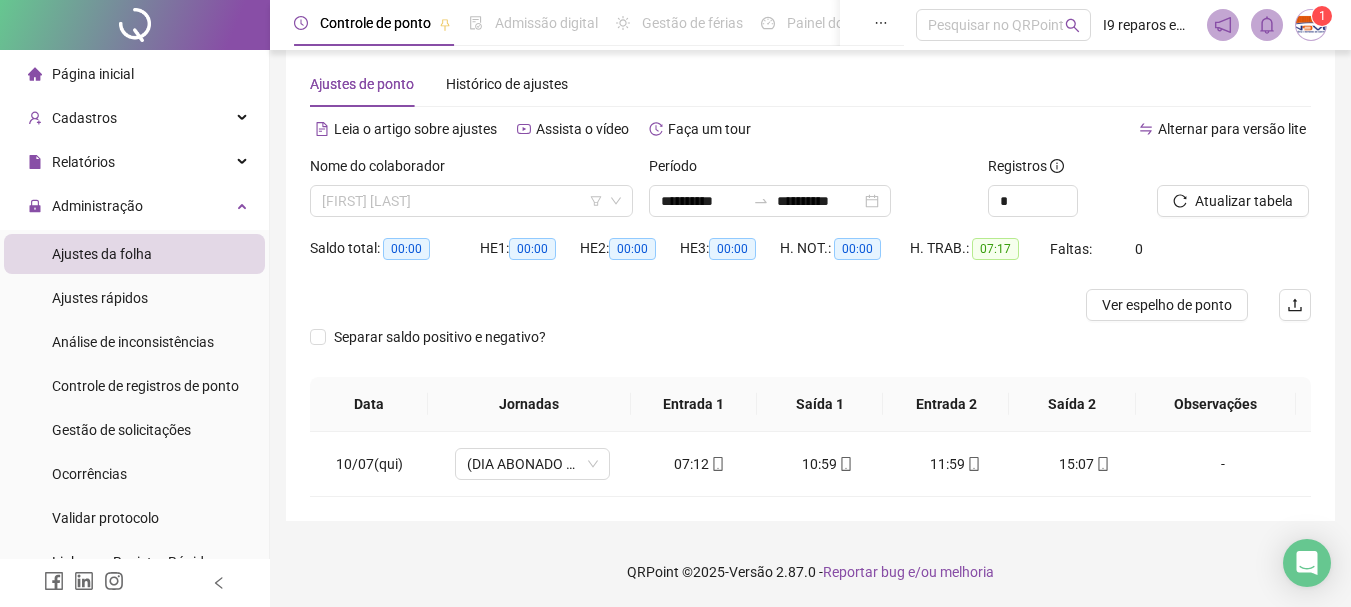 drag, startPoint x: 557, startPoint y: 196, endPoint x: 525, endPoint y: 223, distance: 41.868843 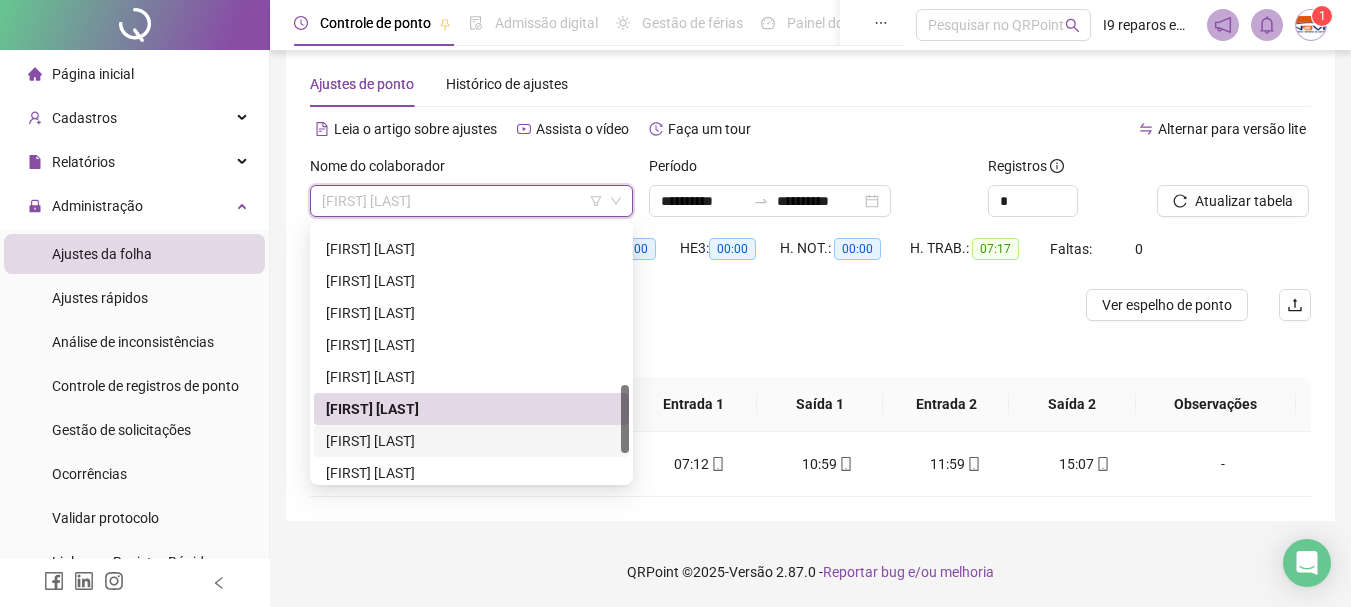 click on "[FIRST] [LAST] DA [LAST]" at bounding box center [471, 441] 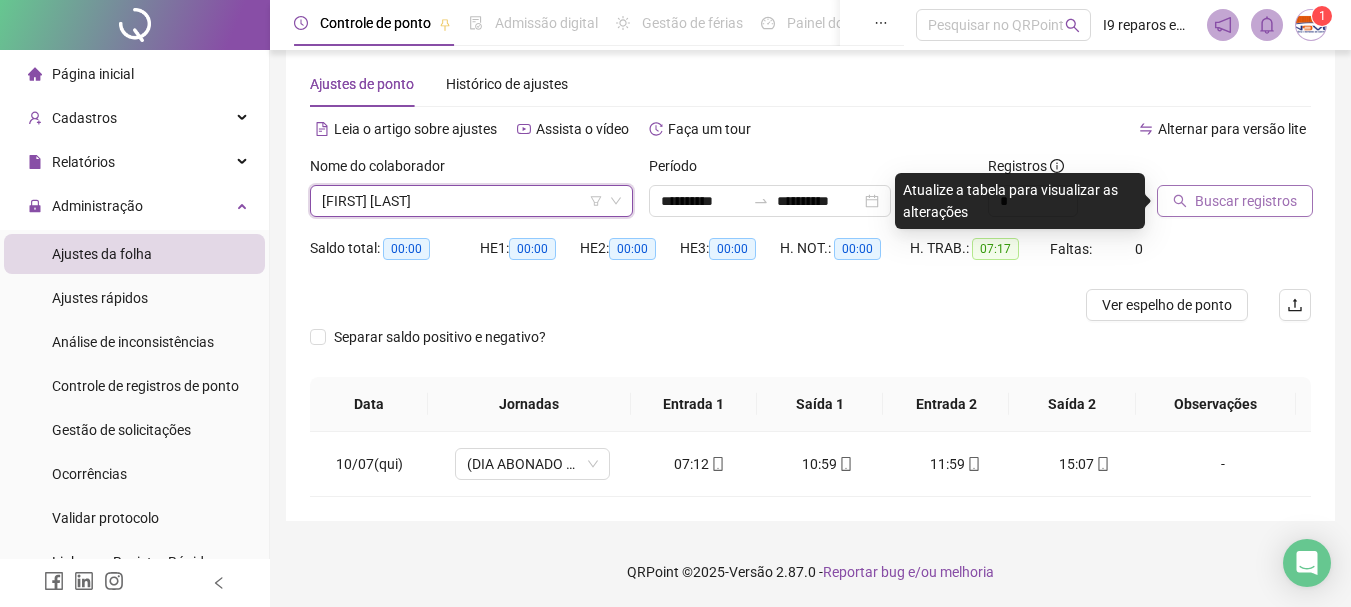 click on "Buscar registros" at bounding box center [1246, 201] 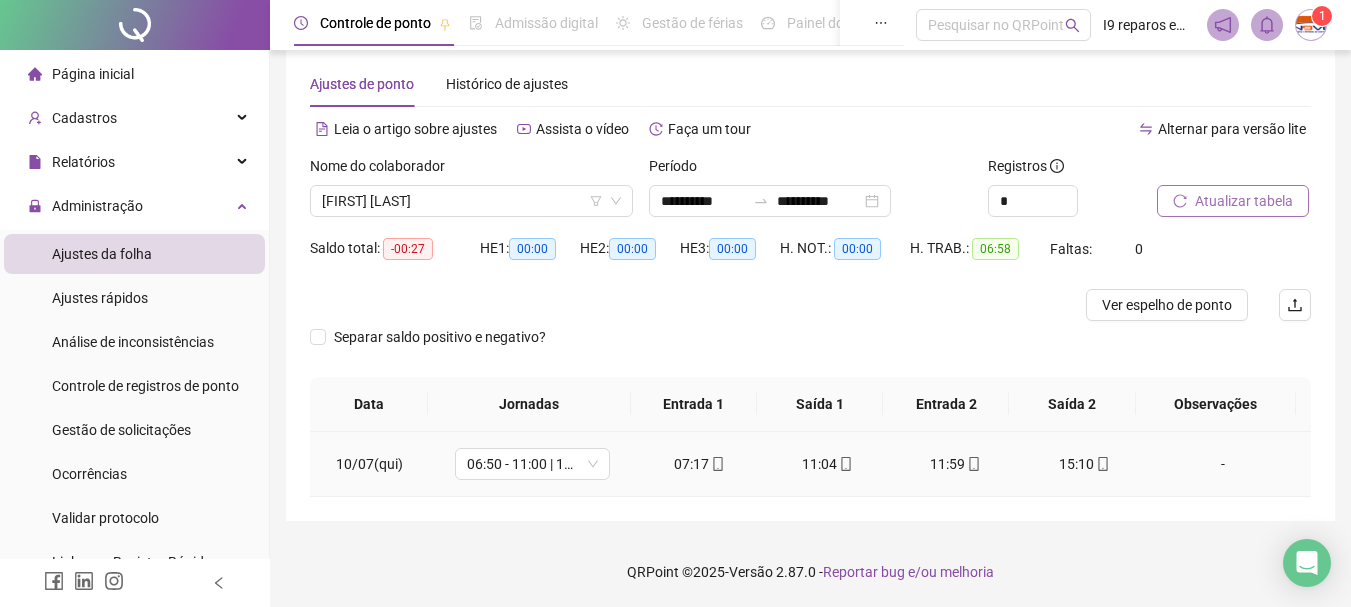 click on "-" at bounding box center (1223, 464) 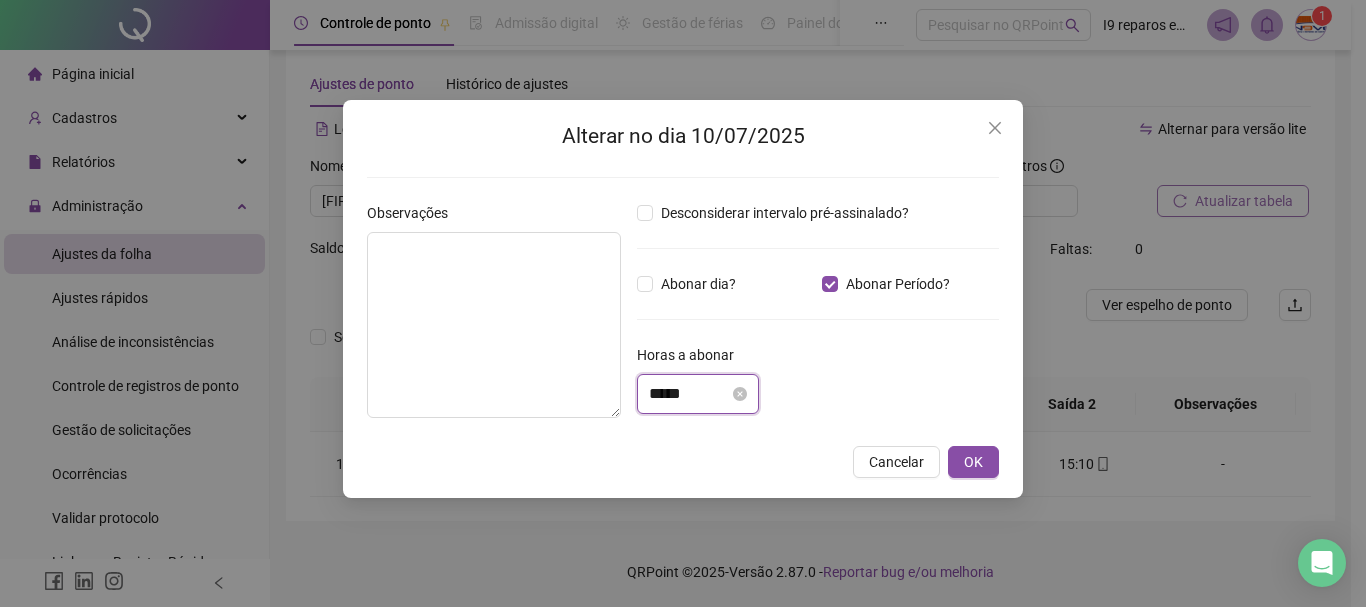 click on "*****" at bounding box center [689, 394] 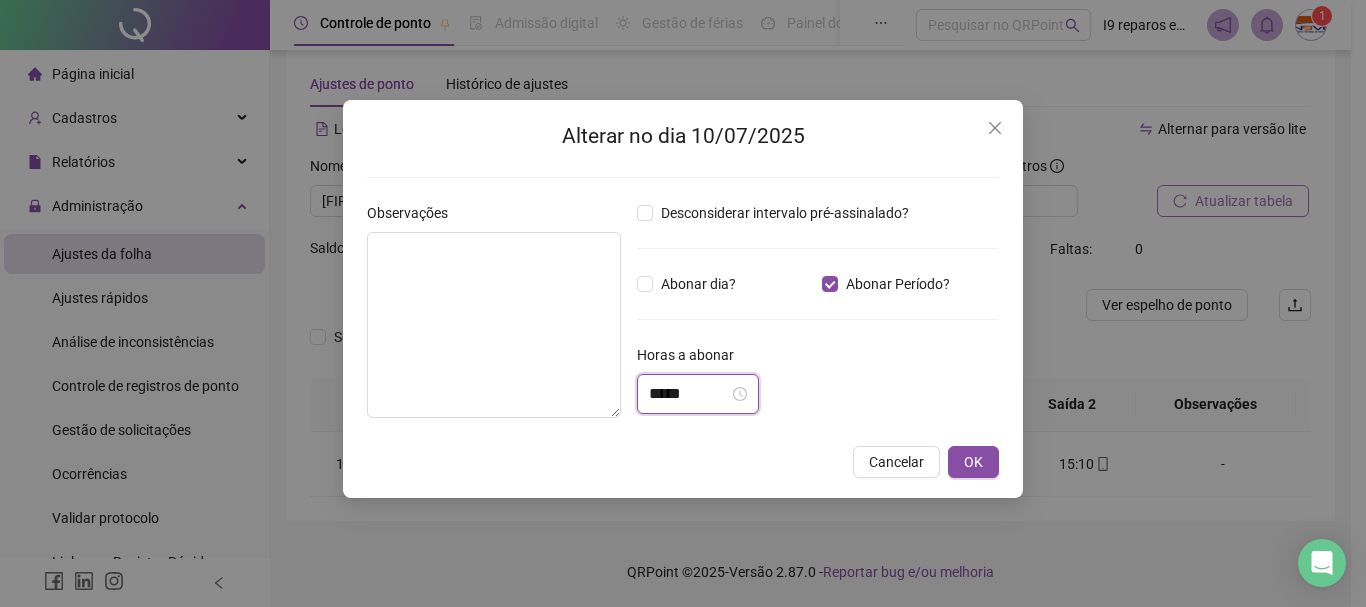 scroll, scrollTop: 0, scrollLeft: 0, axis: both 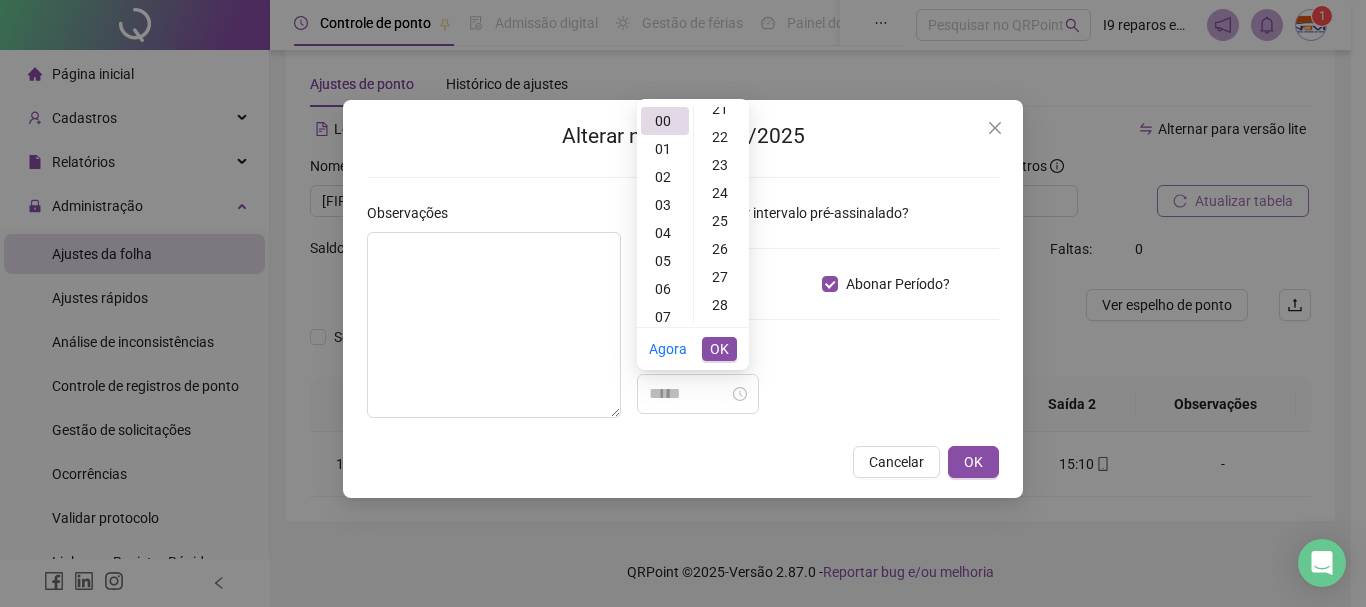 click on "27" at bounding box center (722, 277) 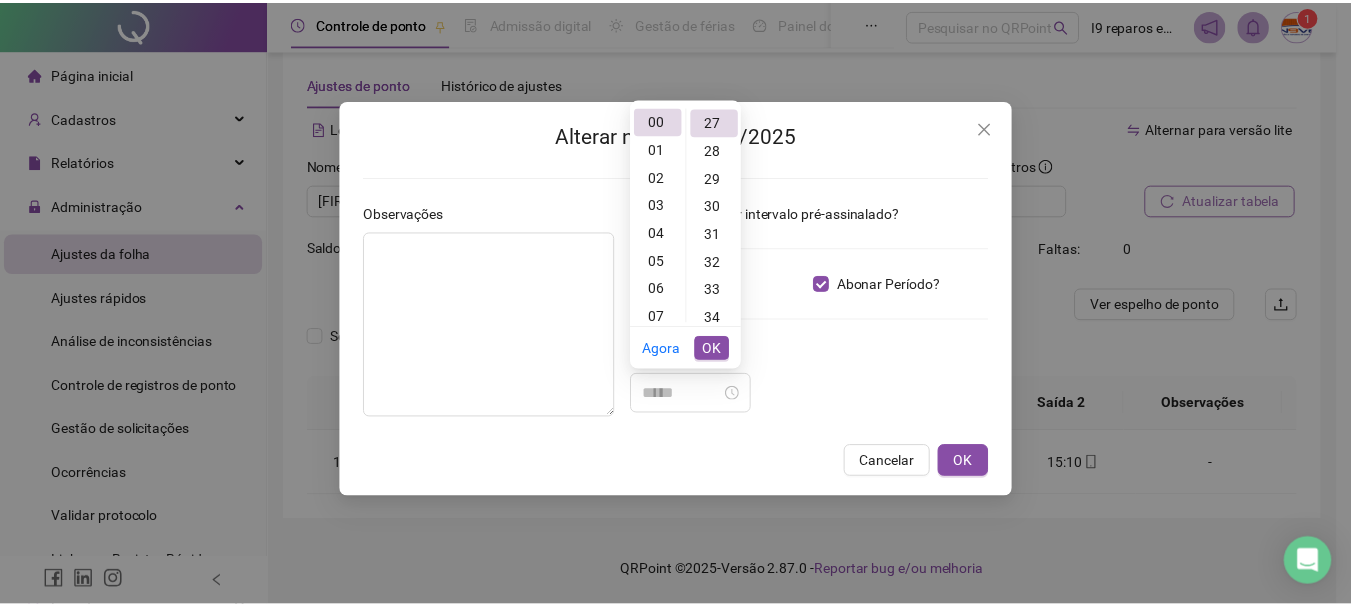 scroll, scrollTop: 756, scrollLeft: 0, axis: vertical 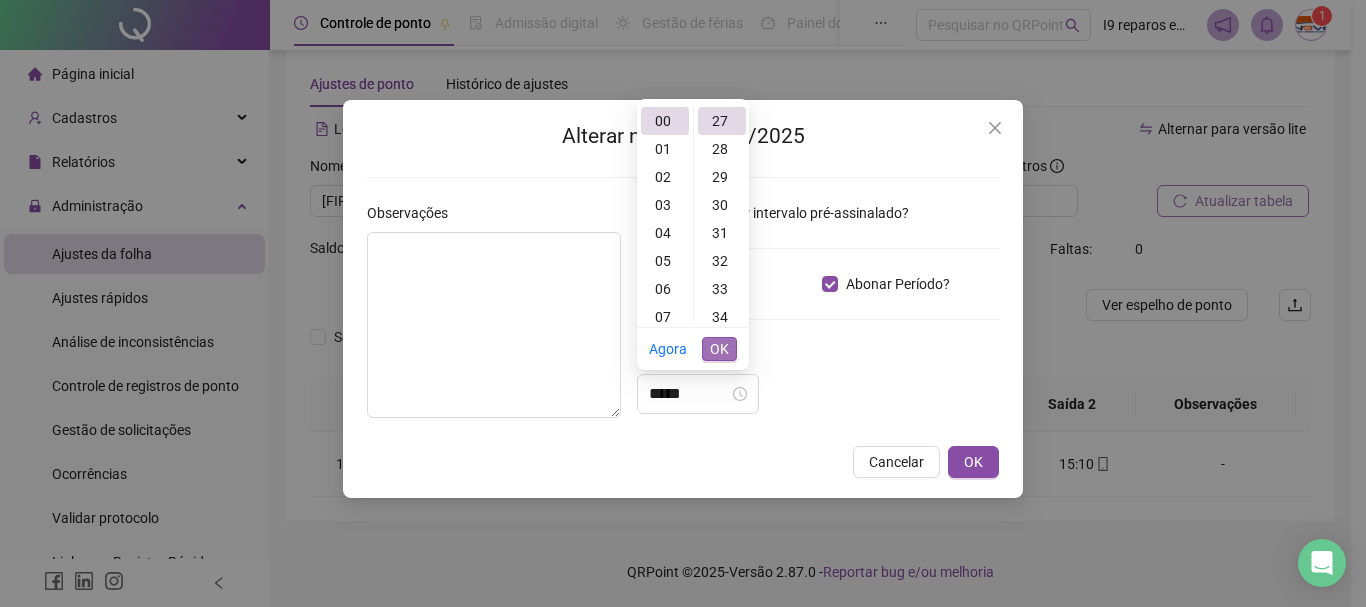 click on "OK" at bounding box center (719, 349) 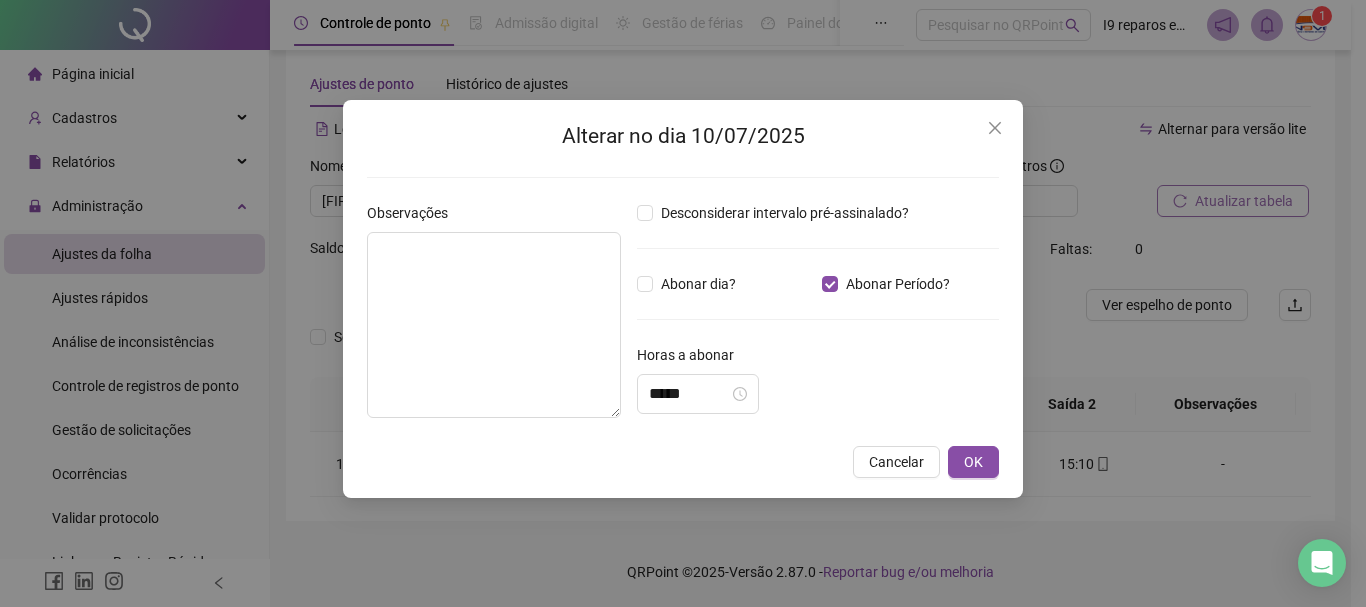 drag, startPoint x: 809, startPoint y: 352, endPoint x: 912, endPoint y: 440, distance: 135.47325 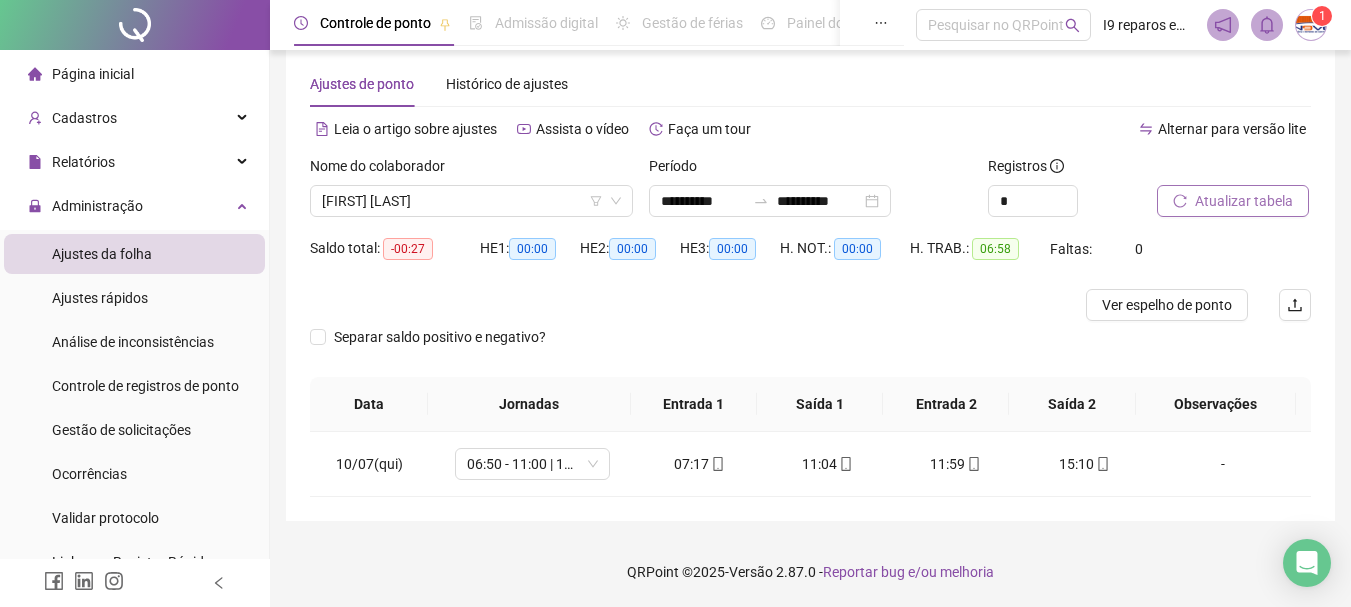 click on "Atualizar tabela" at bounding box center [1244, 201] 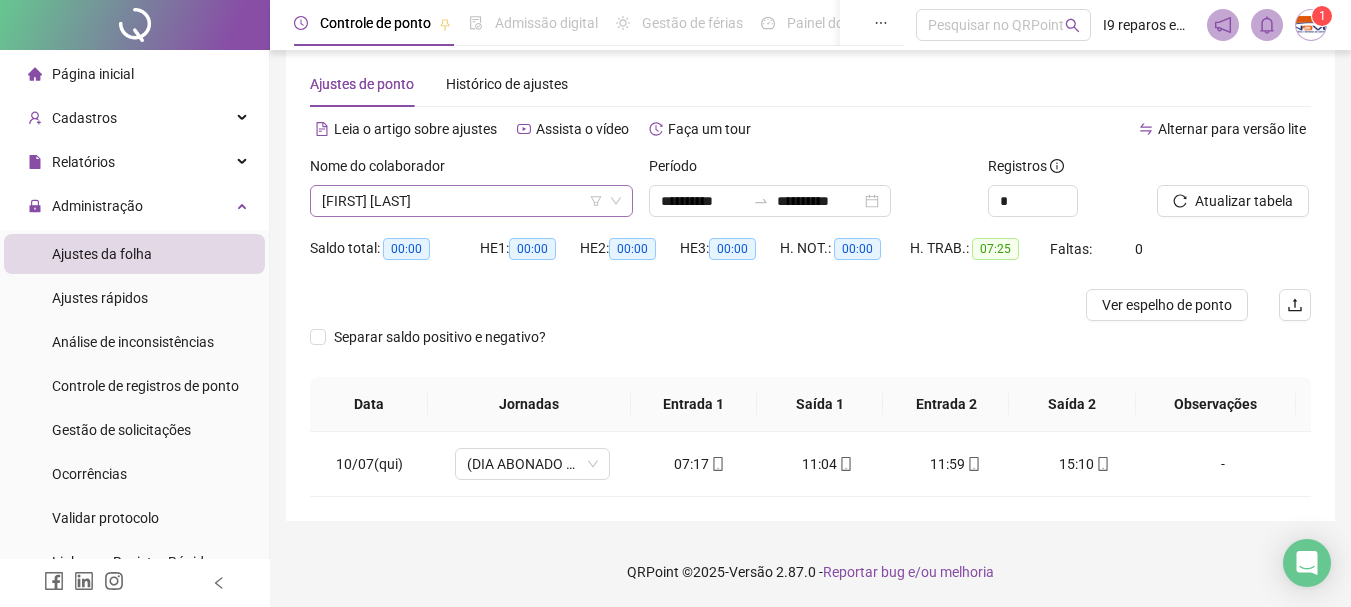 click on "[FIRST] [LAST] DA [LAST]" at bounding box center [471, 201] 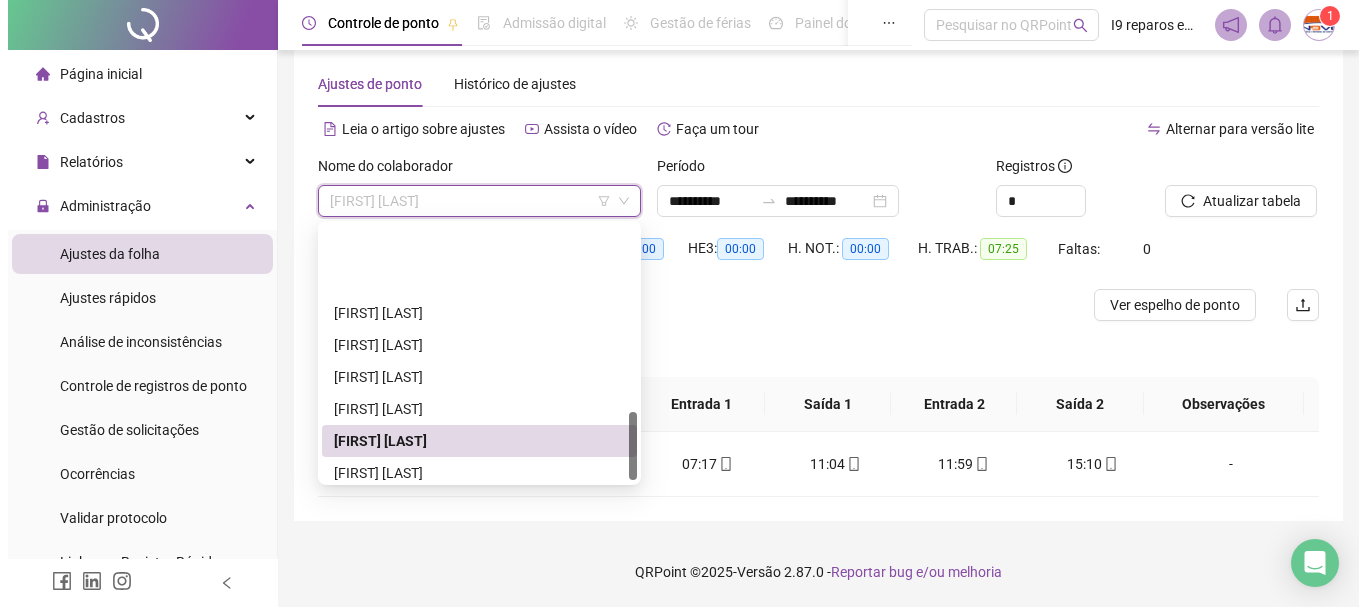 scroll, scrollTop: 700, scrollLeft: 0, axis: vertical 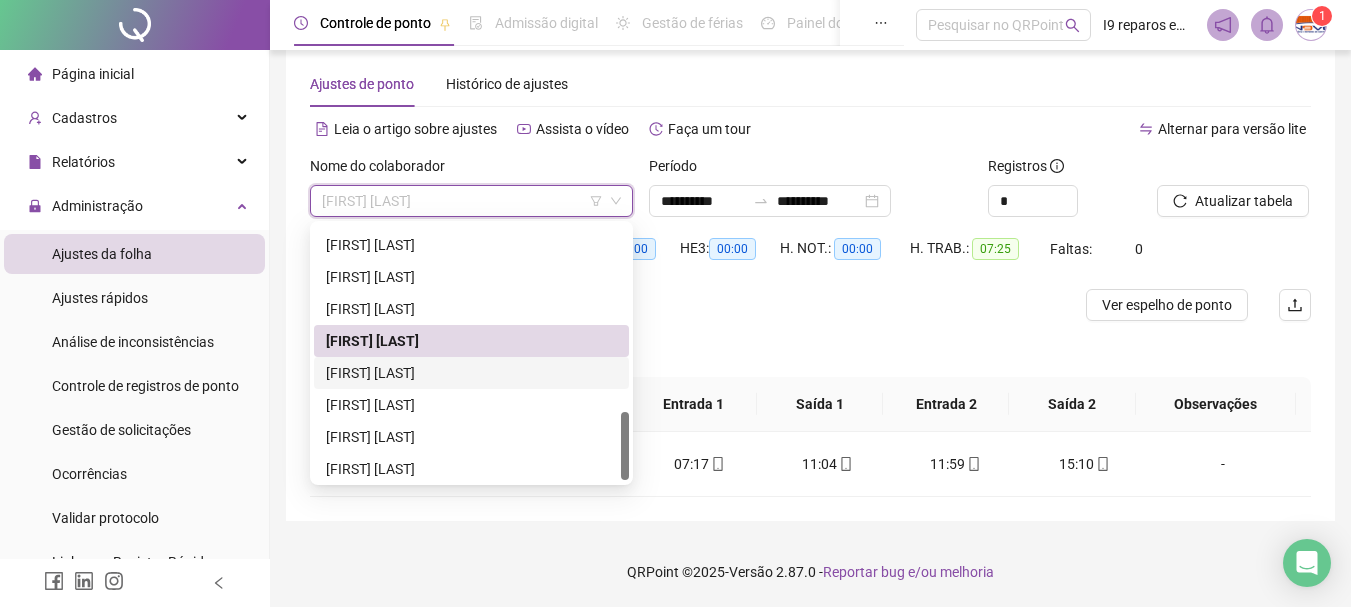 click on "[FIRST] DE [LAST]" at bounding box center (471, 373) 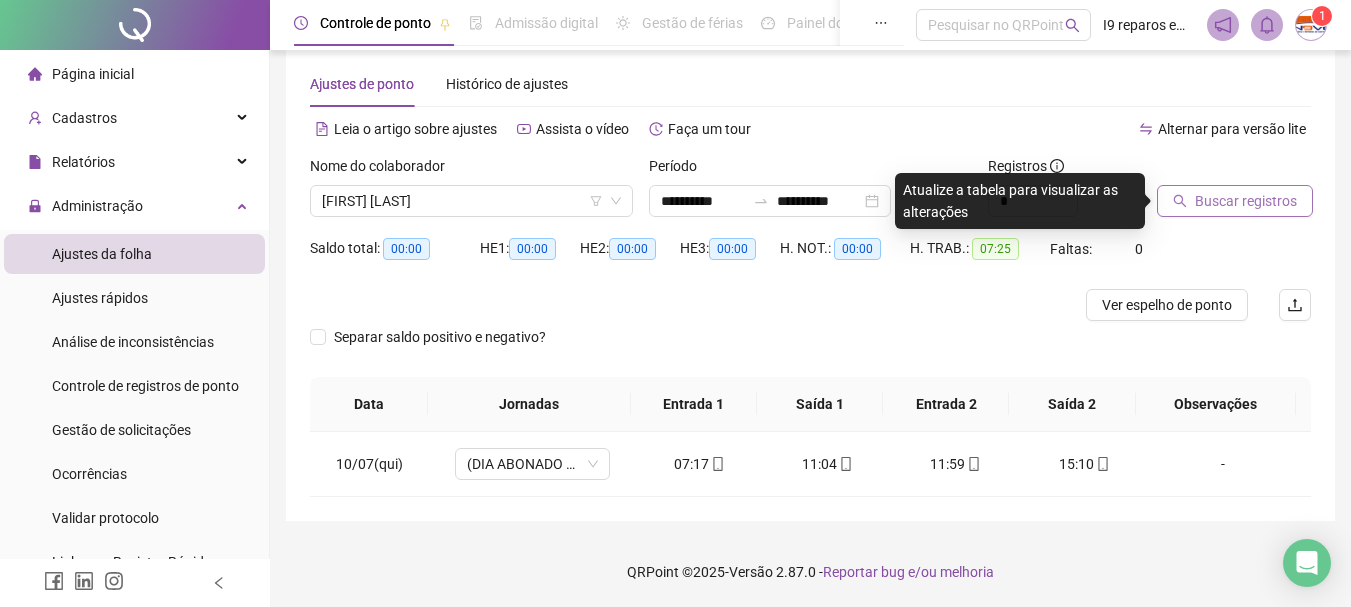 click on "Buscar registros" at bounding box center [1246, 201] 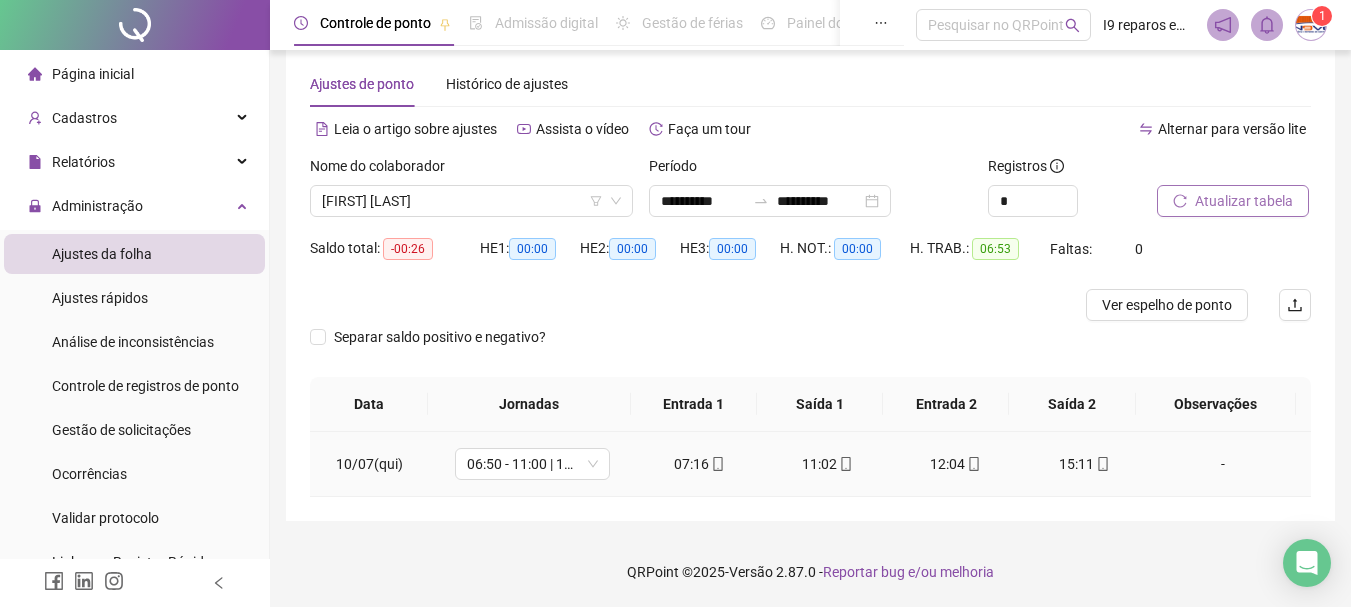 click on "-" at bounding box center [1223, 464] 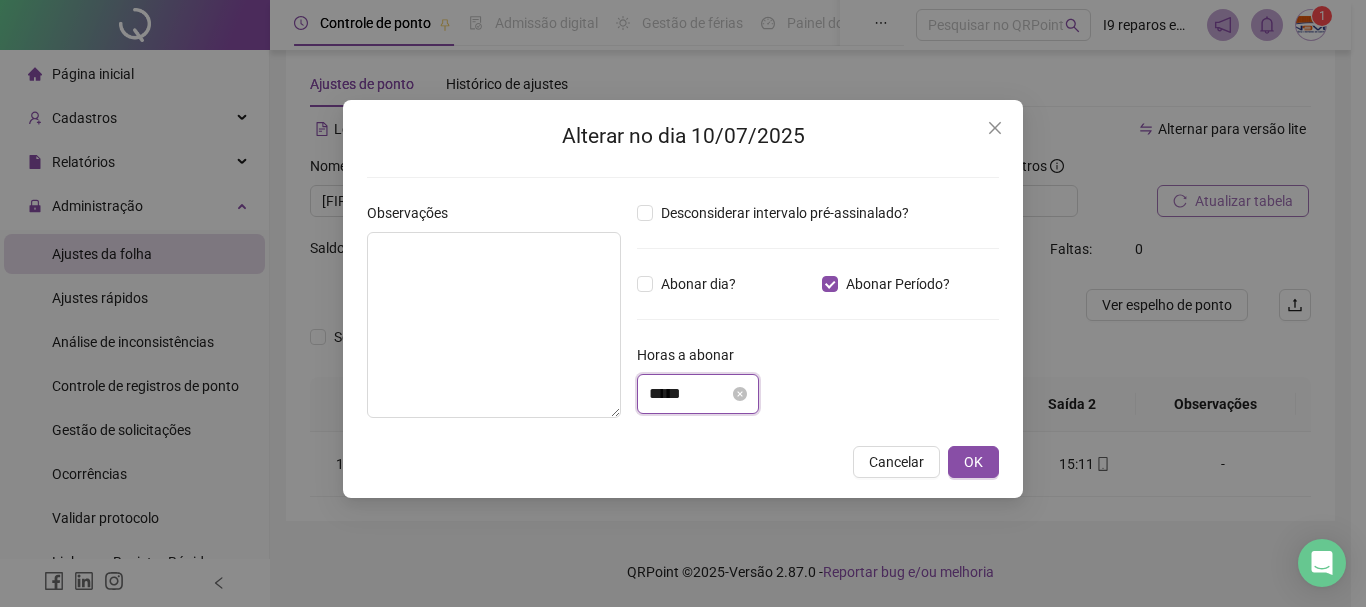 click on "*****" at bounding box center [689, 394] 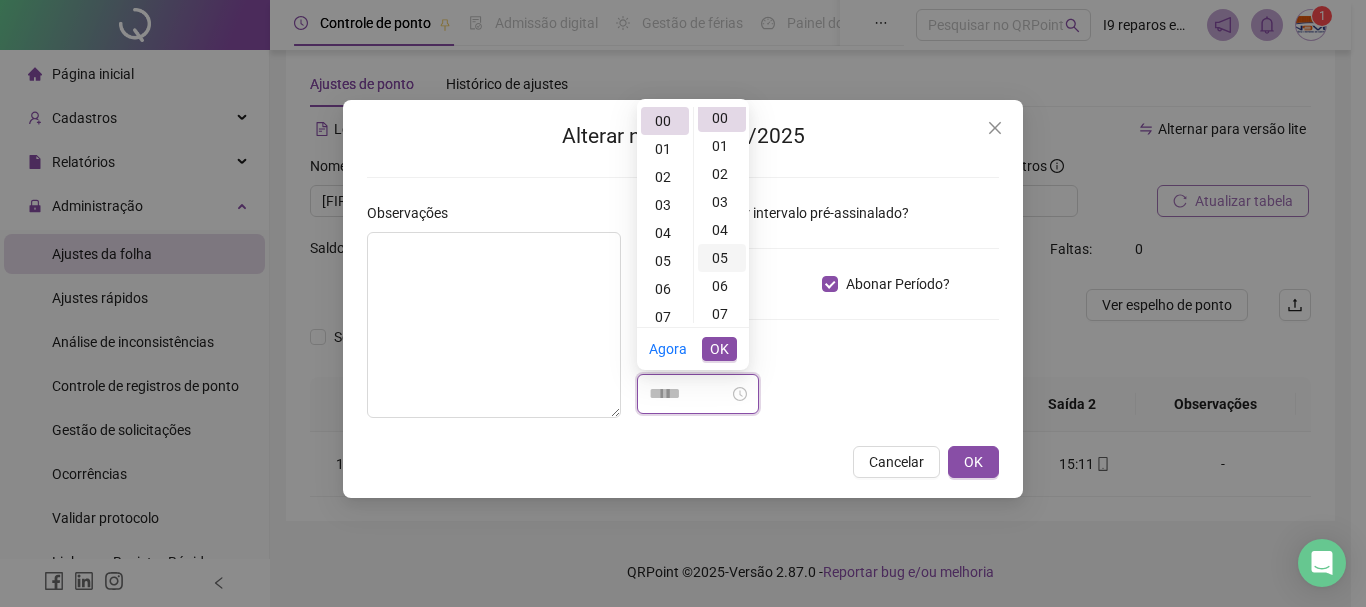 scroll, scrollTop: 0, scrollLeft: 0, axis: both 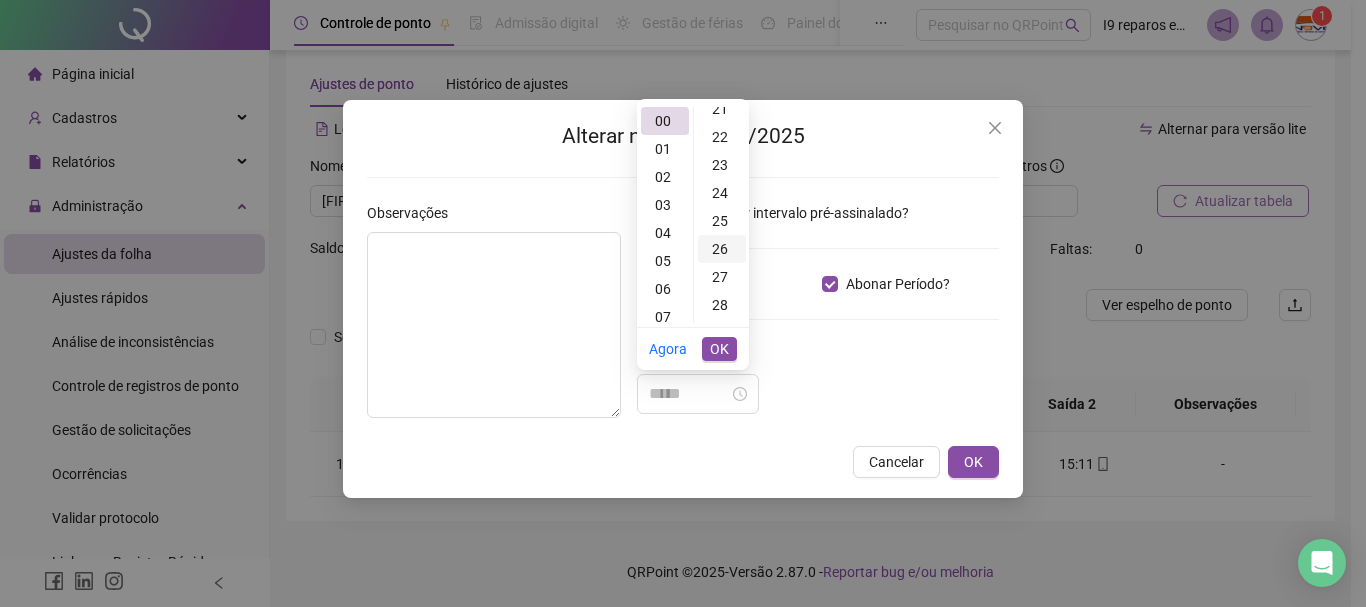 click on "26" at bounding box center [722, 249] 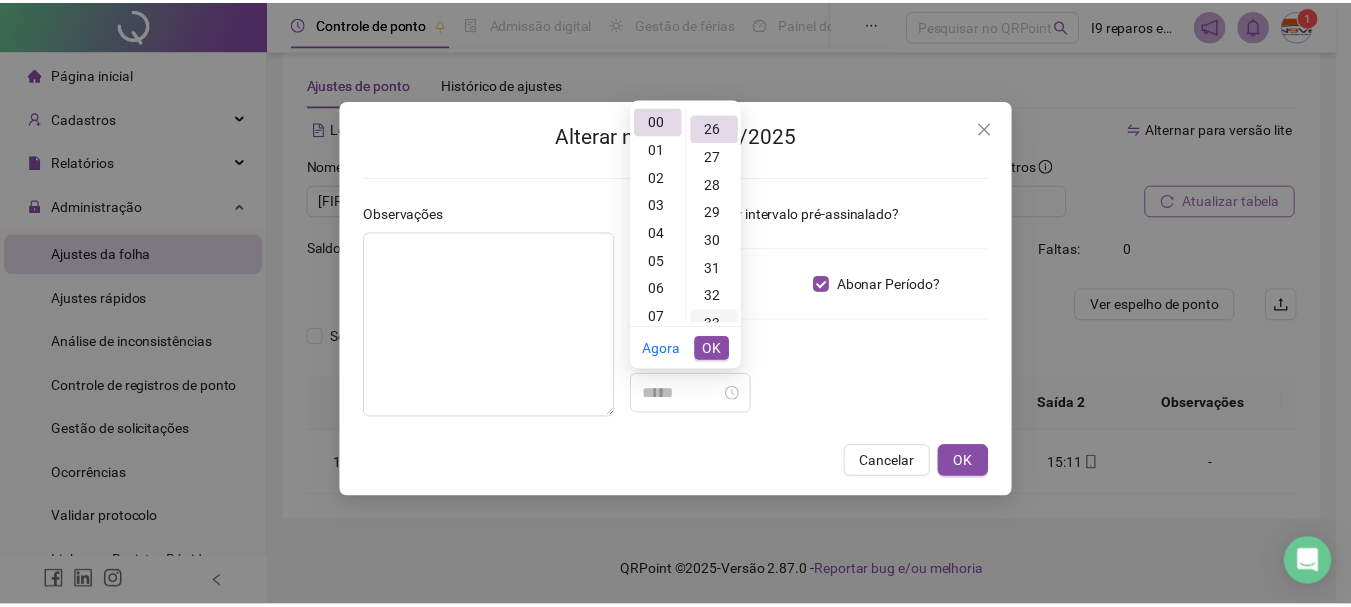 scroll, scrollTop: 728, scrollLeft: 0, axis: vertical 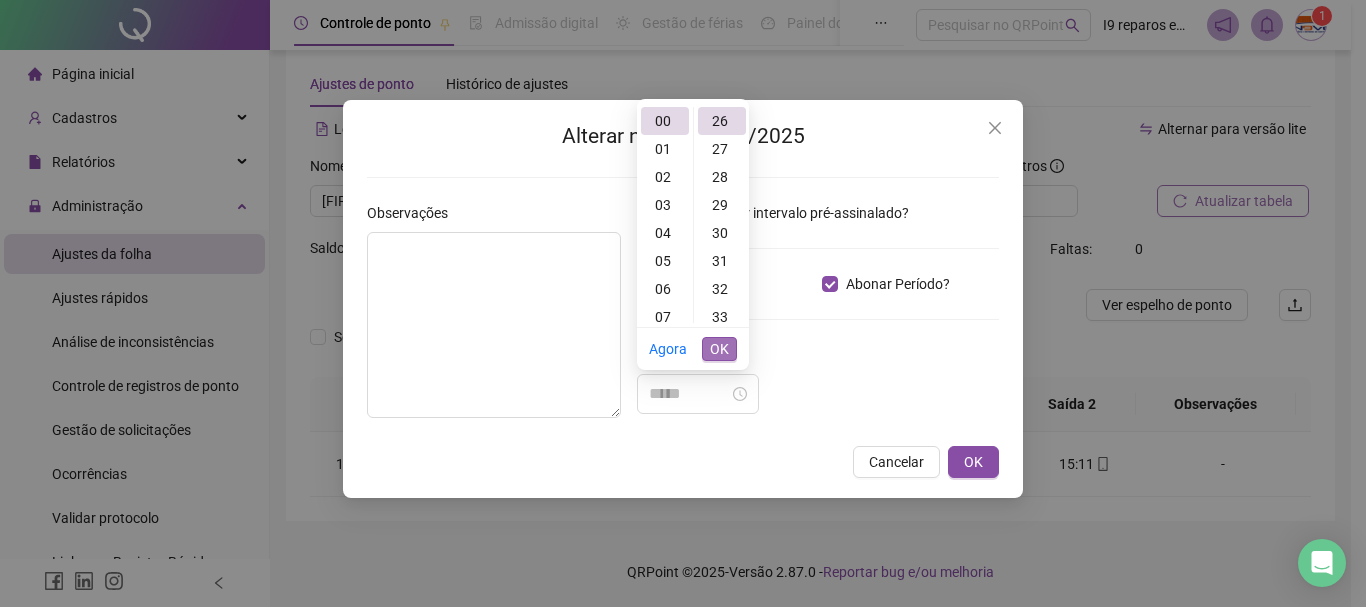 type on "*****" 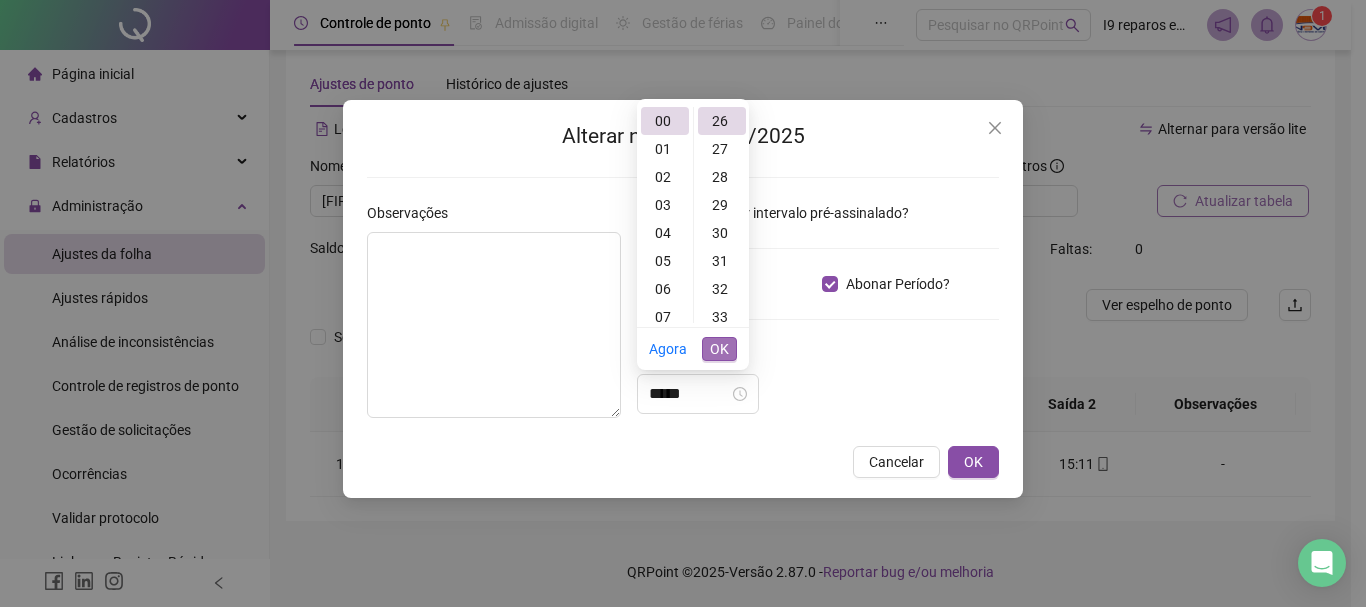 click on "OK" at bounding box center [719, 349] 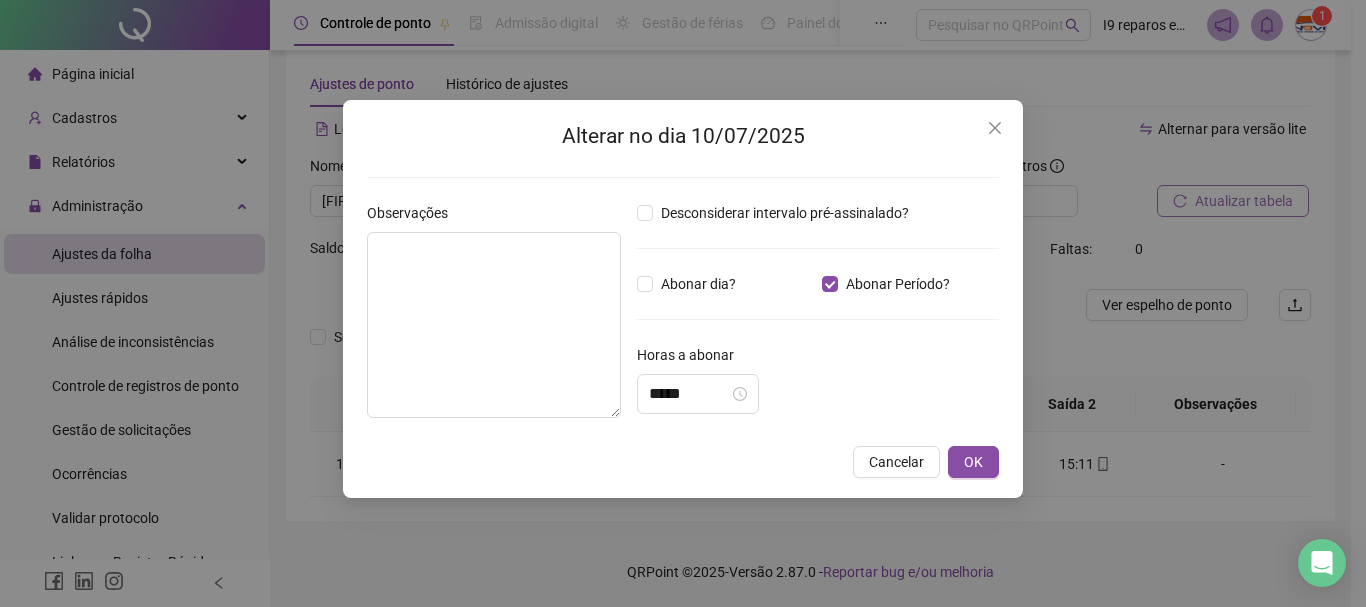 click on "Horas a abonar" at bounding box center (818, 359) 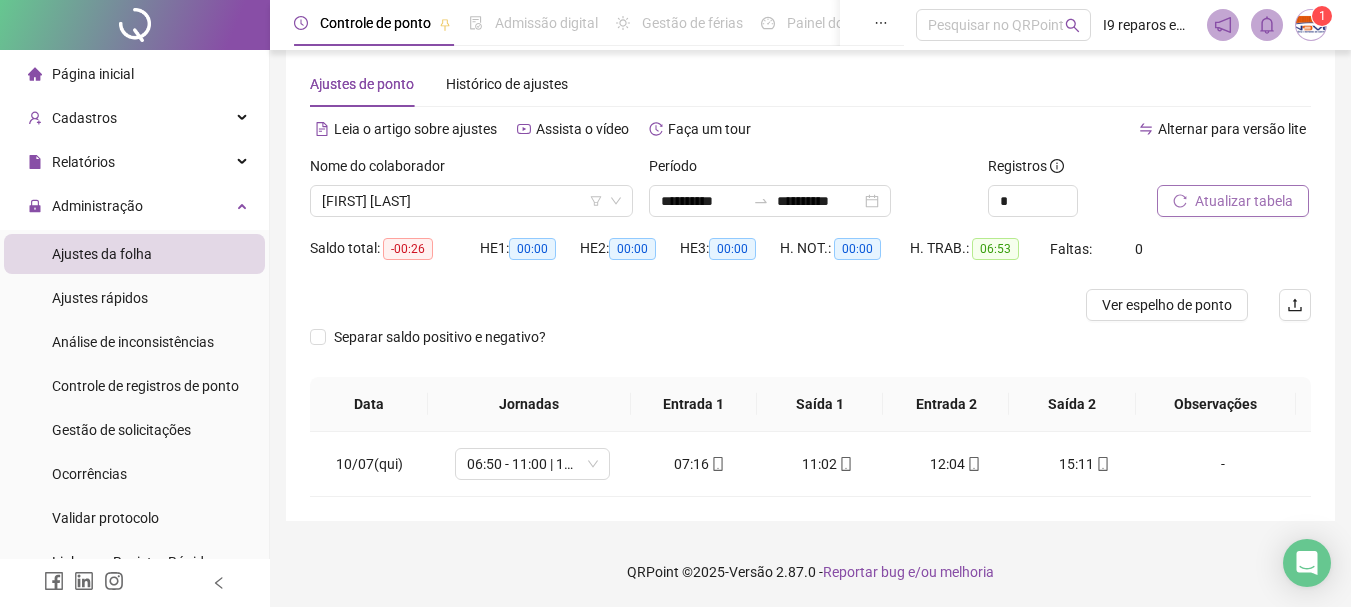 click on "Atualizar tabela" at bounding box center [1244, 201] 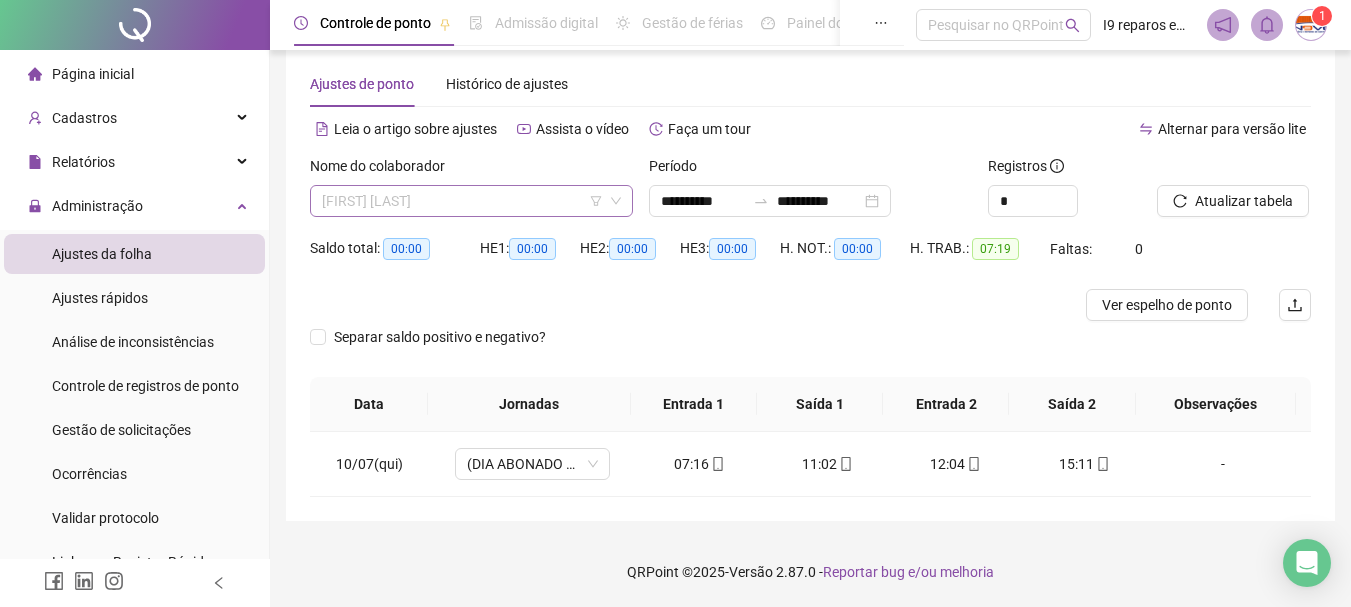 click on "[FIRST] DE [LAST]" at bounding box center (471, 201) 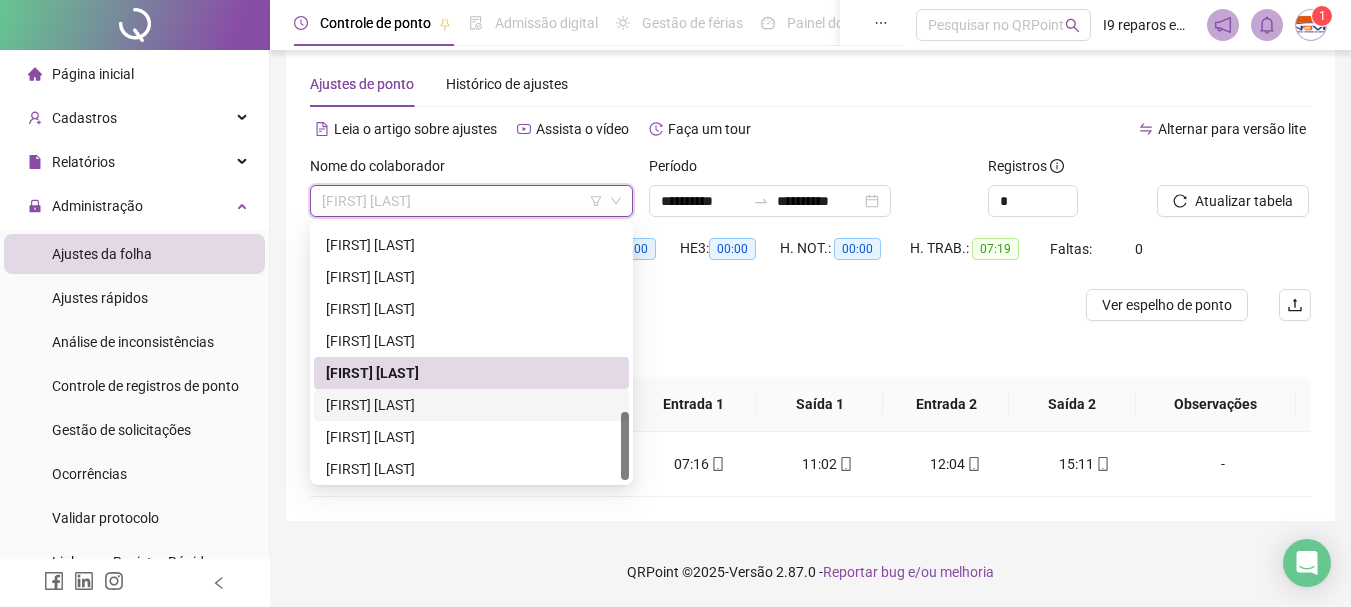 click on "[FIRST] [LAST] DE [LAST]" at bounding box center (471, 405) 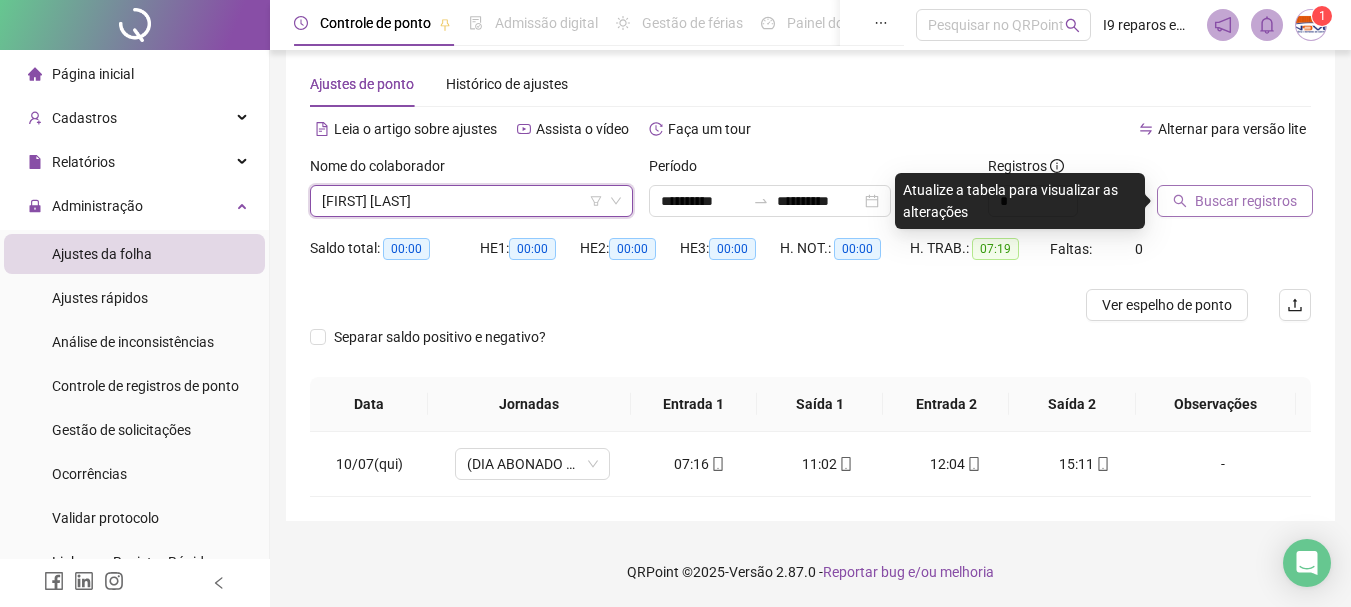 click on "Buscar registros" at bounding box center [1246, 201] 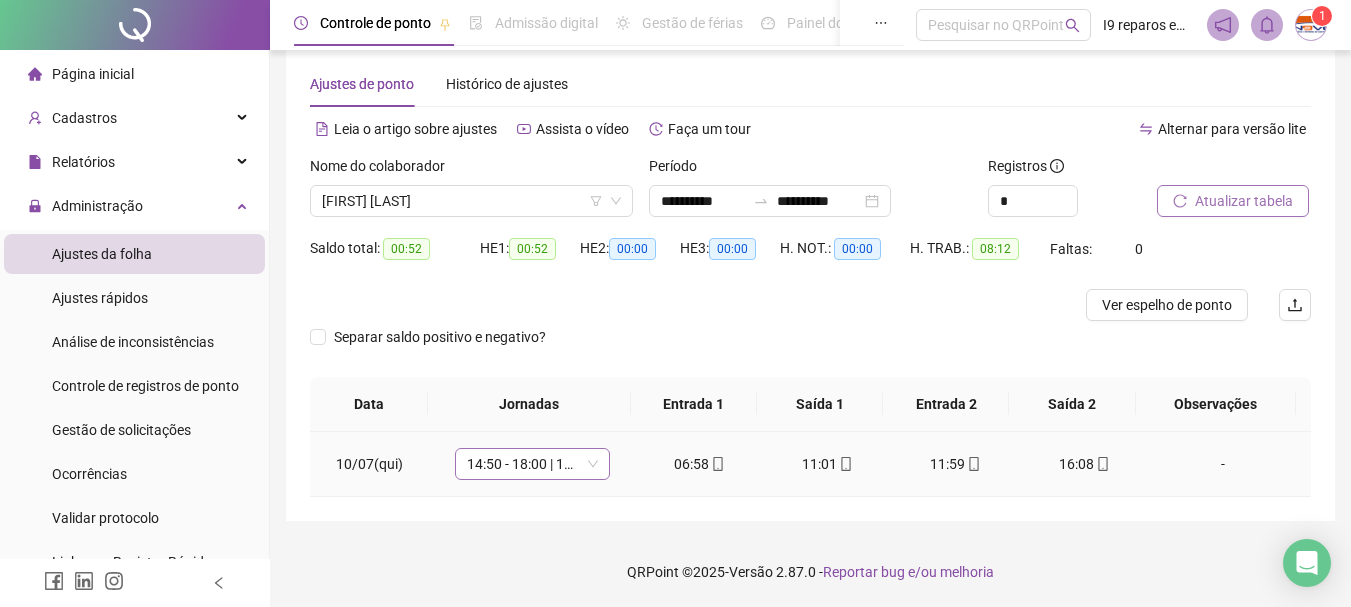 click on "14:50 - 18:00 | 19:00 - 23:10" at bounding box center [532, 464] 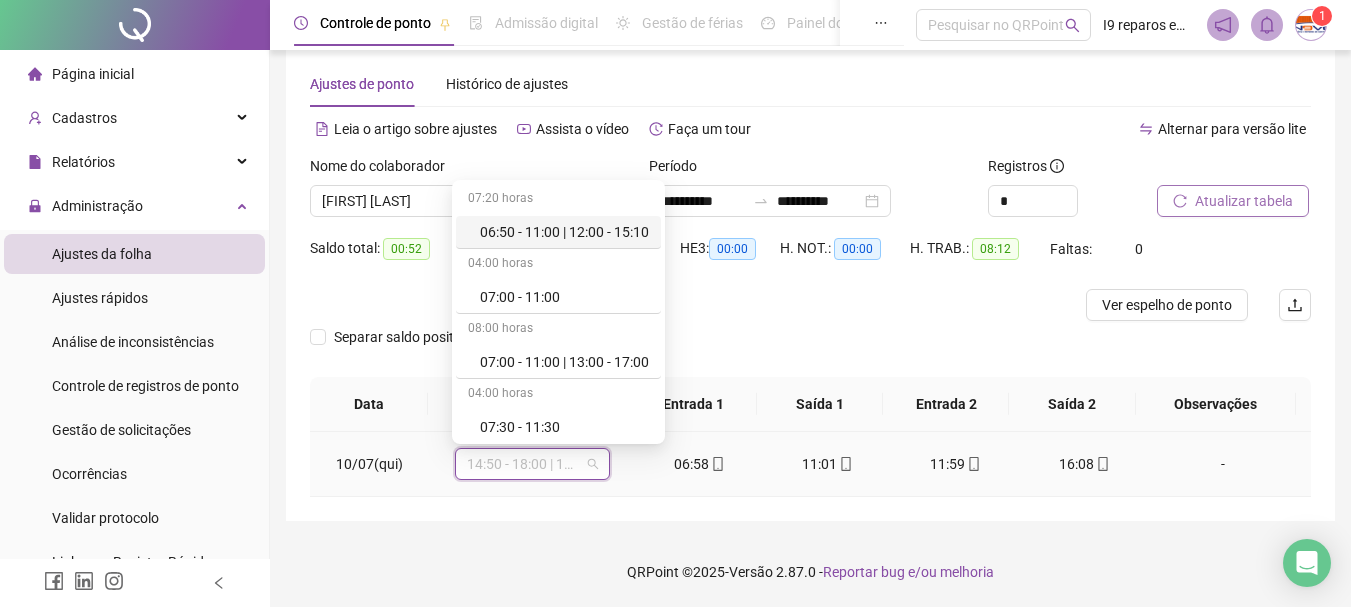 click on "06:50 - 11:00 | 12:00 - 15:10" at bounding box center (564, 232) 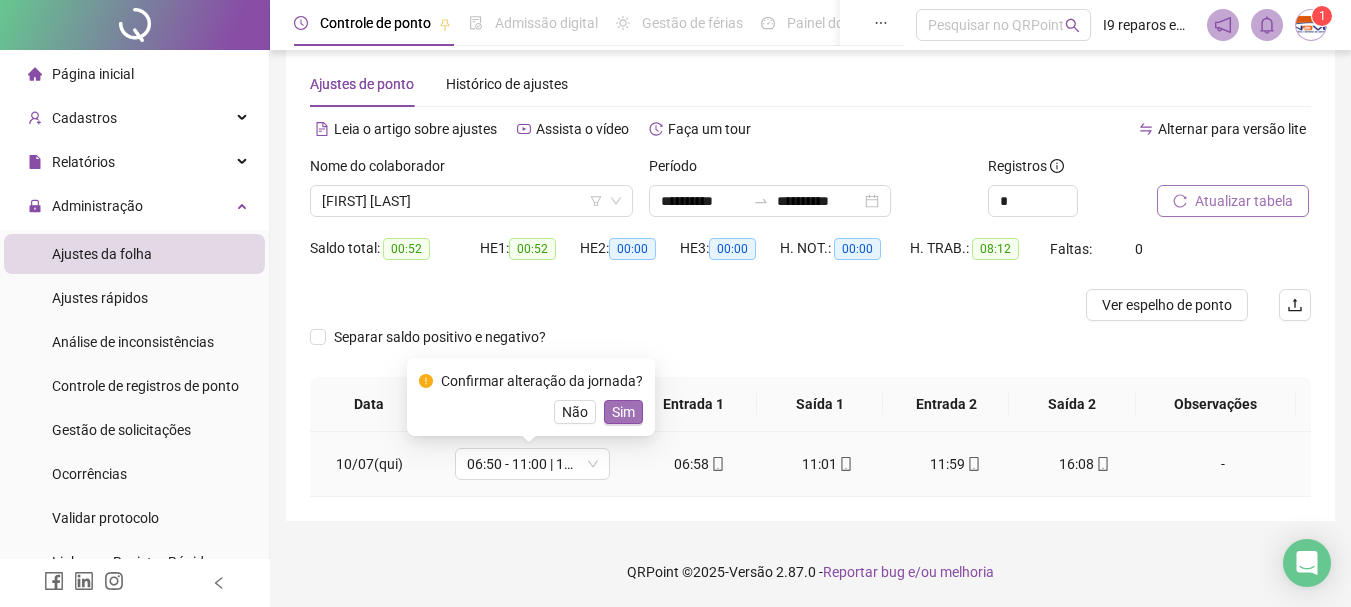drag, startPoint x: 622, startPoint y: 419, endPoint x: 1222, endPoint y: 269, distance: 618.4658 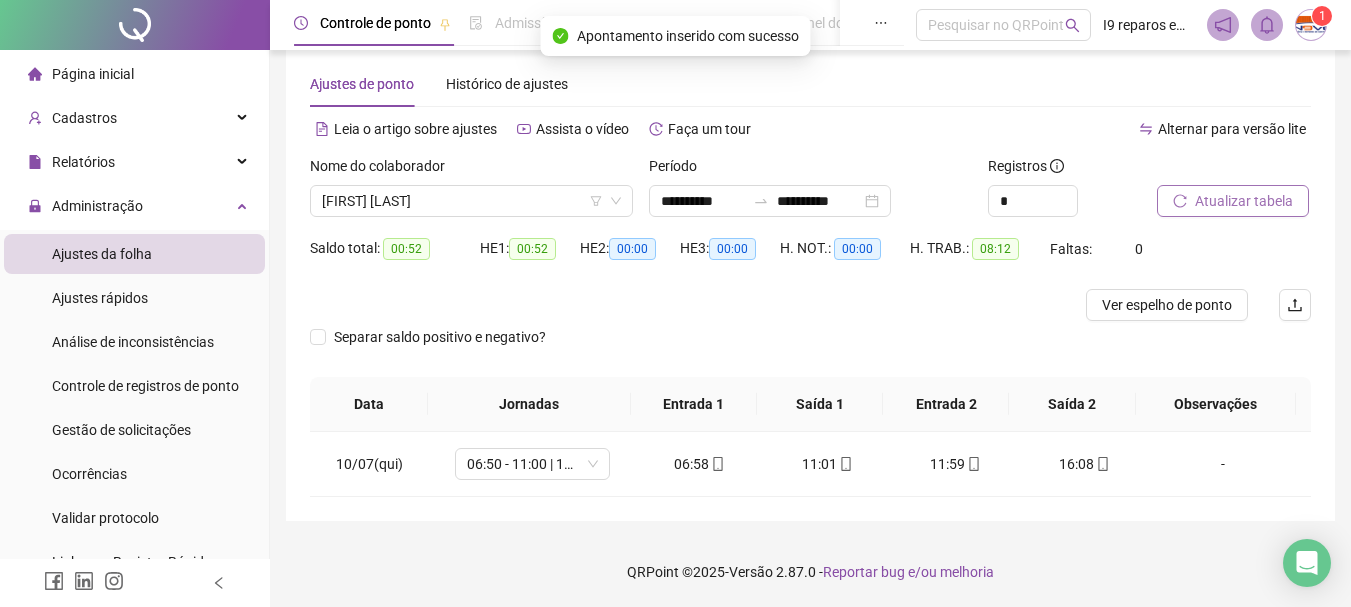 click on "Atualizar tabela" at bounding box center [1244, 201] 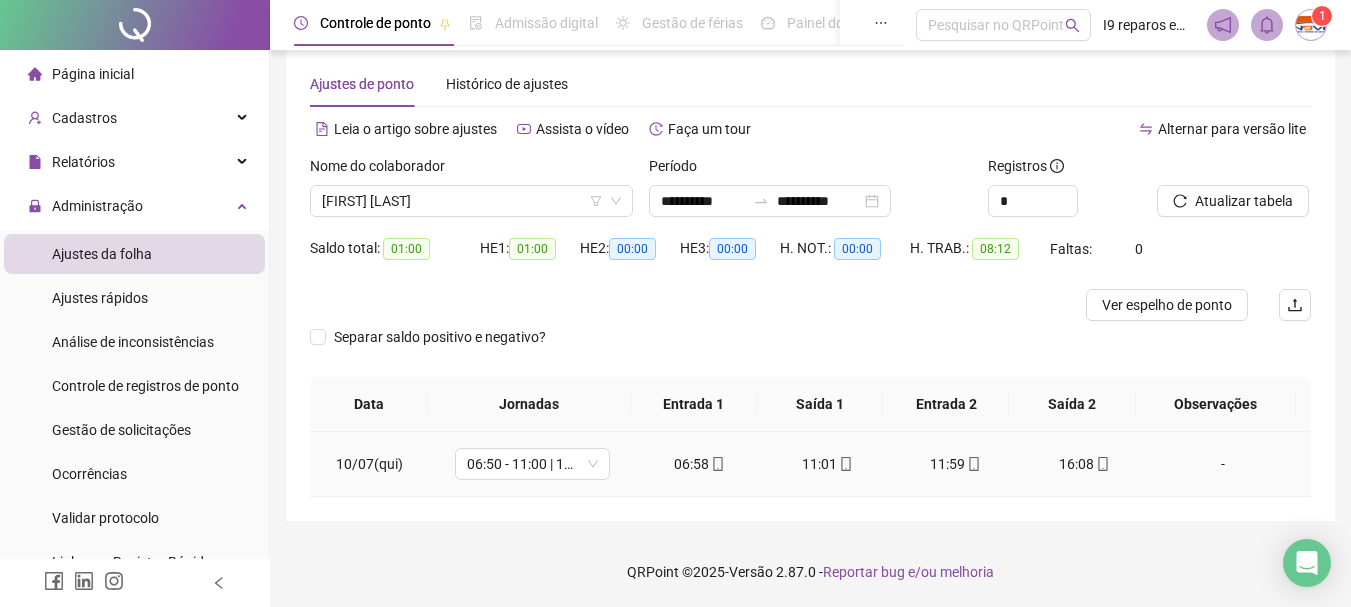 click 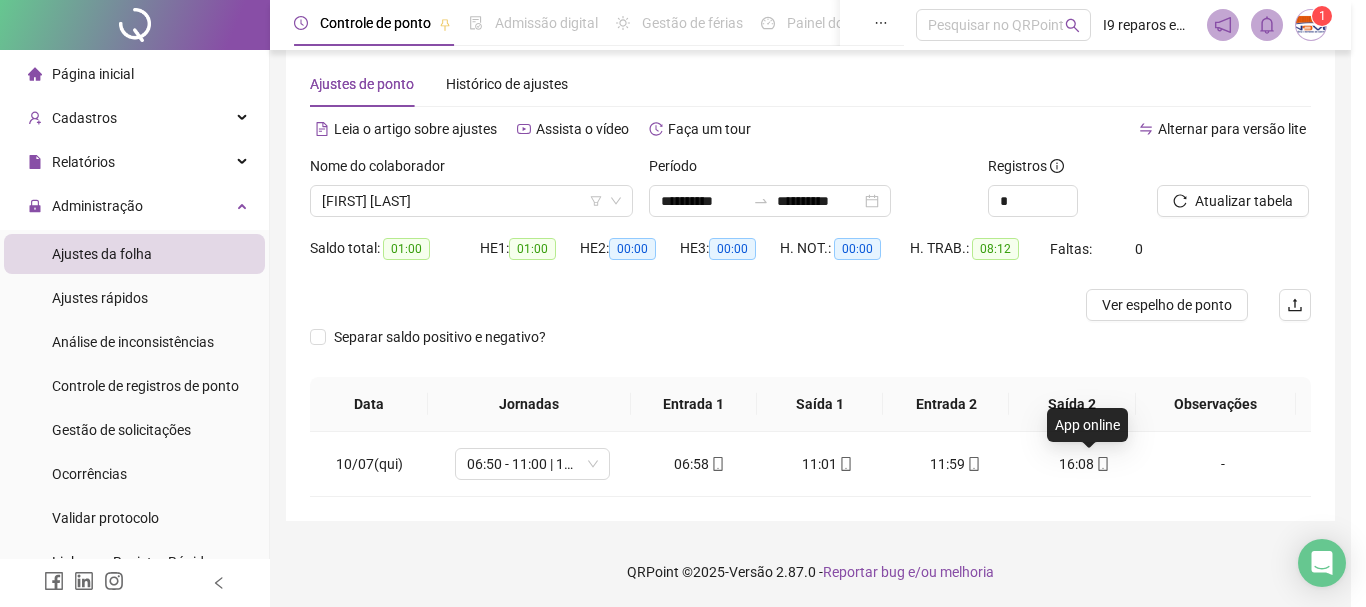 type on "**********" 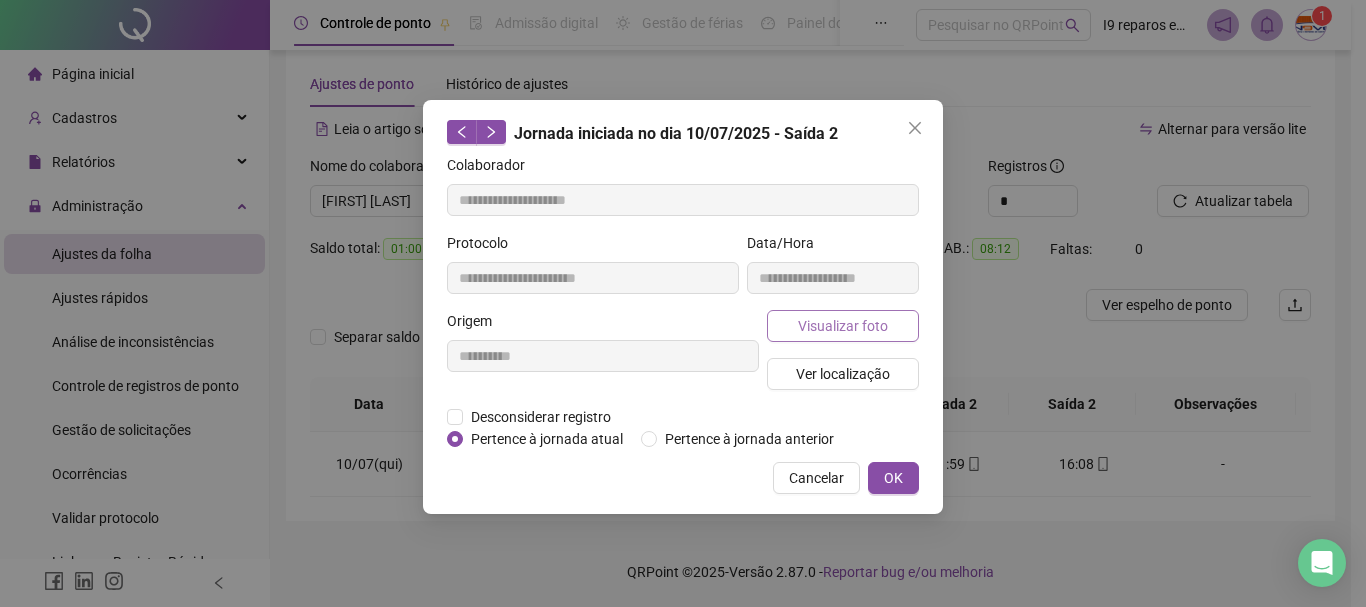 click on "Visualizar foto" at bounding box center [843, 326] 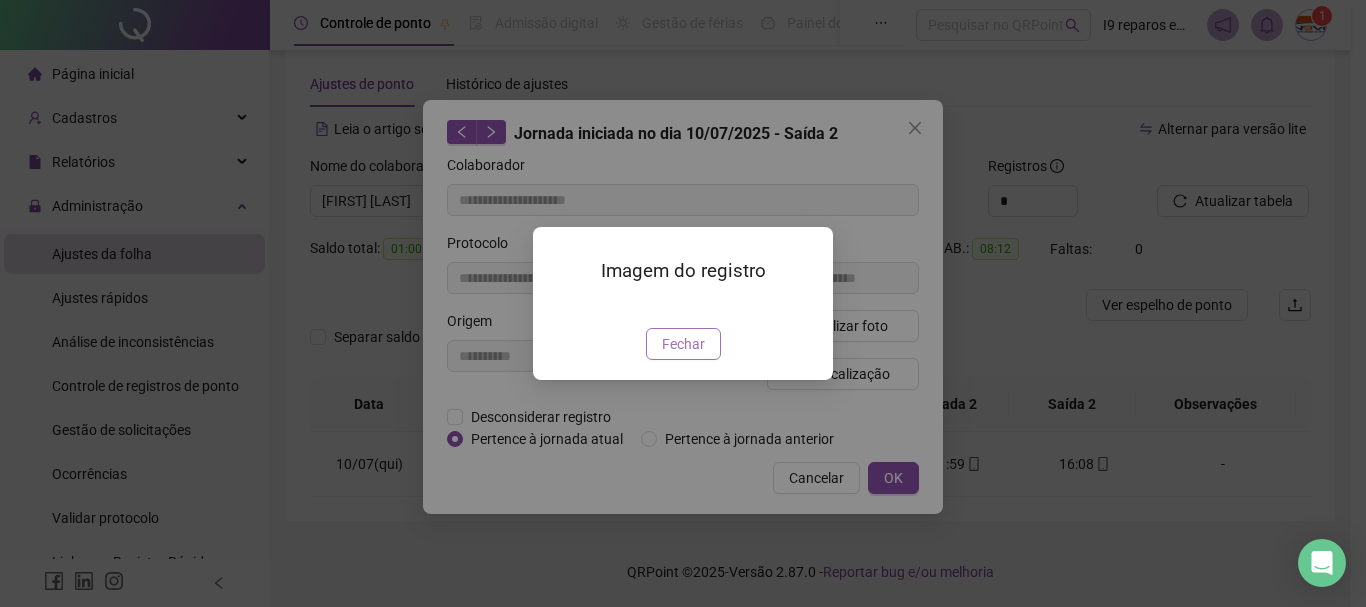 click on "Fechar" at bounding box center (683, 344) 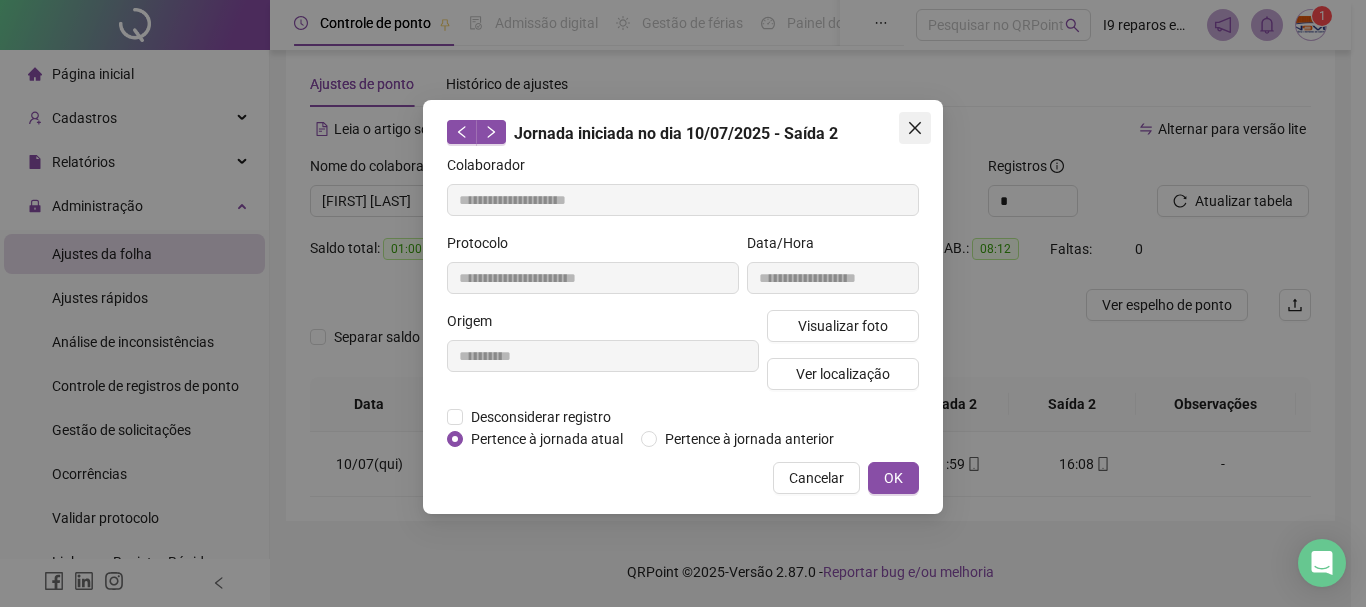 click at bounding box center (915, 128) 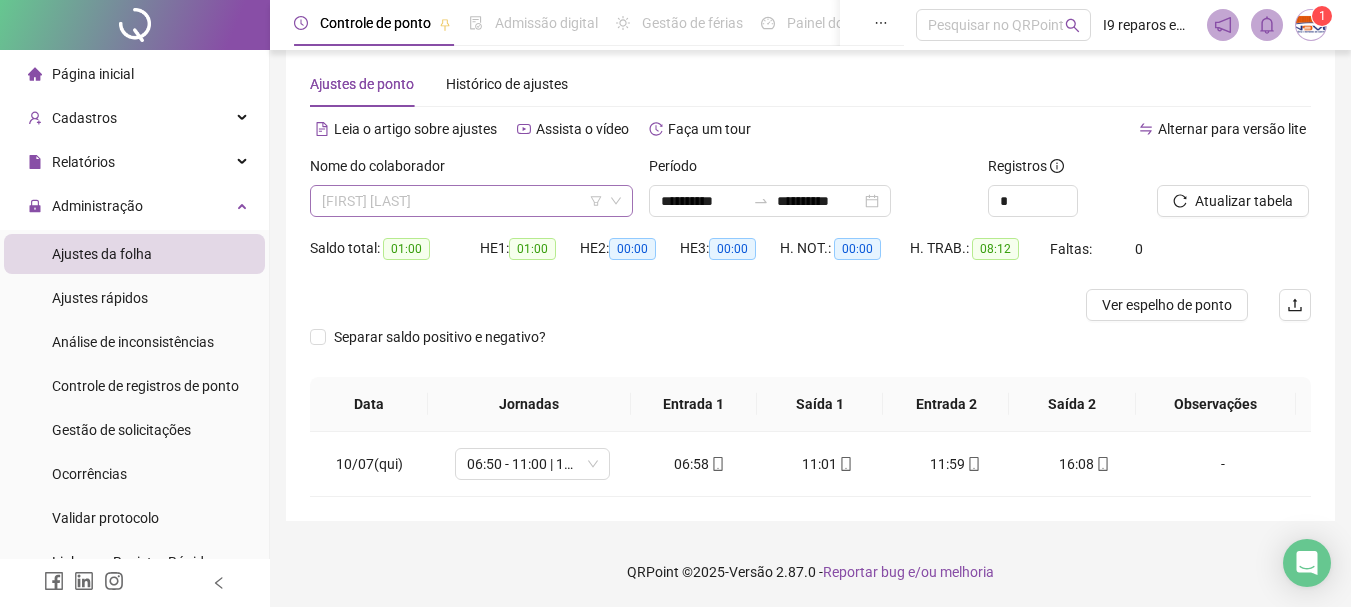 click on "[FIRST] [LAST] DE [LAST]" at bounding box center [471, 201] 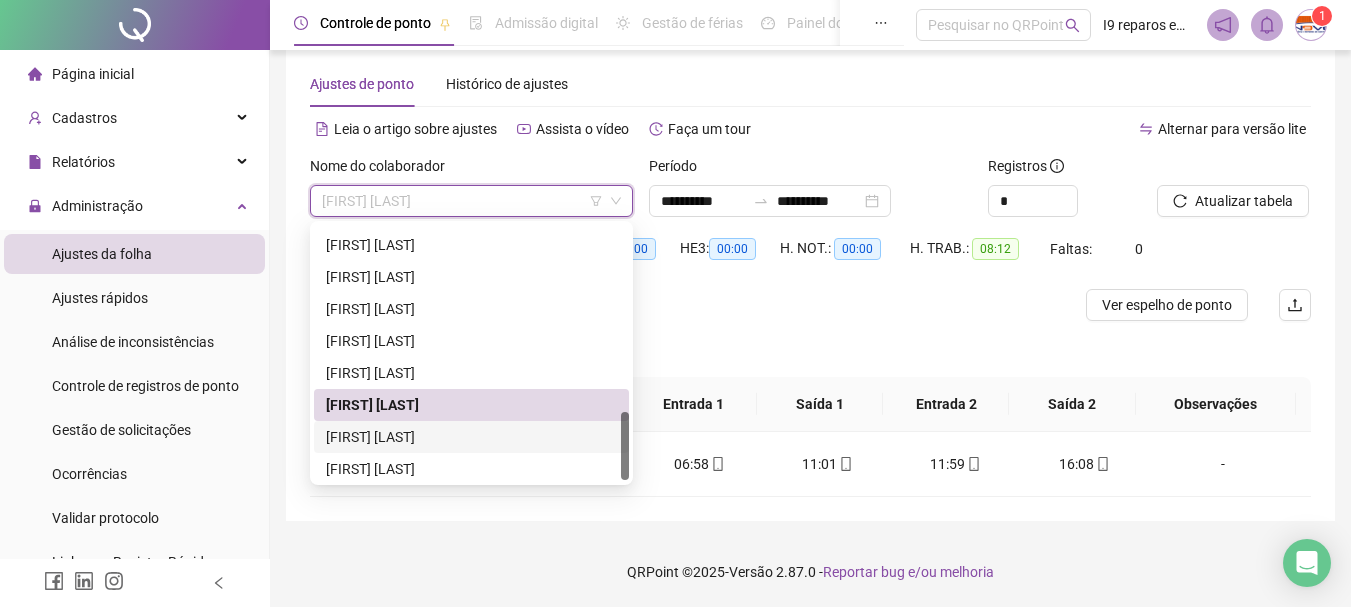 click on "RENAN BATALHA NUNES DE ANDRADE" at bounding box center (471, 437) 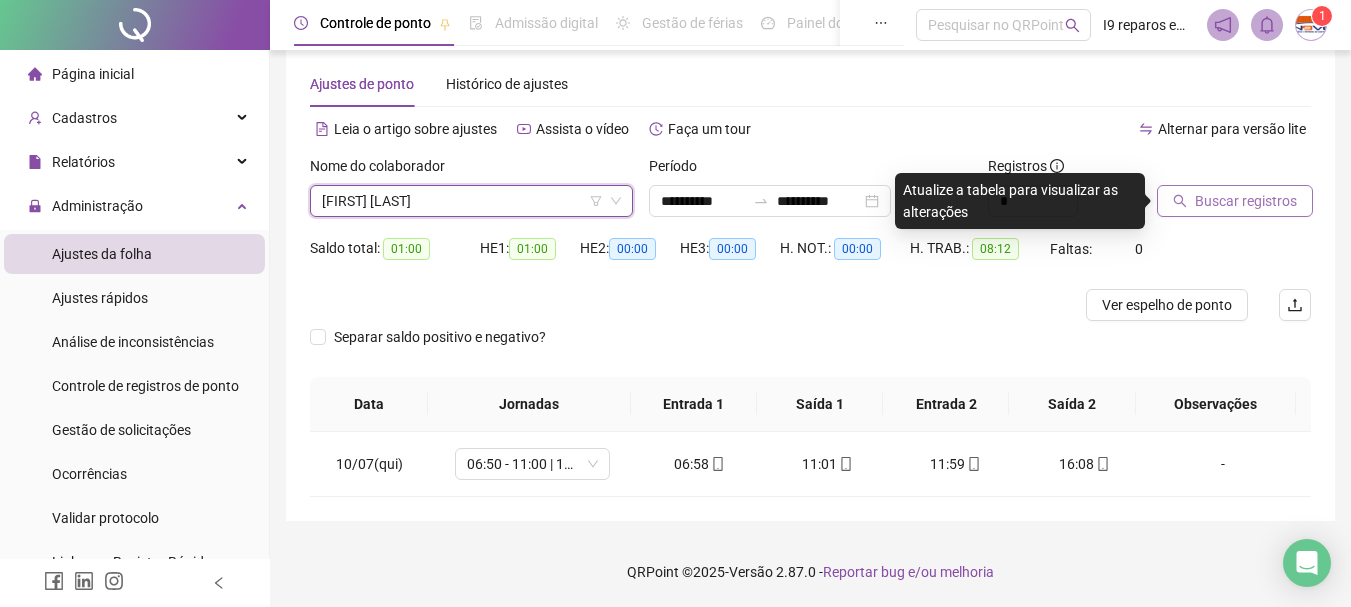 click on "Buscar registros" at bounding box center (1246, 201) 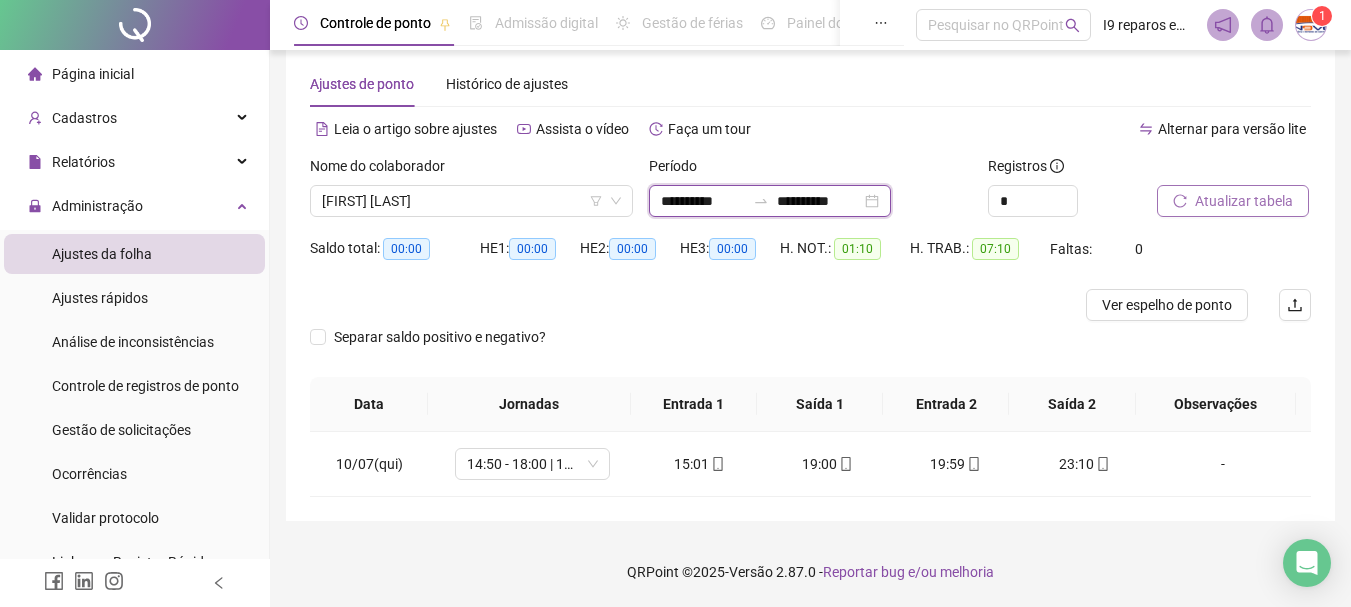 click on "**********" at bounding box center [703, 201] 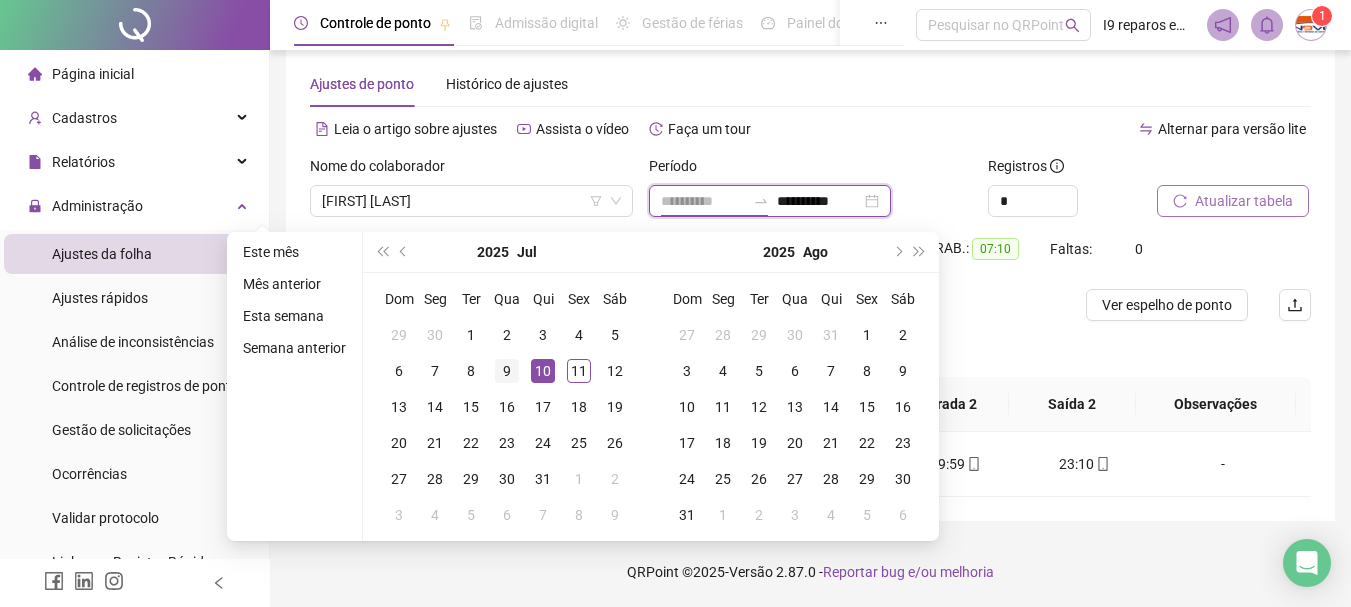 type on "**********" 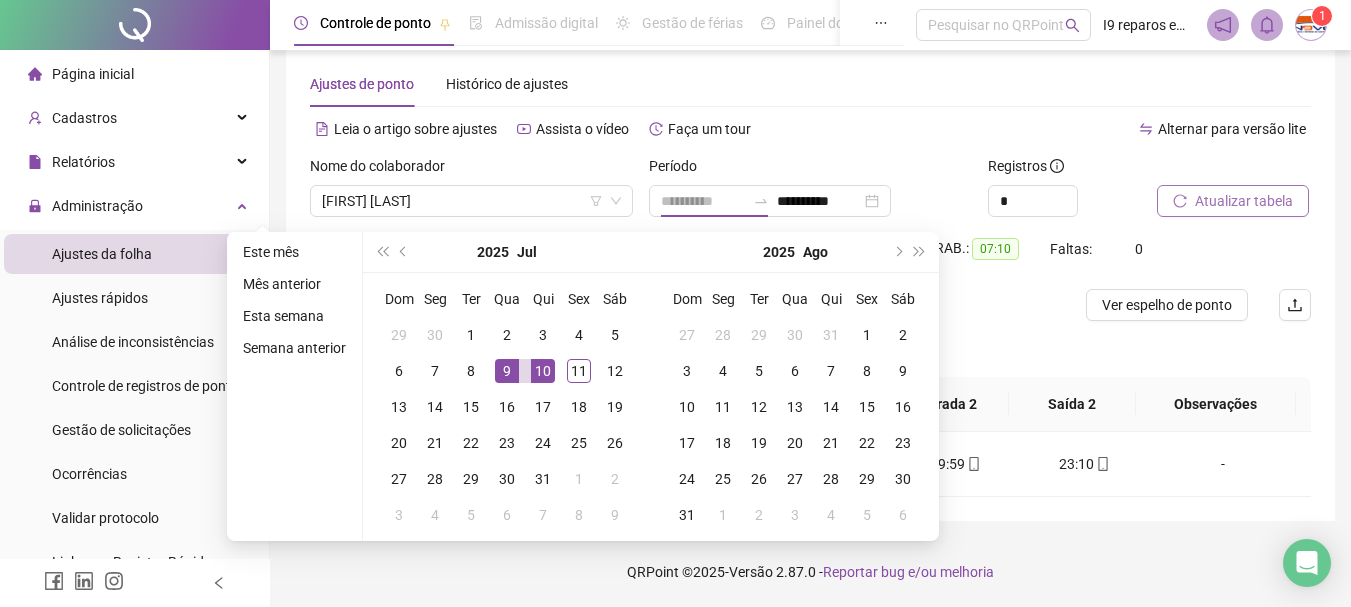 click on "9" at bounding box center [507, 371] 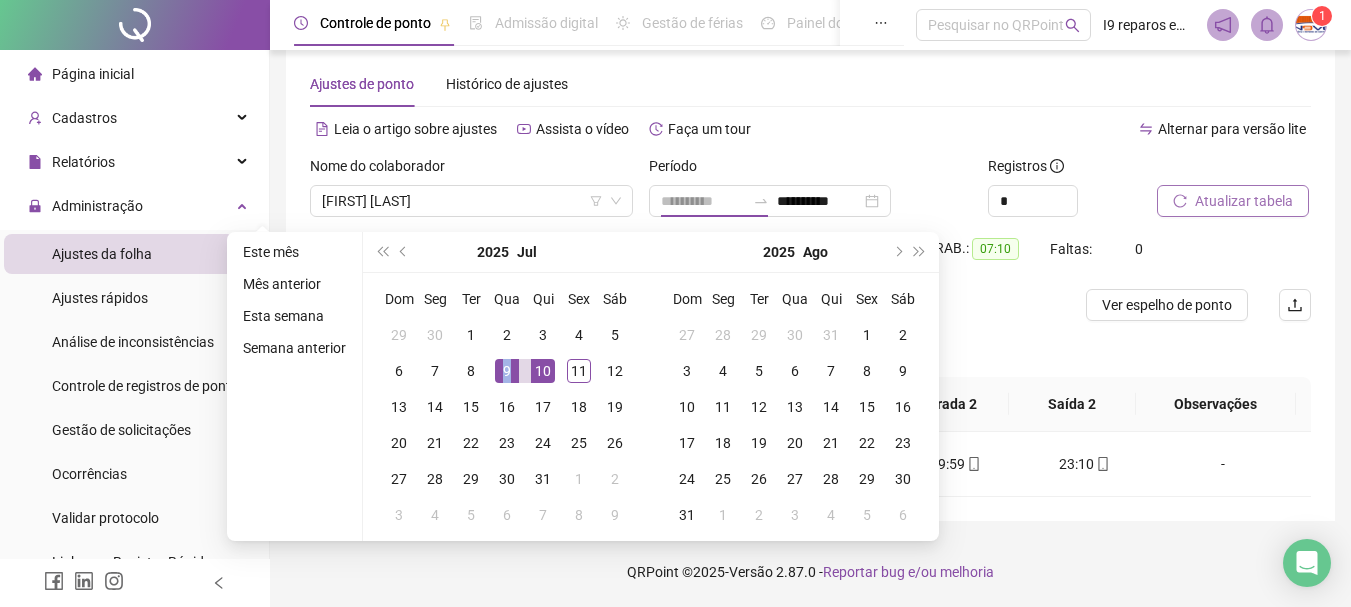 click on "9" at bounding box center (507, 371) 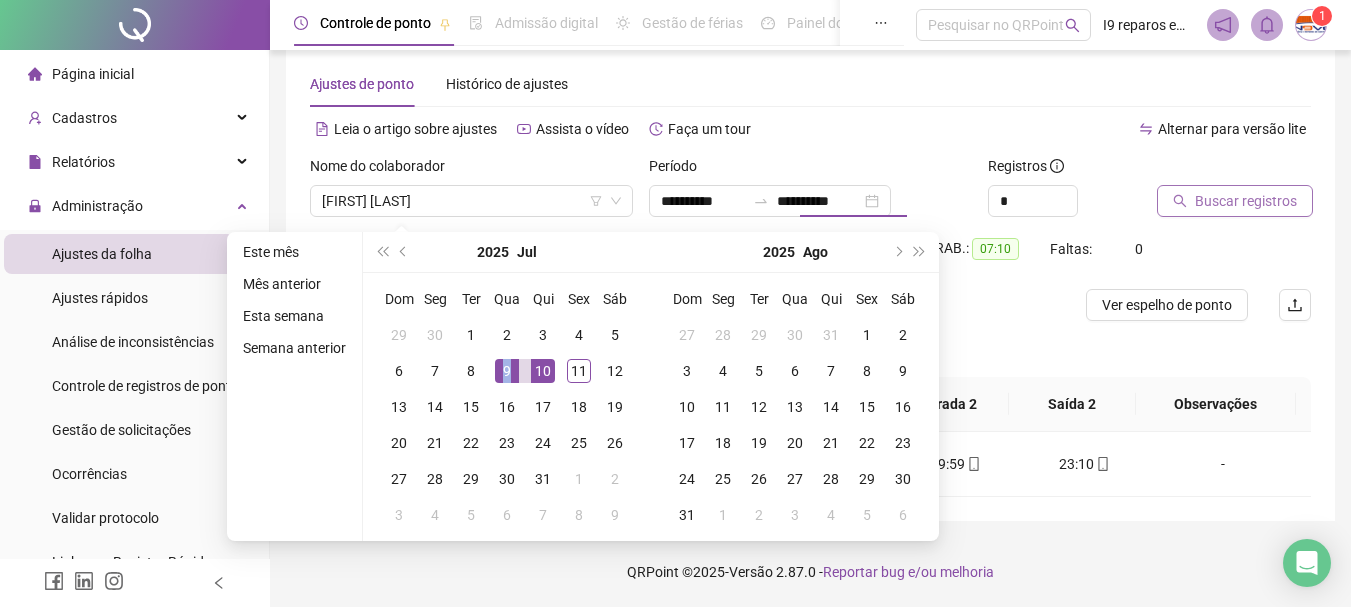 type on "**********" 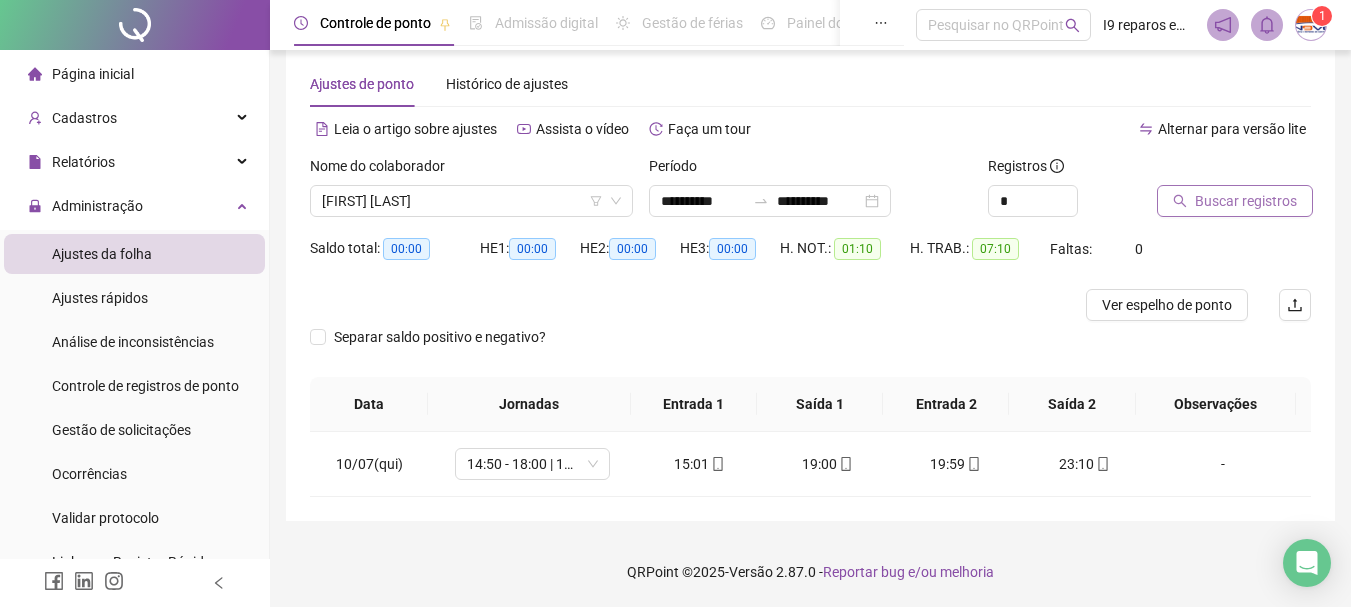 click on "Buscar registros" at bounding box center [1246, 201] 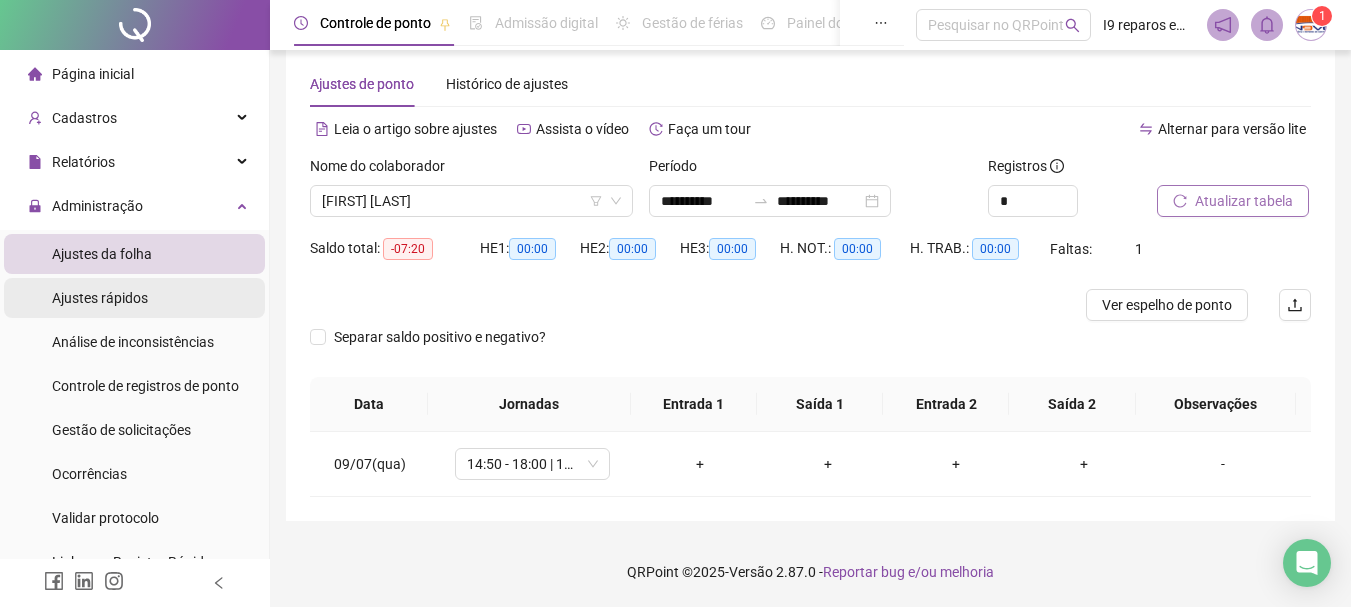 click on "Ajustes rápidos" at bounding box center (100, 298) 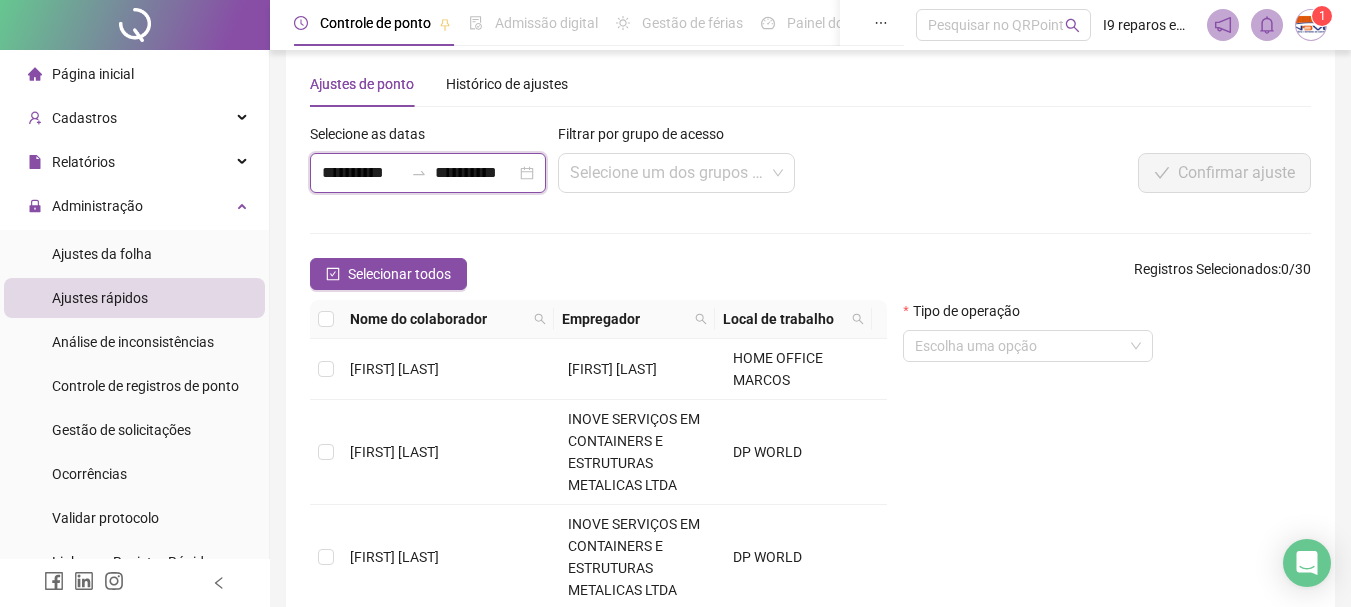 click on "**********" at bounding box center [362, 173] 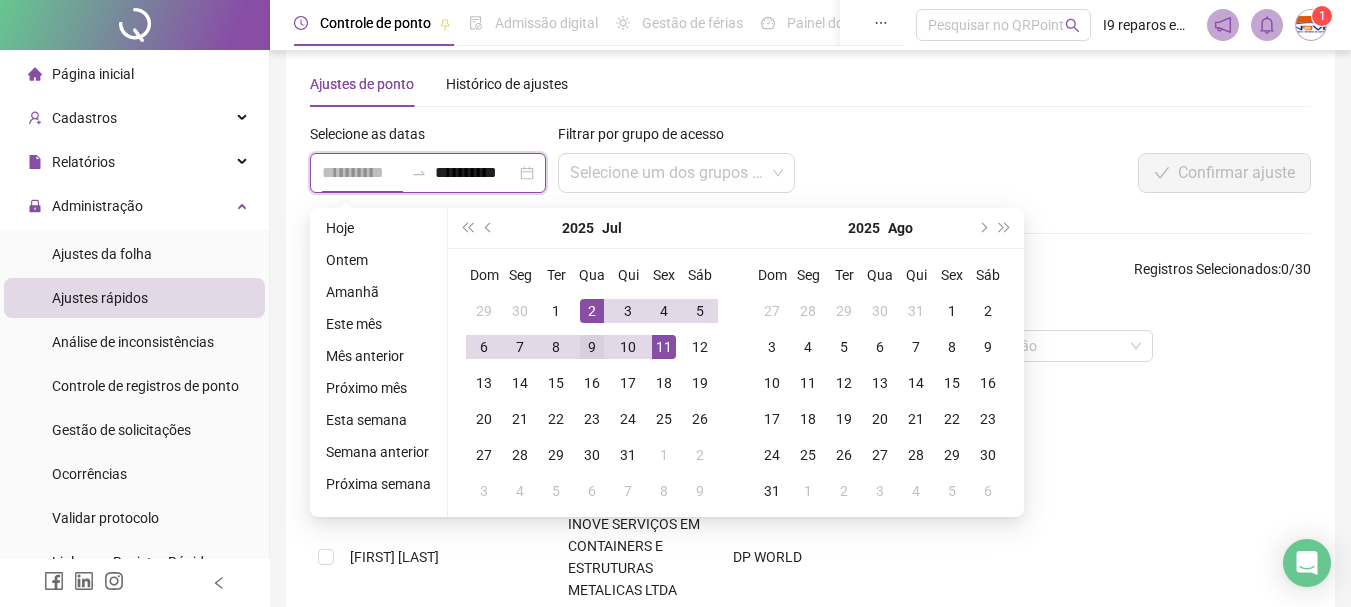 type on "**********" 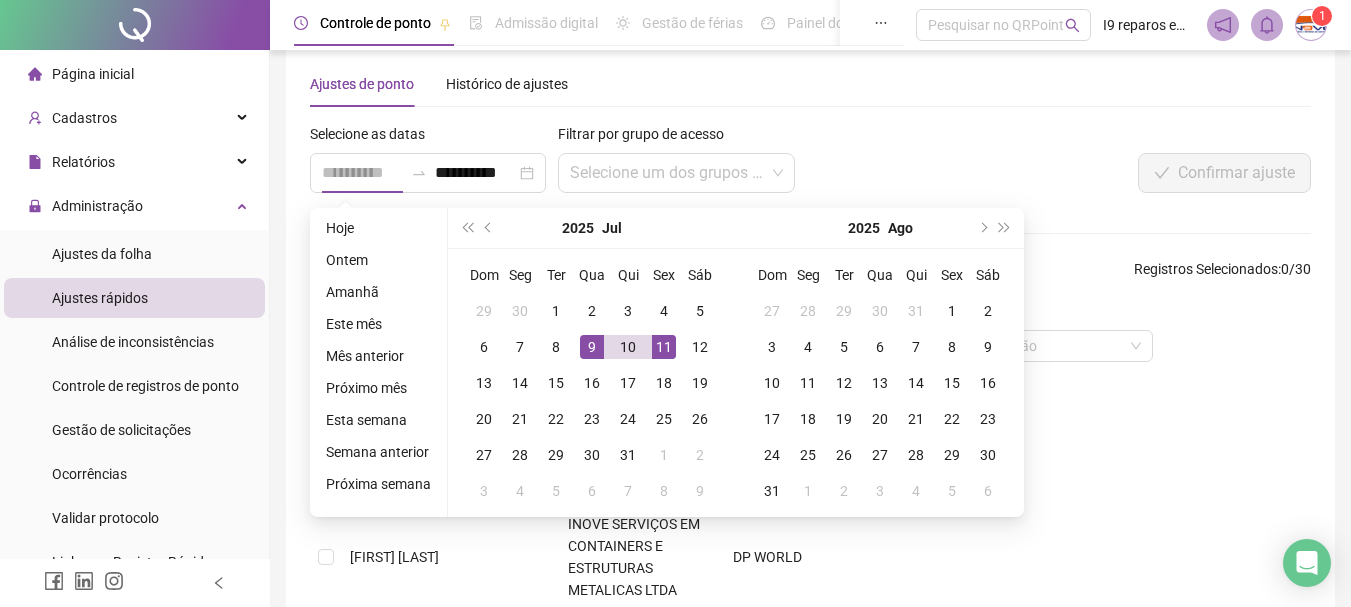 click on "9" at bounding box center [592, 347] 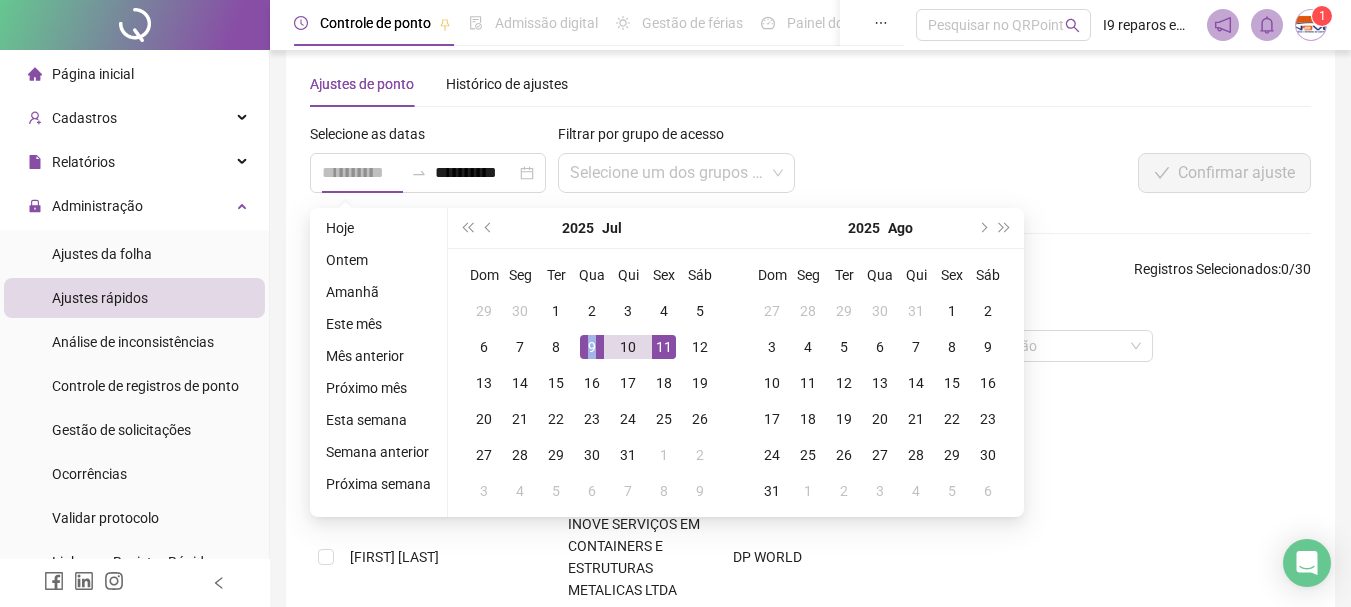 click on "9" at bounding box center [592, 347] 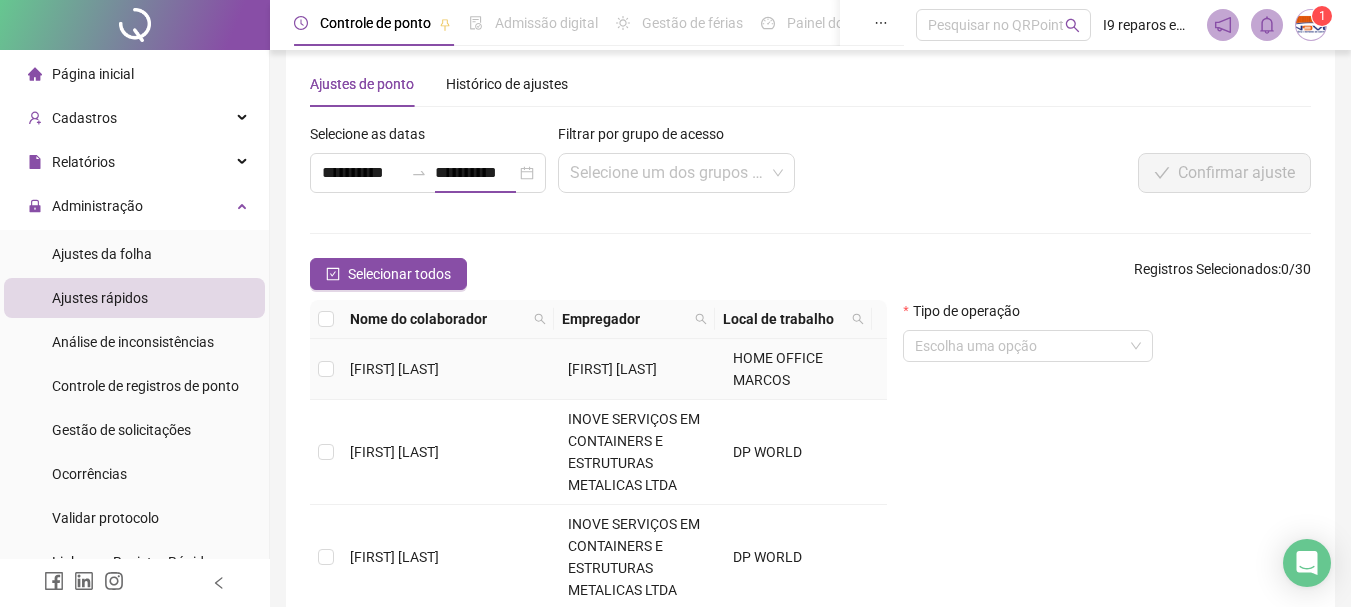 type on "**********" 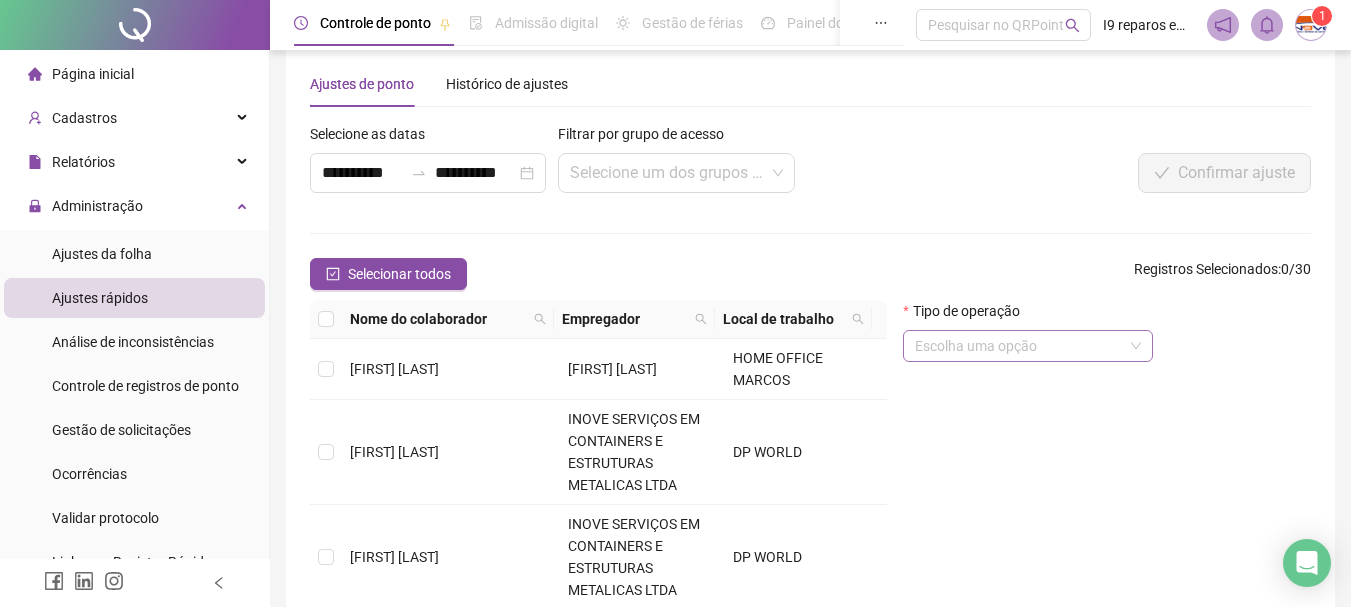 click at bounding box center [1022, 346] 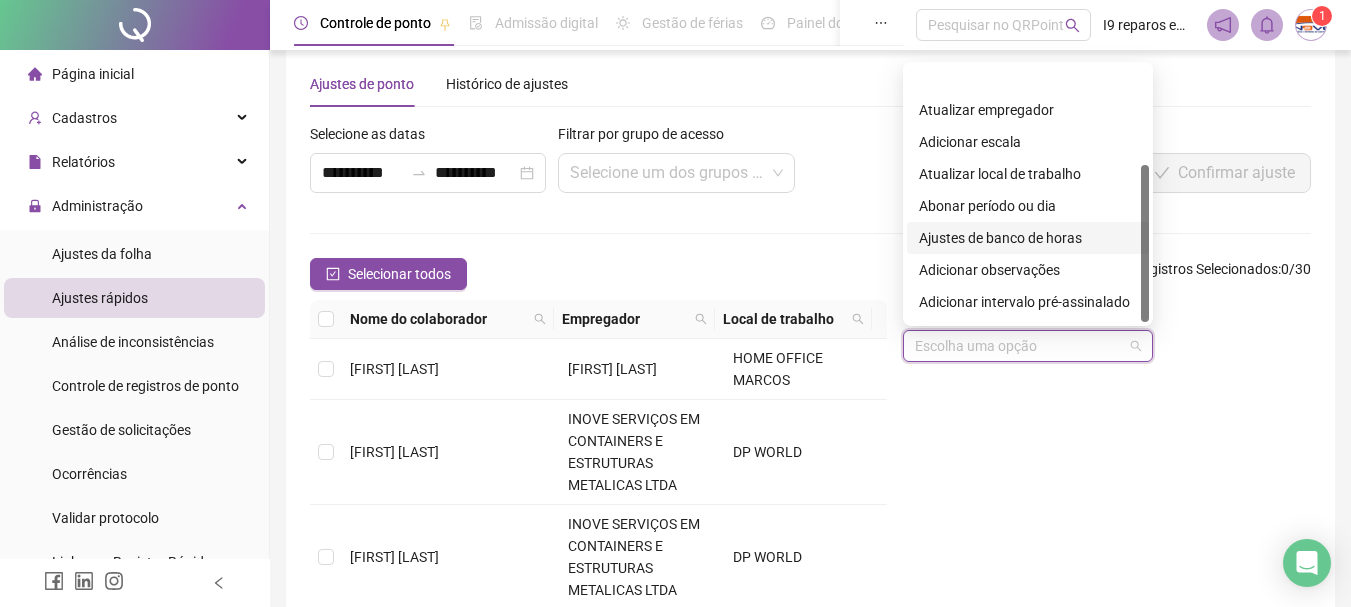 scroll, scrollTop: 160, scrollLeft: 0, axis: vertical 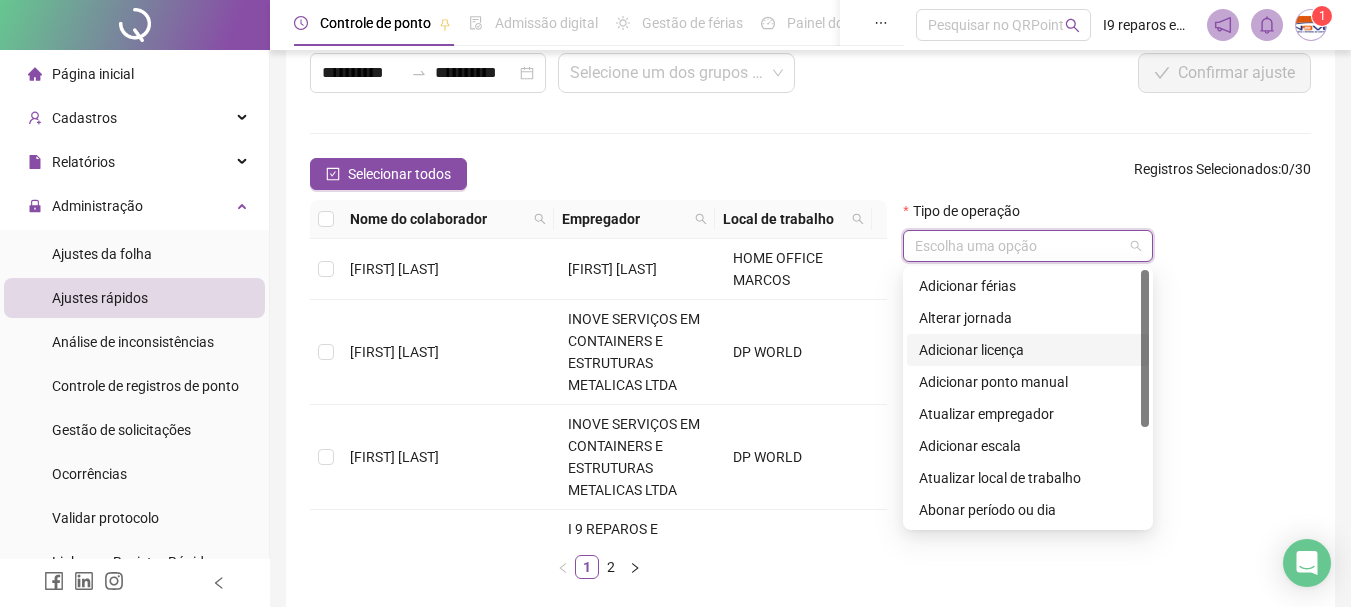 click on "Adicionar licença" at bounding box center (1028, 350) 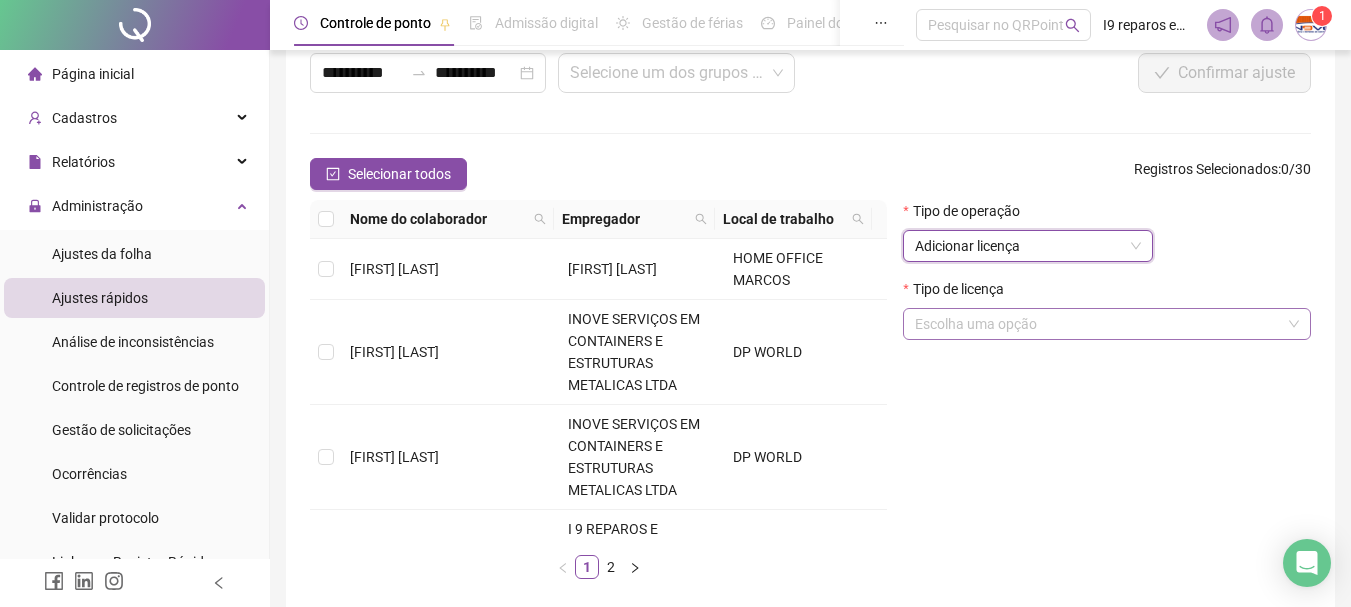click at bounding box center [1101, 324] 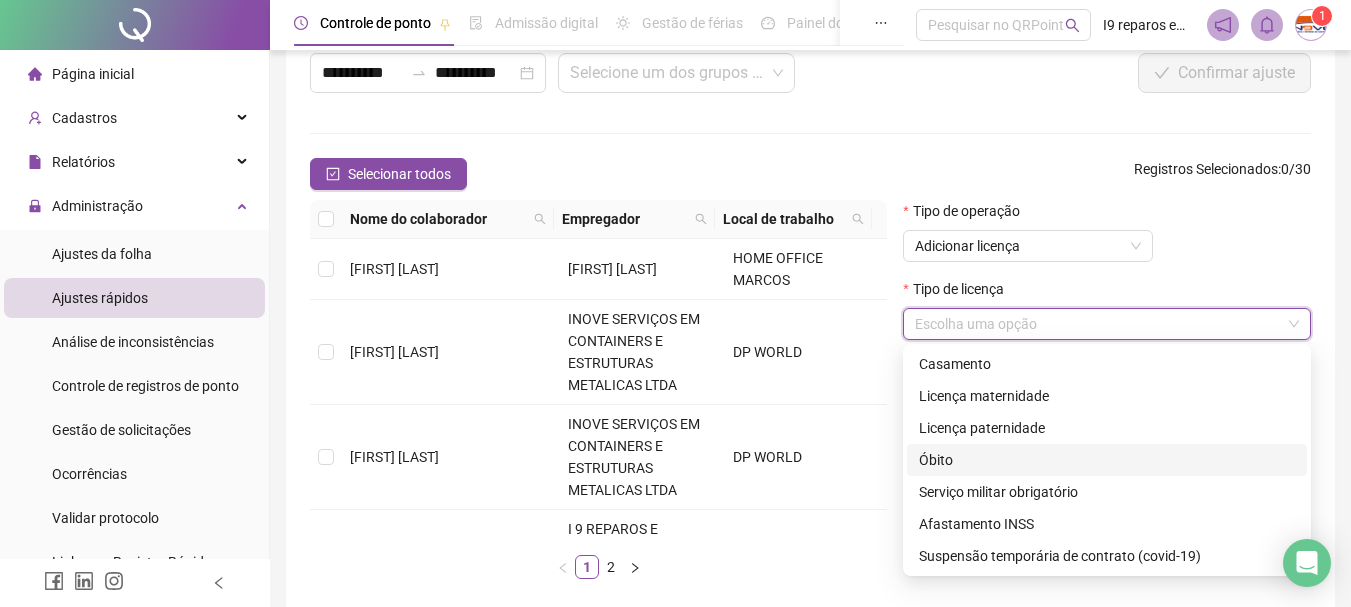 scroll, scrollTop: 227, scrollLeft: 0, axis: vertical 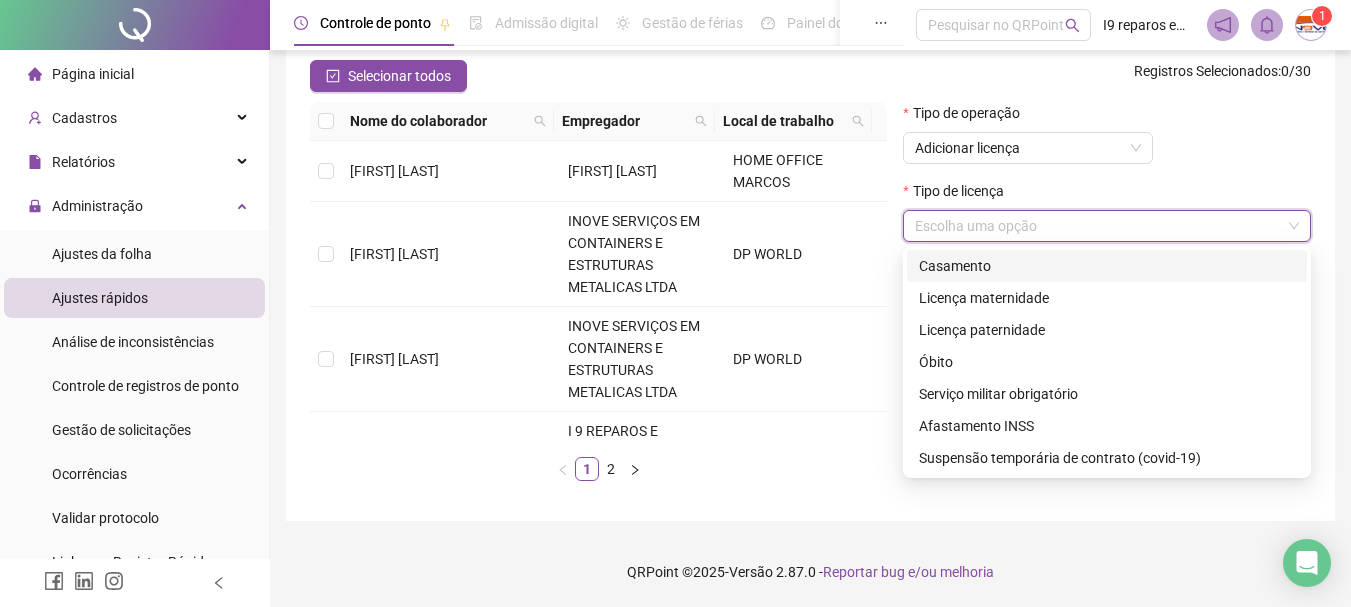 click on "Tipo de operação Adicionar licença" at bounding box center [1107, 141] 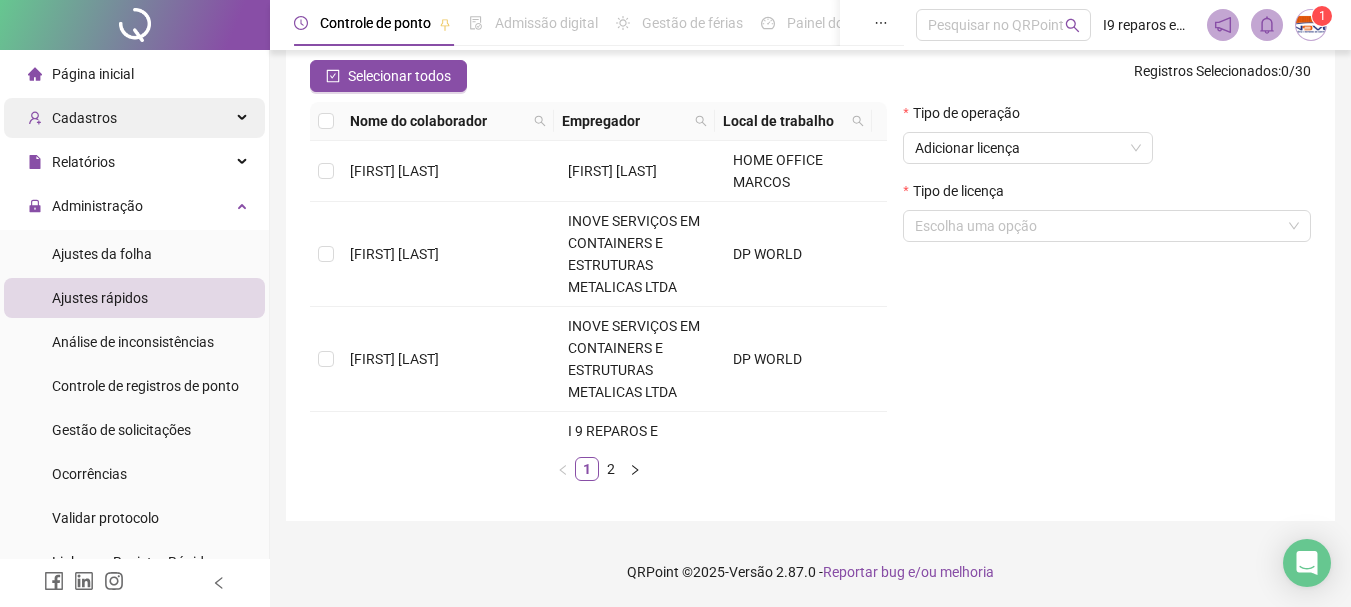 click on "Cadastros" at bounding box center (134, 118) 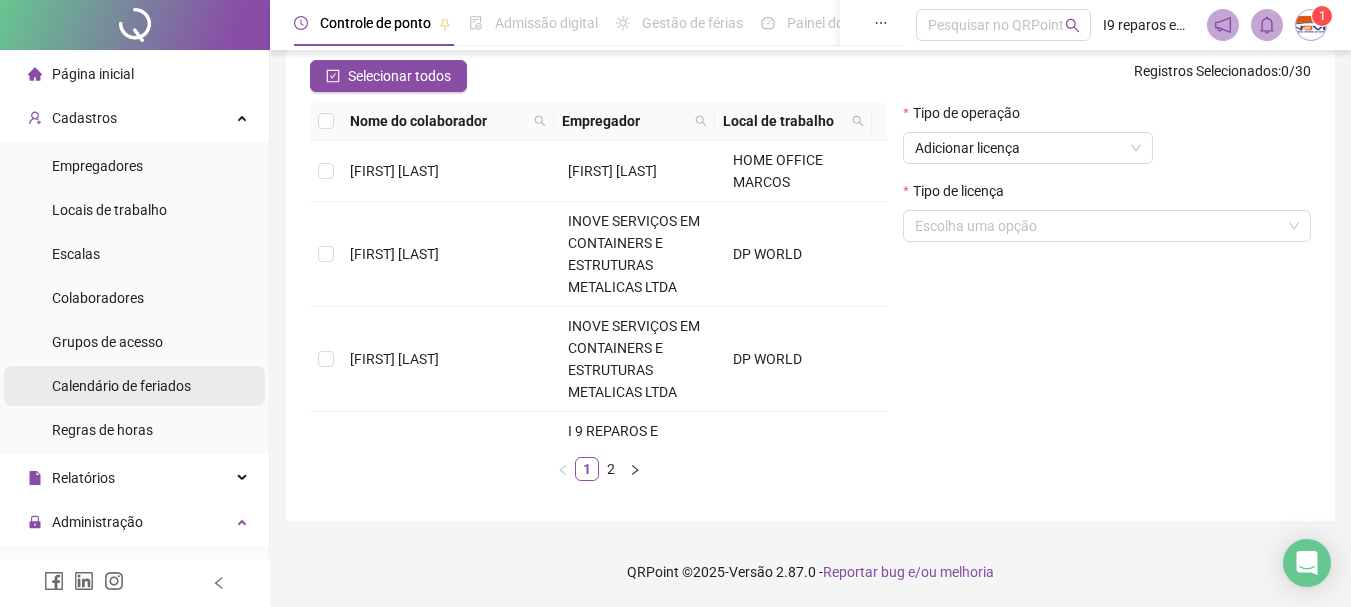 click on "Calendário de feriados" at bounding box center [121, 386] 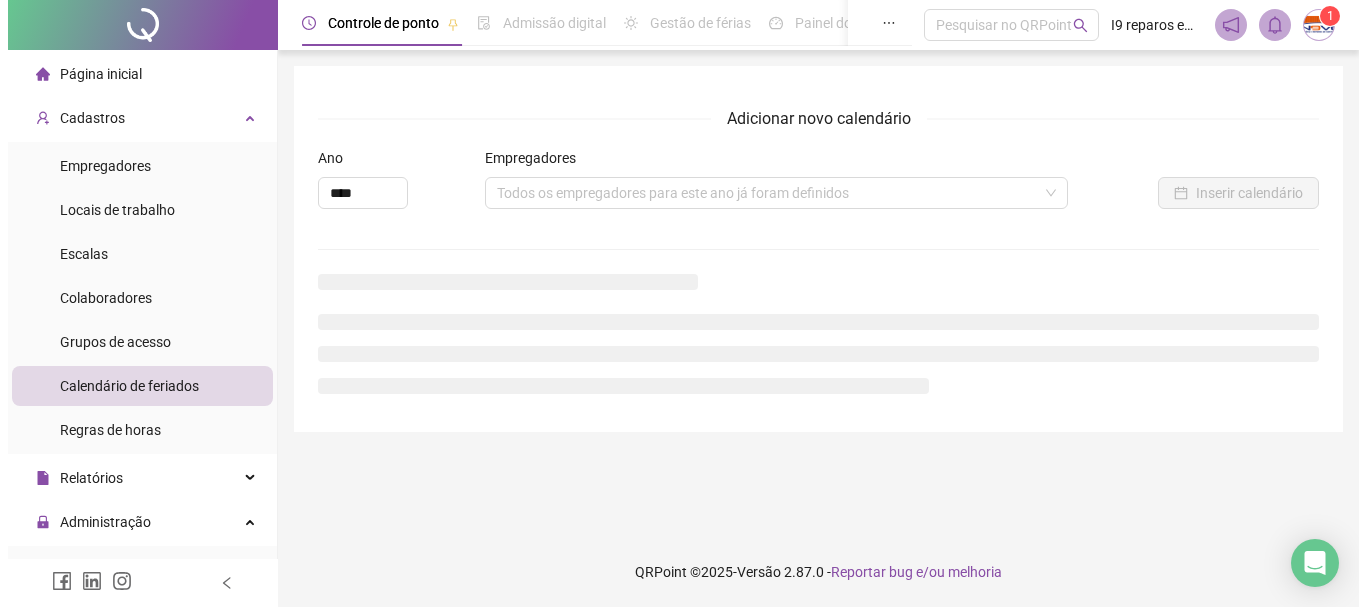 scroll, scrollTop: 0, scrollLeft: 0, axis: both 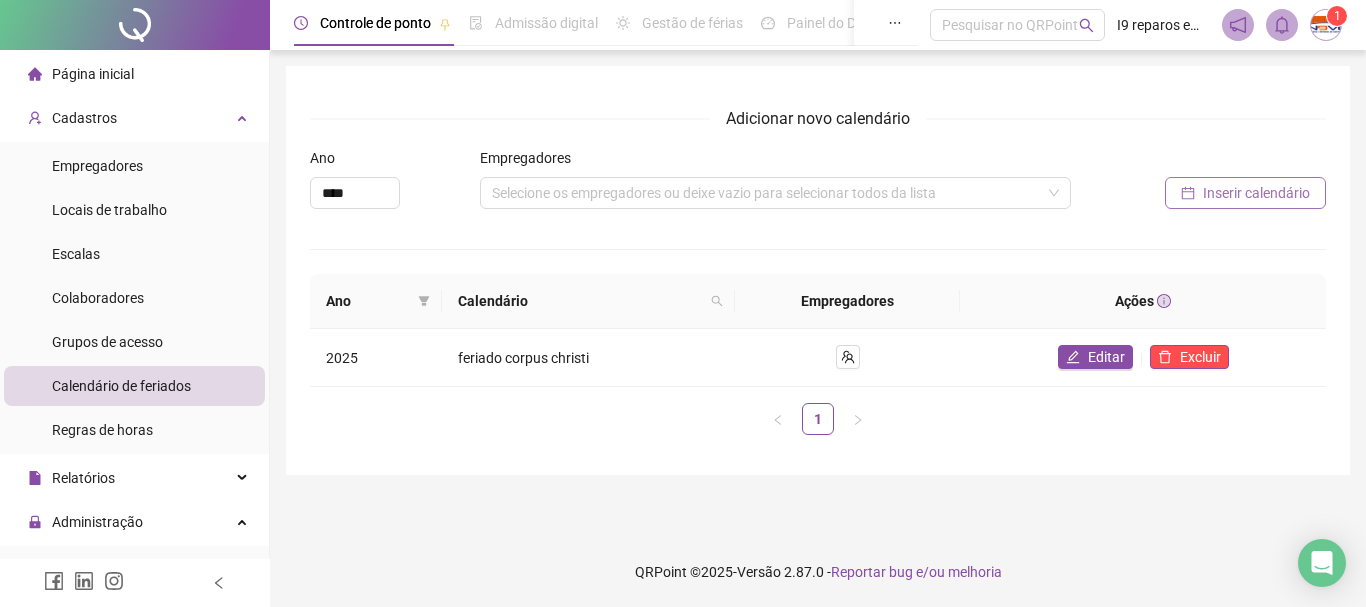 click on "Inserir calendário" at bounding box center [1256, 193] 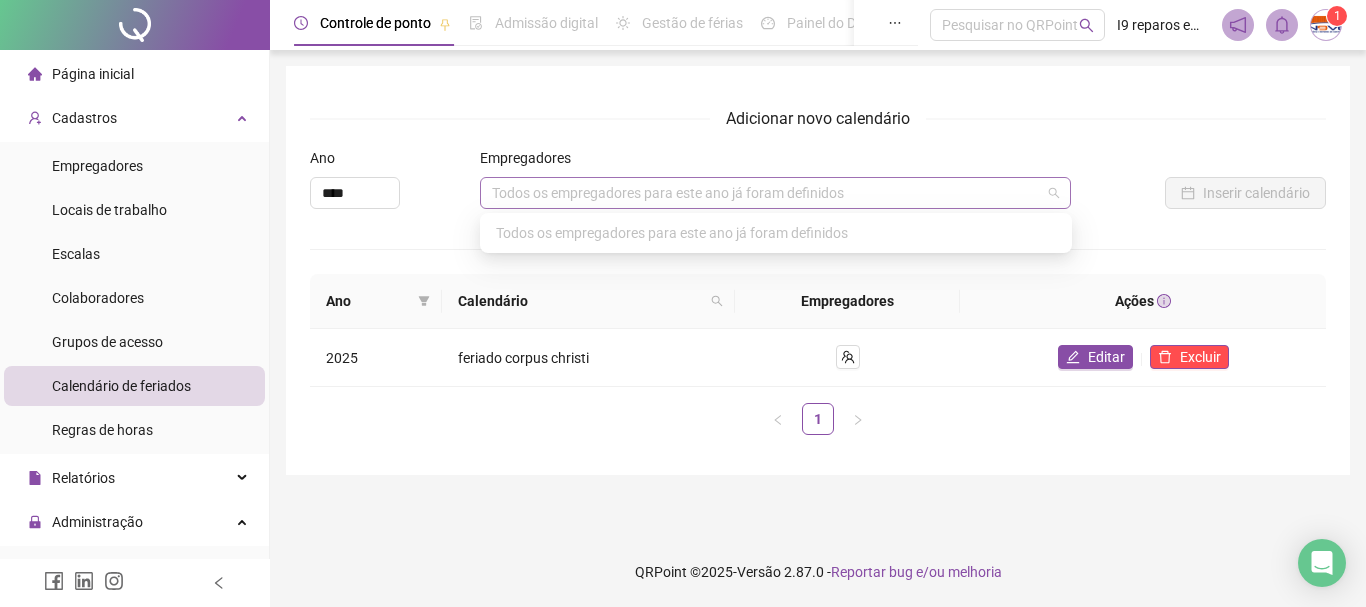 click at bounding box center (765, 193) 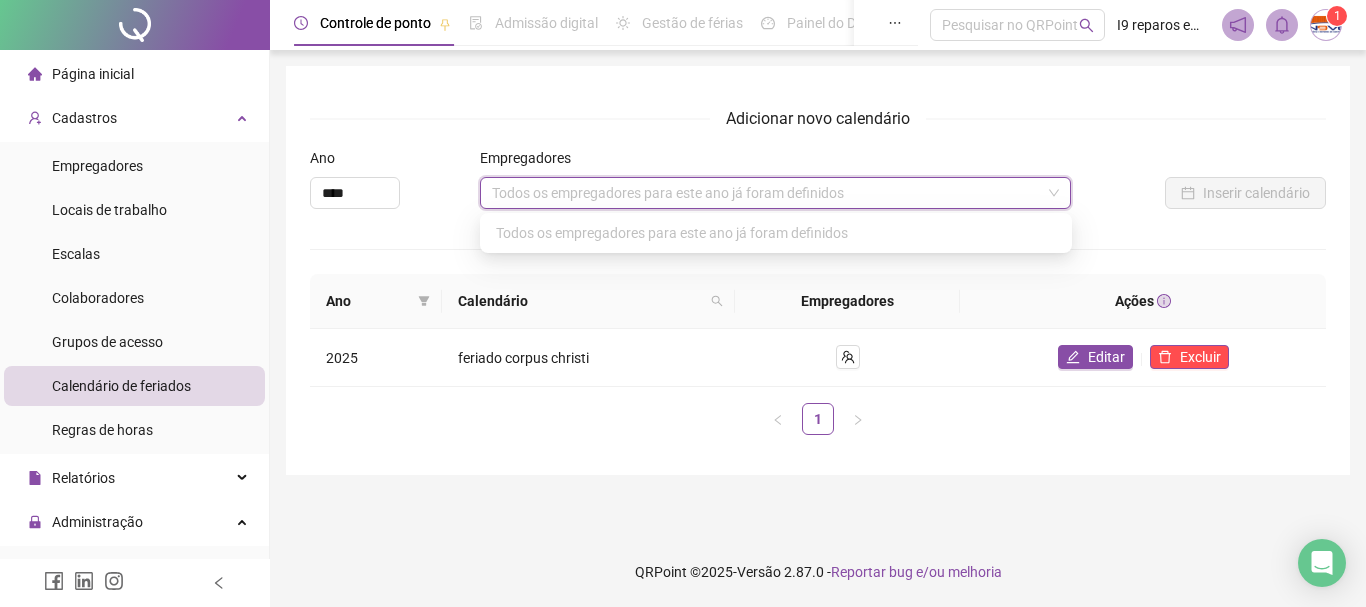 click on "Página inicial" at bounding box center (93, 74) 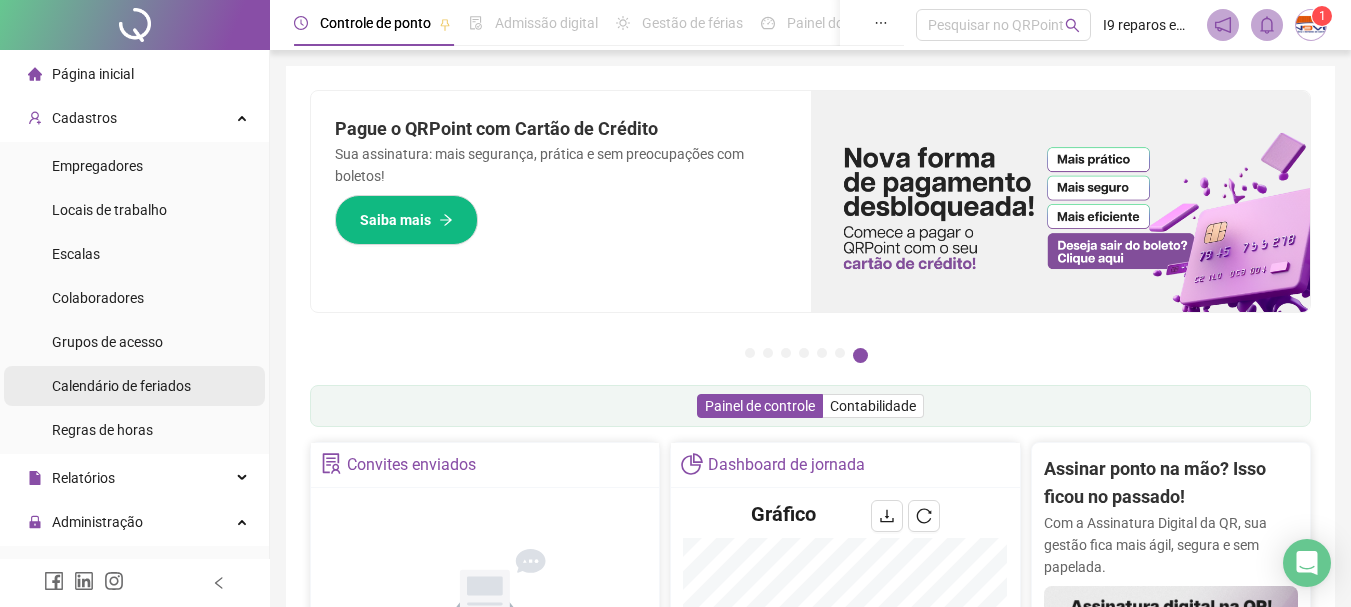 click on "Calendário de feriados" at bounding box center [121, 386] 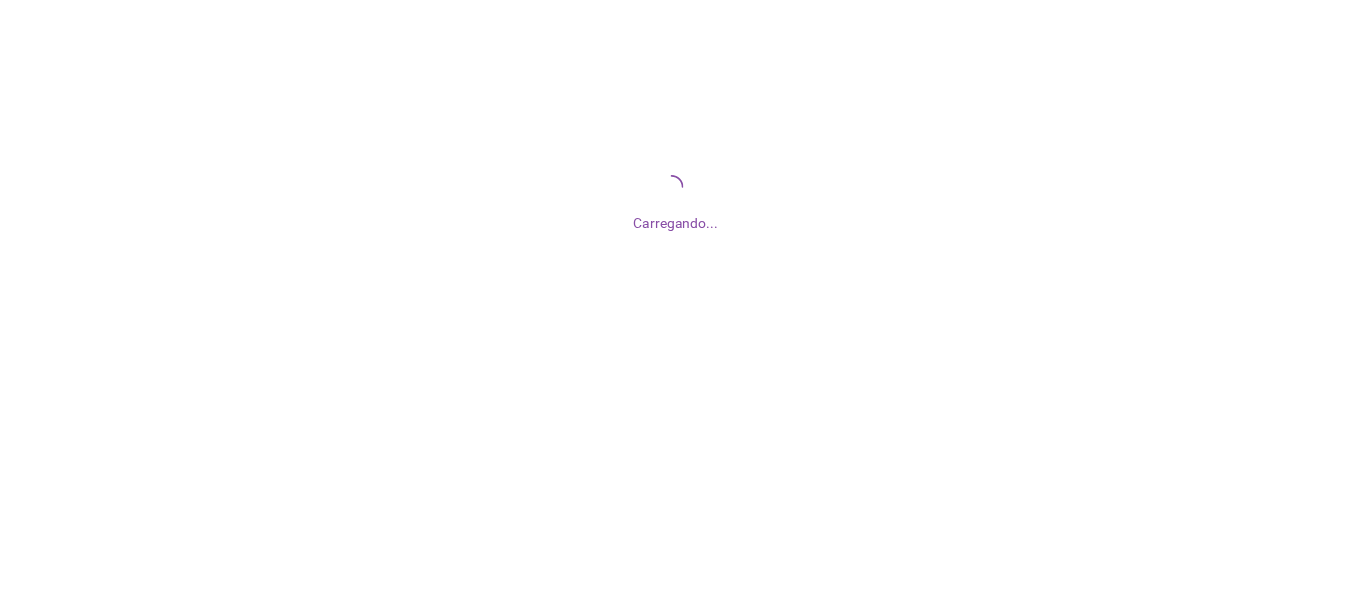 scroll, scrollTop: 0, scrollLeft: 0, axis: both 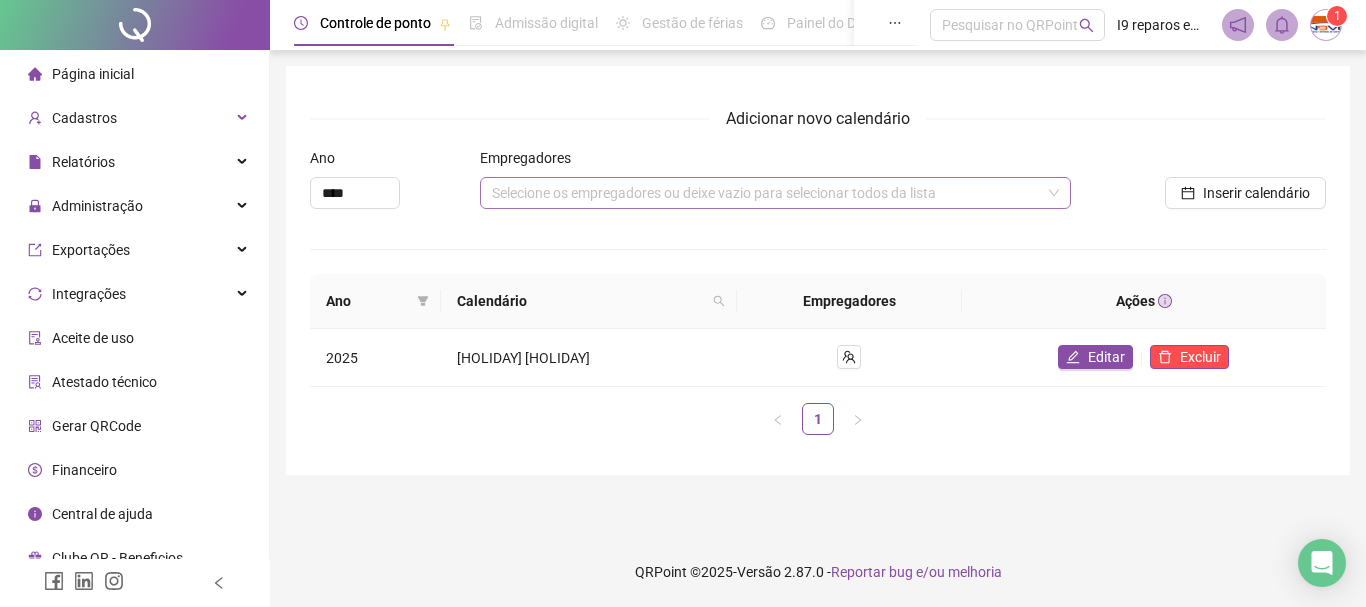 click at bounding box center (765, 193) 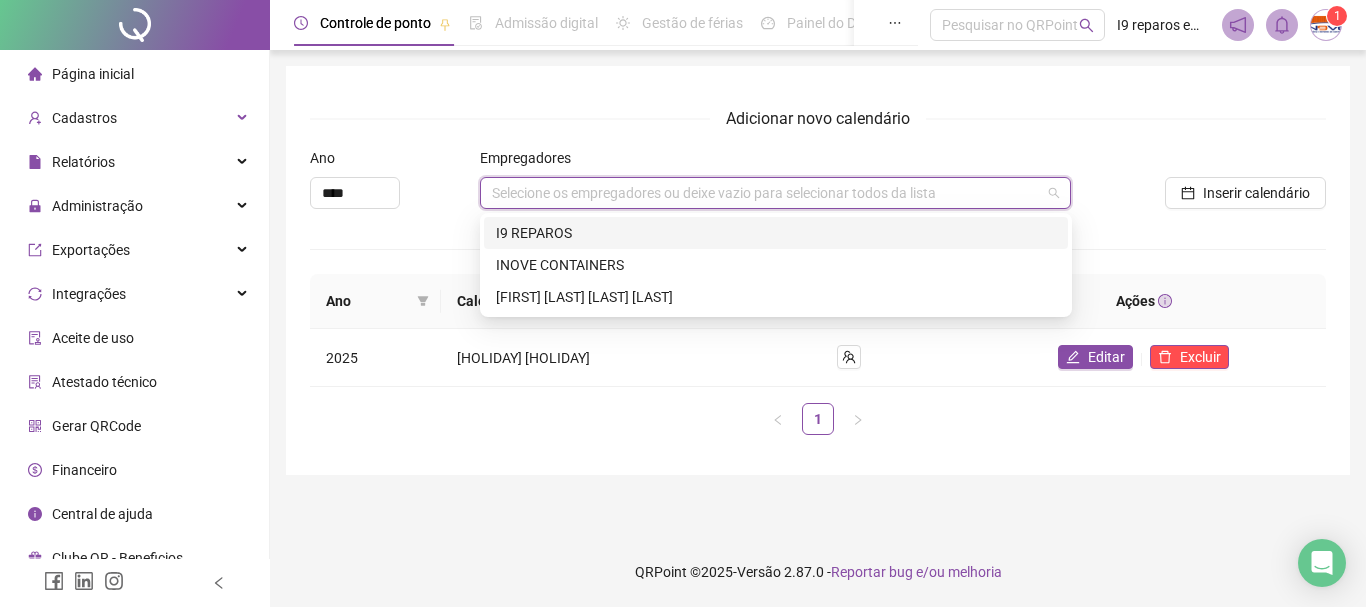 click on "I9 REPAROS" at bounding box center (776, 233) 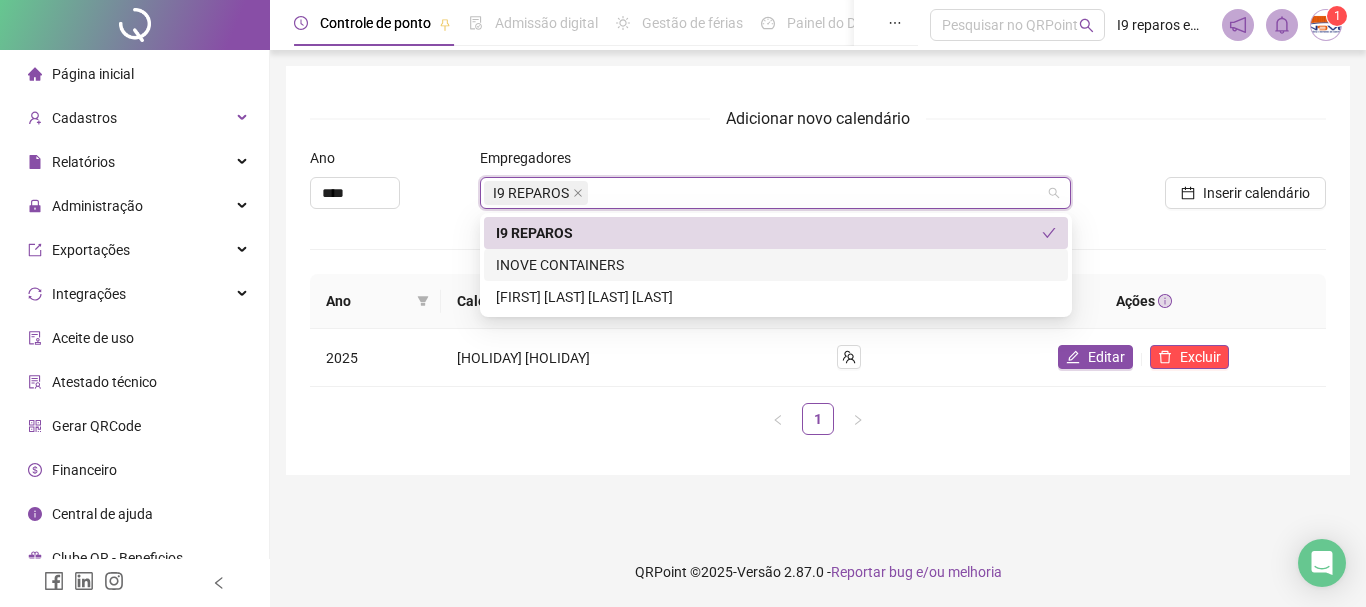 click on "INOVE CONTAINERS" at bounding box center (776, 265) 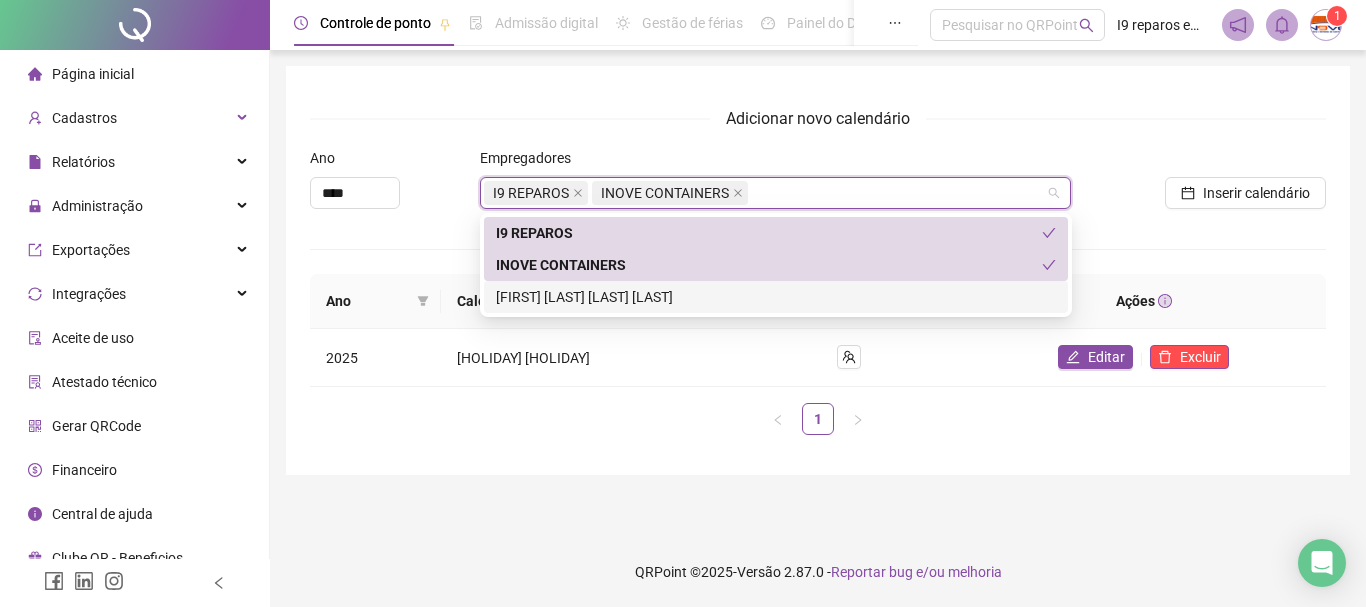 click on "[FIRST] [MIDDLE] [LAST]" at bounding box center [776, 297] 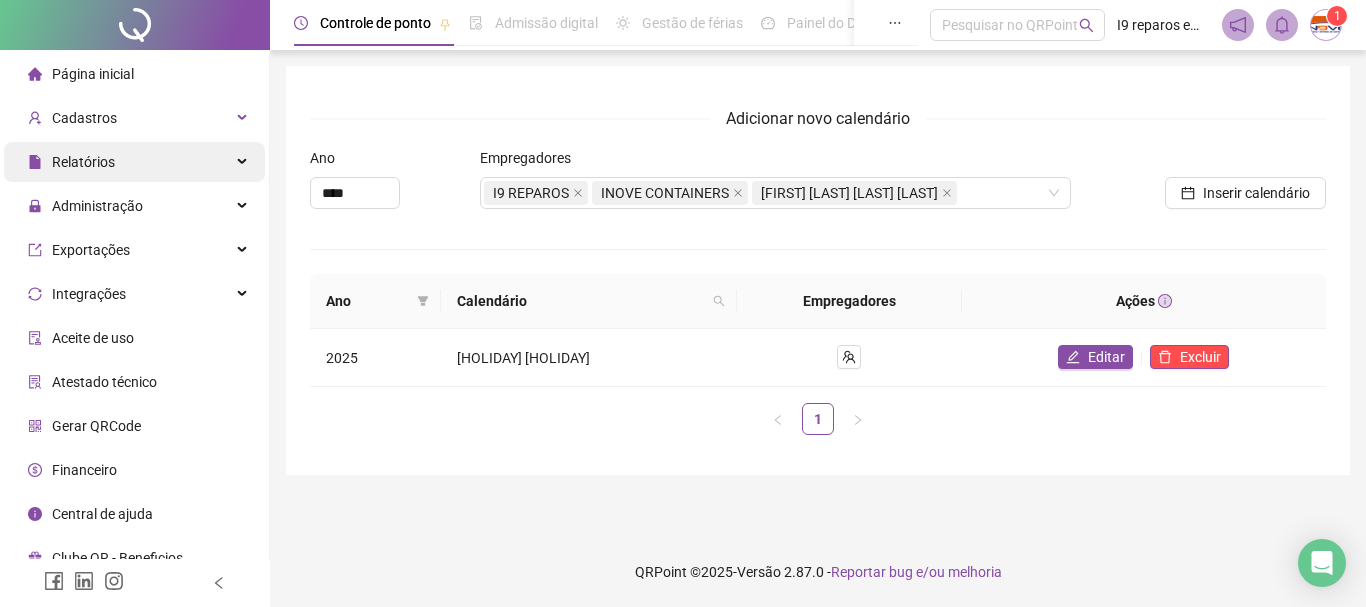 click on "Relatórios" at bounding box center [134, 162] 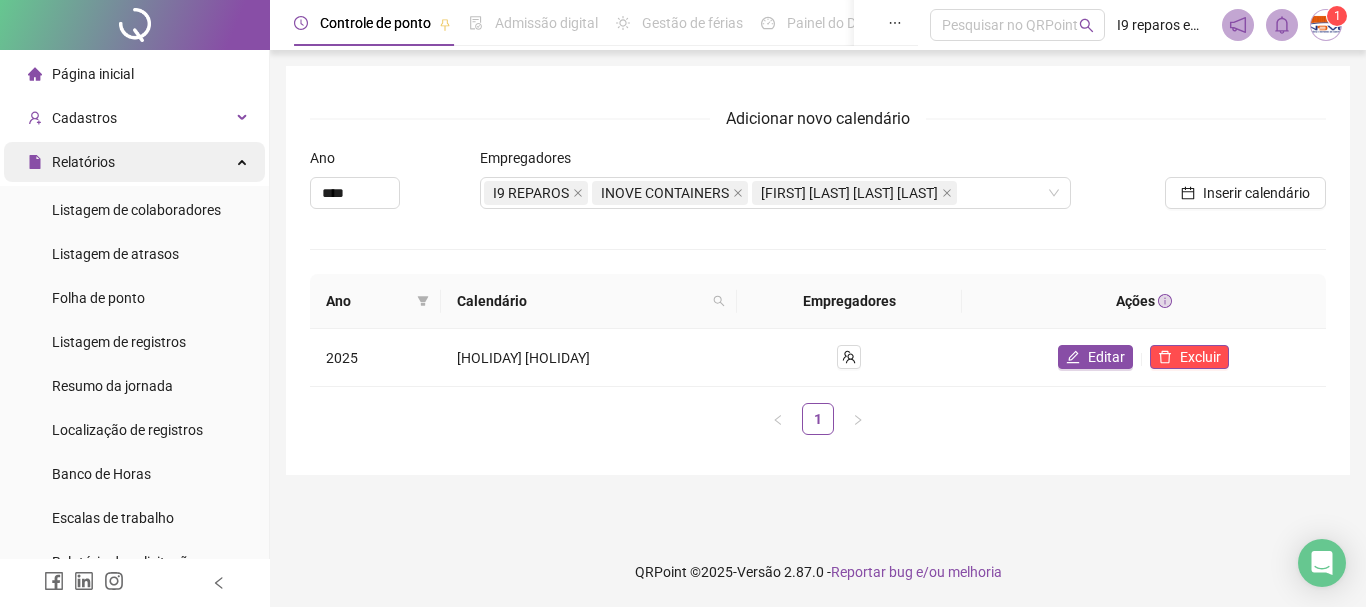 click on "Relatórios" at bounding box center [134, 162] 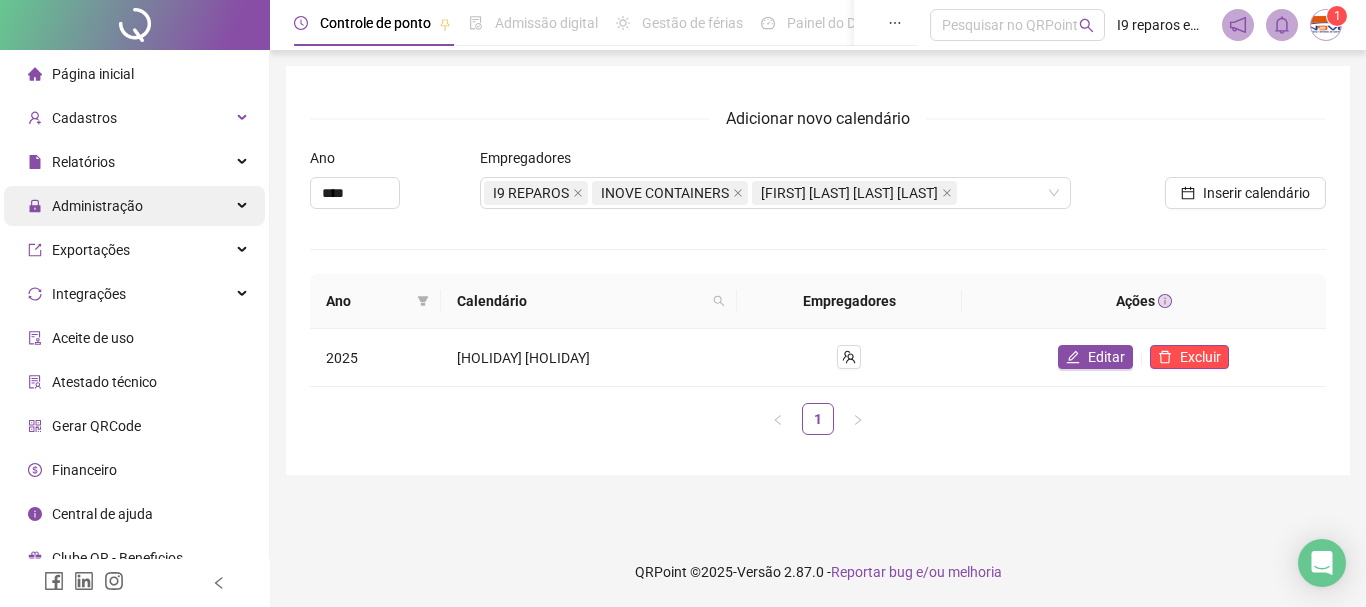 click at bounding box center (244, 206) 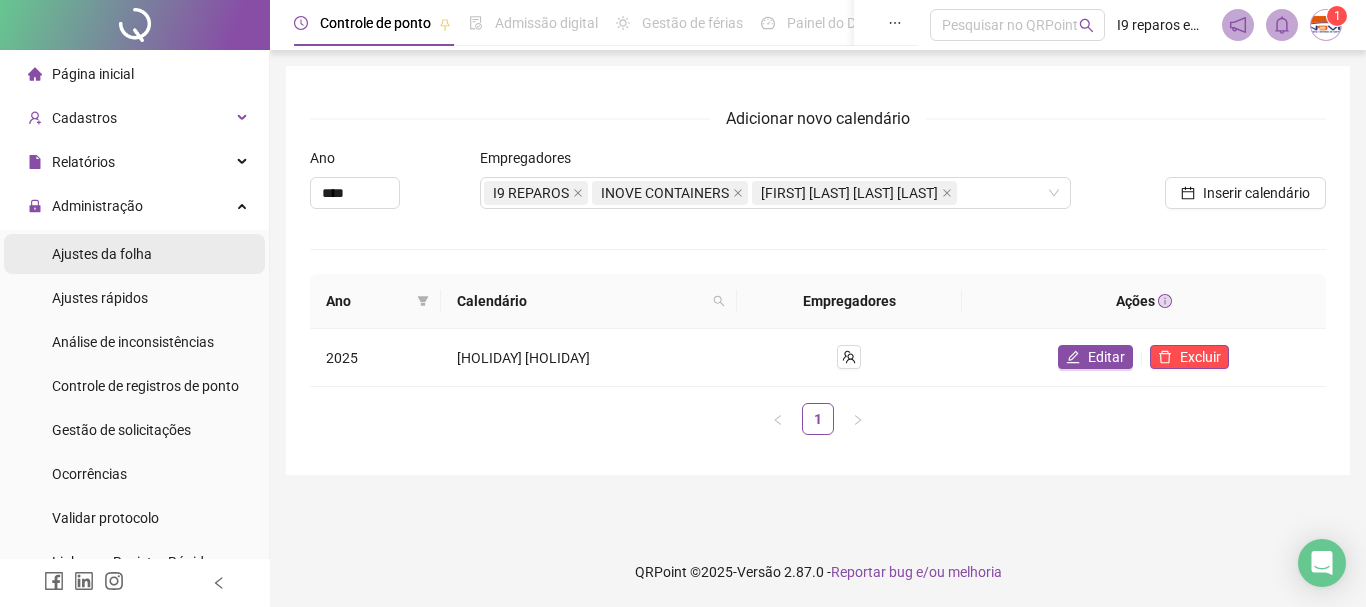 click on "Ajustes da folha" at bounding box center (102, 254) 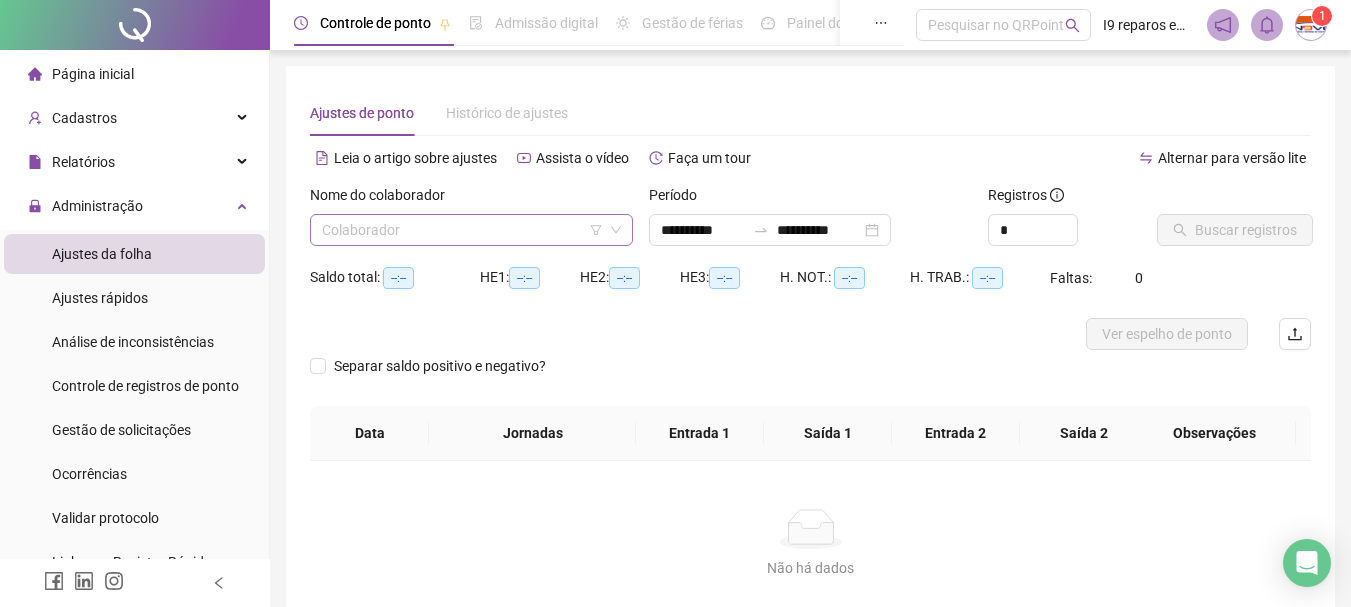 click at bounding box center [465, 230] 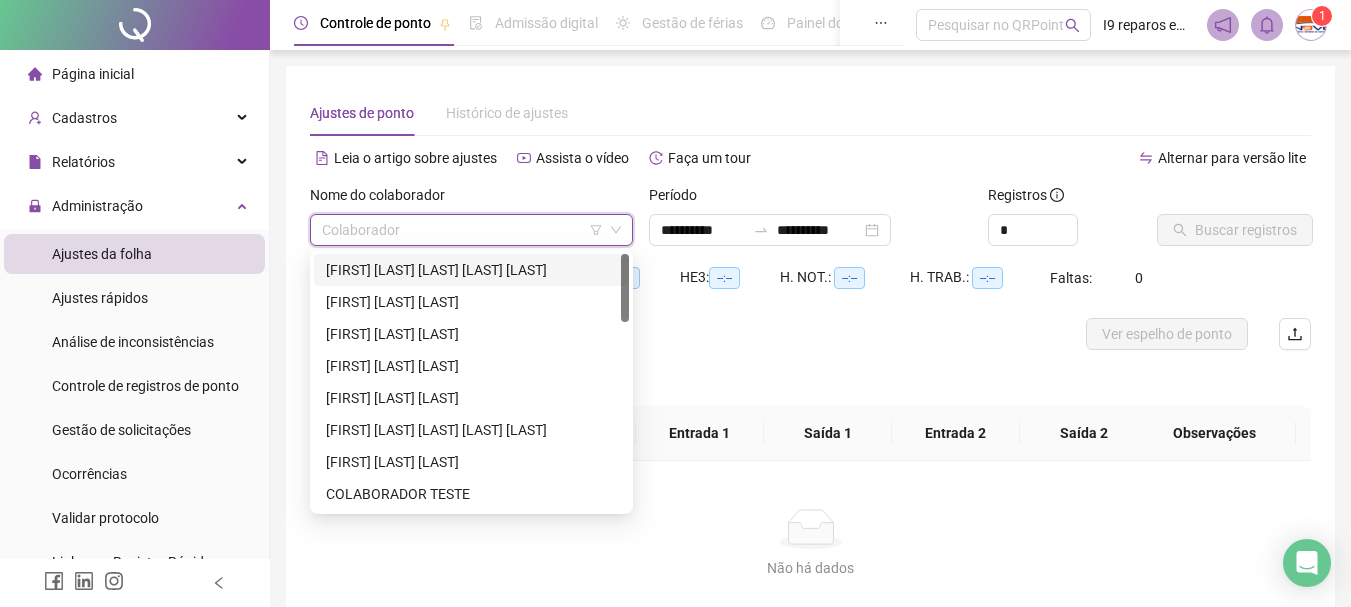 click on "[FIRST] [LAST]" at bounding box center (471, 270) 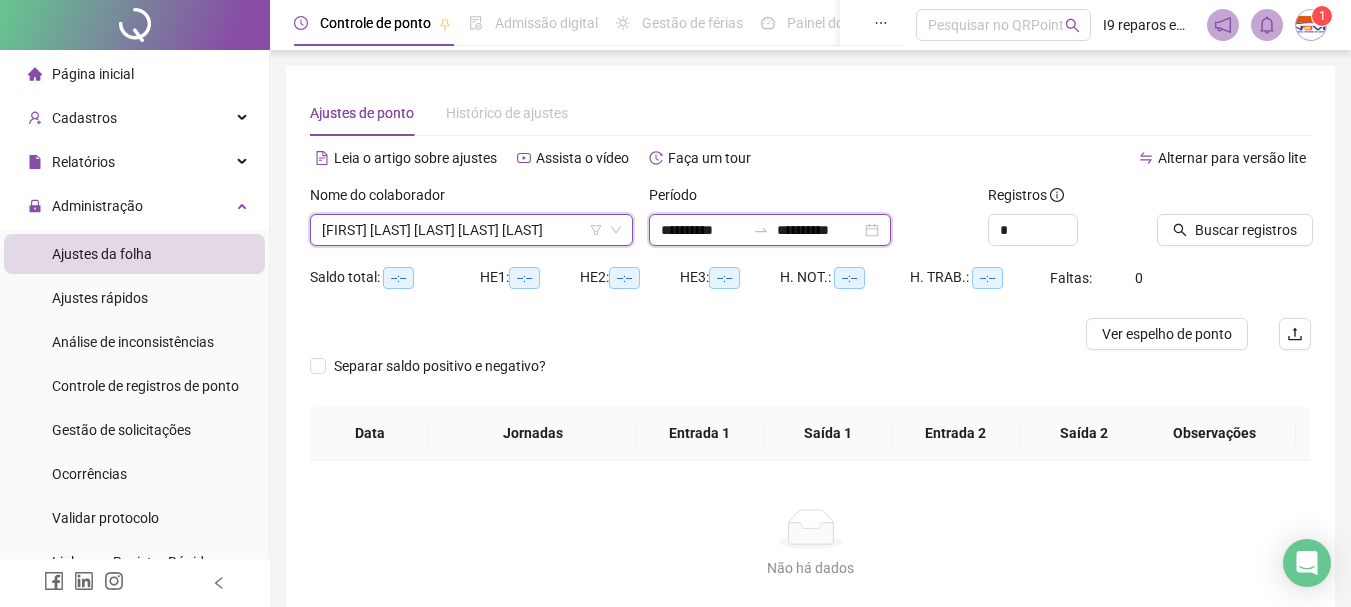 click on "**********" at bounding box center (703, 230) 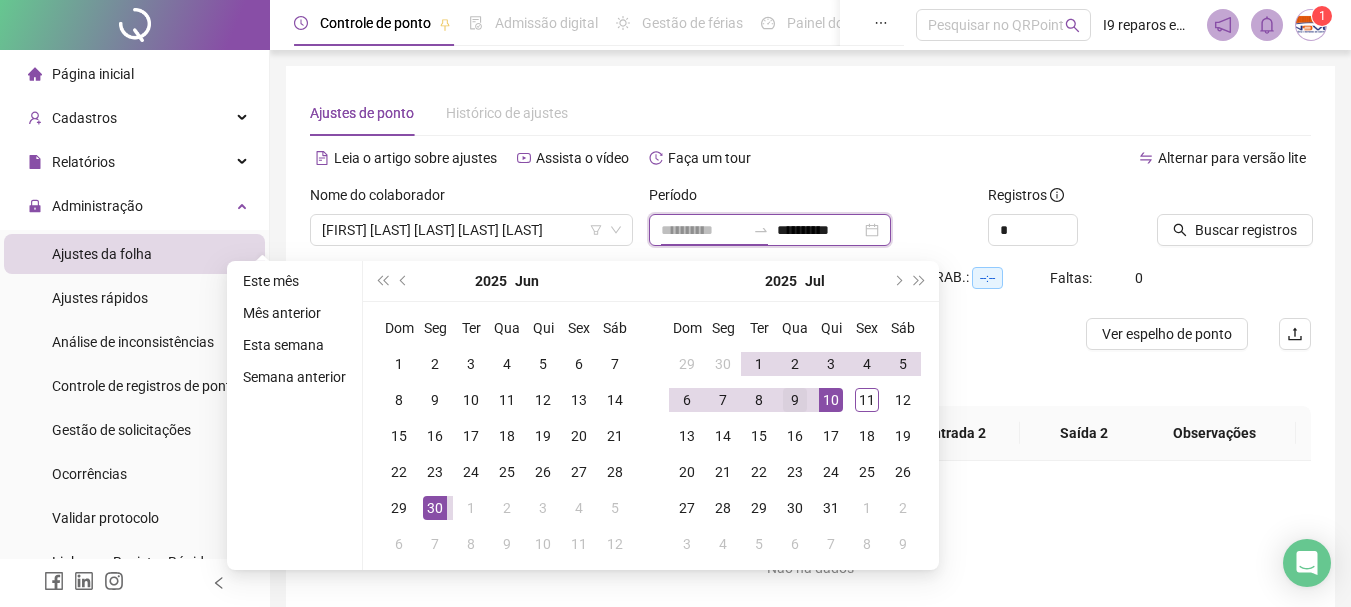type on "**********" 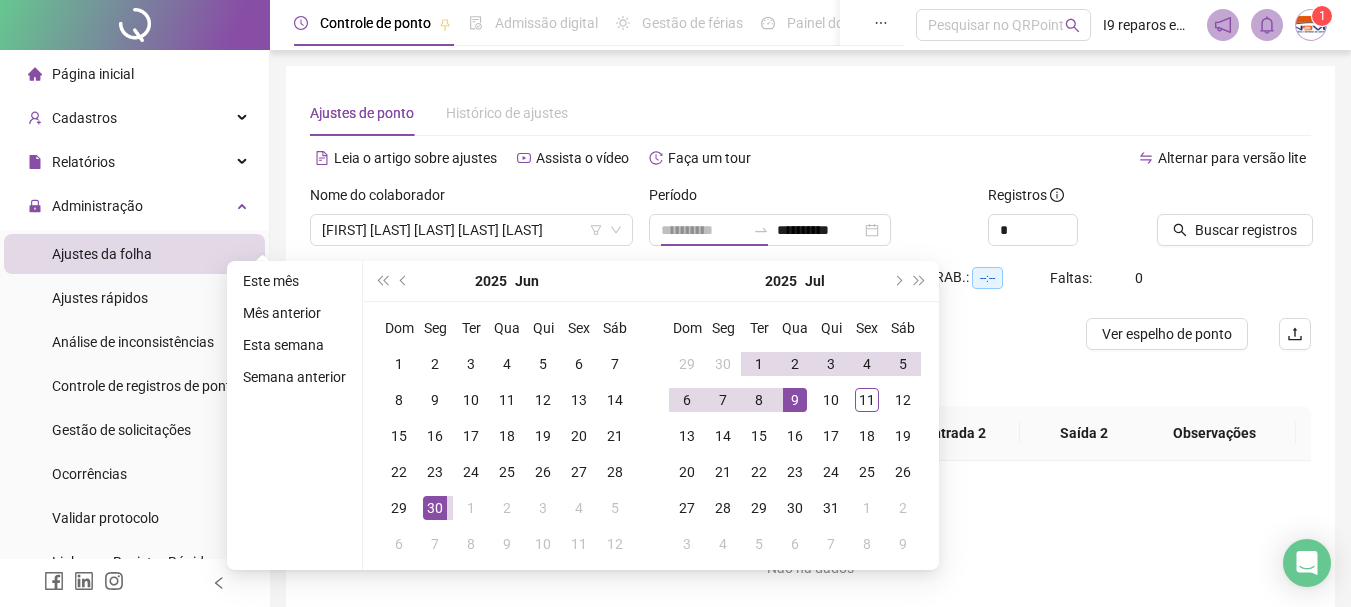 click on "9" at bounding box center (795, 400) 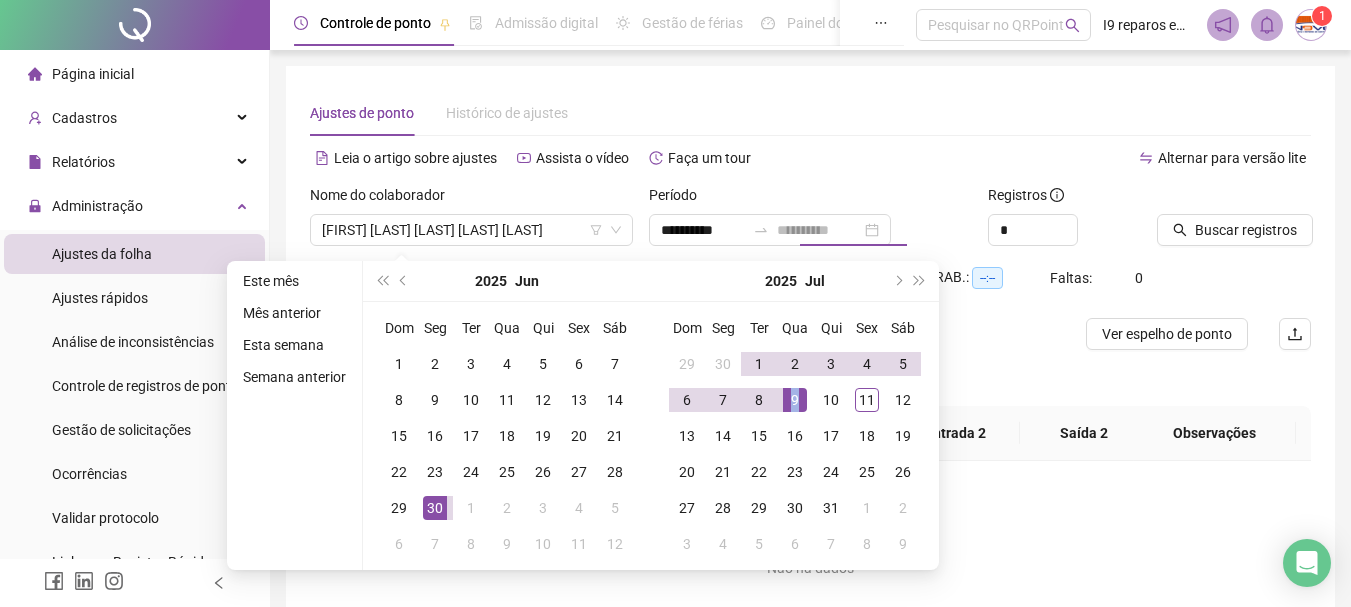 click on "9" at bounding box center [795, 400] 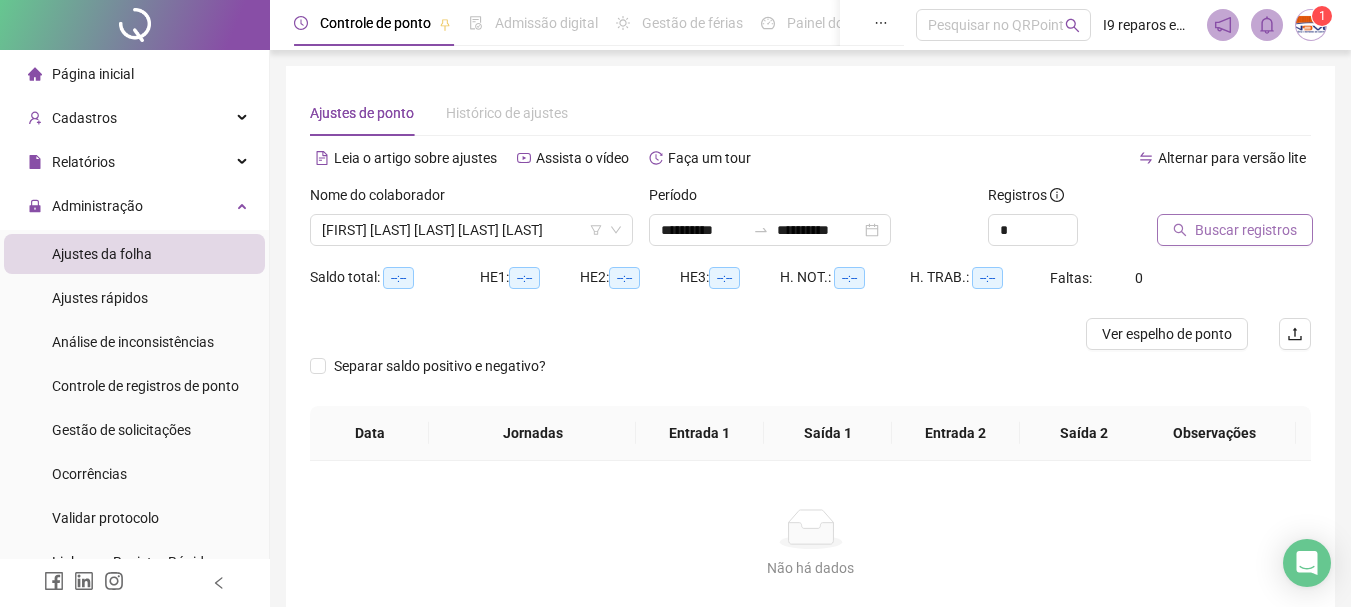 click on "Buscar registros" at bounding box center (1246, 230) 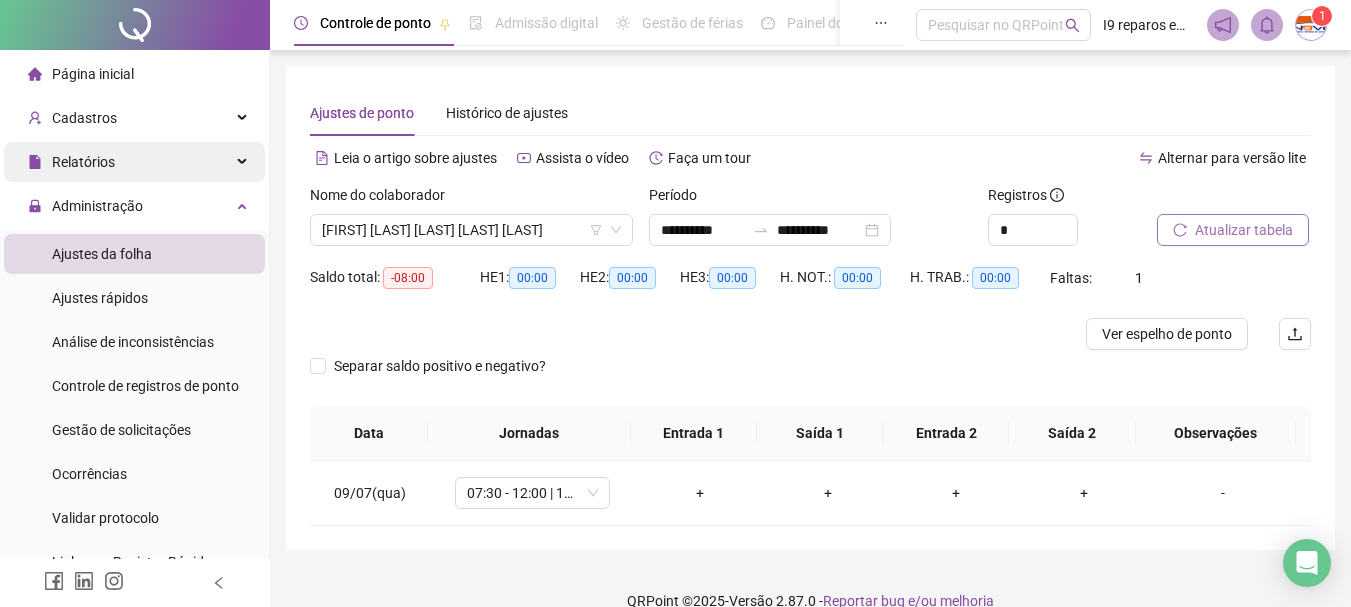 click on "Relatórios" at bounding box center [134, 162] 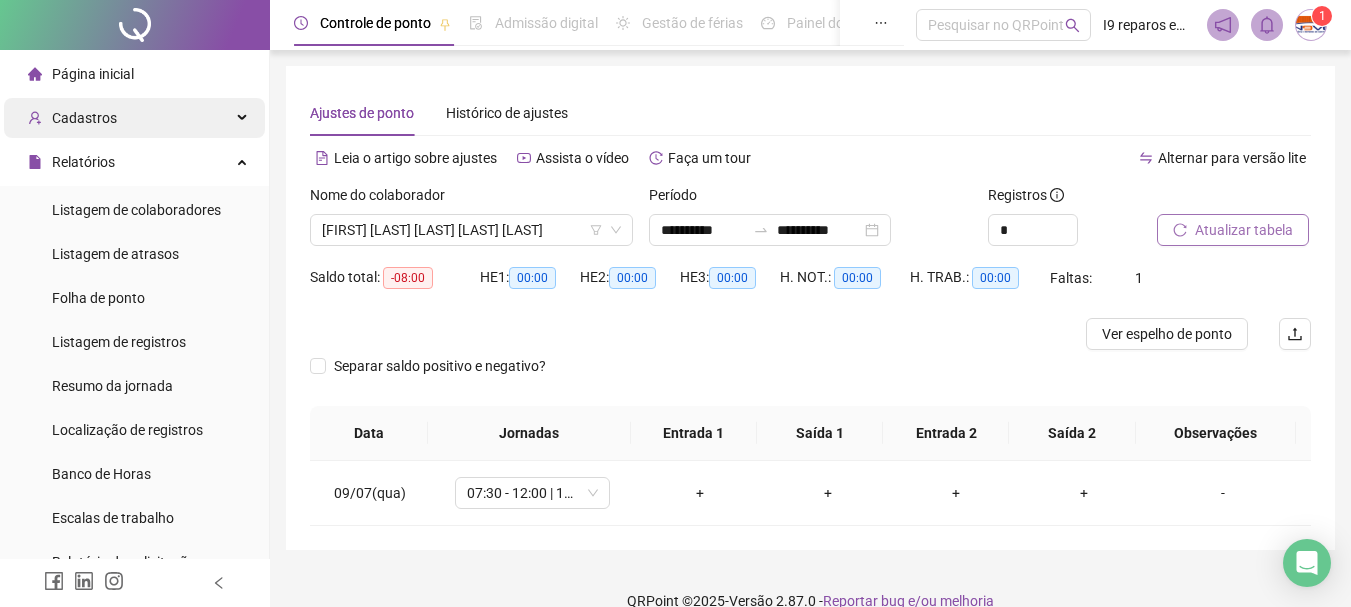 click on "Cadastros" at bounding box center (134, 118) 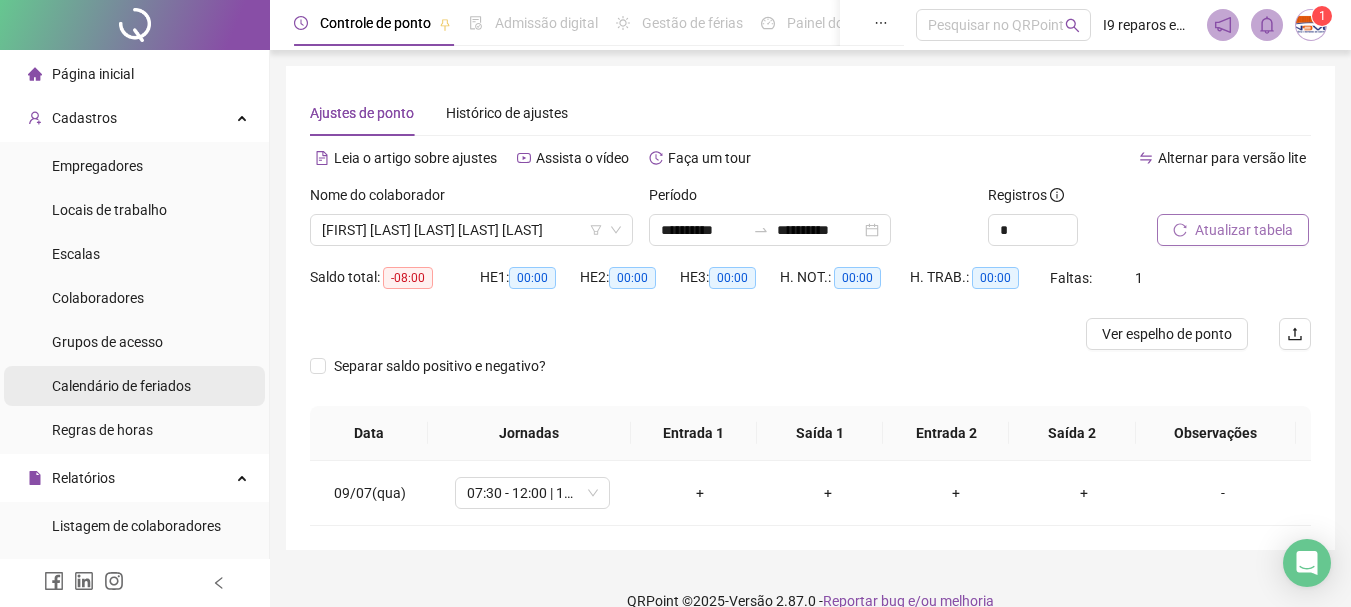 click on "Calendário de feriados" at bounding box center [121, 386] 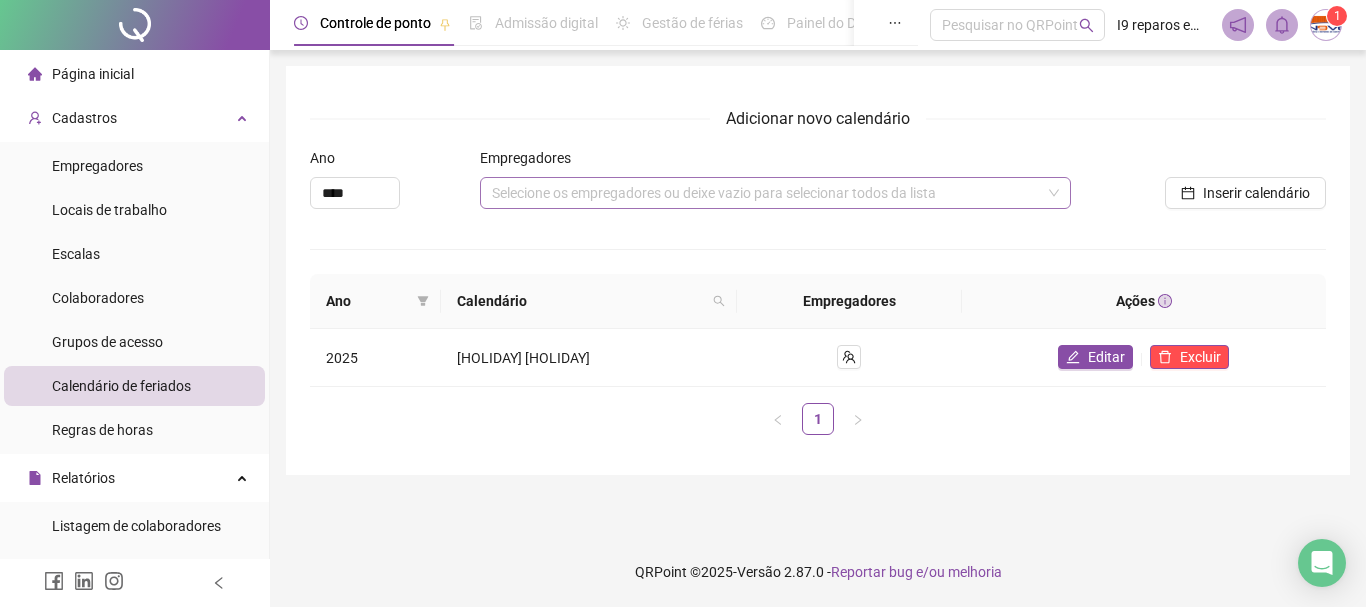 click at bounding box center (765, 193) 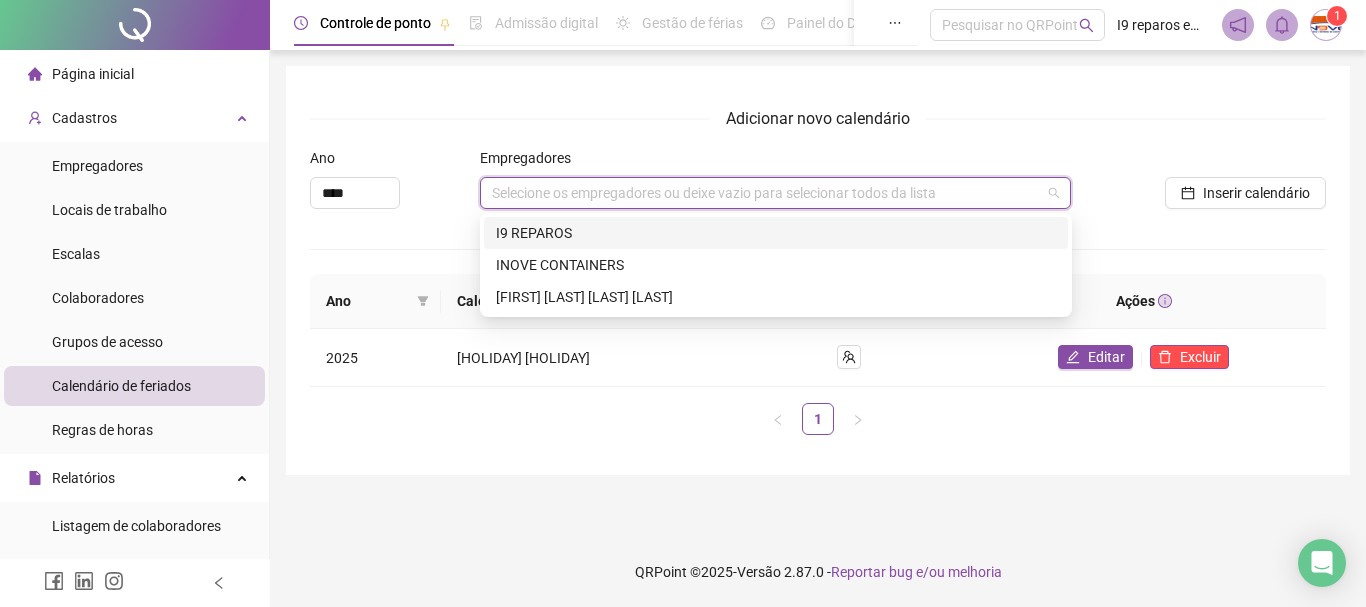 click on "I9 REPAROS" at bounding box center (776, 233) 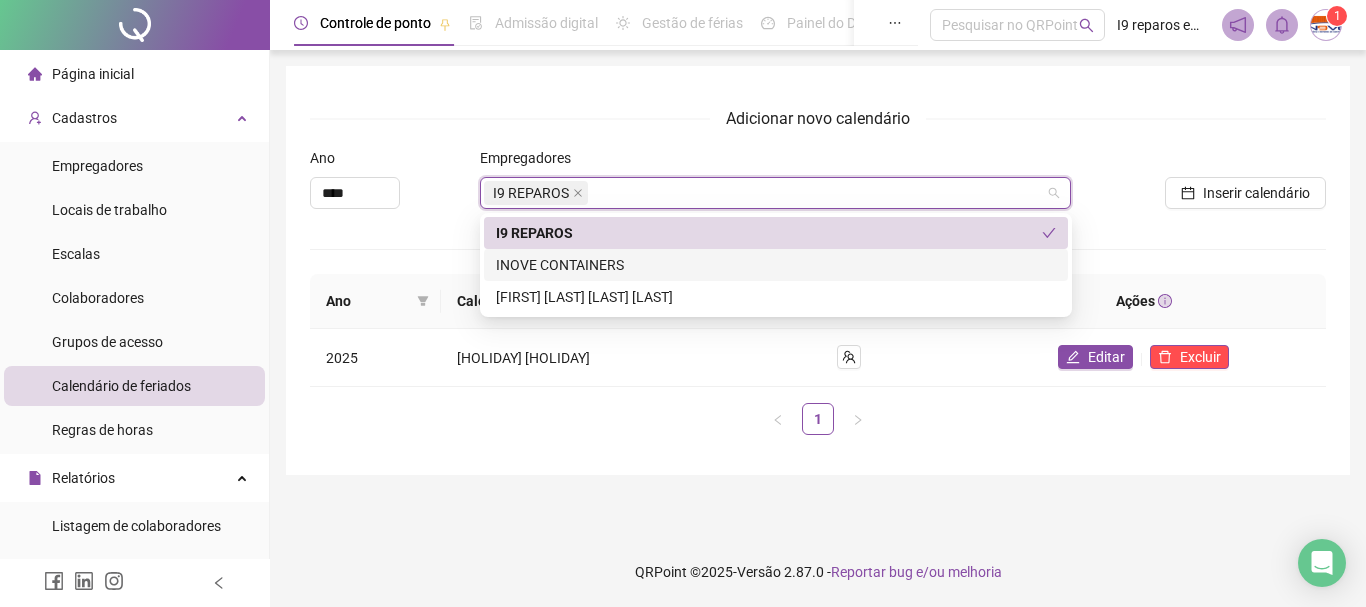 click on "INOVE CONTAINERS" at bounding box center [776, 265] 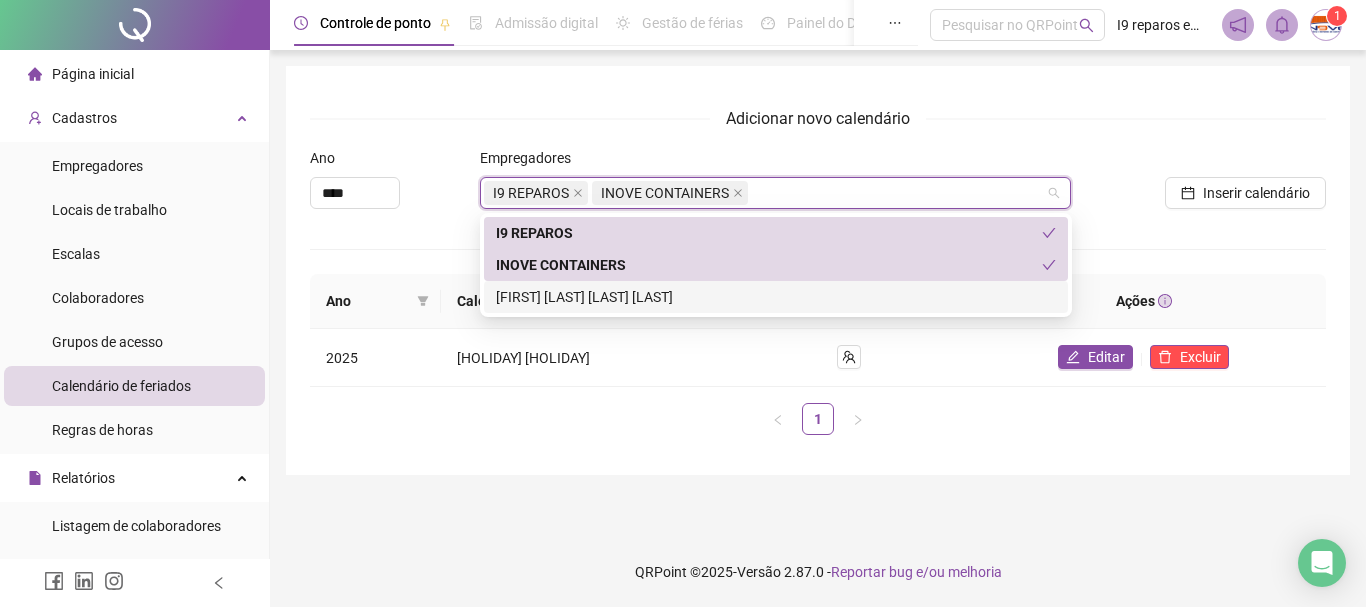 click on "[FIRST] [LAST]" at bounding box center [776, 297] 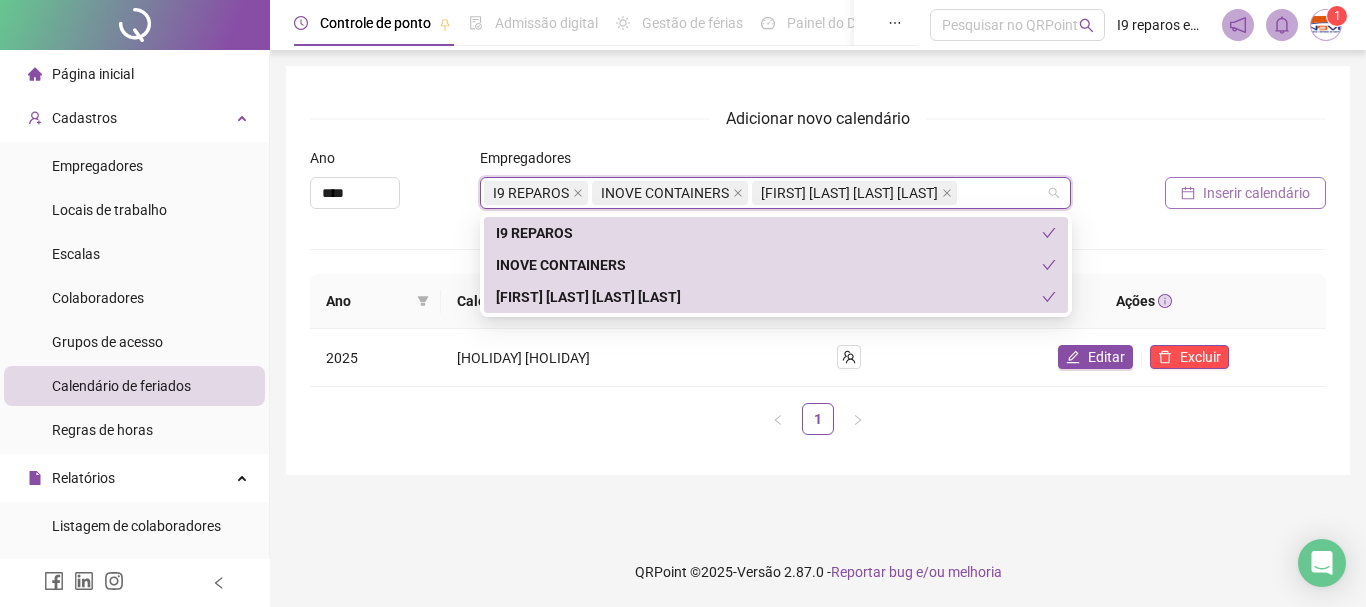 click on "Inserir calendário" at bounding box center [1256, 193] 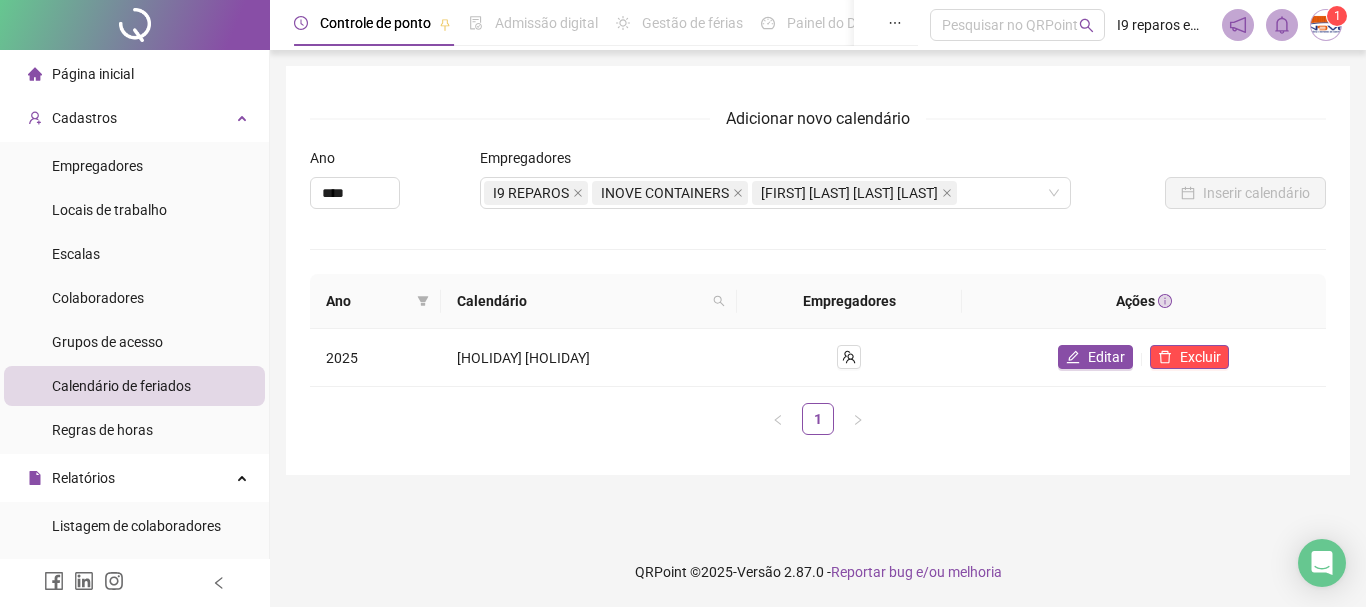 click on "Página inicial" at bounding box center [93, 74] 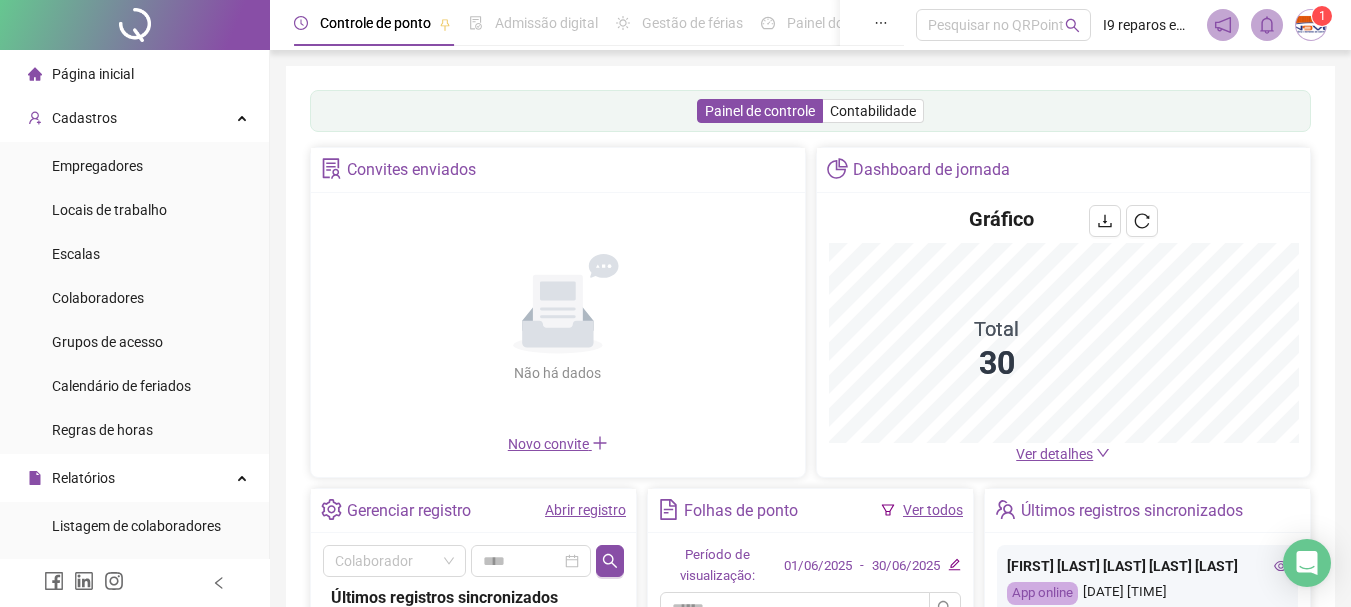 click on "Ver detalhes" at bounding box center (1054, 454) 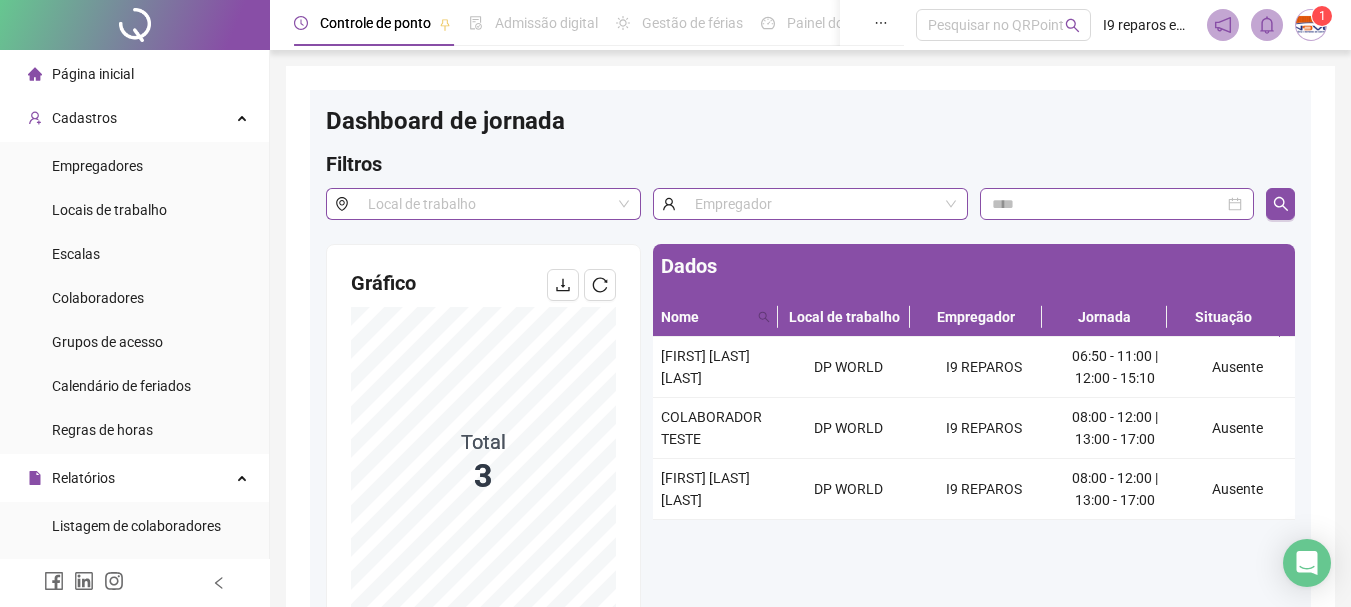 click on "Página inicial" at bounding box center (134, 74) 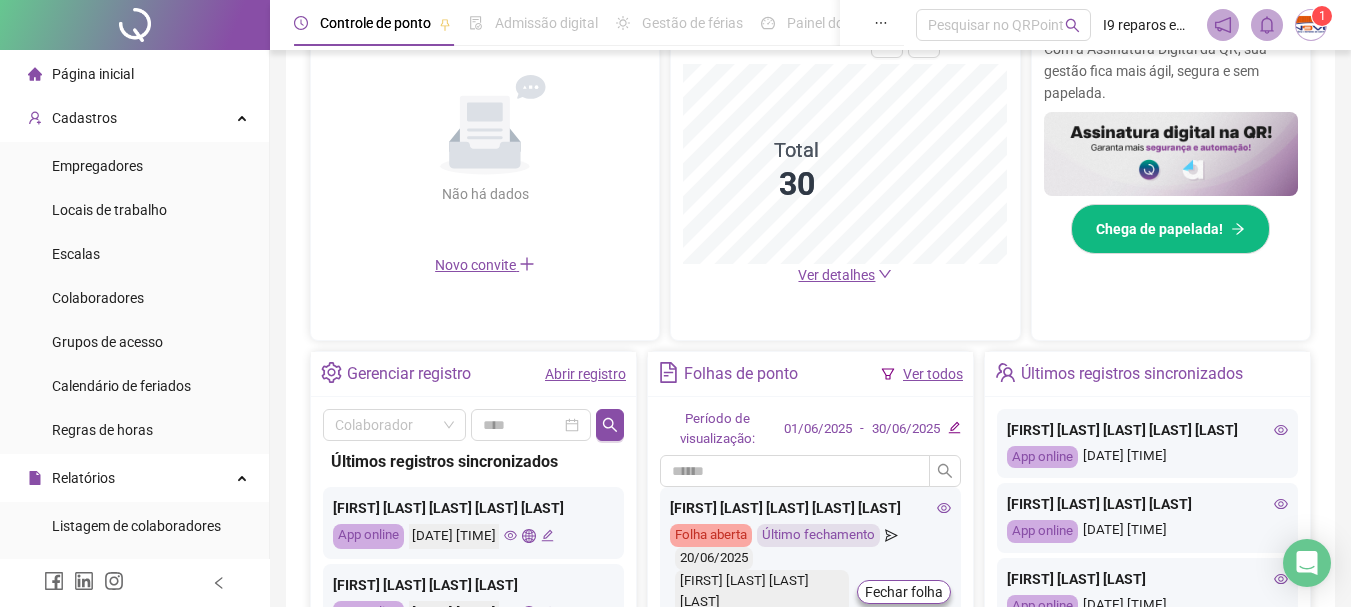 scroll, scrollTop: 600, scrollLeft: 0, axis: vertical 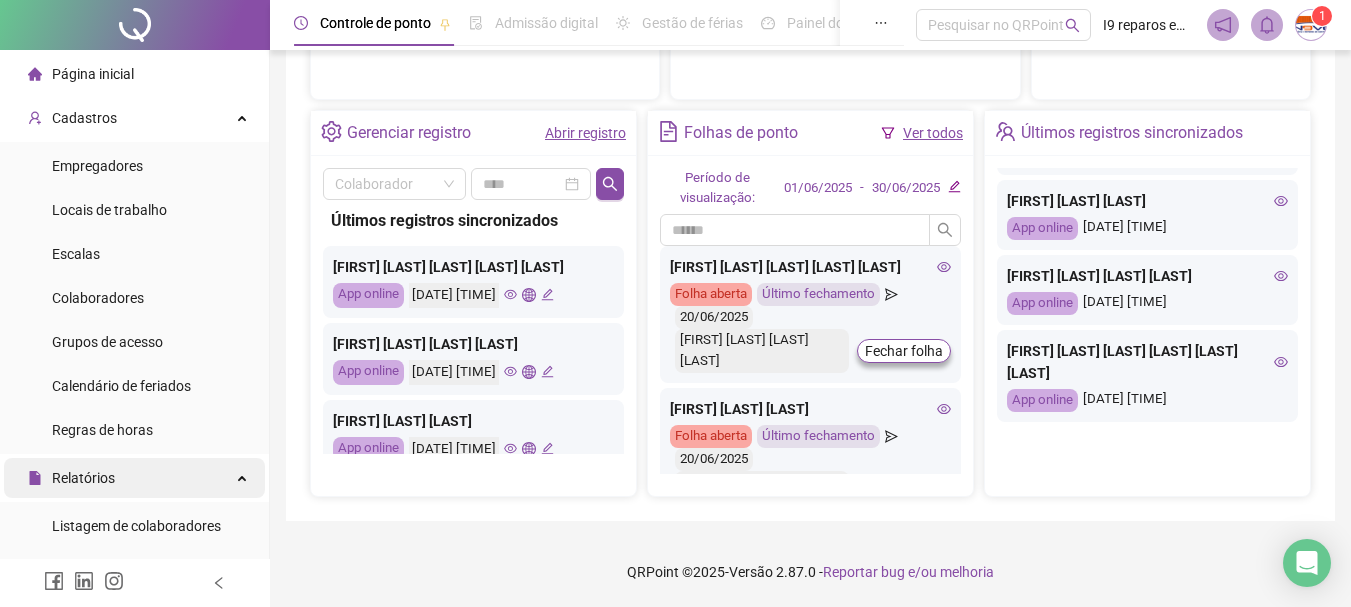 click on "Relatórios" at bounding box center (134, 478) 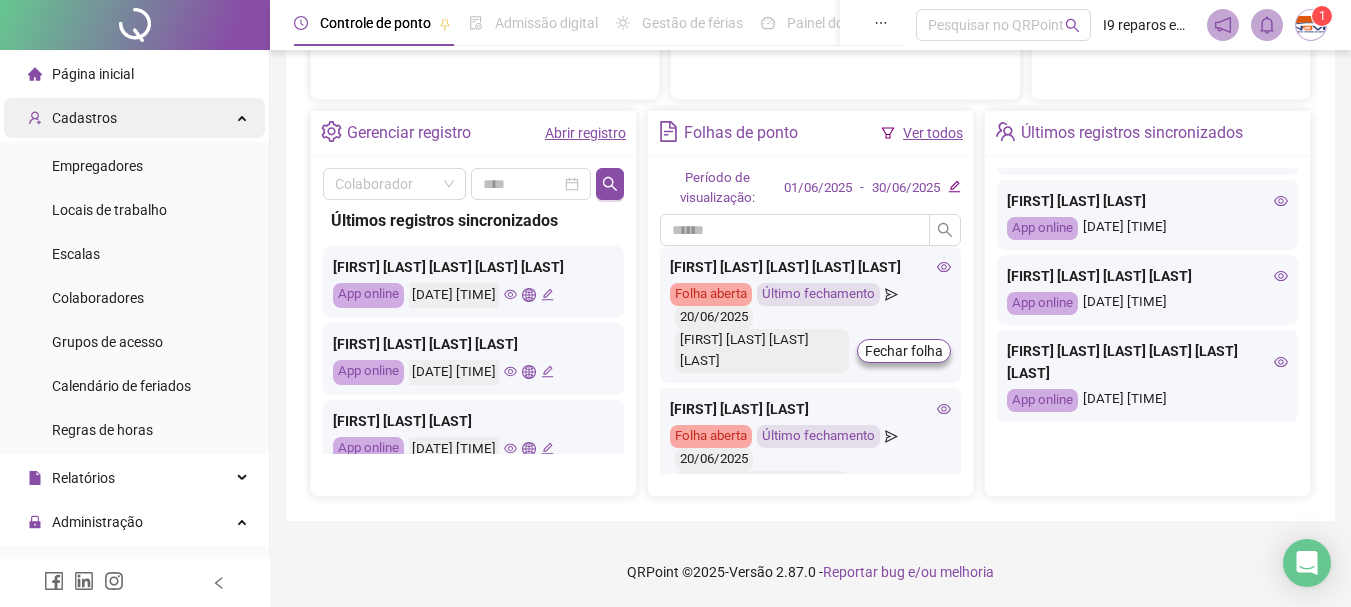 click at bounding box center [244, 116] 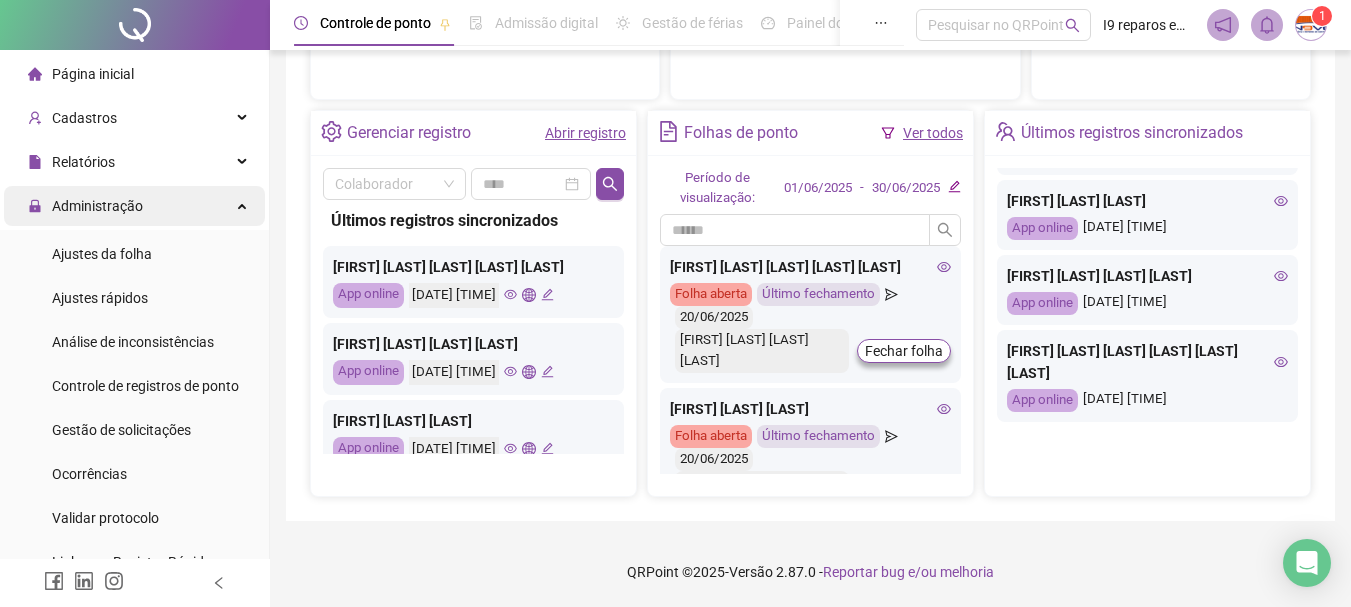 click at bounding box center (244, 204) 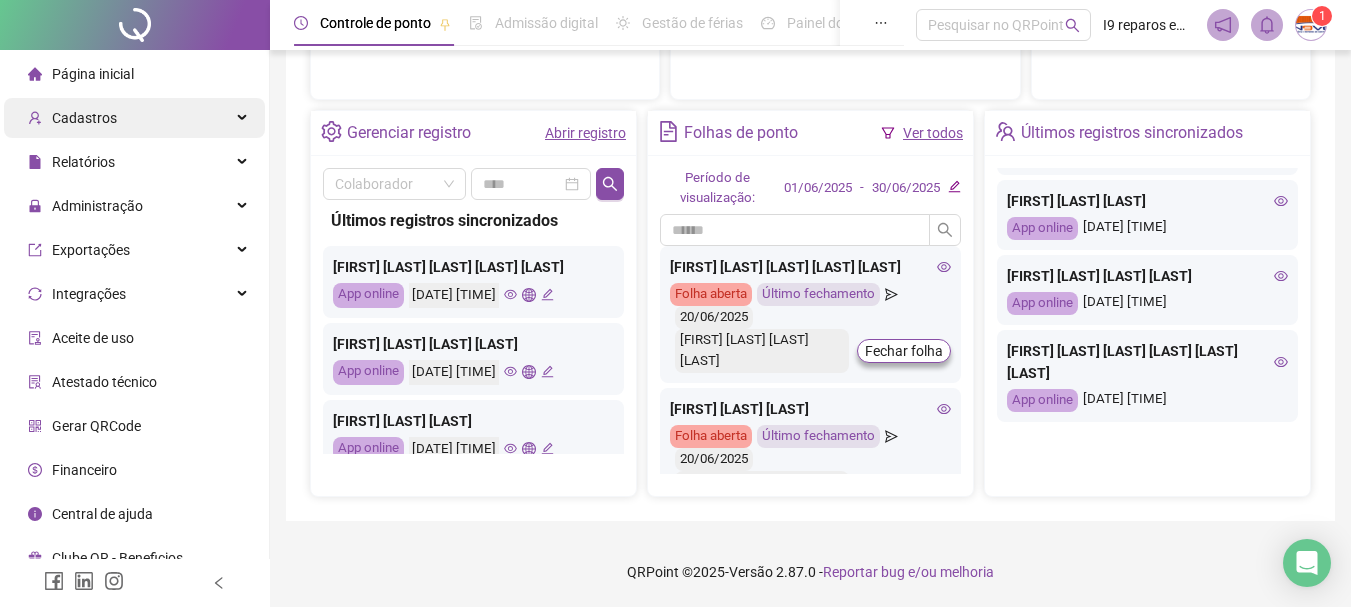 click on "Cadastros" at bounding box center [134, 118] 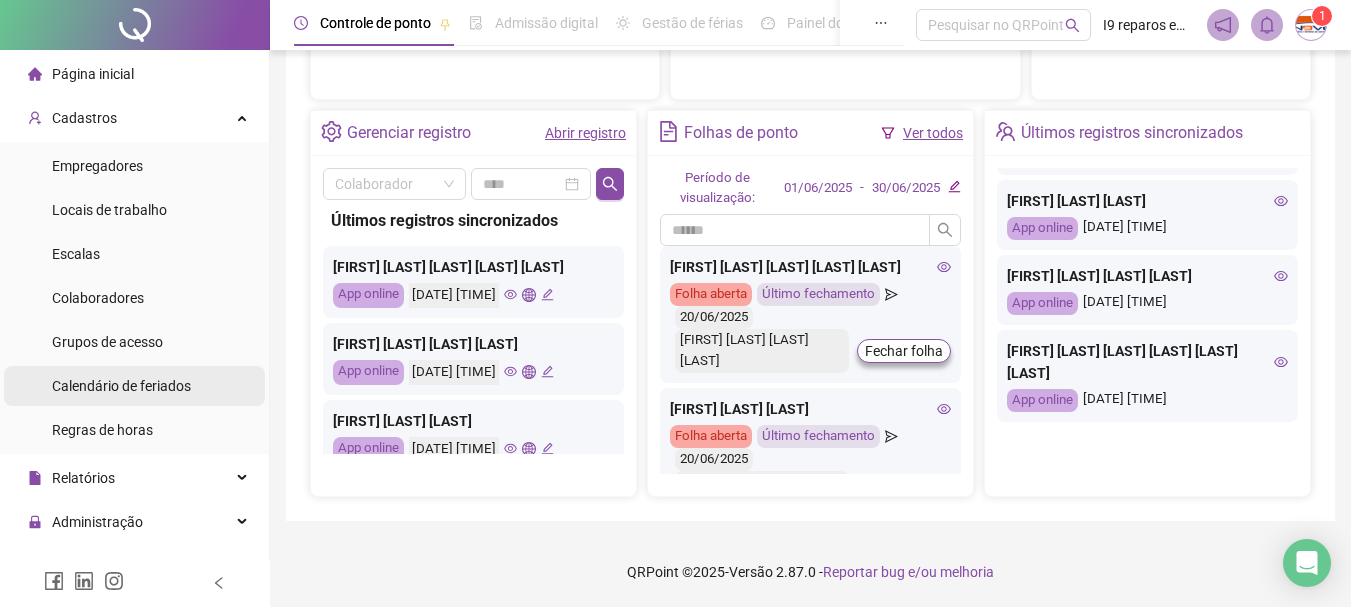 click on "Calendário de feriados" at bounding box center (121, 386) 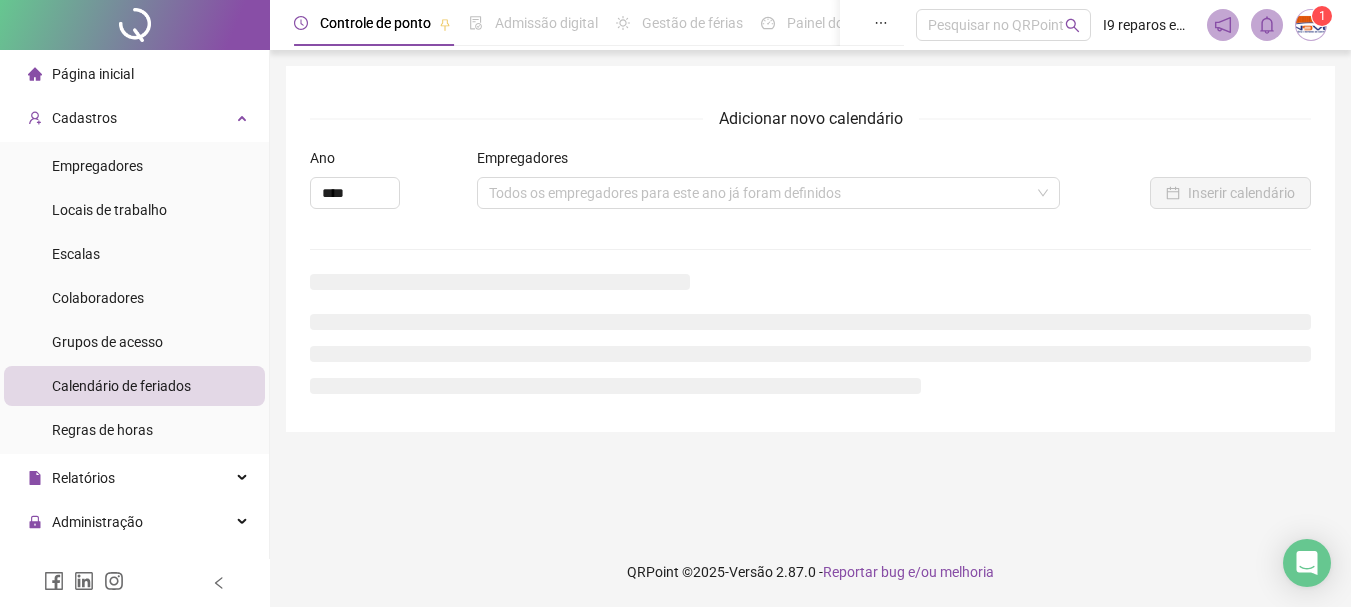 scroll, scrollTop: 0, scrollLeft: 0, axis: both 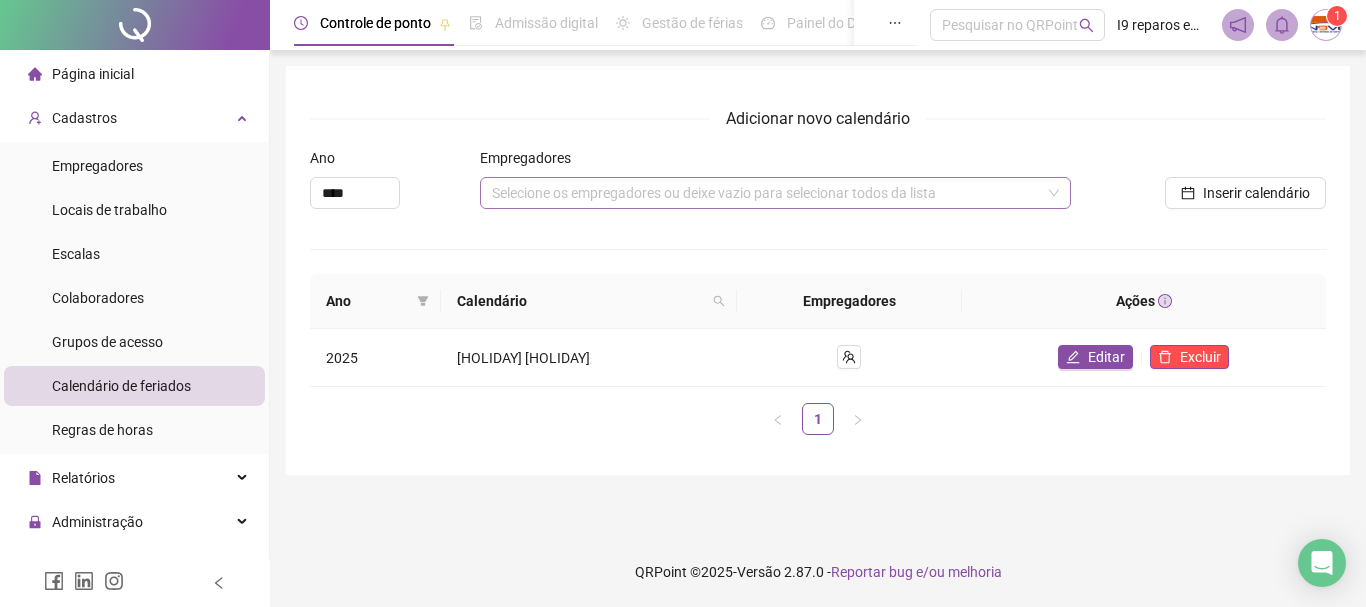 click at bounding box center (765, 193) 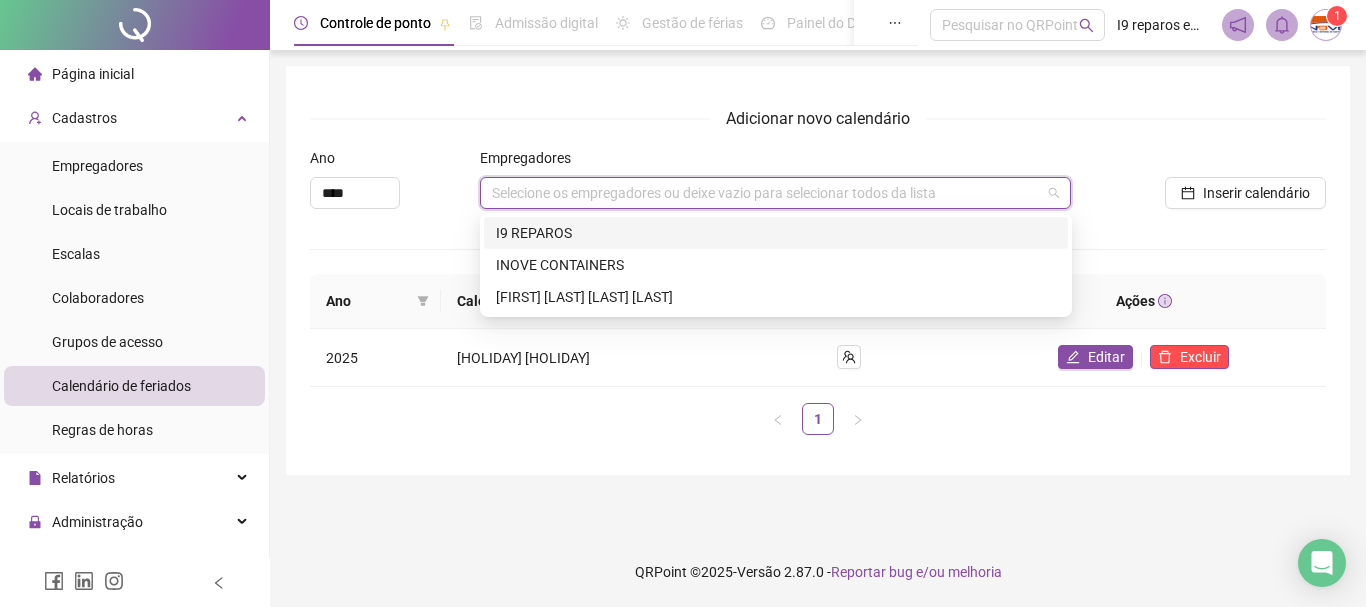 click on "I9 REPAROS" at bounding box center (776, 233) 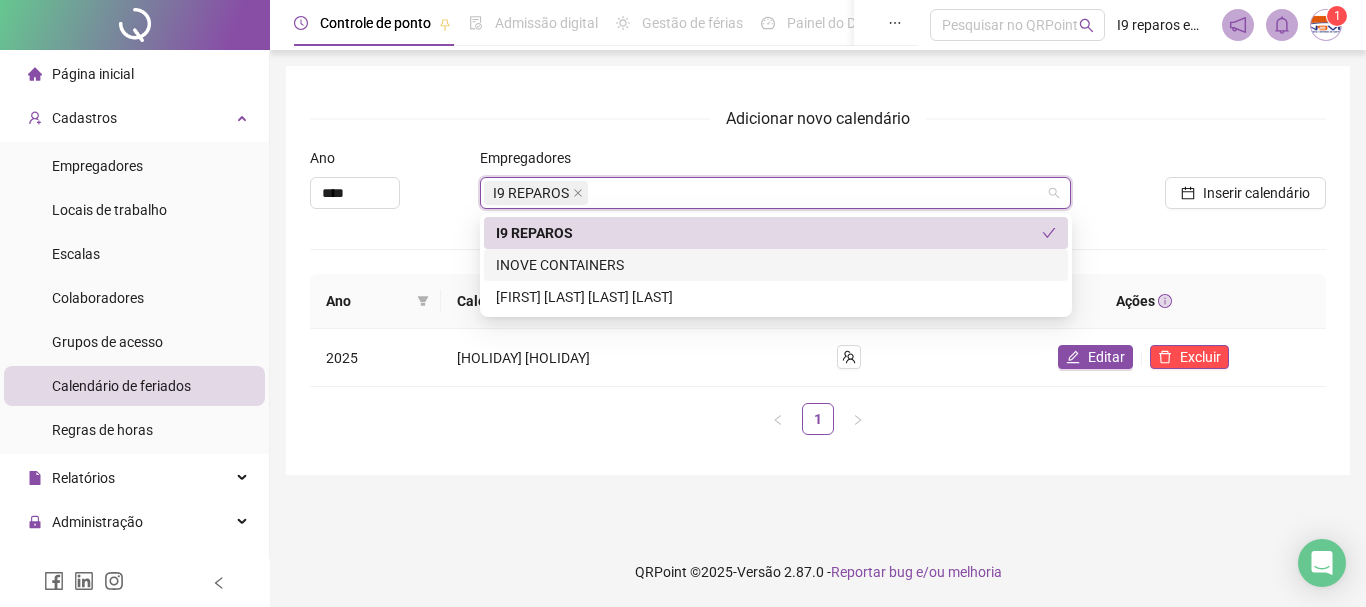 click on "INOVE CONTAINERS" at bounding box center [776, 265] 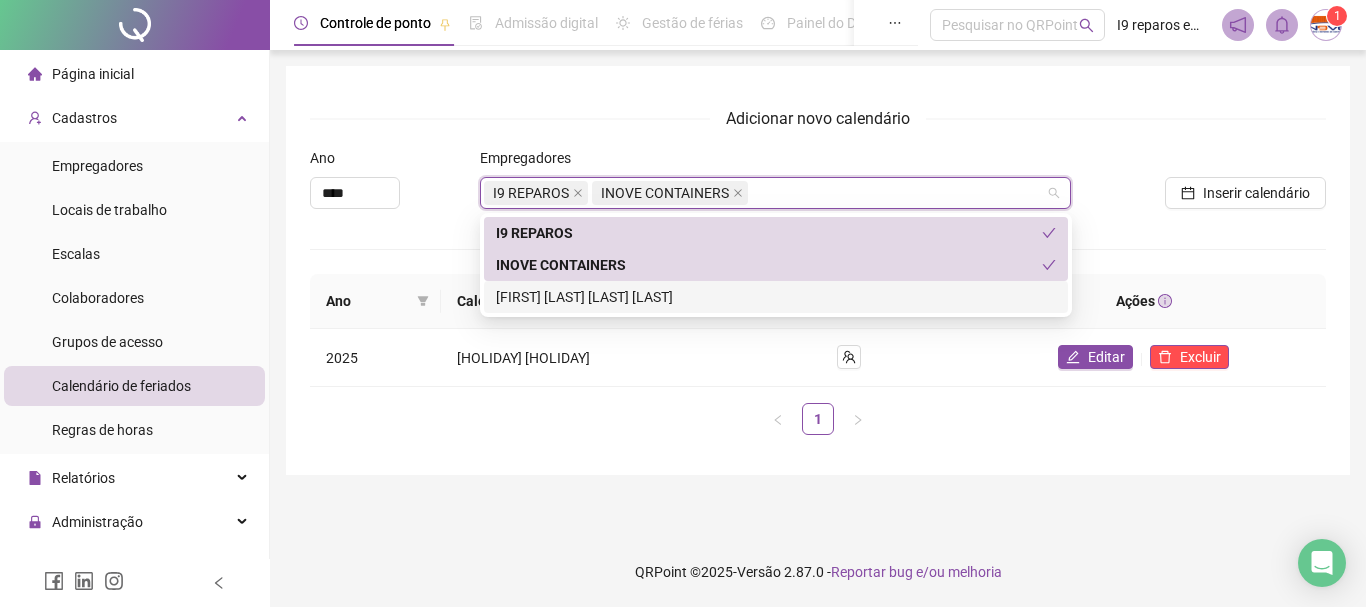 click on "[FIRST] [LAST]" at bounding box center [776, 297] 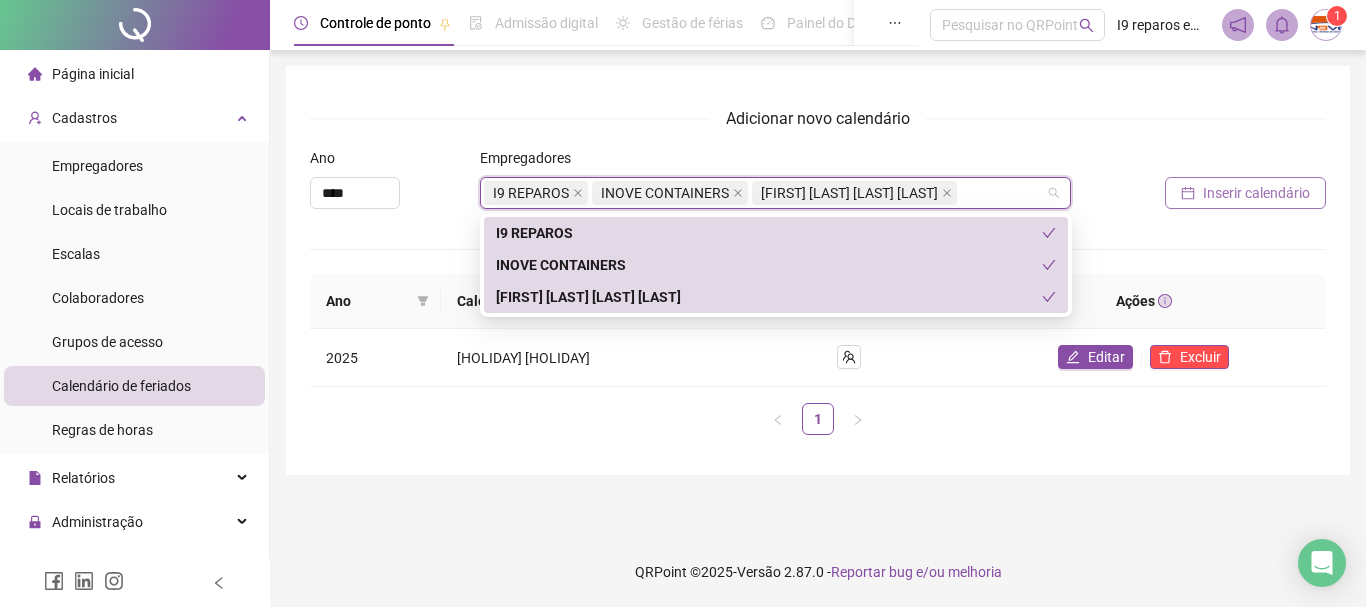 click on "Inserir calendário" at bounding box center [1256, 193] 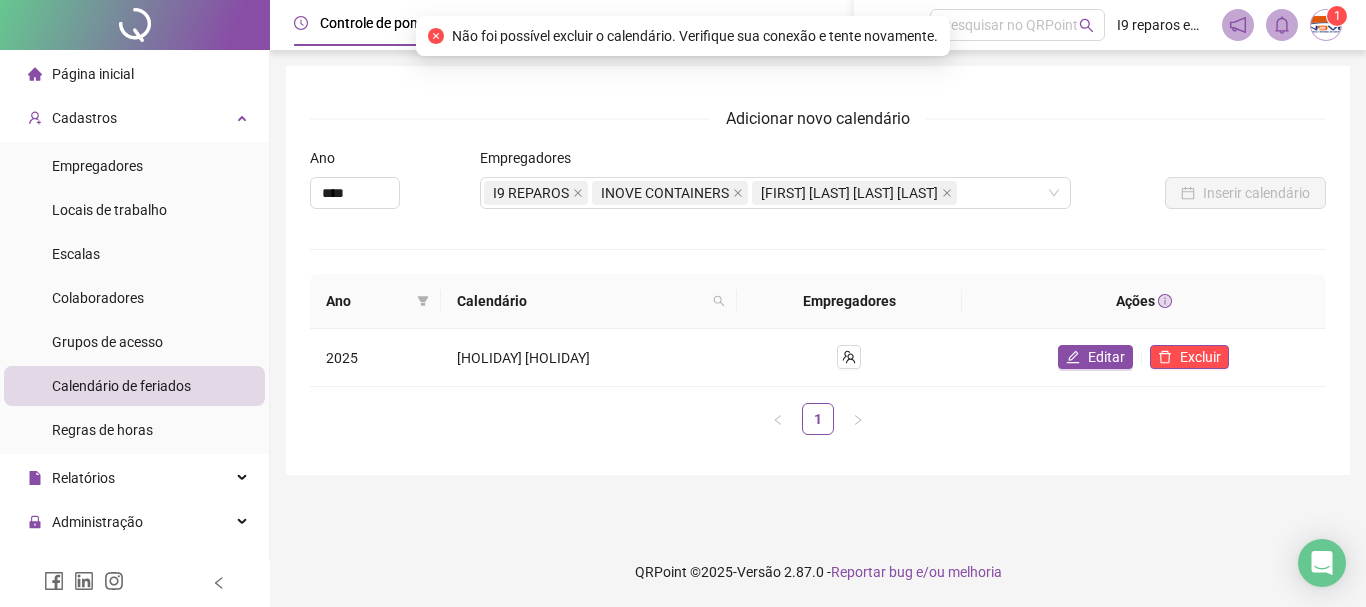 click at bounding box center [1199, 162] 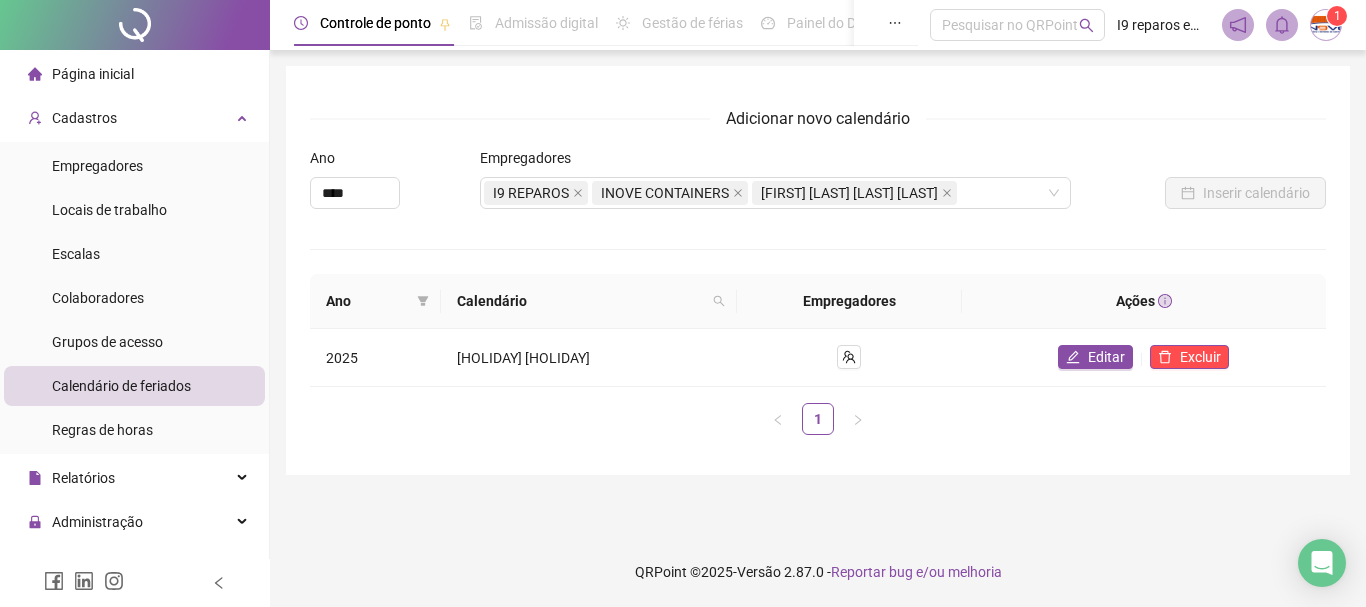 click on "Página inicial" at bounding box center [81, 74] 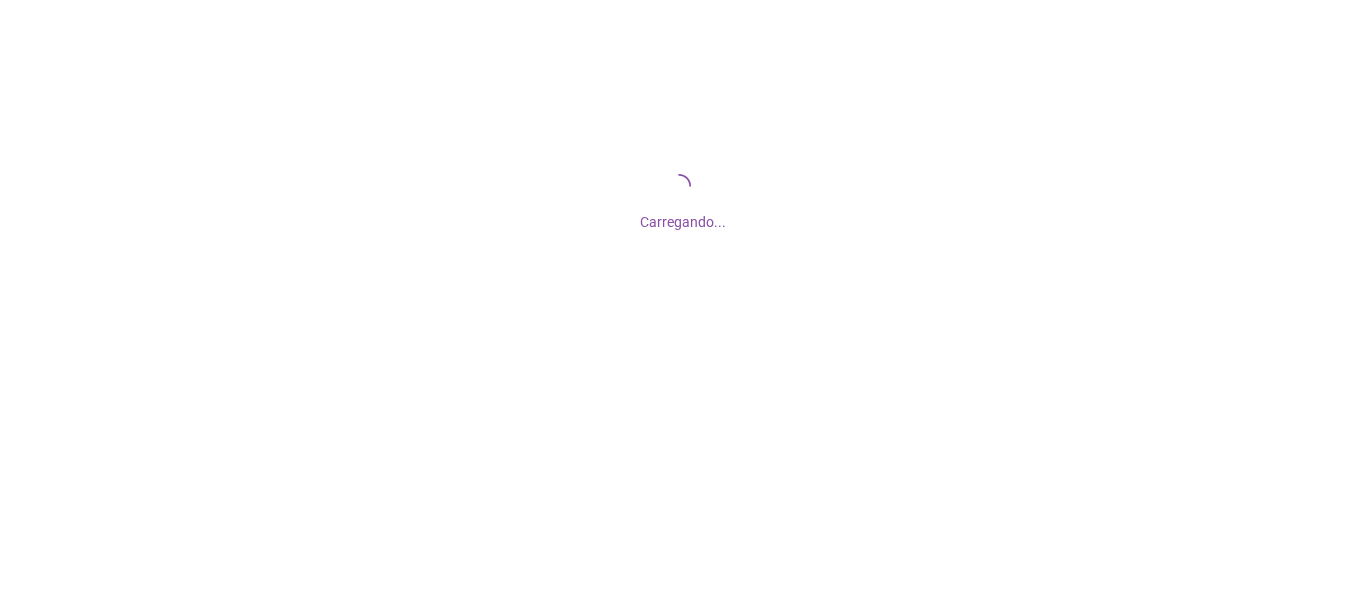 scroll, scrollTop: 0, scrollLeft: 0, axis: both 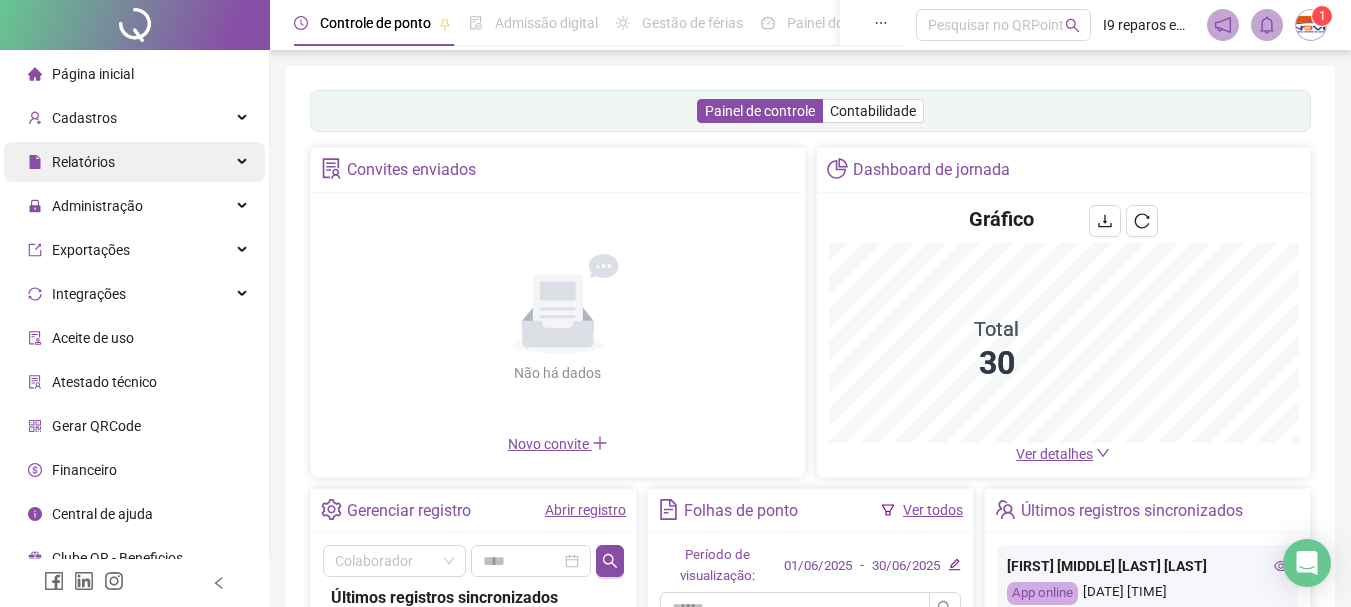 click on "Relatórios" at bounding box center [134, 162] 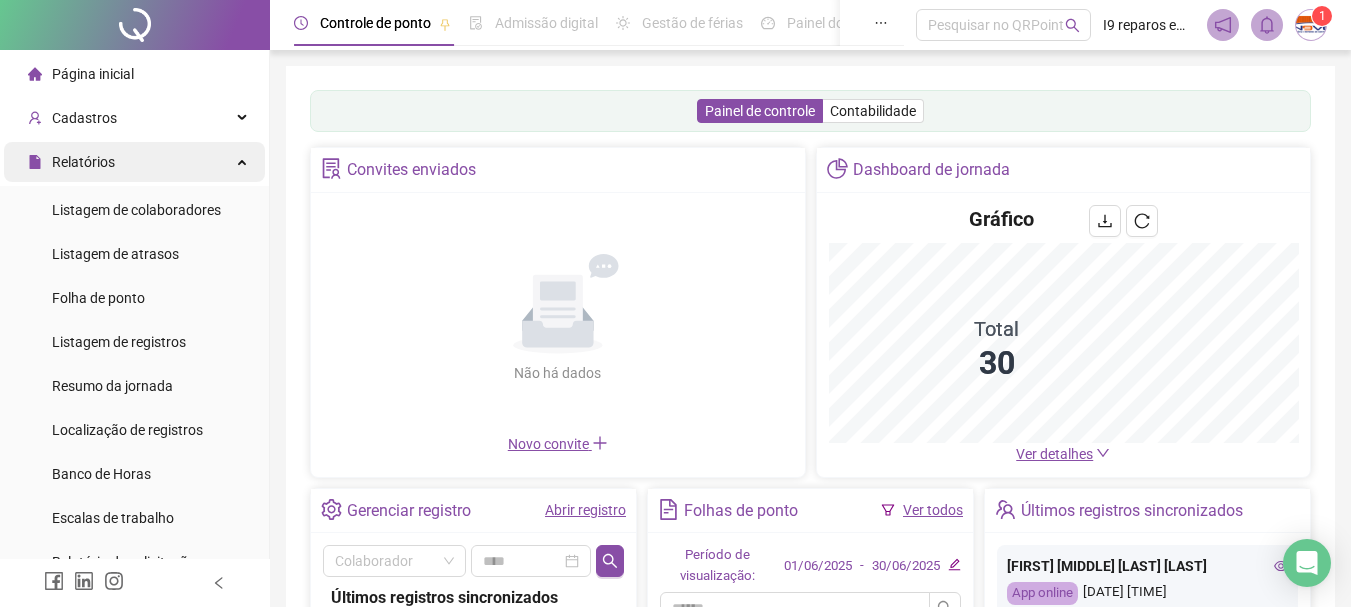 click on "Relatórios" at bounding box center (134, 162) 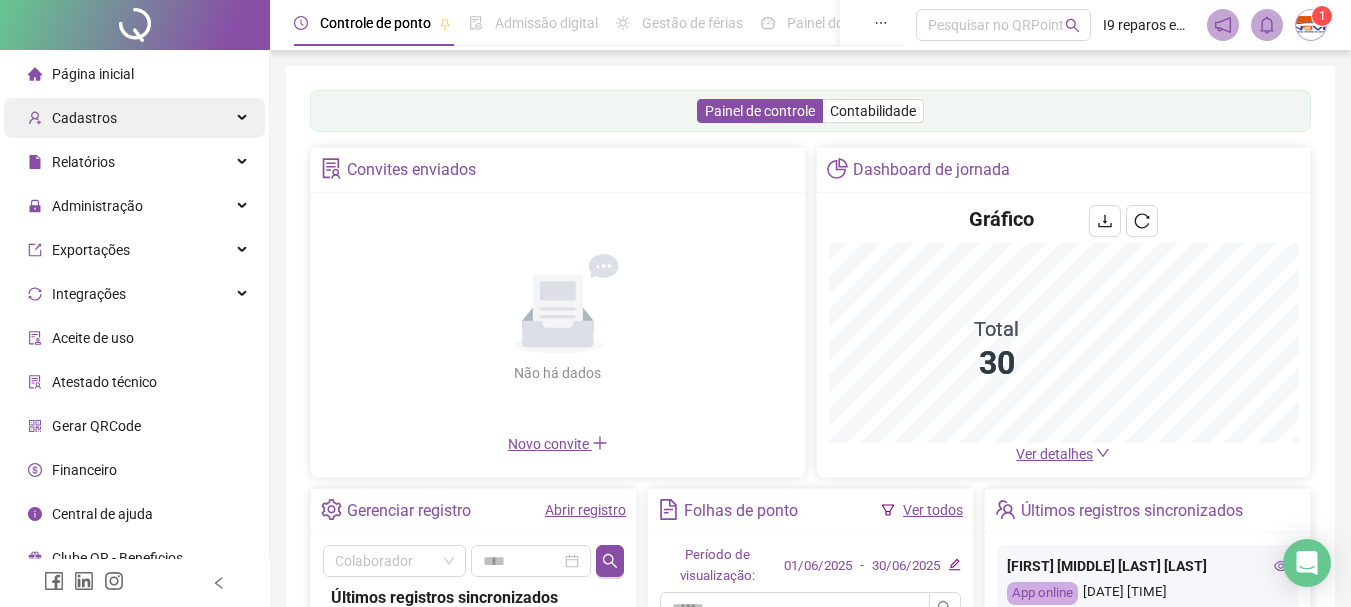 click on "Cadastros" at bounding box center [134, 118] 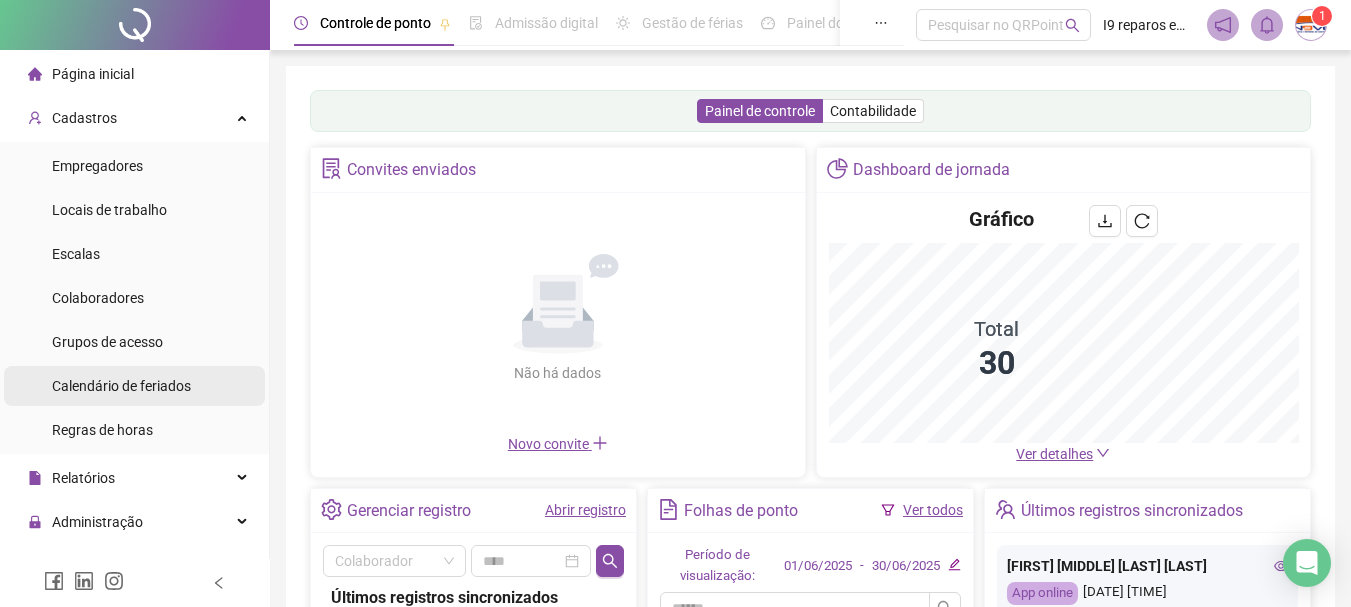 click on "Calendário de feriados" at bounding box center [121, 386] 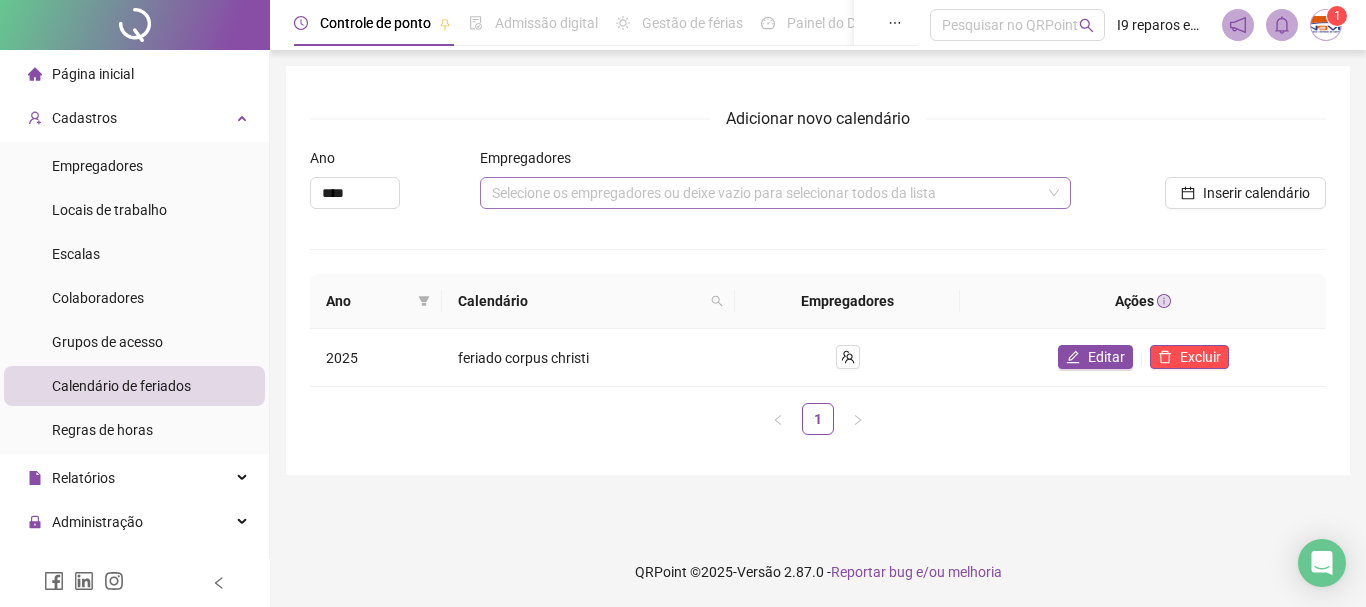 click at bounding box center [765, 193] 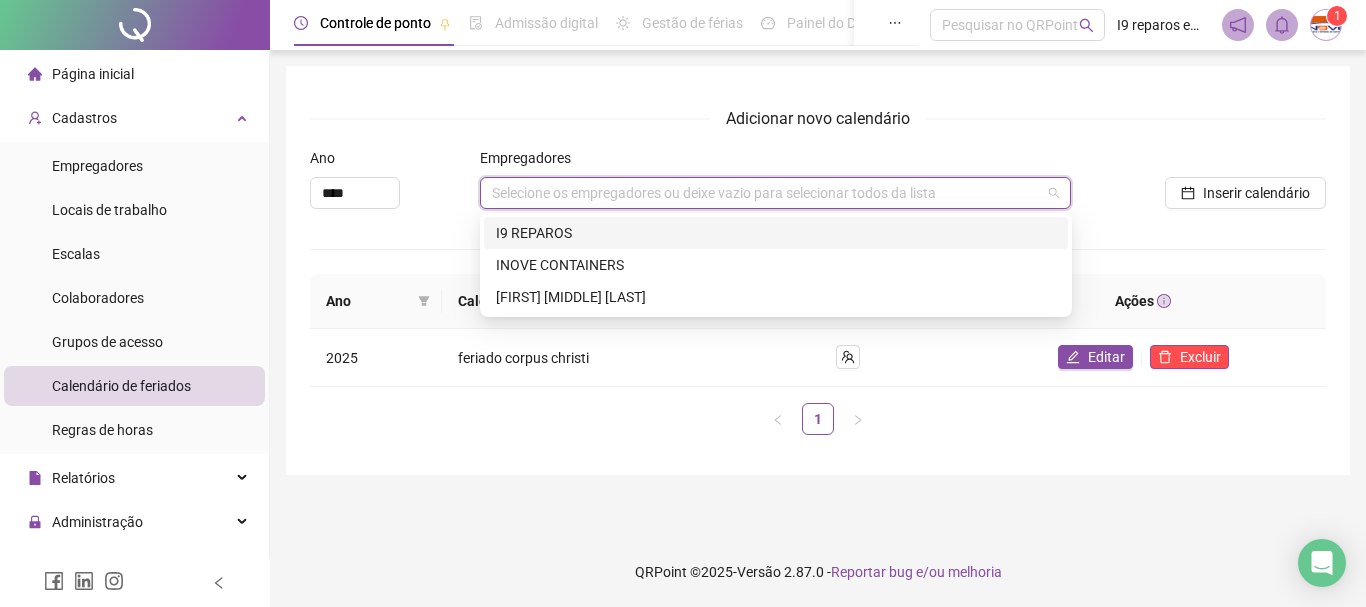 click on "I9 REPAROS" at bounding box center (776, 233) 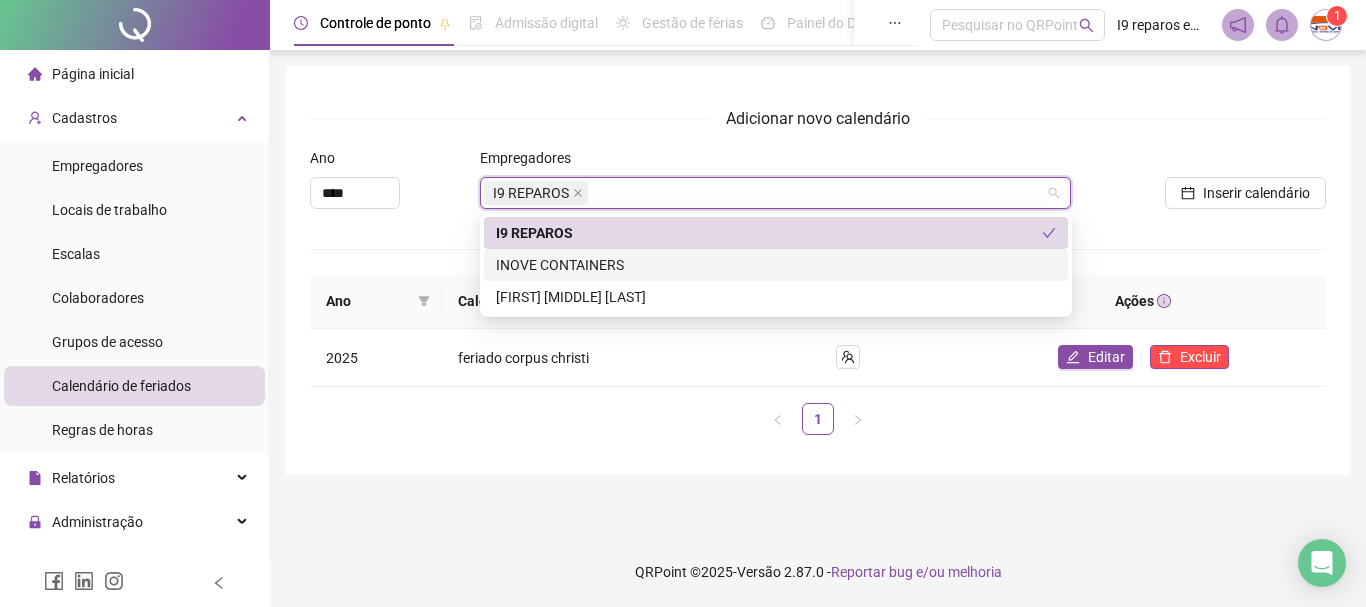 click on "INOVE CONTAINERS" at bounding box center [776, 265] 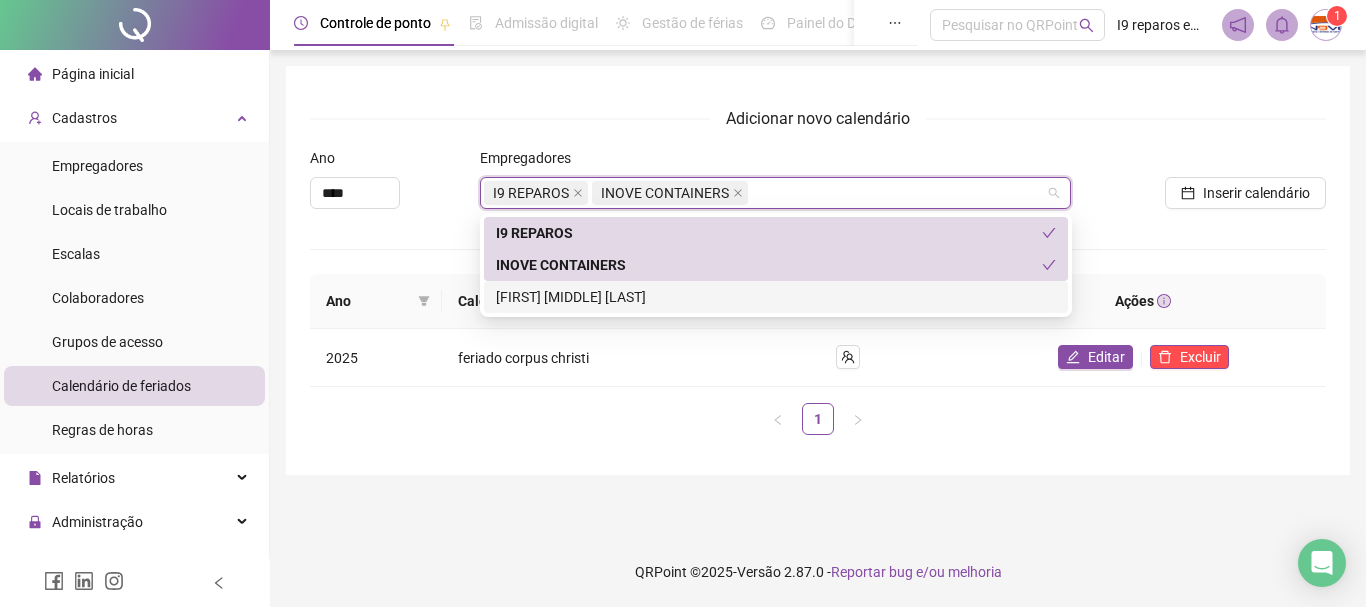 click on "[FIRST] [LAST]" at bounding box center (776, 297) 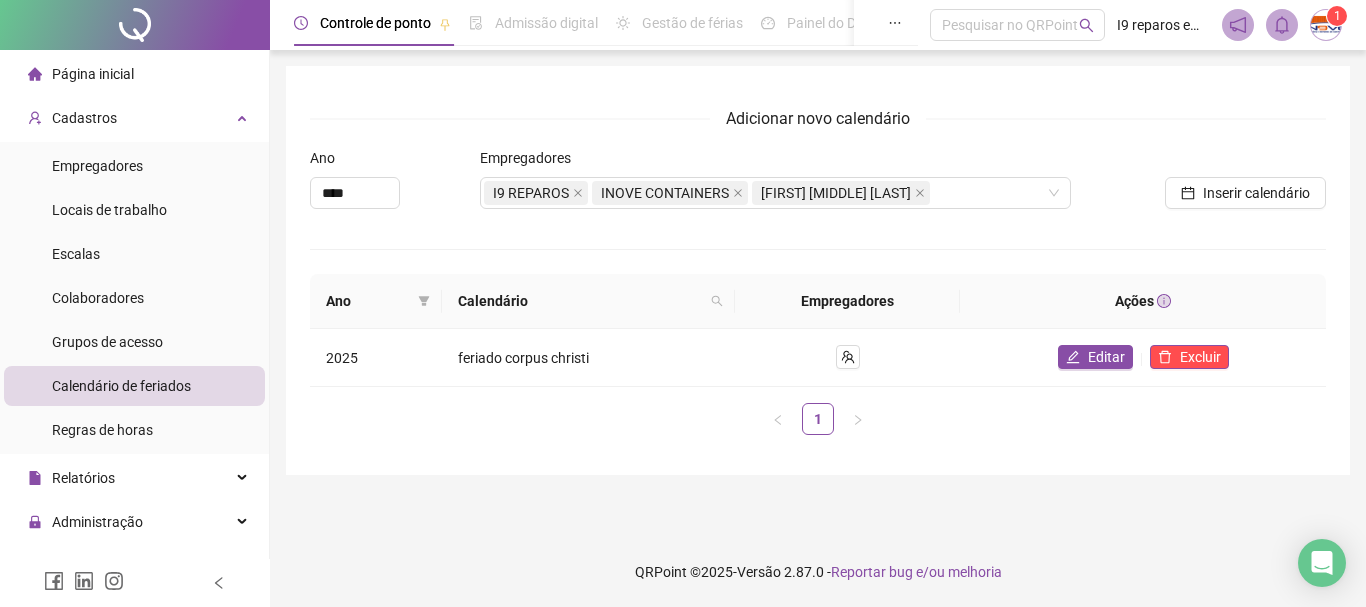 click on "Adicionar novo calendário Ano **** Empregadores I9 REPAROS INOVE CONTAINERS MARCOS ALVES DA SILVA     Inserir calendário Ano Calendário Empregadores Ações           2025 feriado corpus christi Editar Excluir 1" at bounding box center (818, 278) 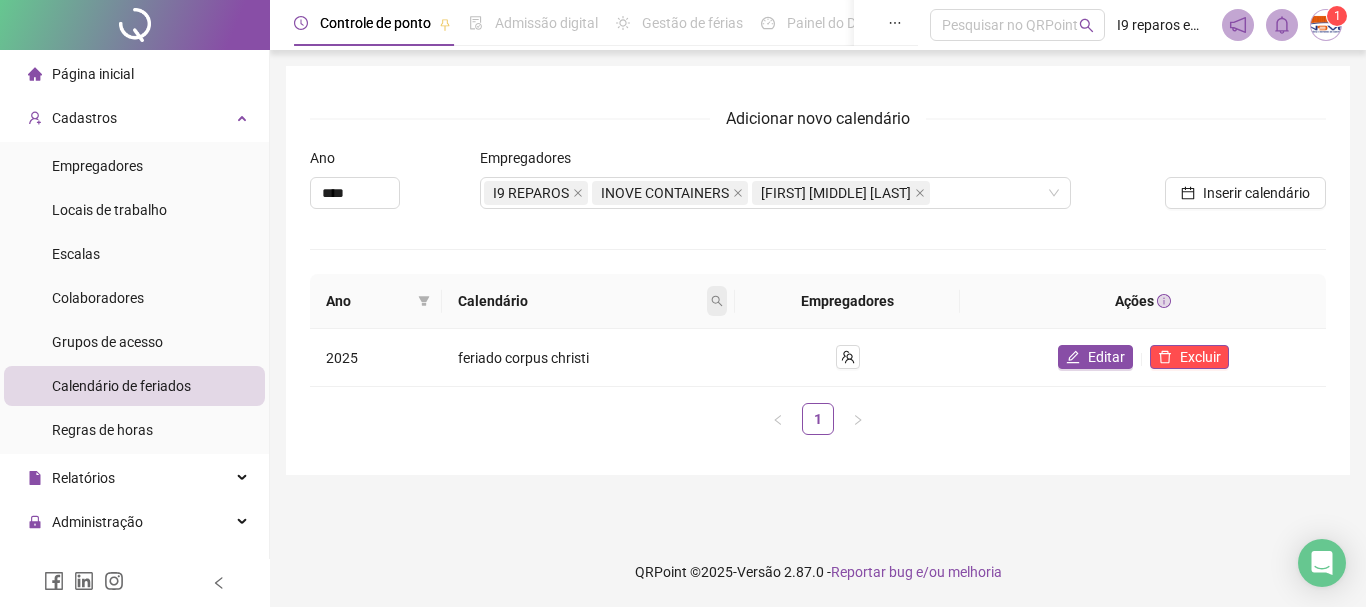 click 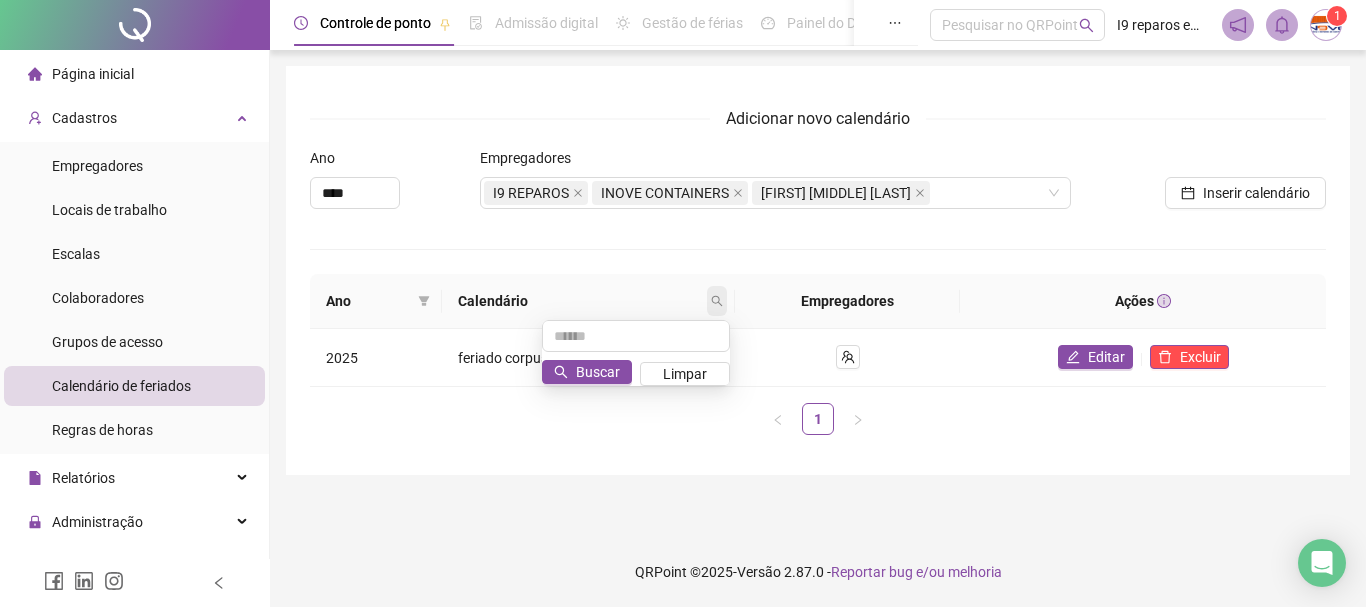 click 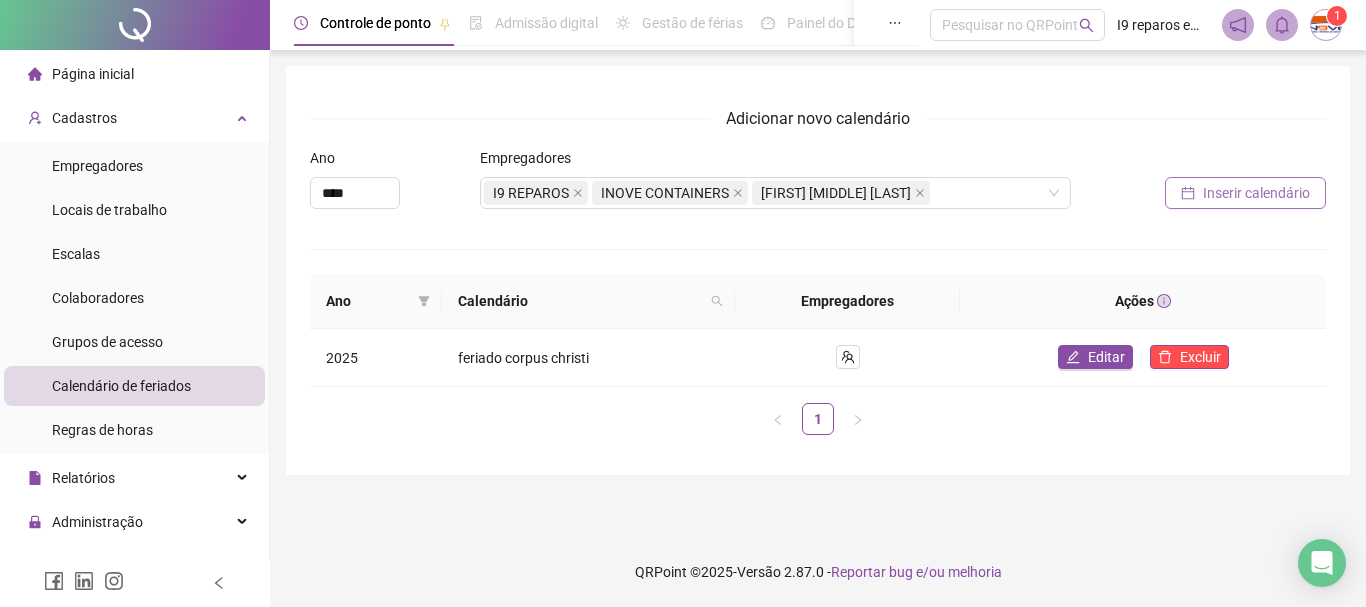 click on "Inserir calendário" at bounding box center (1256, 193) 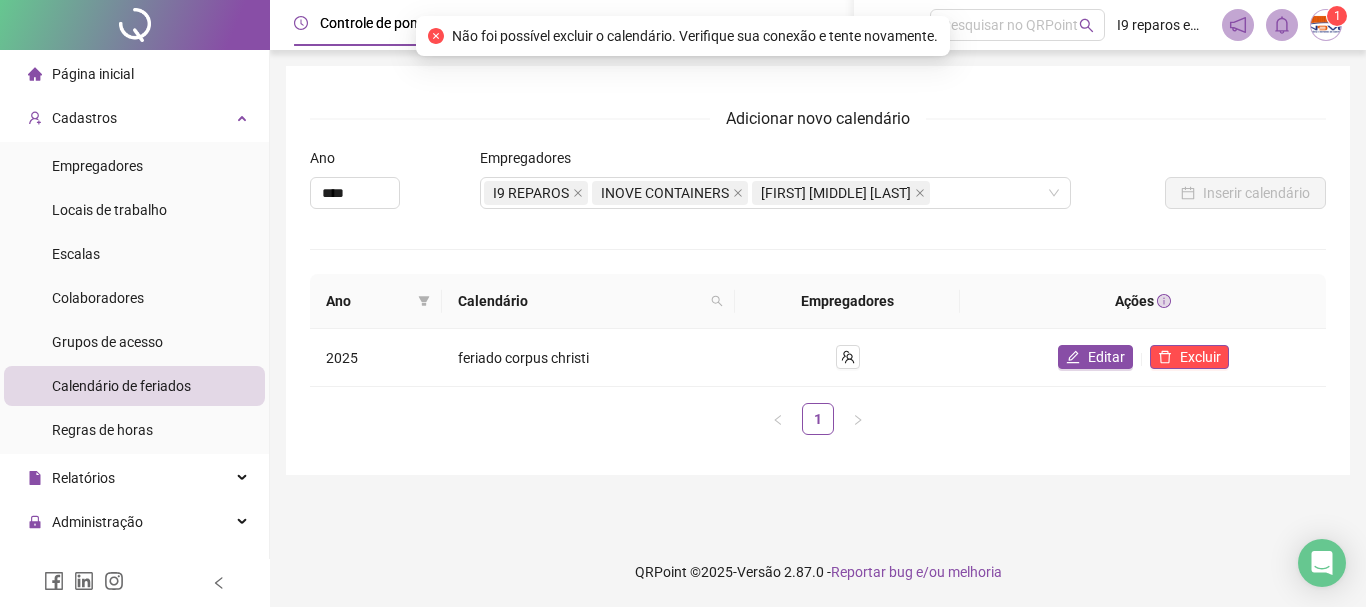 click on "Adicionar novo calendário Ano **** Empregadores I9 REPAROS INOVE CONTAINERS MARCOS ALVES DA SILVA     Inserir calendário Ano Calendário Empregadores Ações           2025 feriado corpus christi Editar Excluir 1" at bounding box center [818, 278] 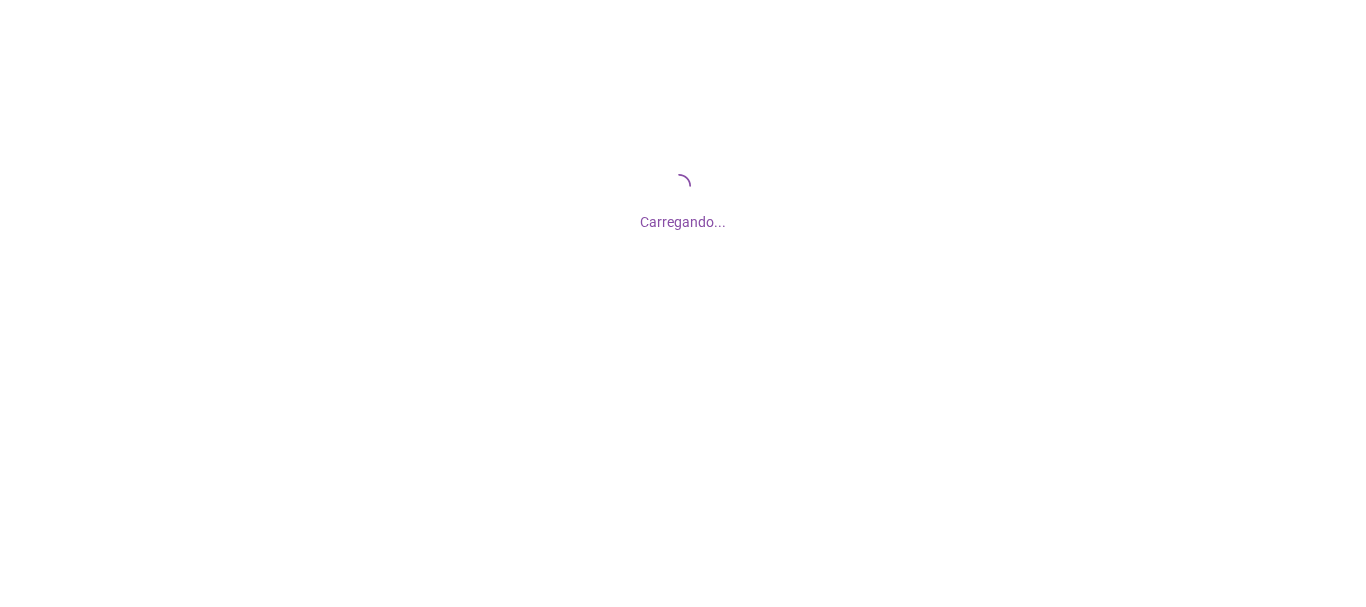 scroll, scrollTop: 0, scrollLeft: 0, axis: both 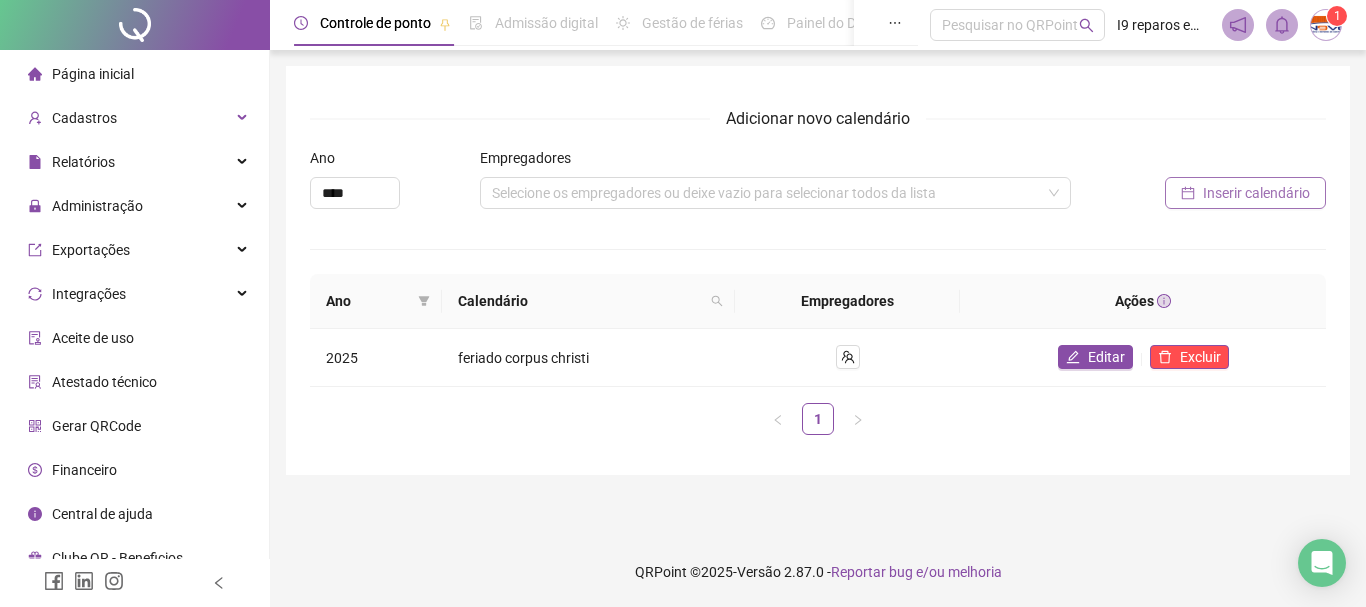 click on "Inserir calendário" at bounding box center [1245, 193] 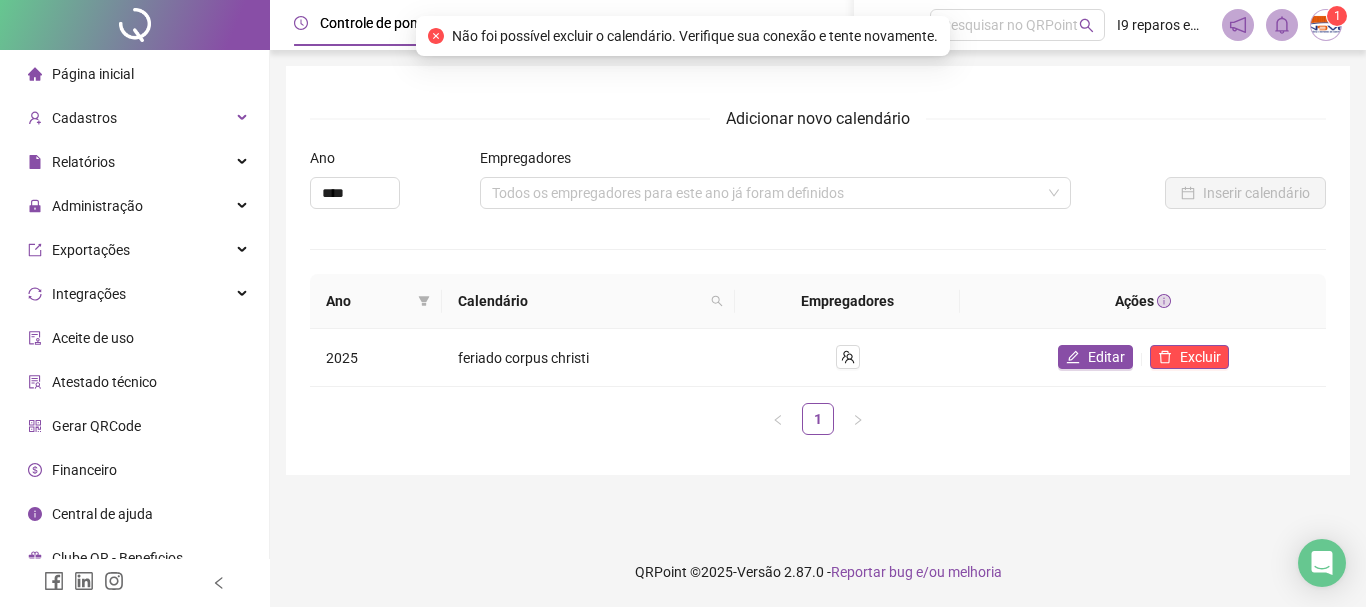 click on "Editar Excluir" at bounding box center (1143, 358) 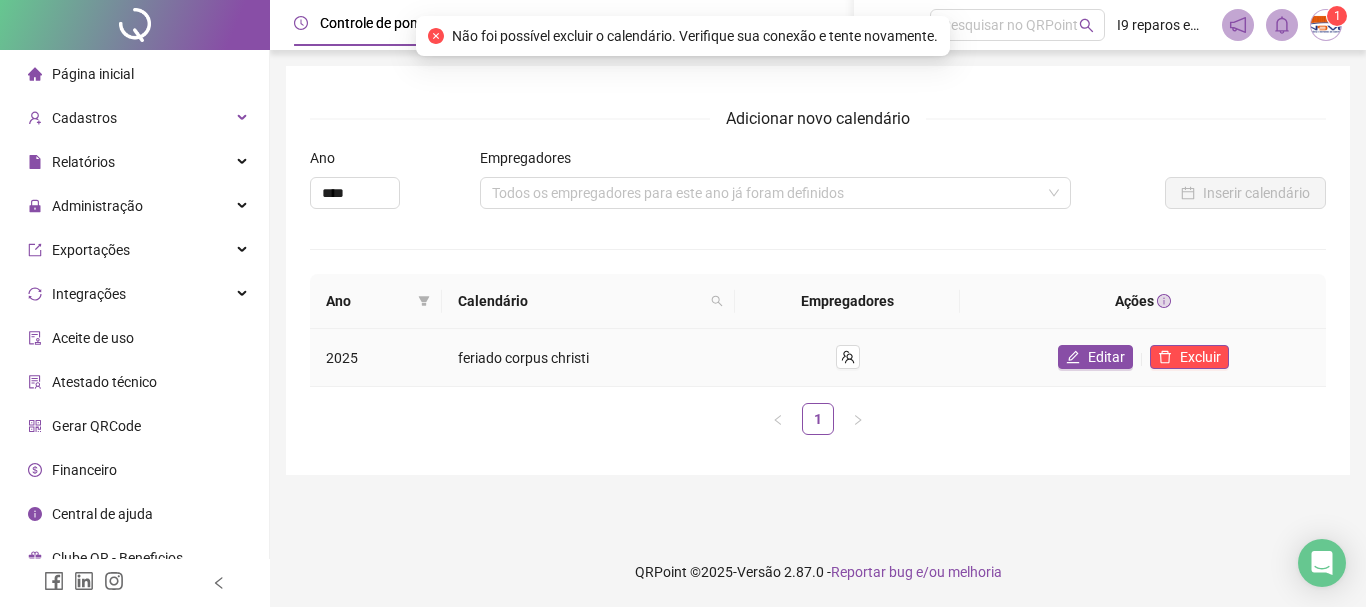 click on "feriado corpus christi" at bounding box center (523, 358) 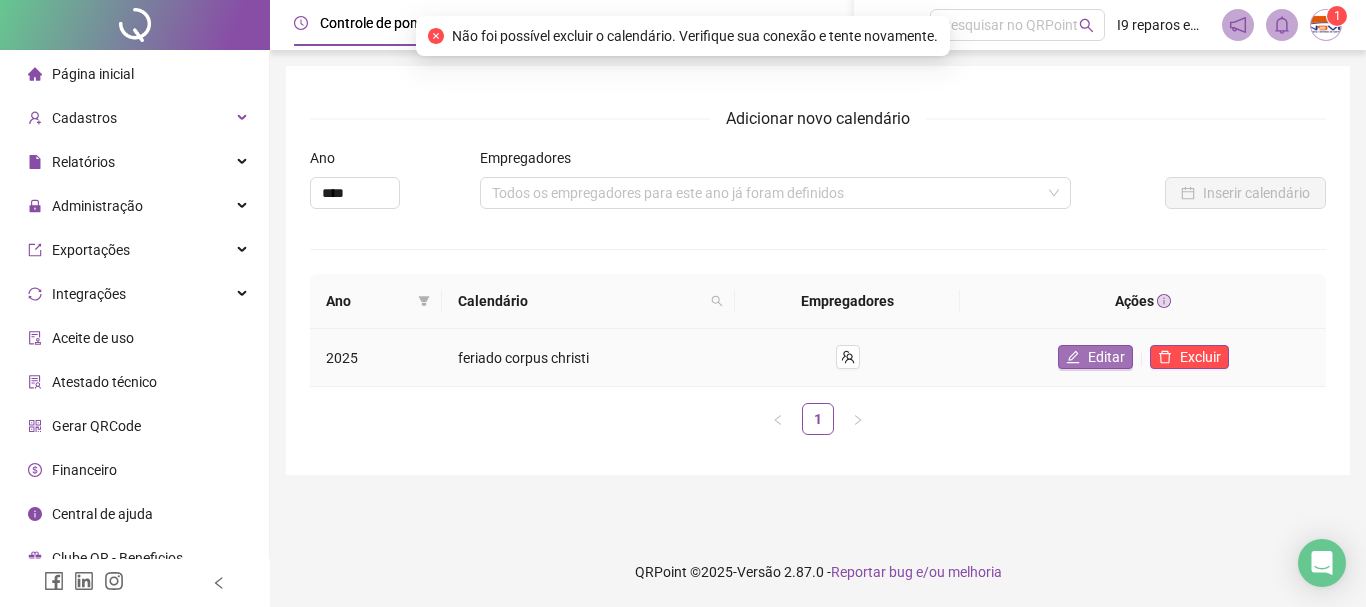 click on "Editar" at bounding box center [1095, 357] 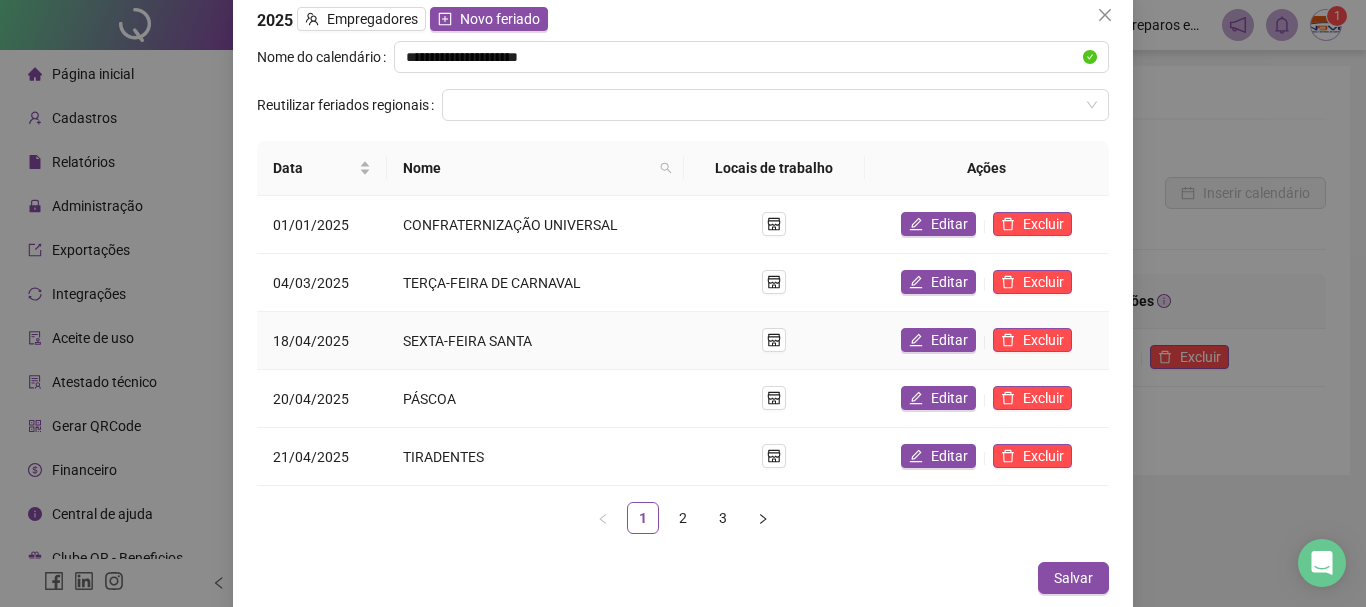 scroll, scrollTop: 19, scrollLeft: 0, axis: vertical 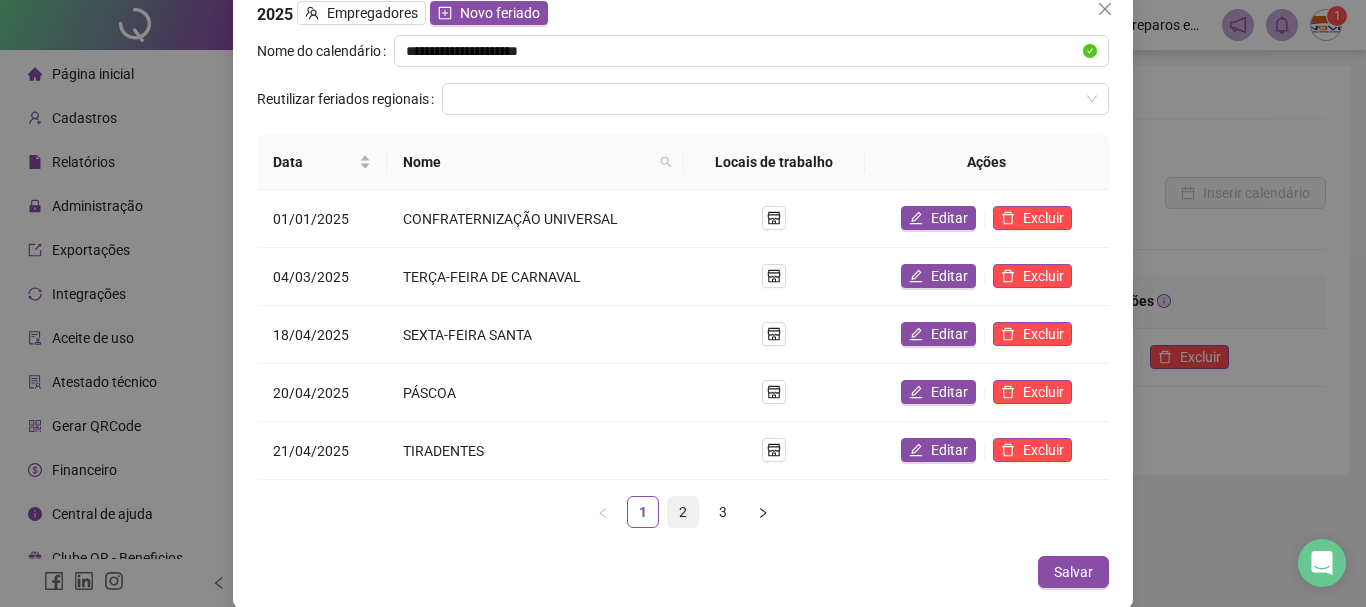 click on "2" at bounding box center (683, 512) 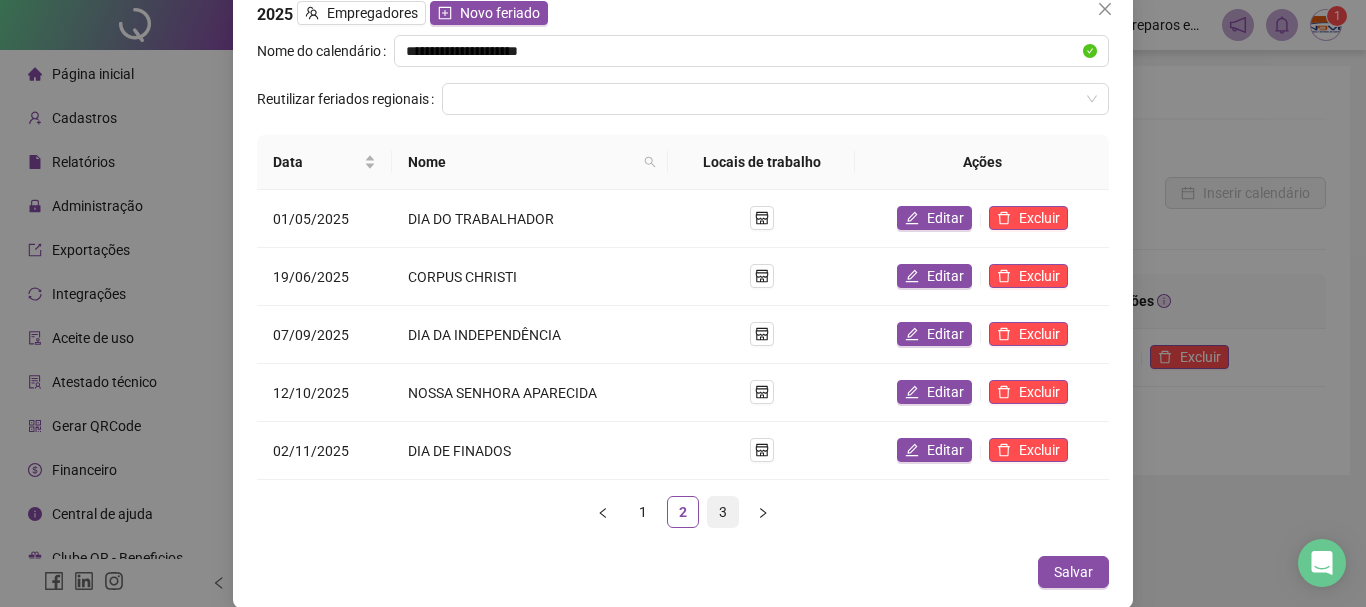 click on "3" at bounding box center (723, 512) 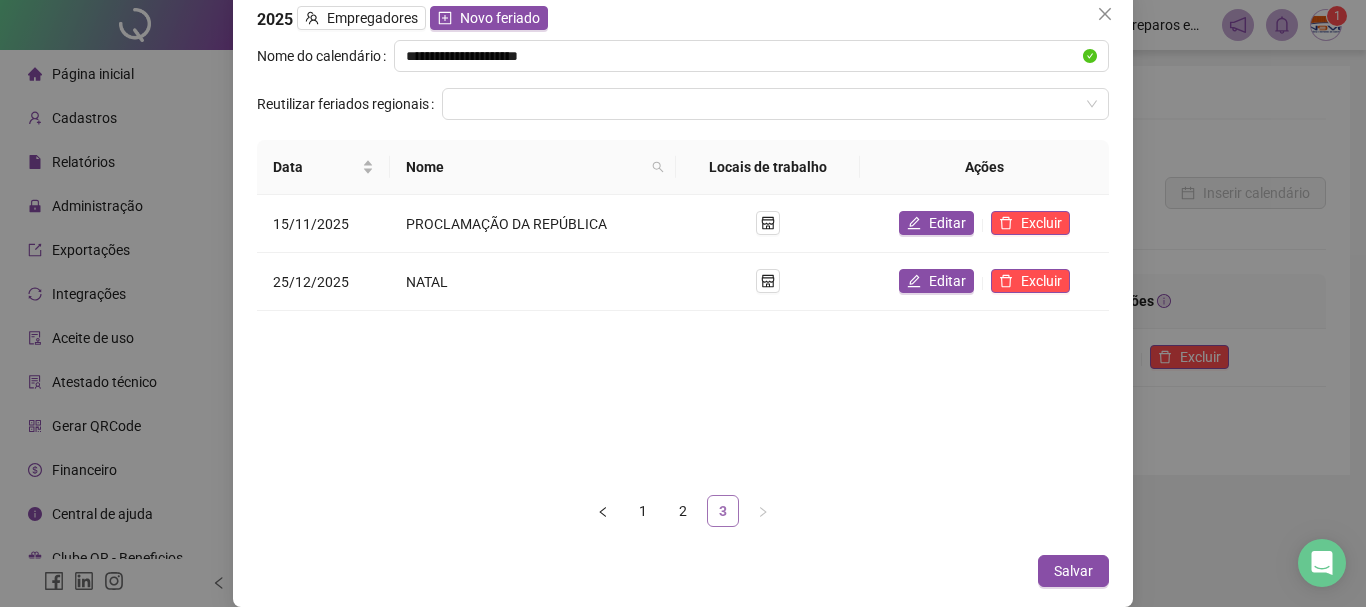scroll, scrollTop: 13, scrollLeft: 0, axis: vertical 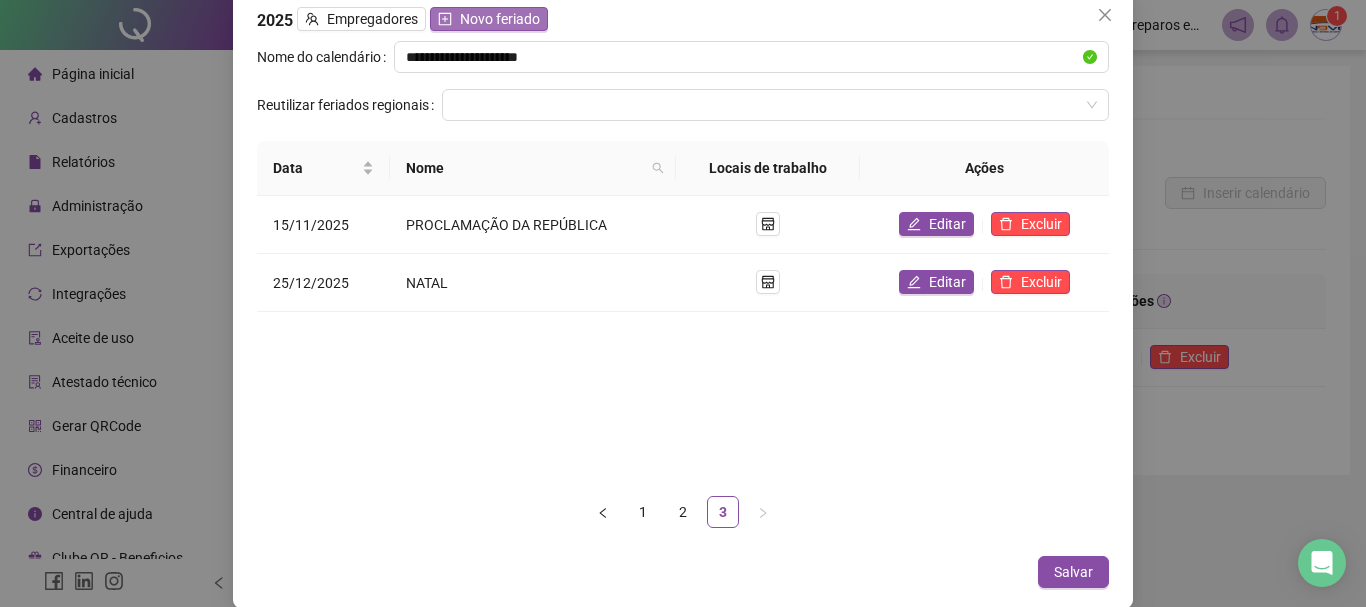 click on "Novo feriado" at bounding box center (500, 19) 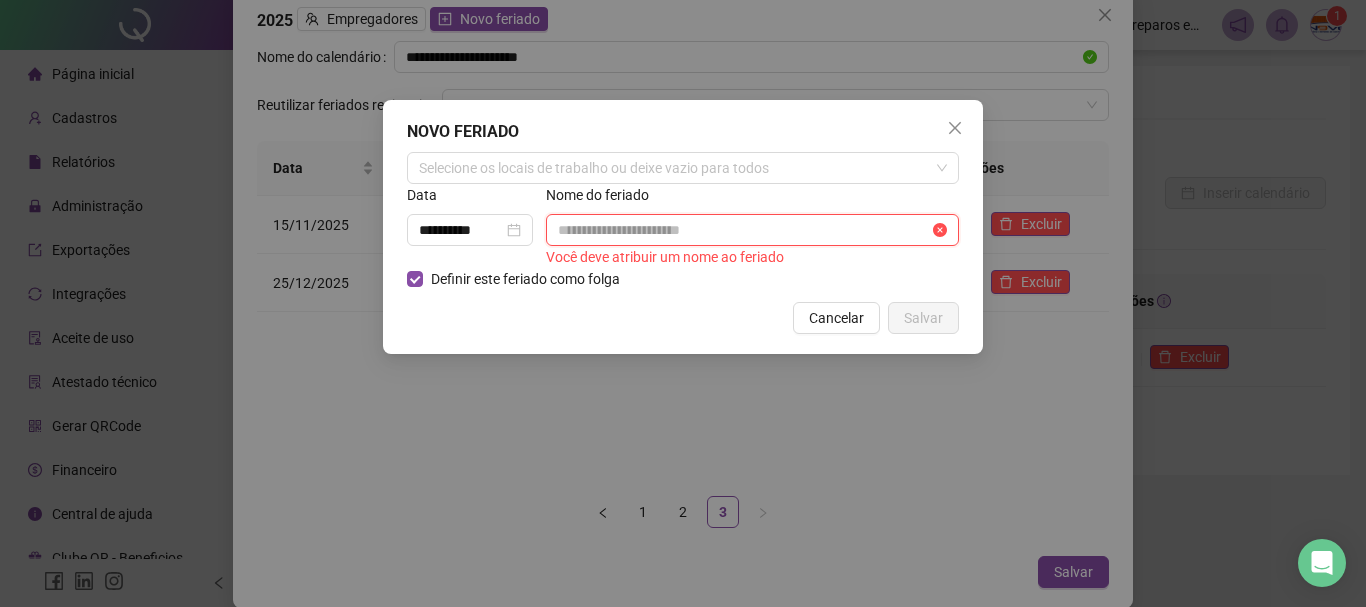 click at bounding box center [743, 230] 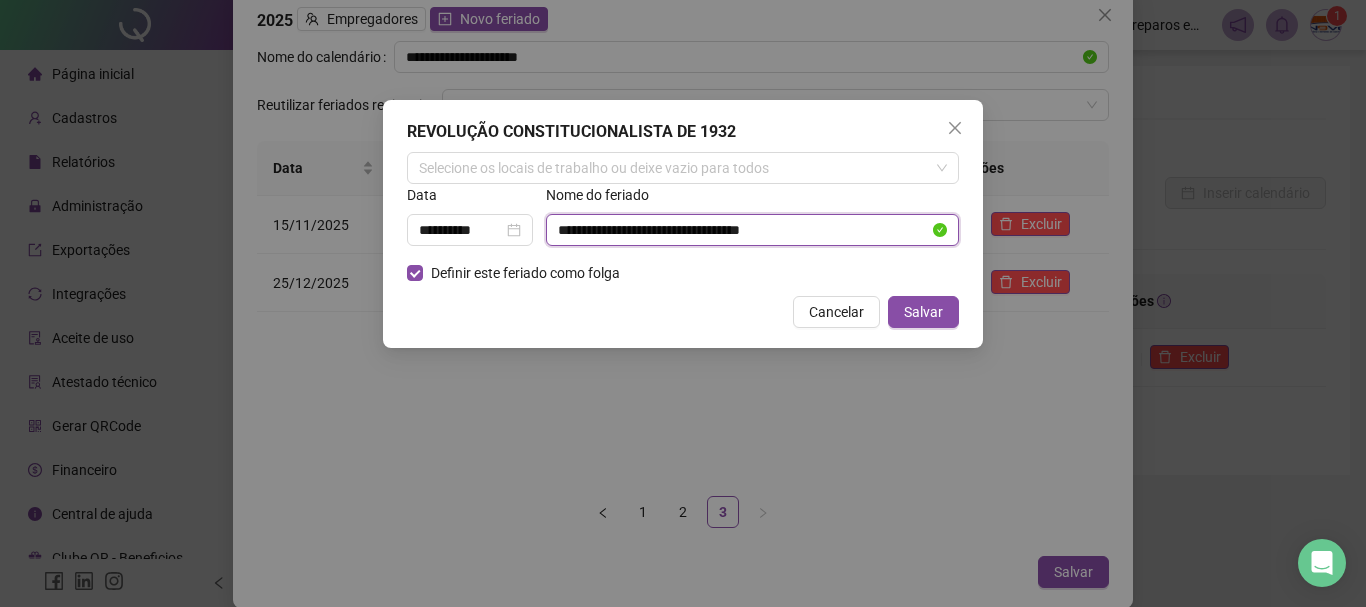 type on "**********" 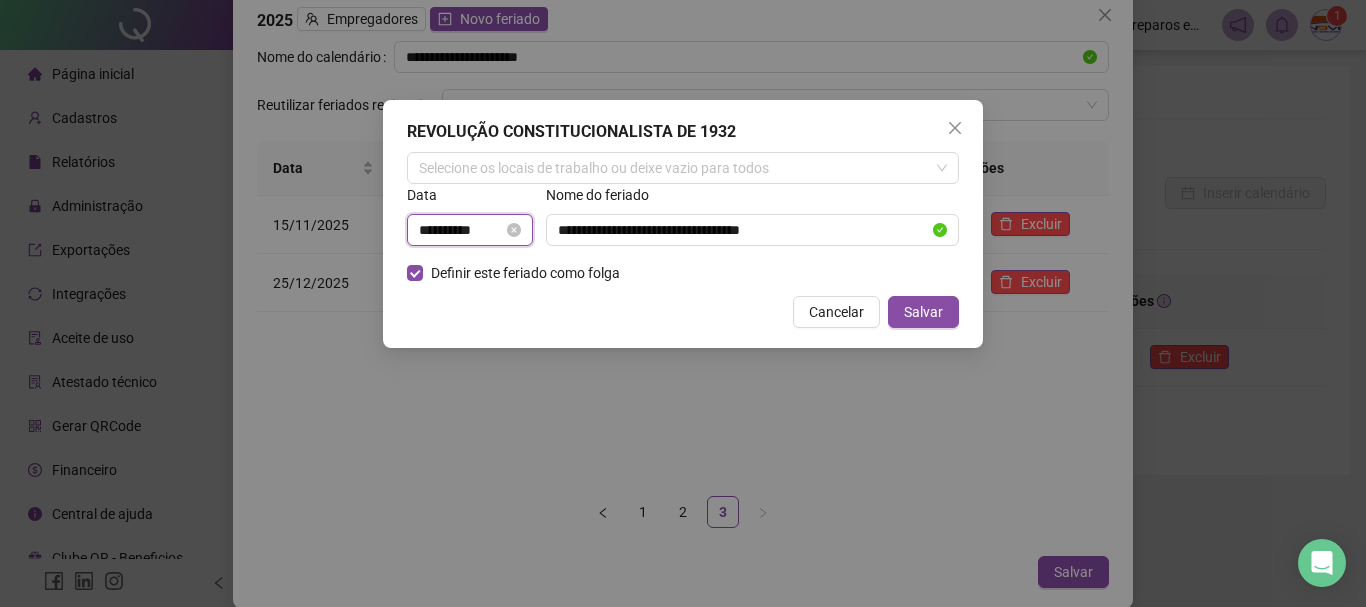 click on "**********" at bounding box center (461, 230) 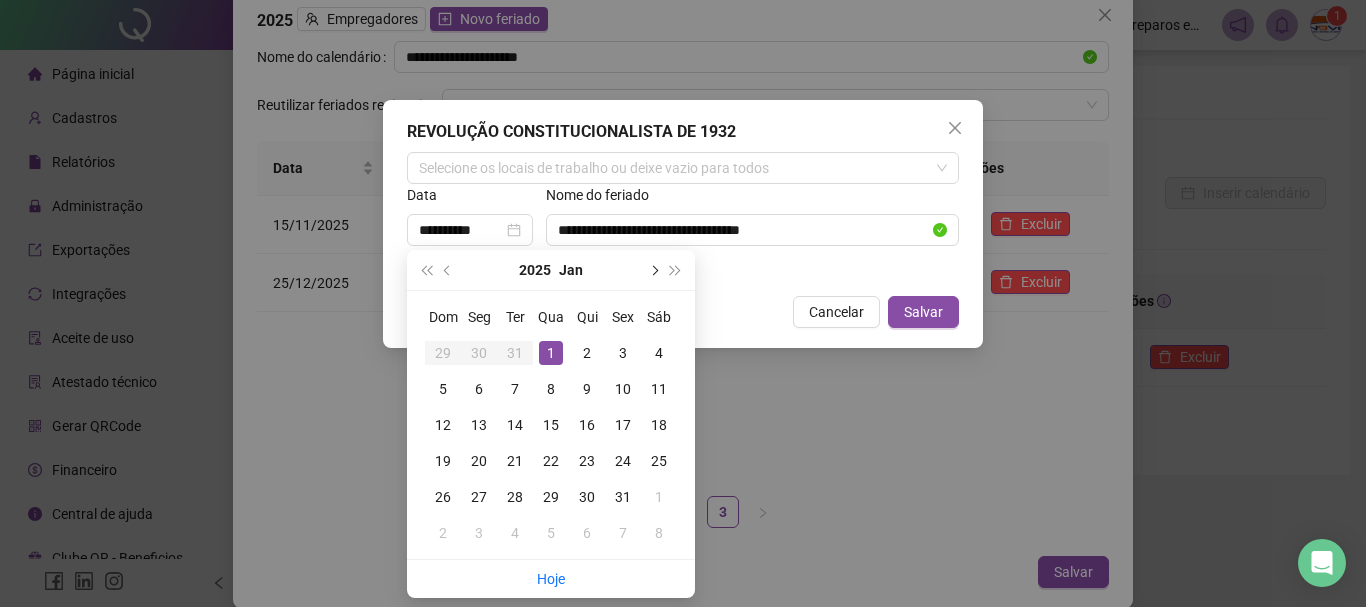 click at bounding box center (653, 270) 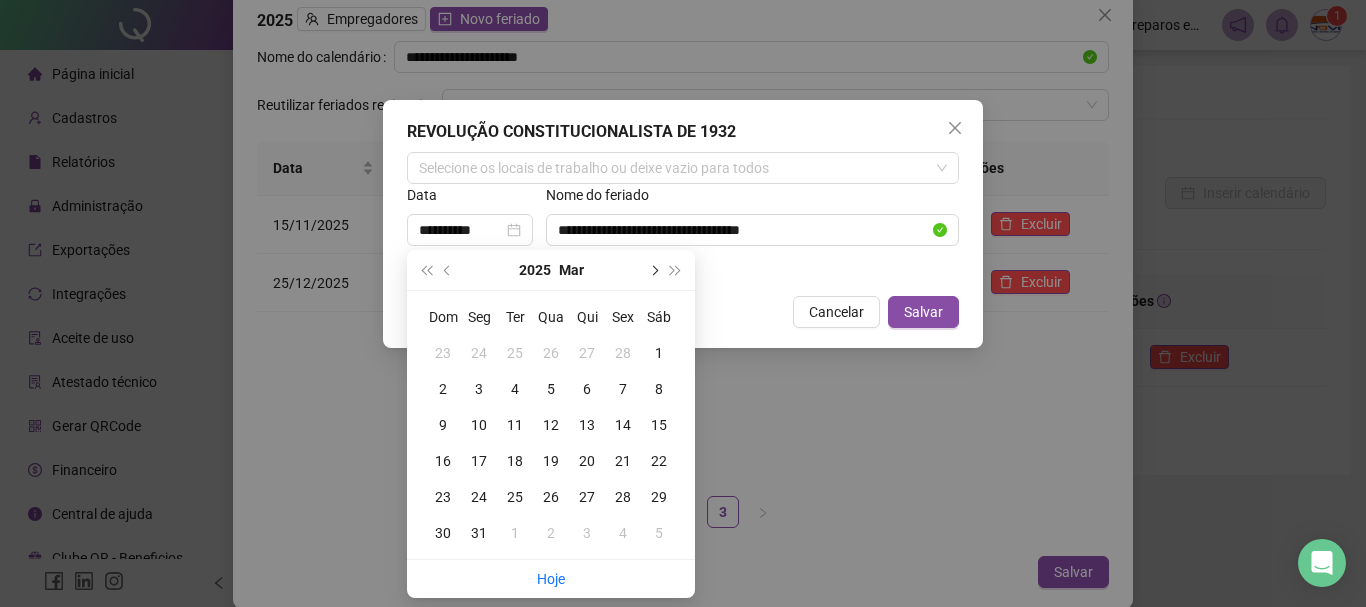 click at bounding box center [653, 270] 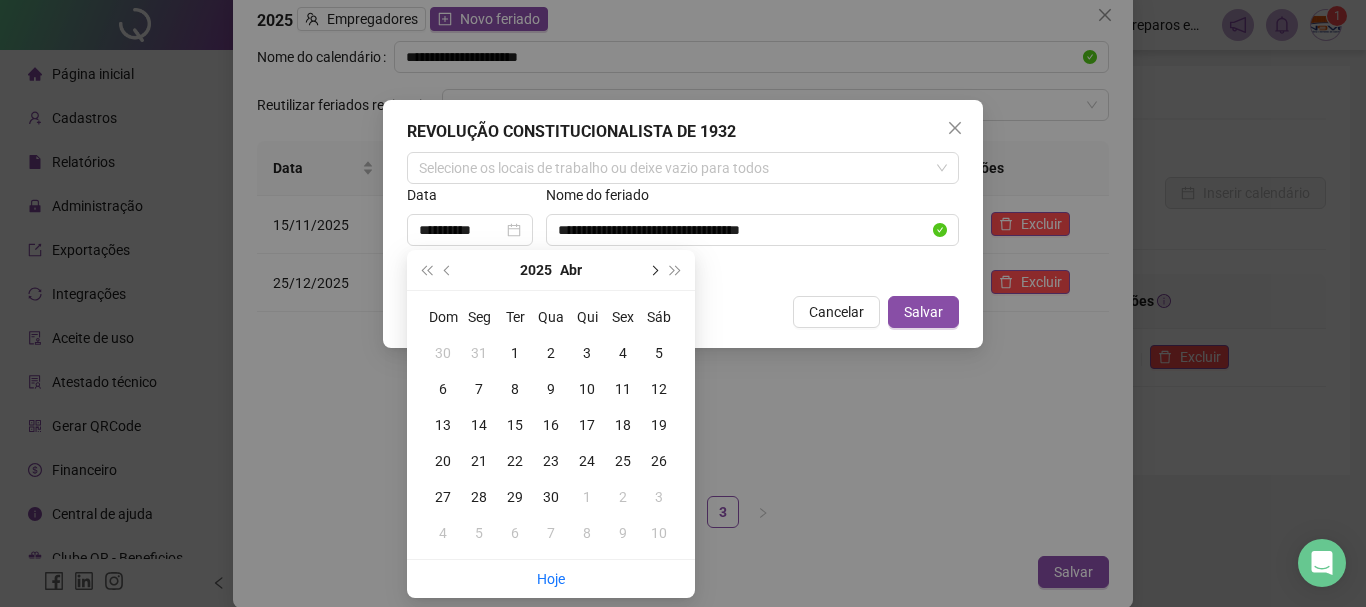 click at bounding box center (653, 270) 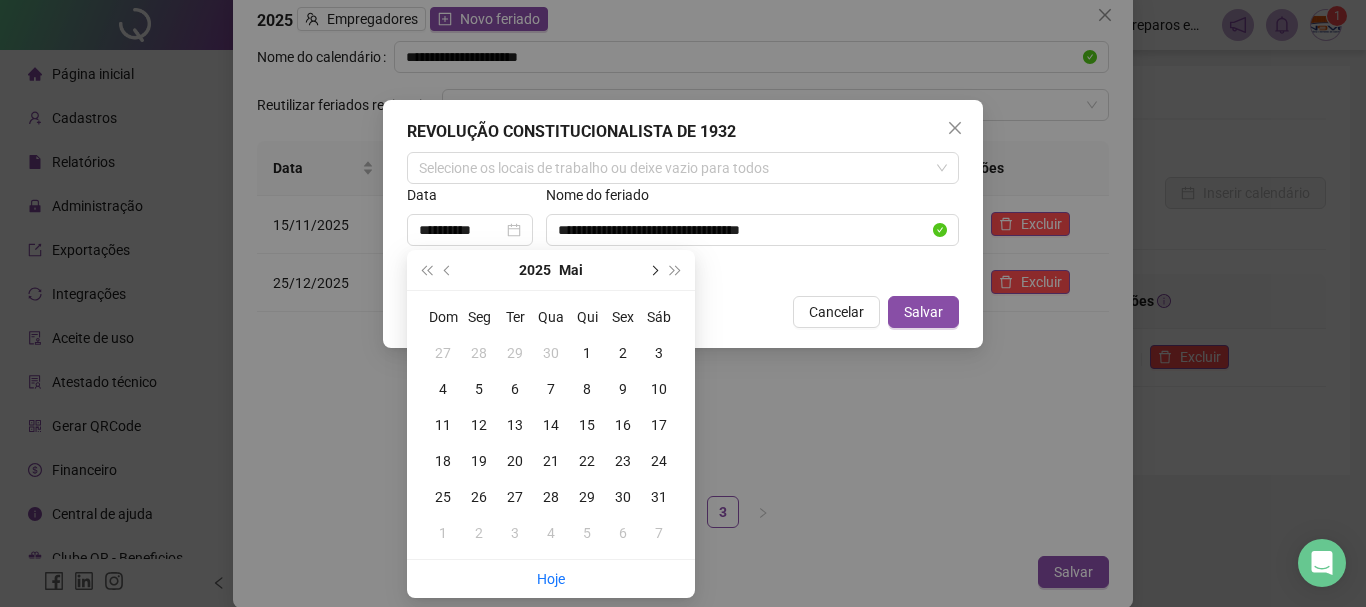 click at bounding box center [653, 270] 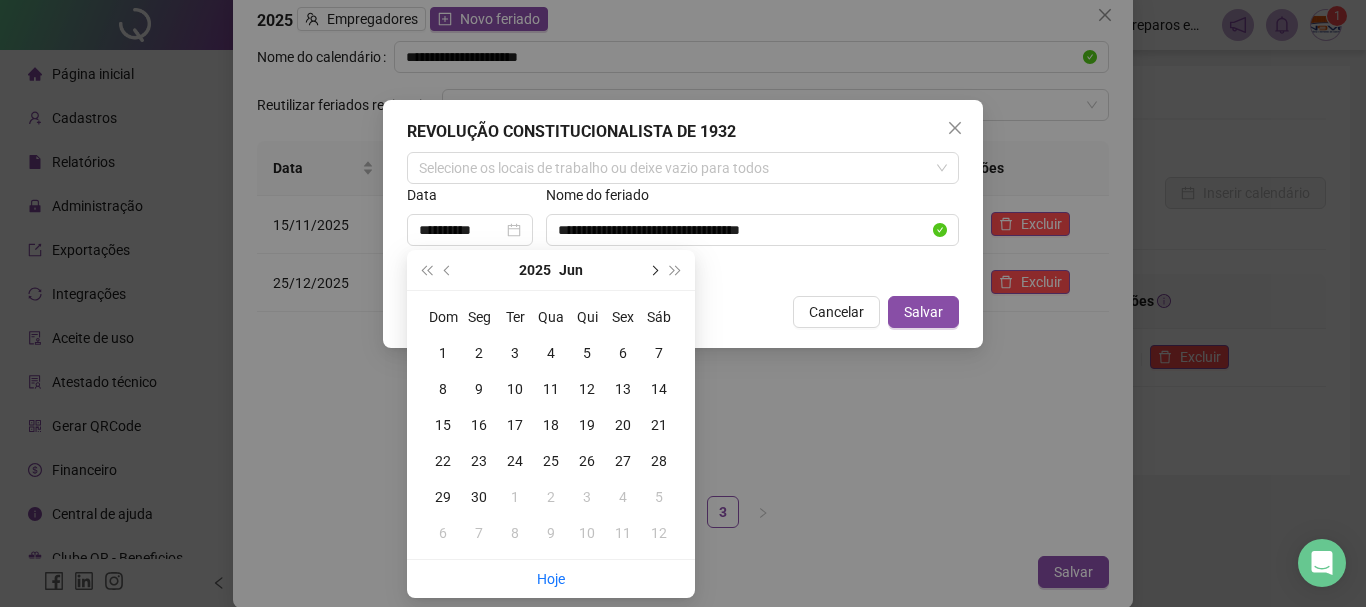 click at bounding box center (653, 270) 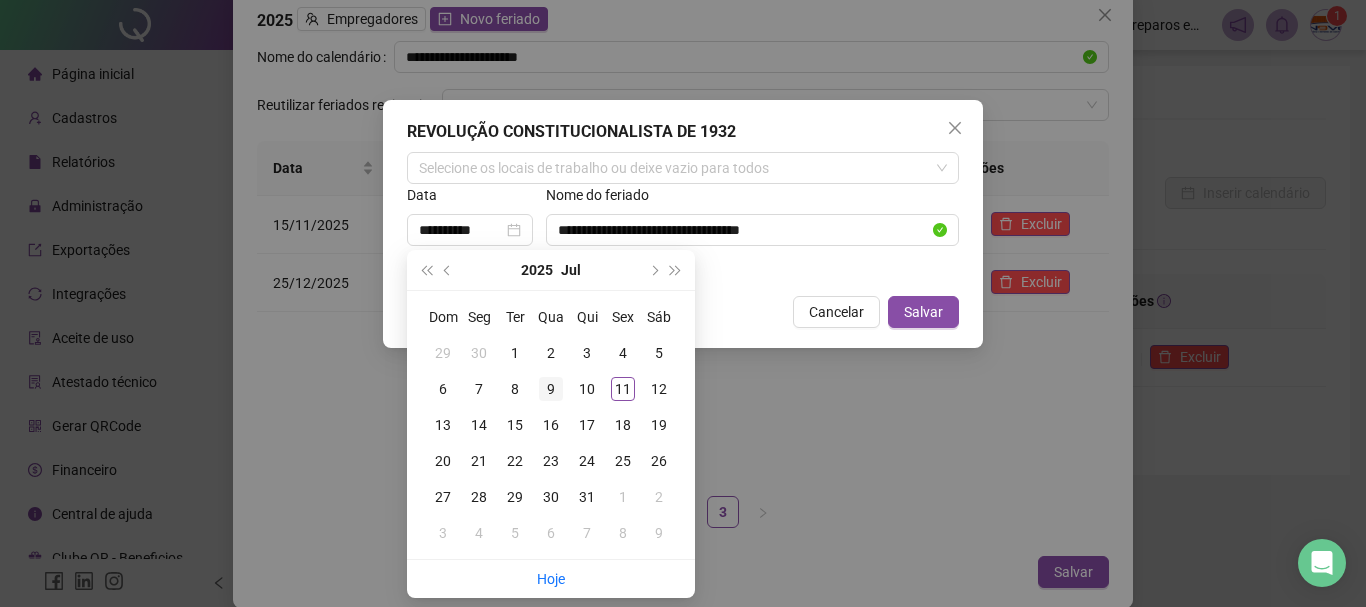 type on "**********" 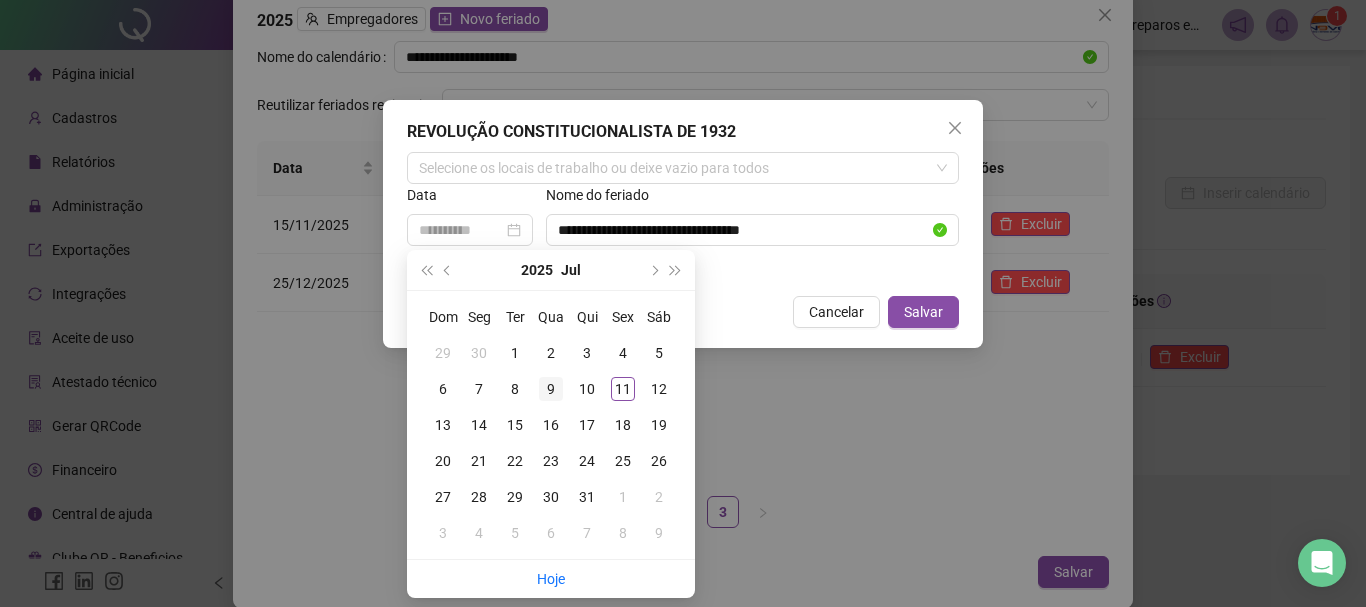 click on "9" at bounding box center [551, 389] 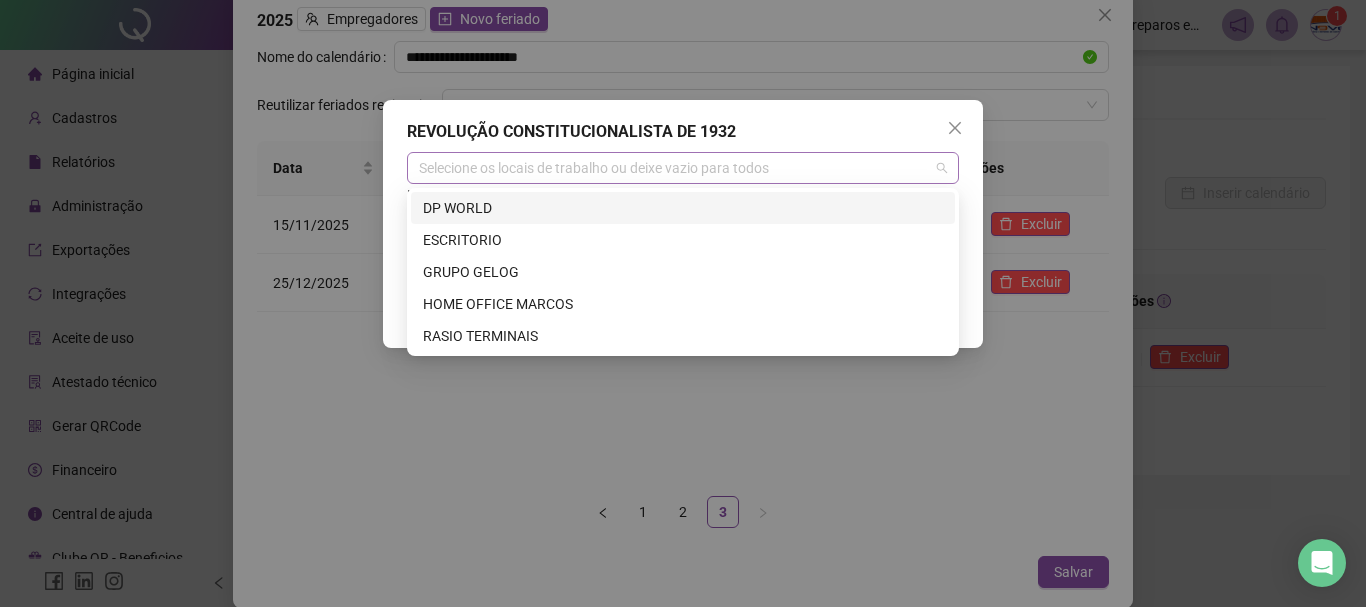 click at bounding box center (672, 168) 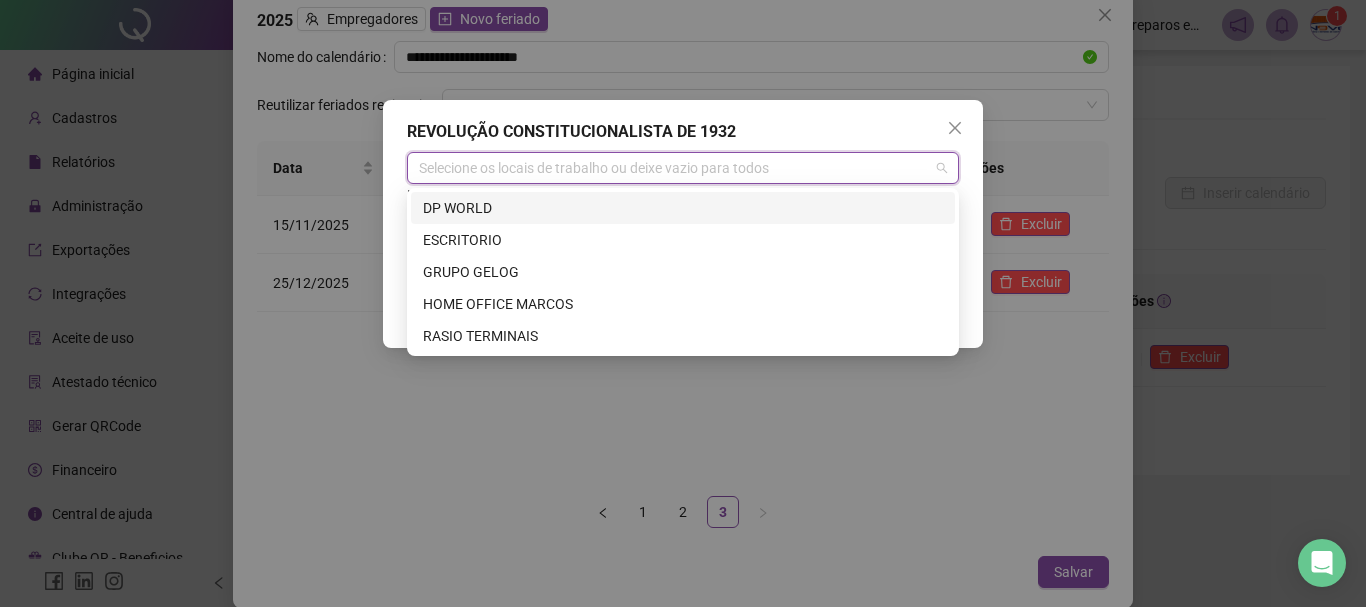 click on "DP WORLD" at bounding box center (683, 208) 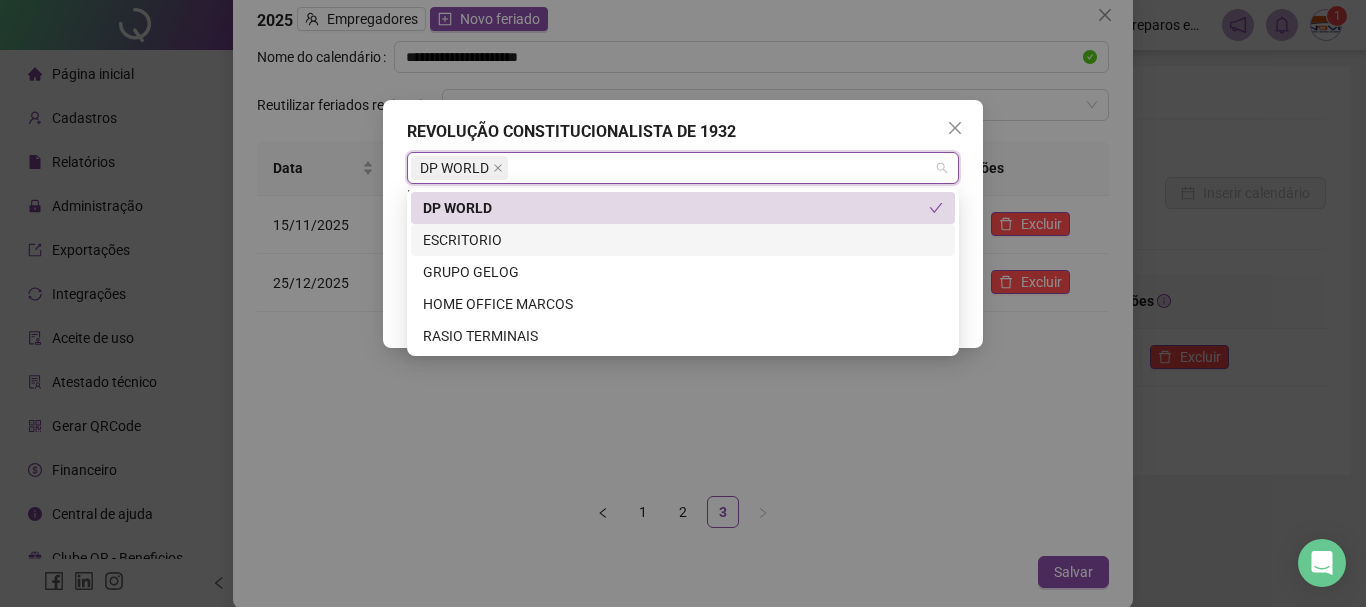 click on "ESCRITORIO" at bounding box center (683, 240) 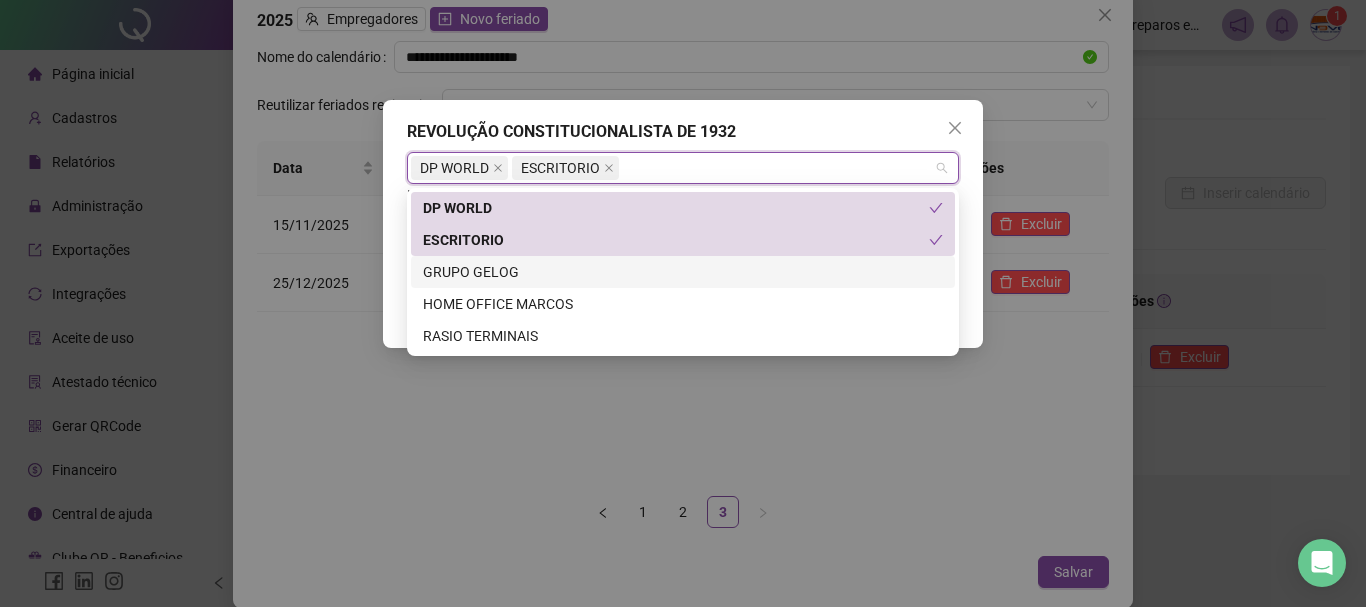 click on "GRUPO GELOG" at bounding box center (683, 272) 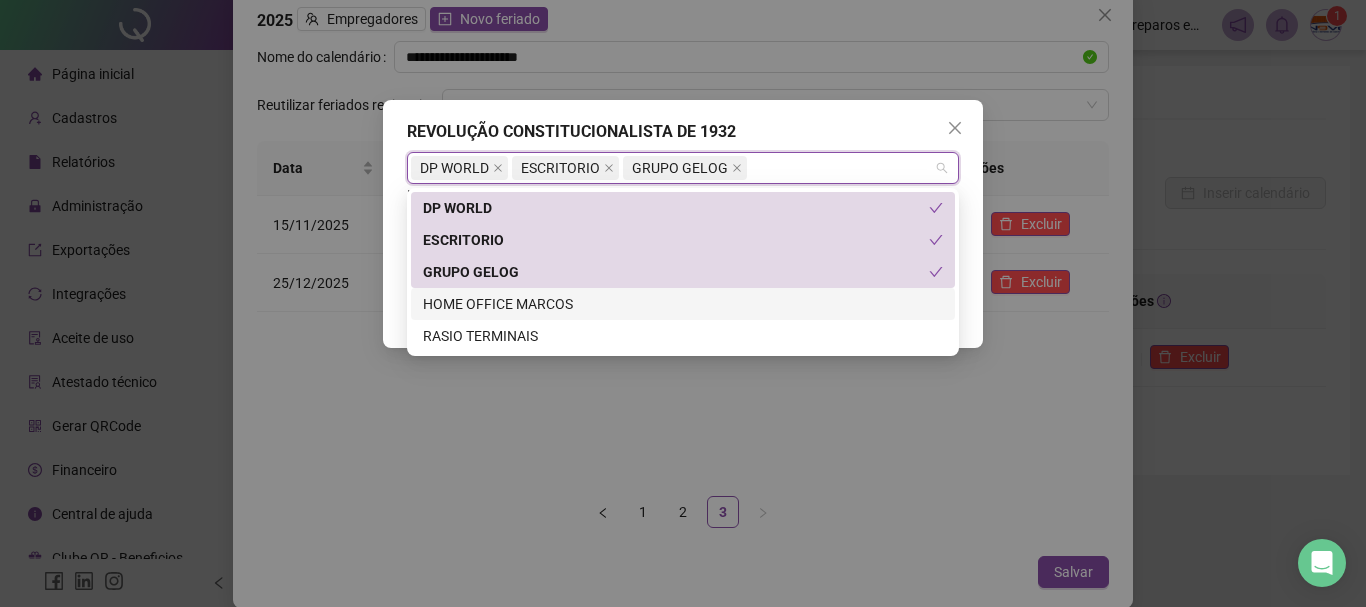 click on "HOME OFFICE MARCOS" at bounding box center (683, 304) 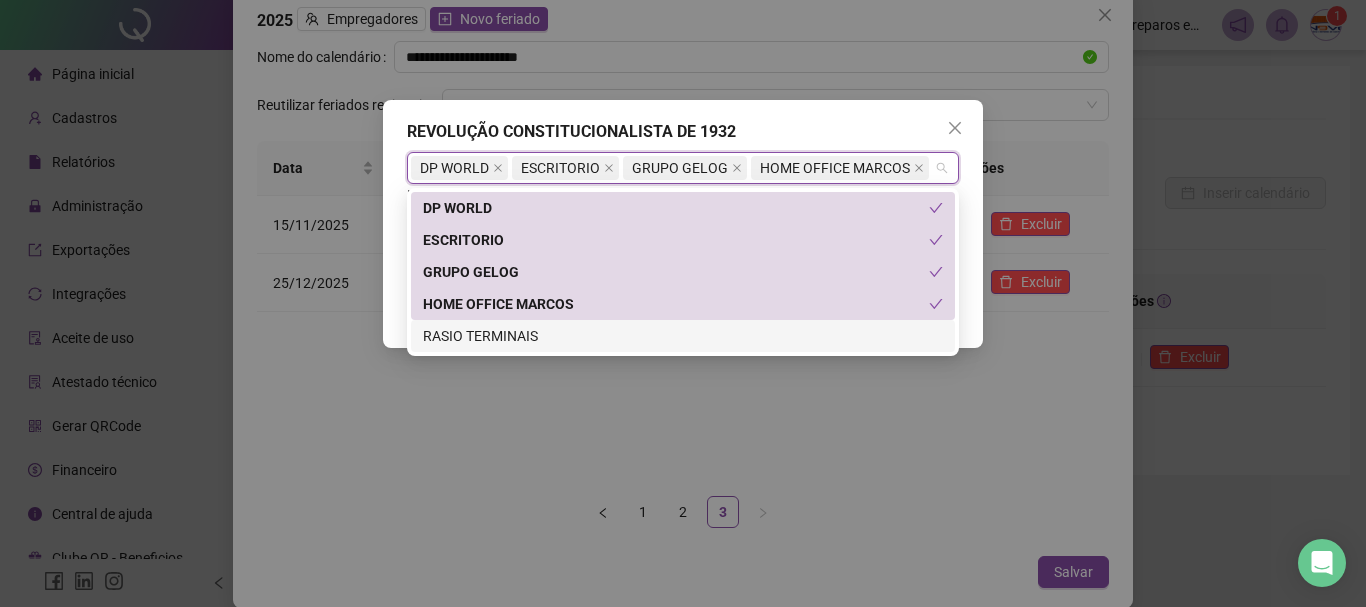 click on "RASIO TERMINAIS" at bounding box center (683, 336) 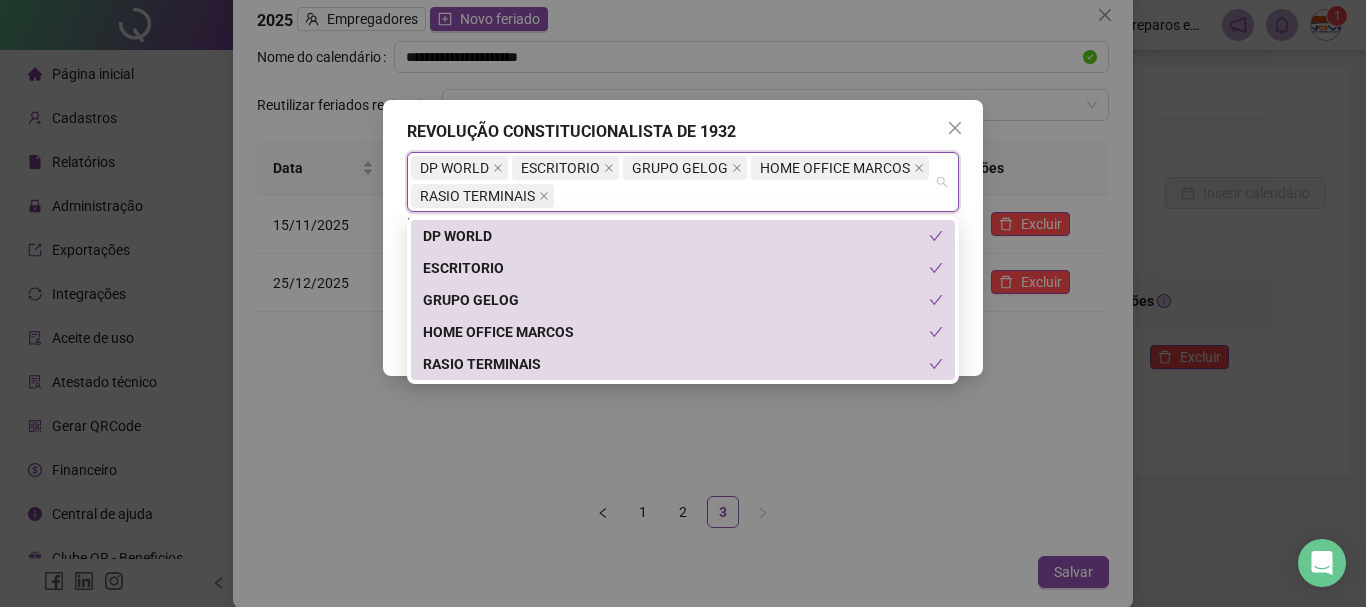 click on "**********" at bounding box center [683, 303] 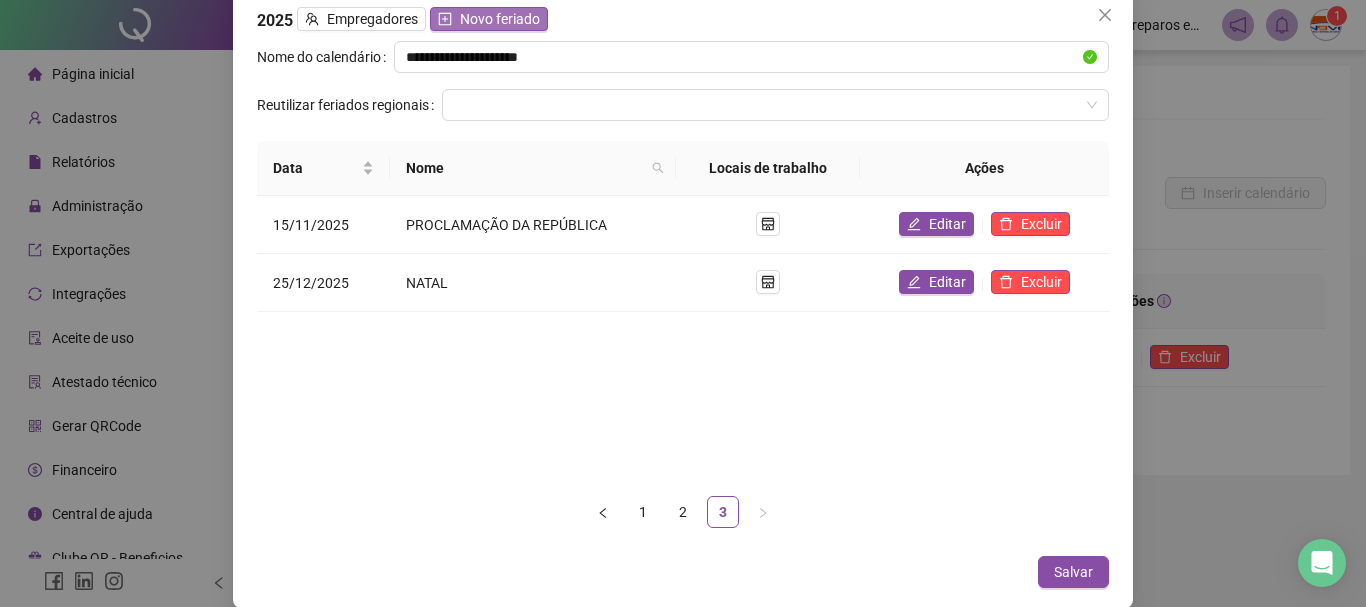 click on "Novo feriado" at bounding box center [500, 19] 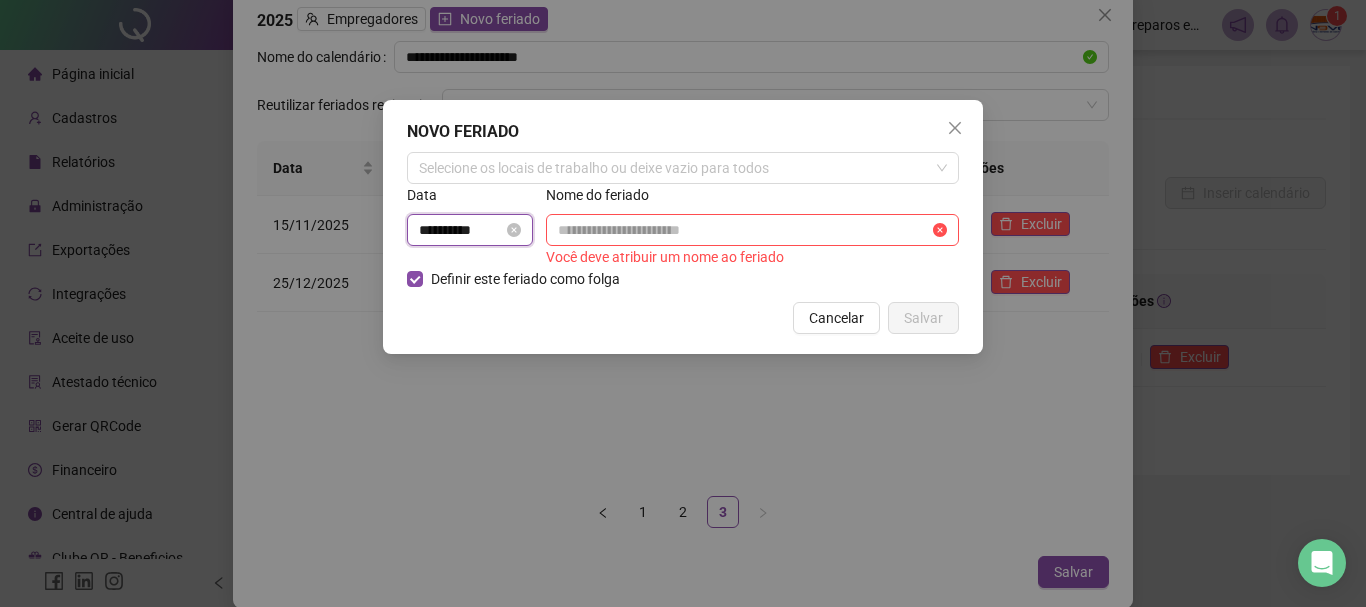 click on "**********" at bounding box center [461, 230] 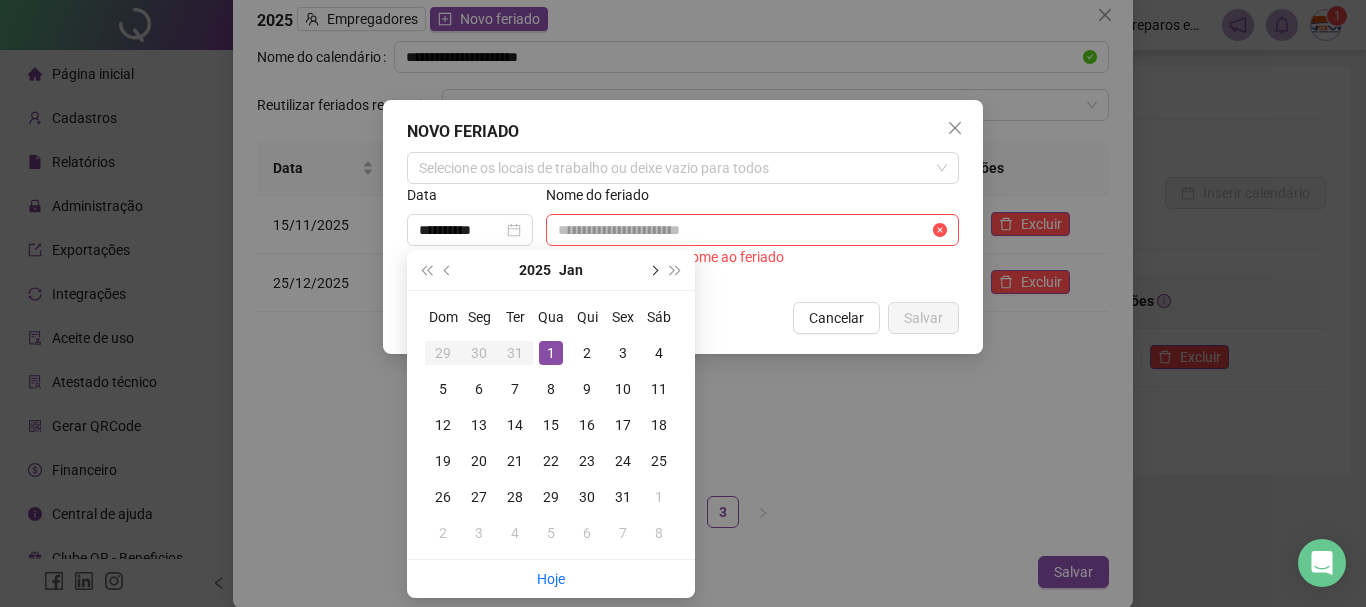 click at bounding box center [653, 270] 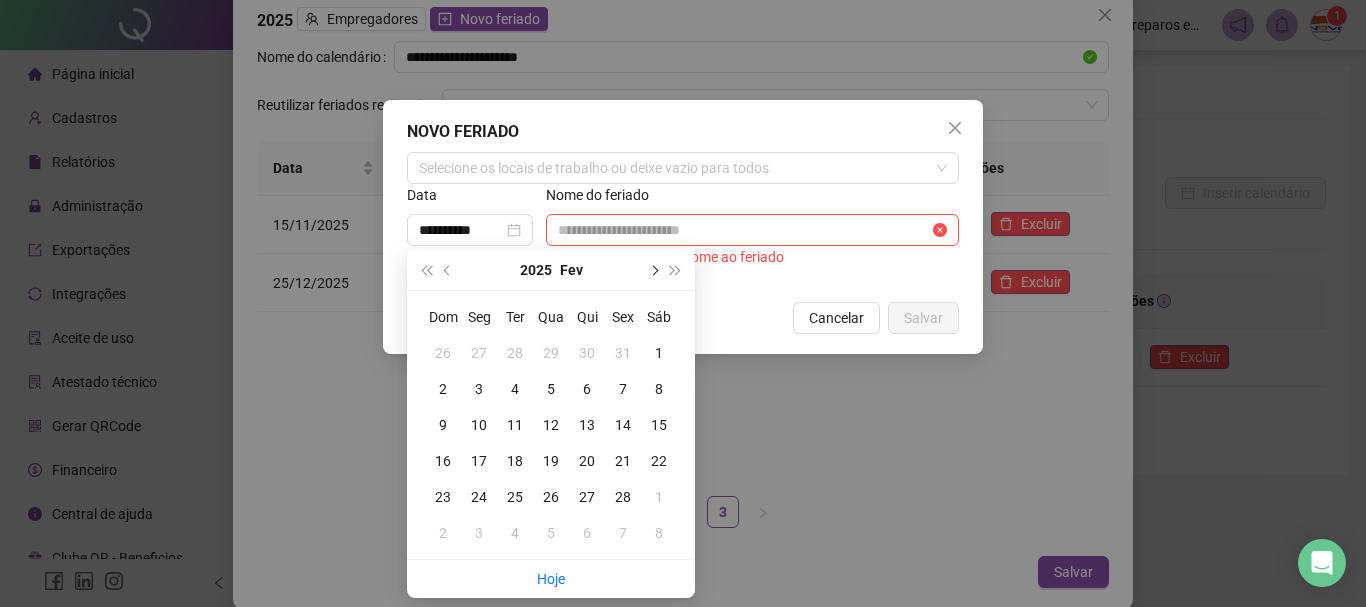 click at bounding box center [653, 270] 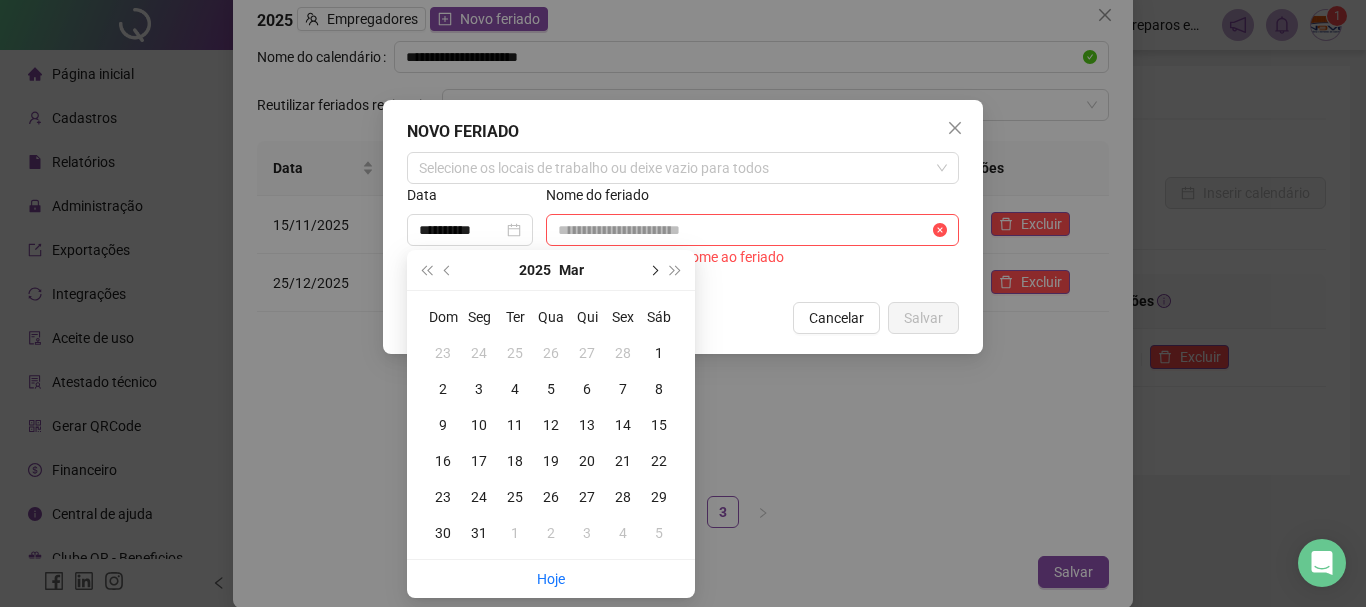 click at bounding box center (653, 270) 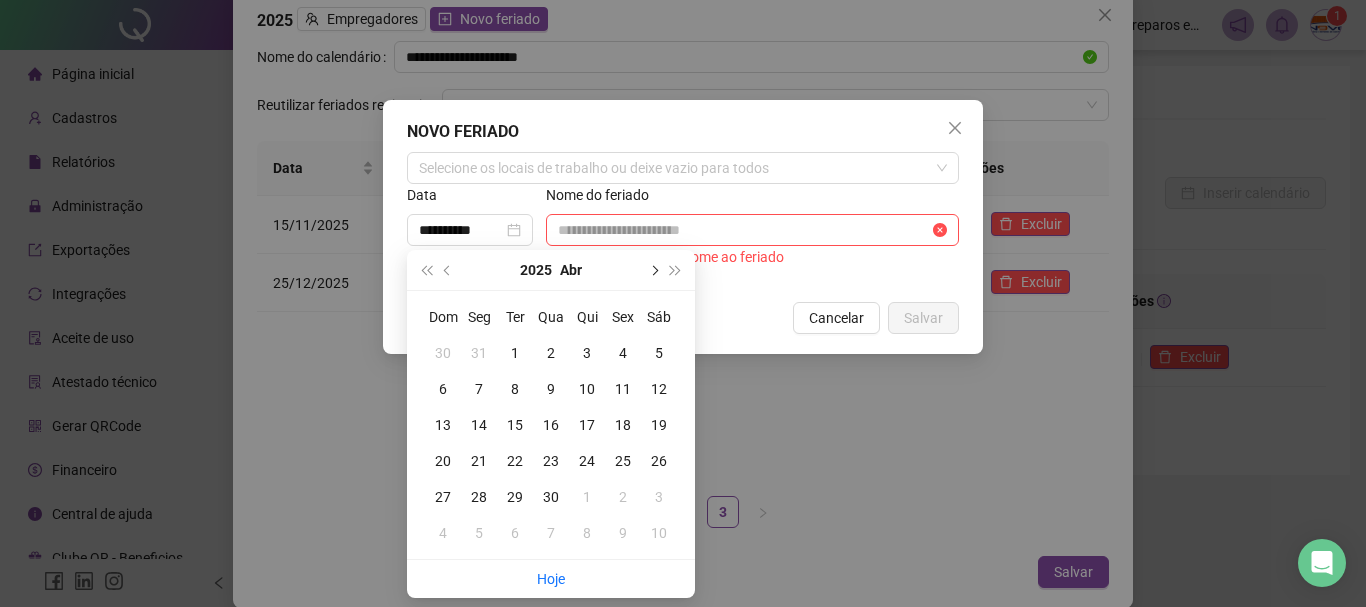 click at bounding box center [653, 270] 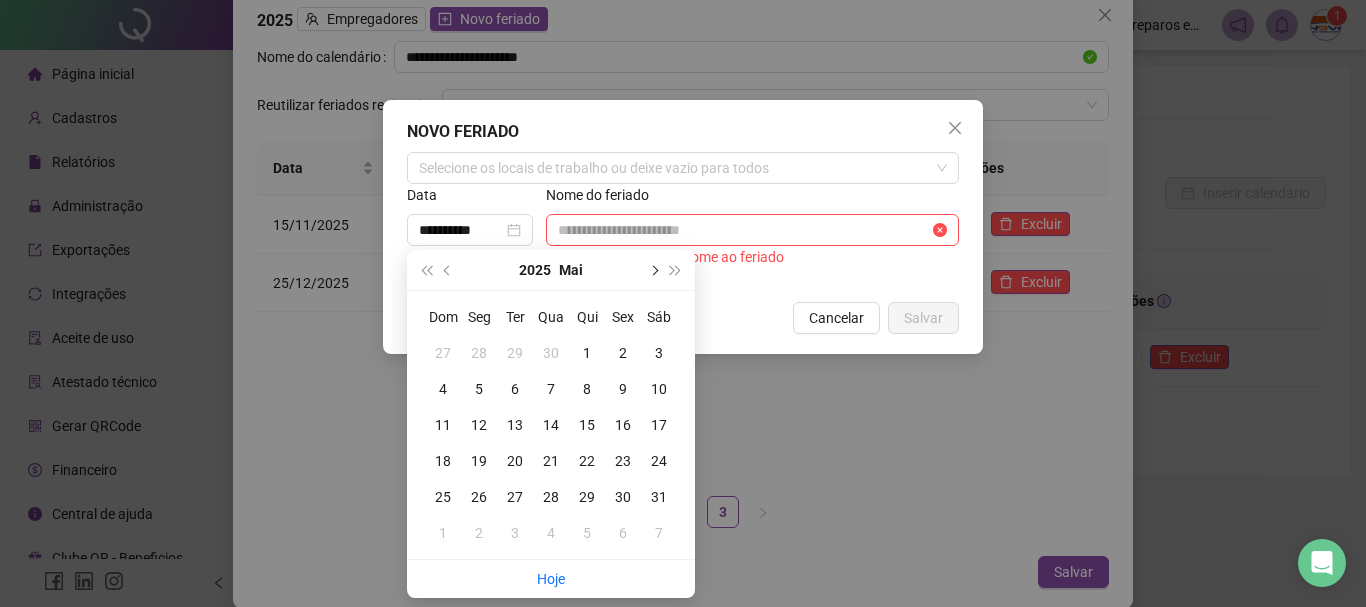 click at bounding box center (653, 270) 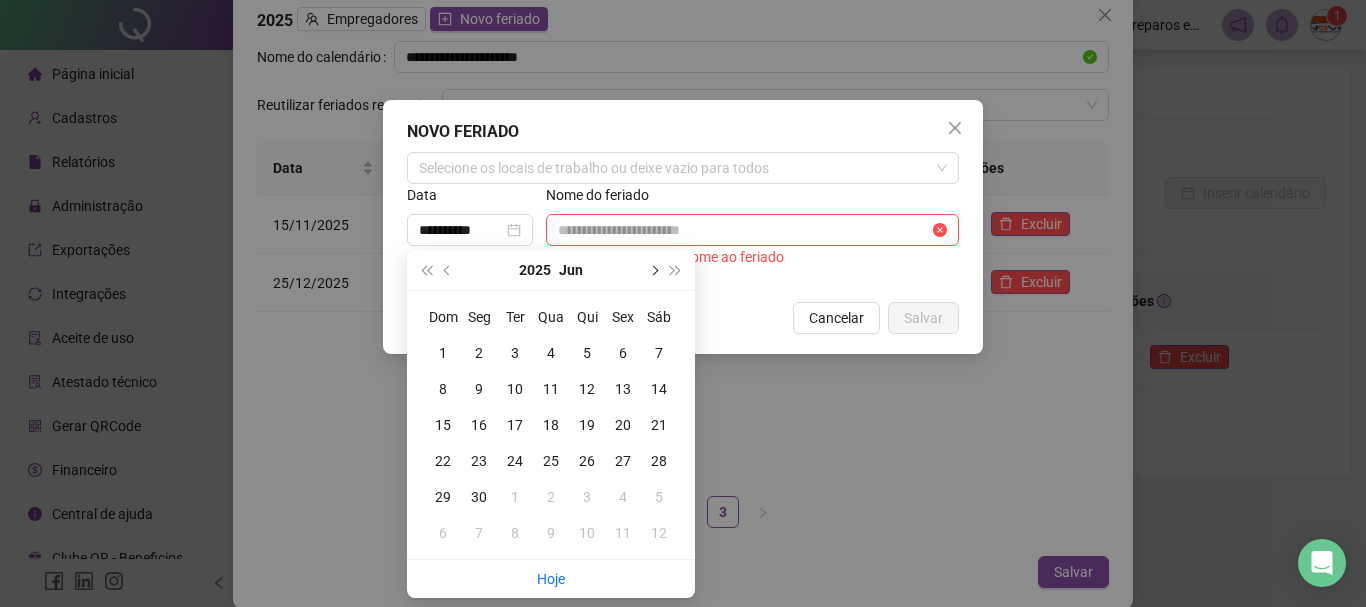 click at bounding box center (653, 270) 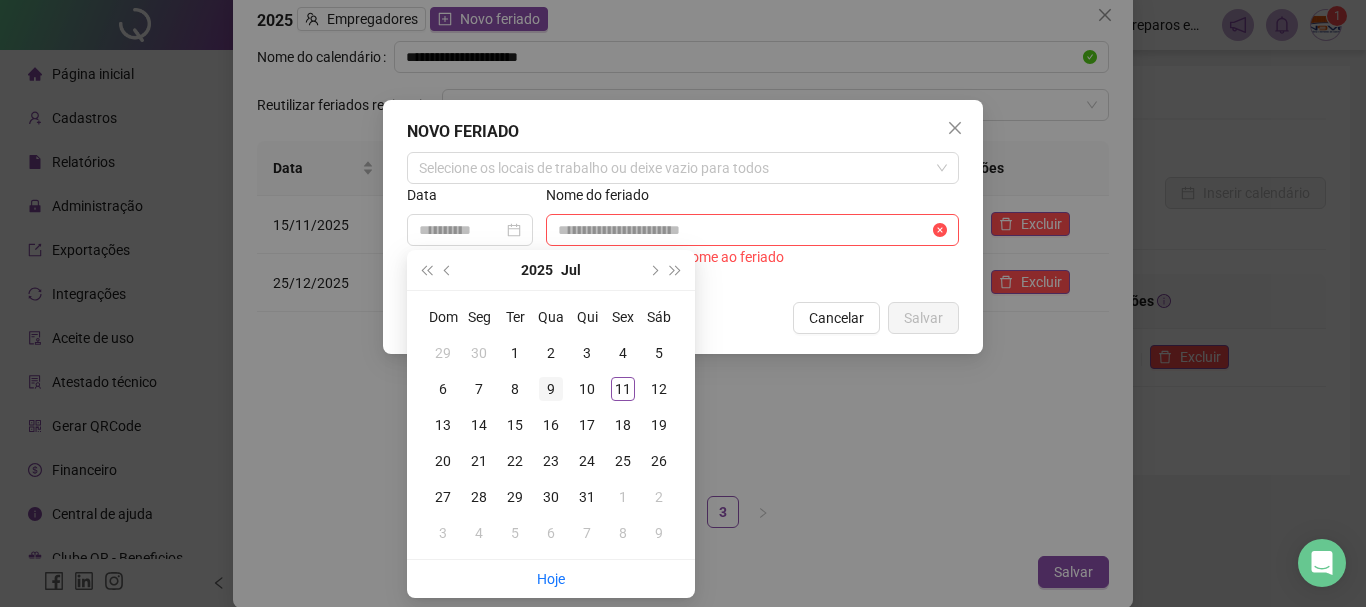 type on "**********" 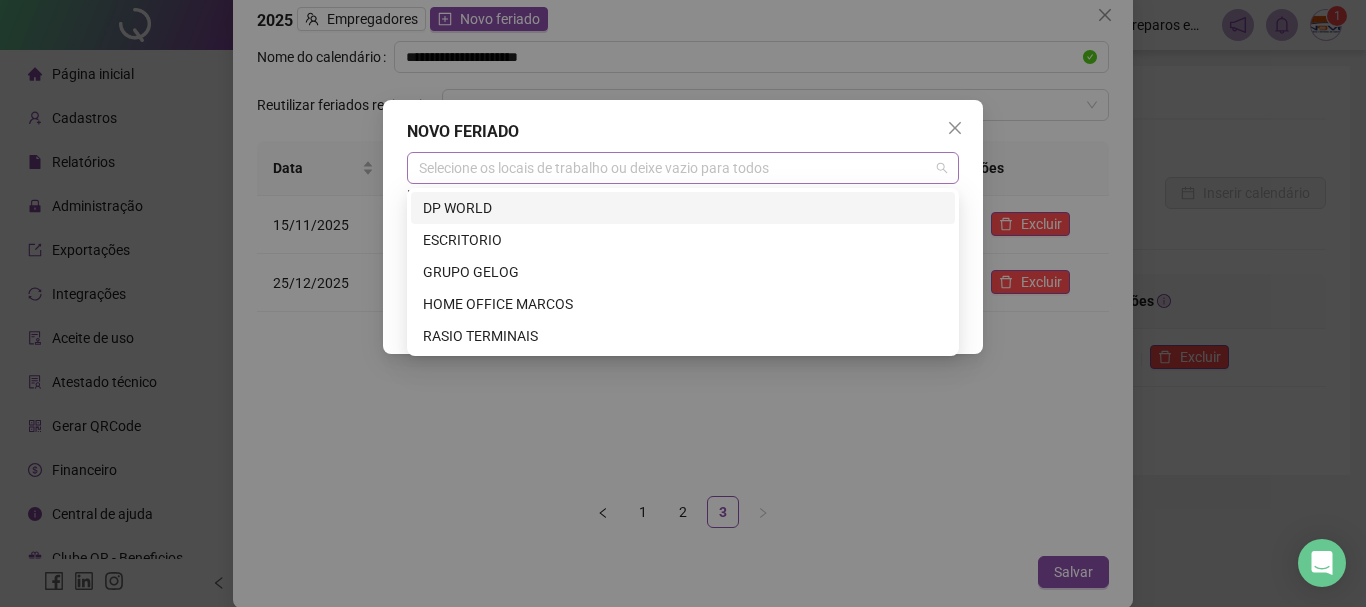 click at bounding box center (672, 168) 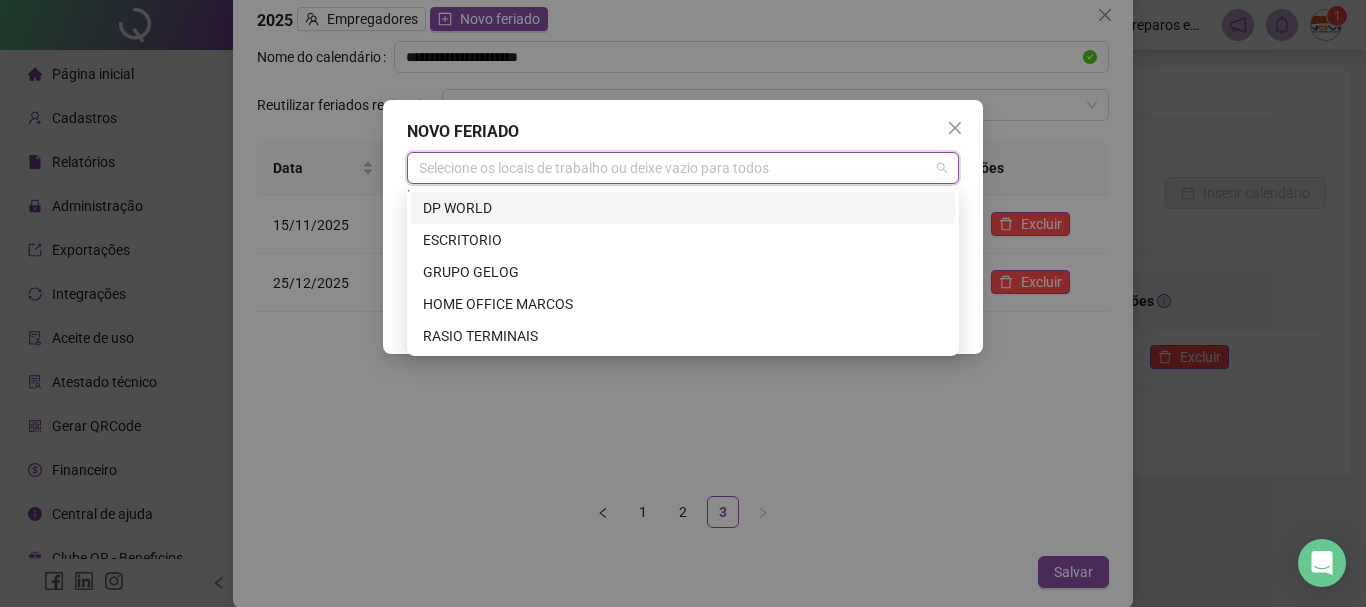 click on "DP WORLD" at bounding box center [683, 208] 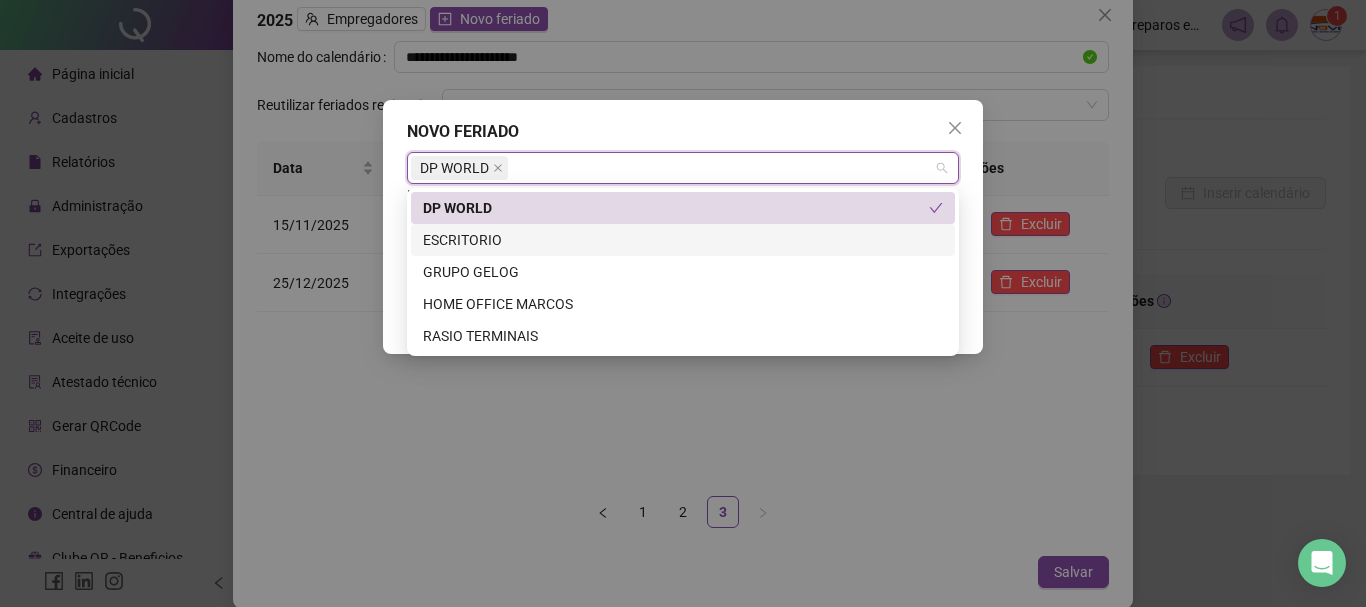 click on "ESCRITORIO" at bounding box center (683, 240) 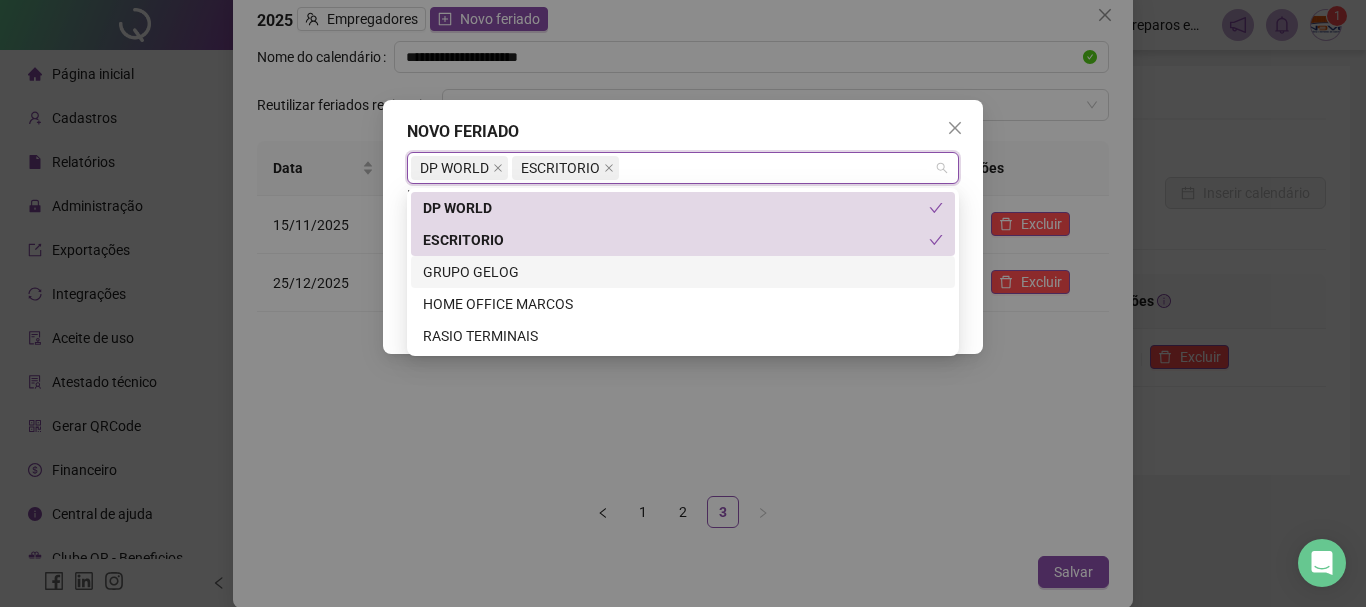 click on "GRUPO GELOG" at bounding box center [683, 272] 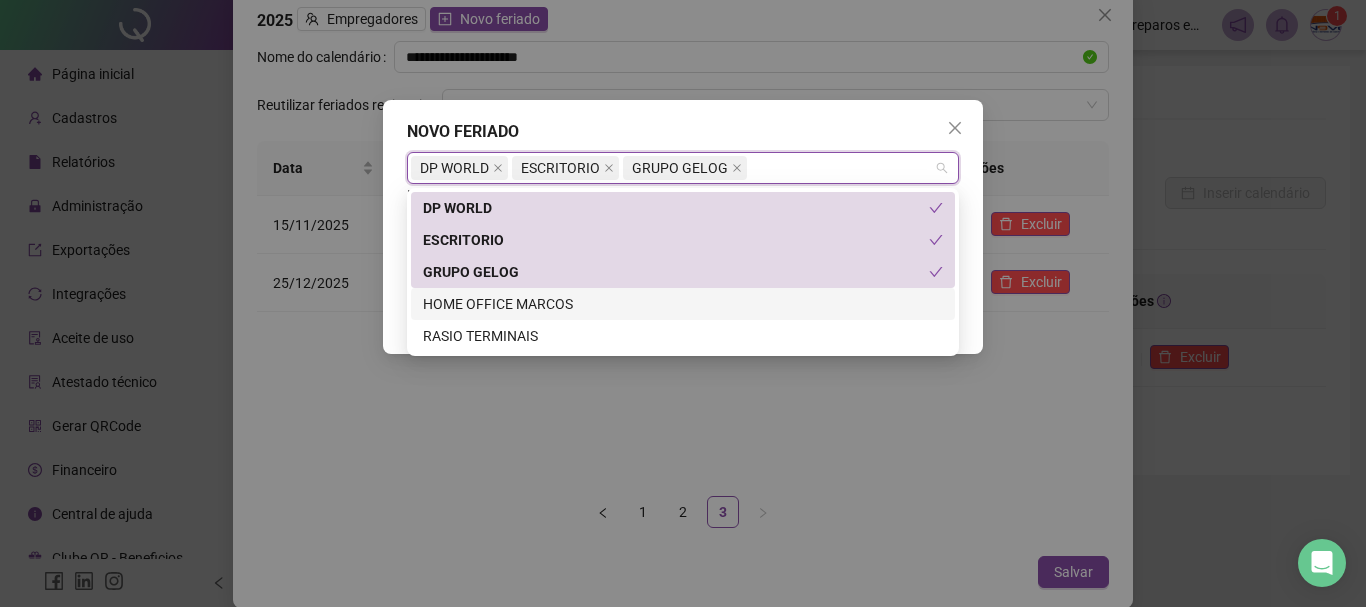 click on "HOME OFFICE MARCOS" at bounding box center [683, 304] 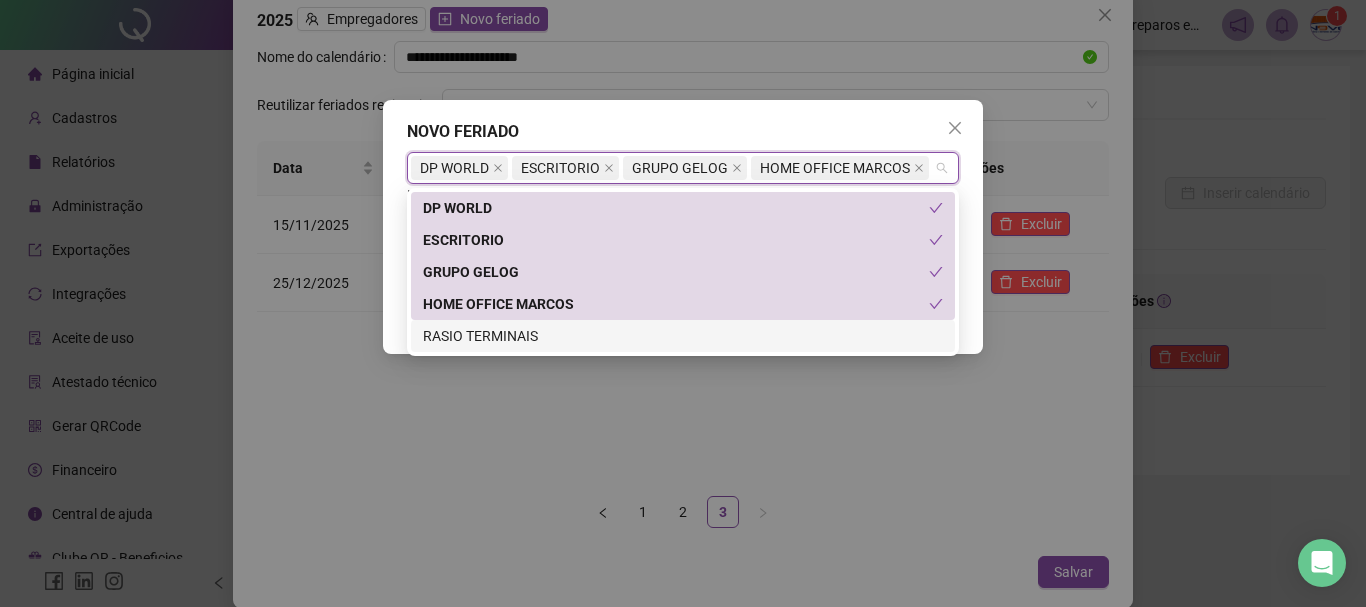 click on "RASIO TERMINAIS" at bounding box center [683, 336] 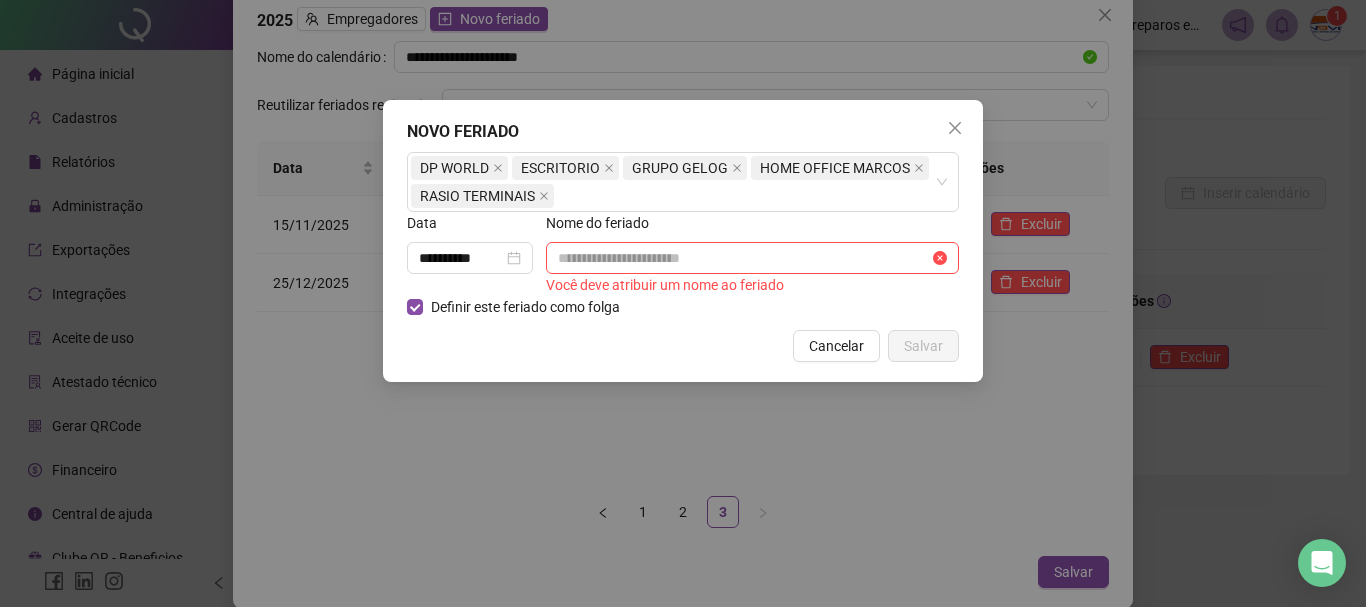 click on "NOVO FERIADO" at bounding box center [683, 132] 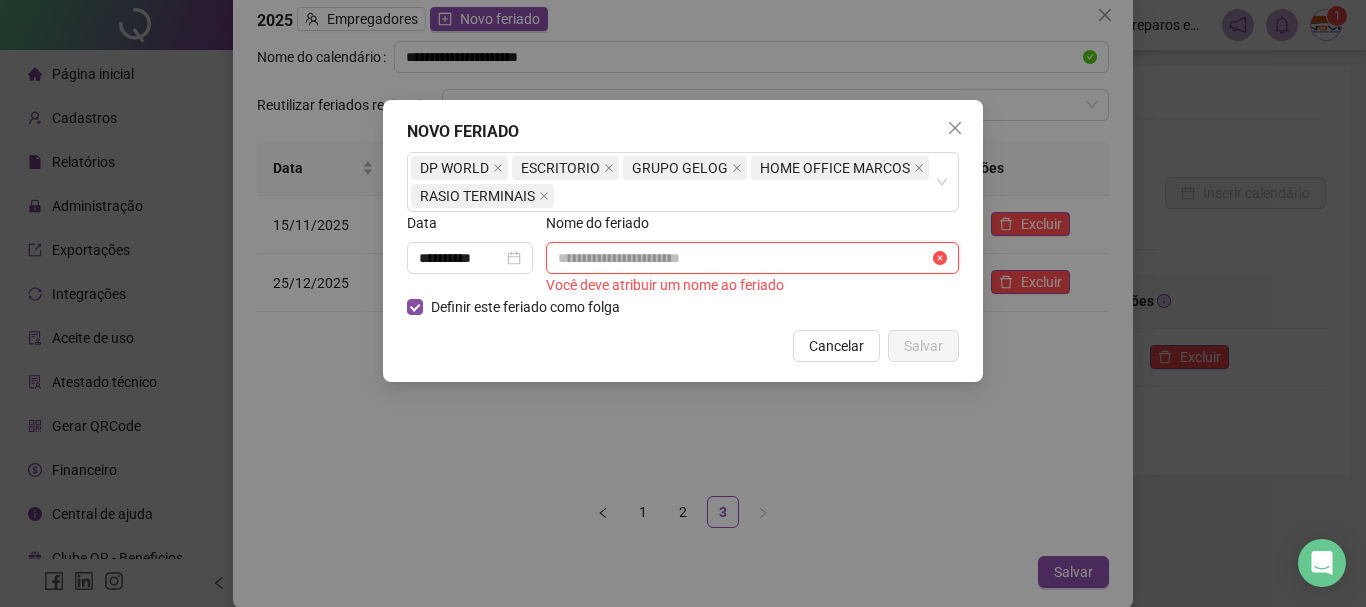 click at bounding box center [743, 258] 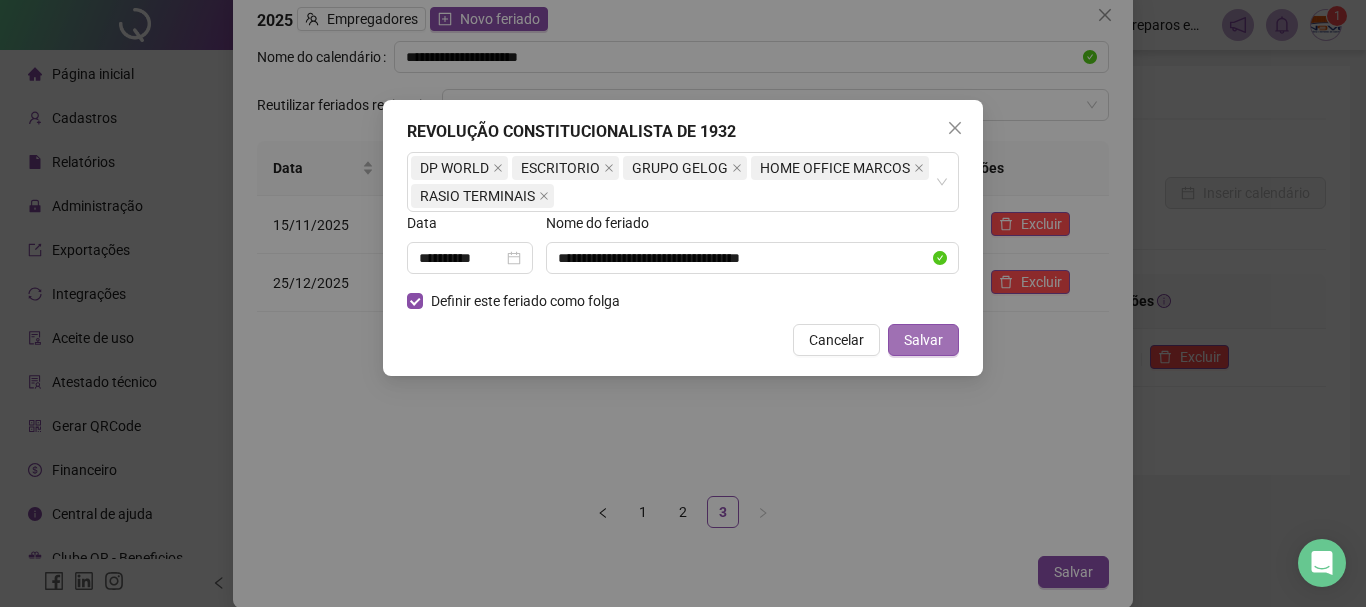 click on "Salvar" at bounding box center [923, 340] 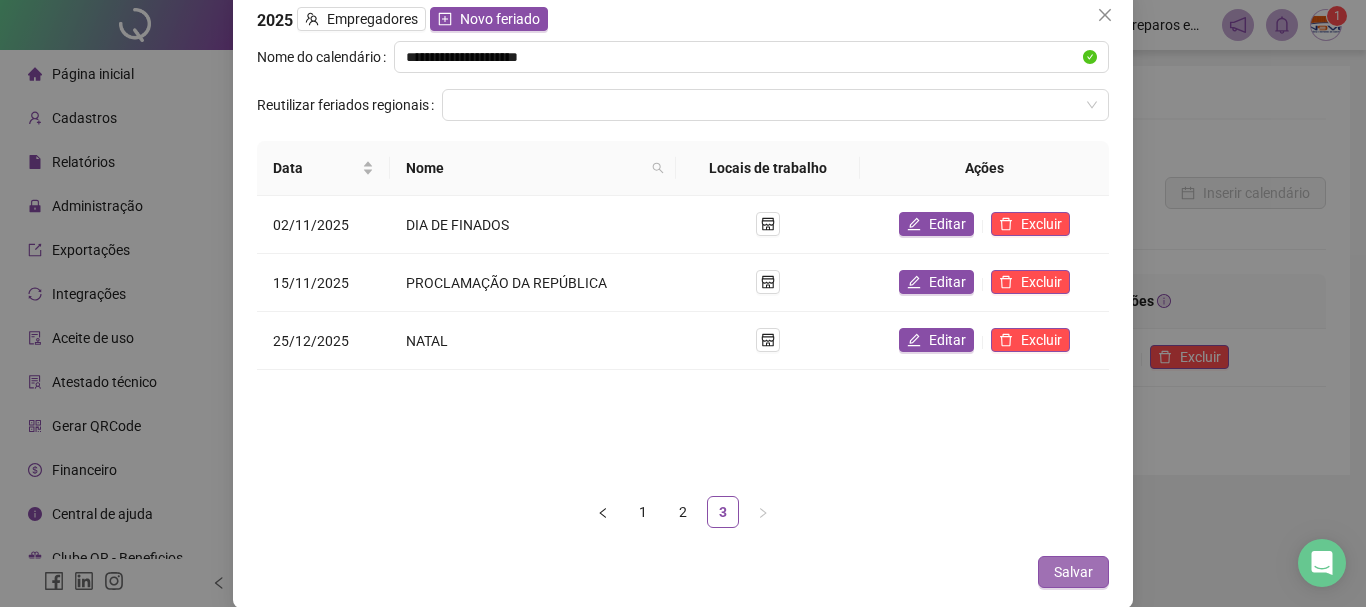 click on "Salvar" at bounding box center (1073, 572) 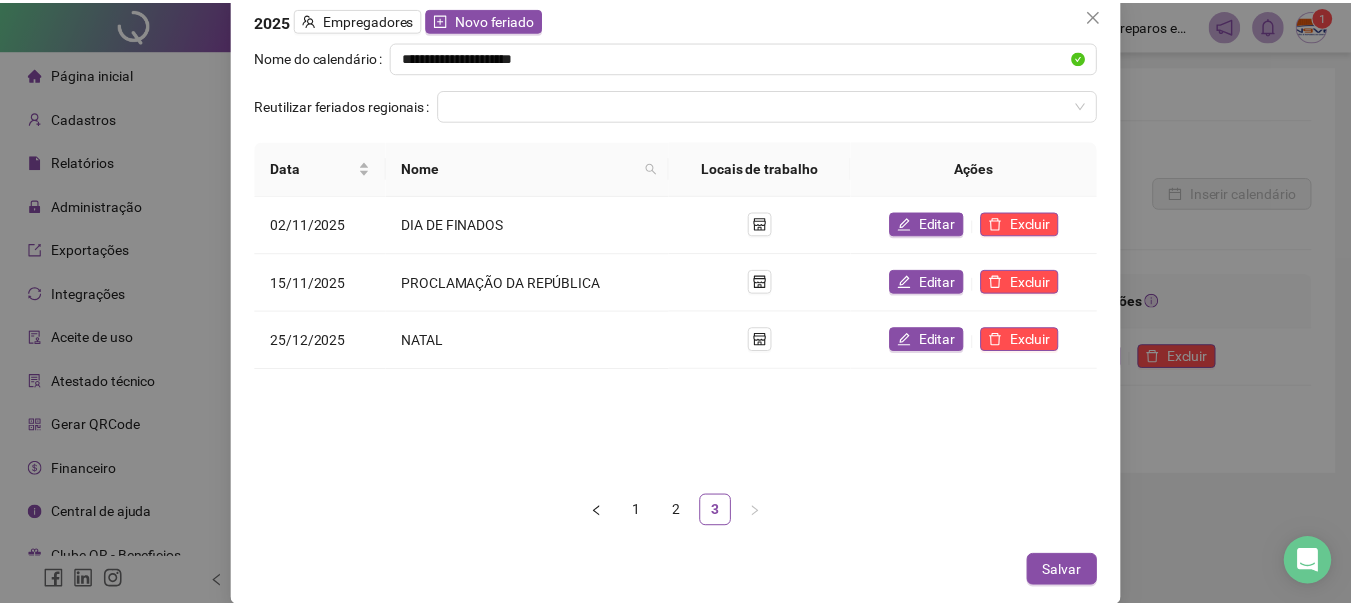 scroll, scrollTop: 0, scrollLeft: 0, axis: both 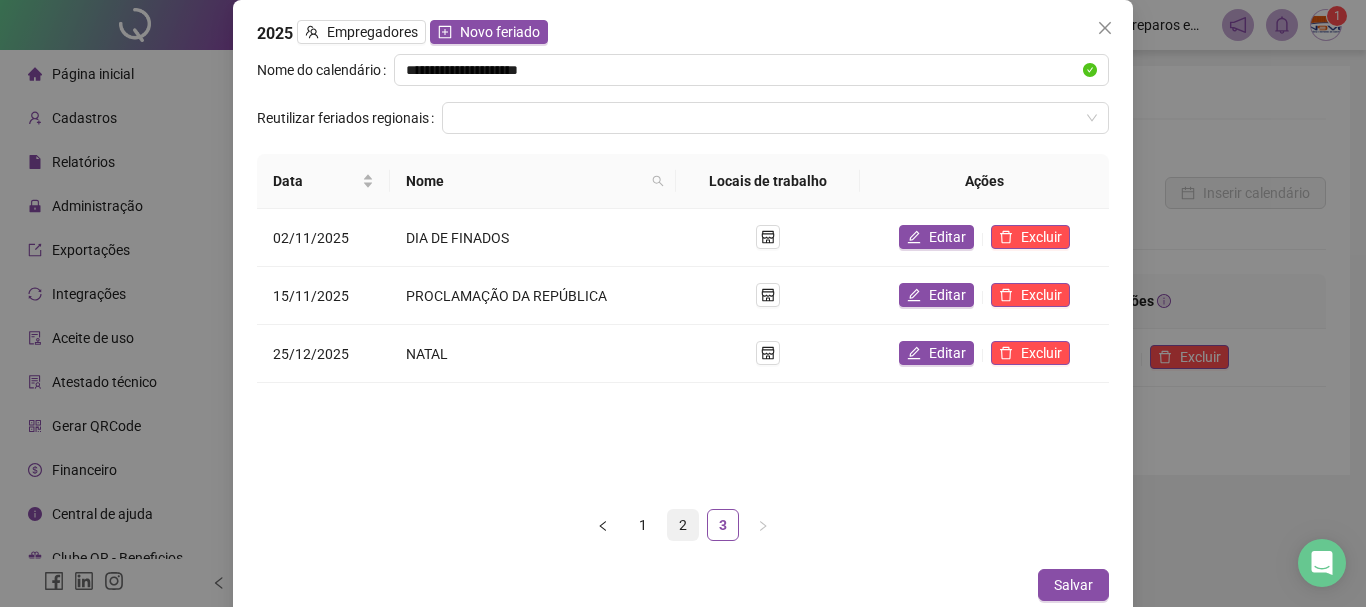 click on "2" at bounding box center [683, 525] 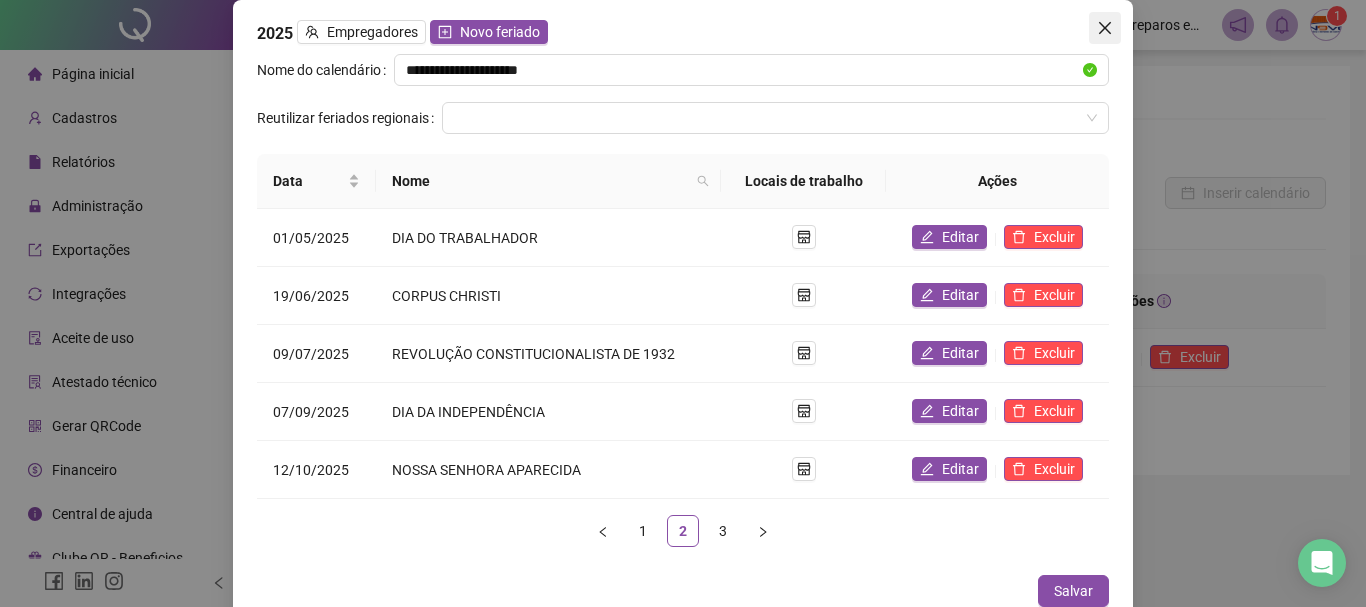 click 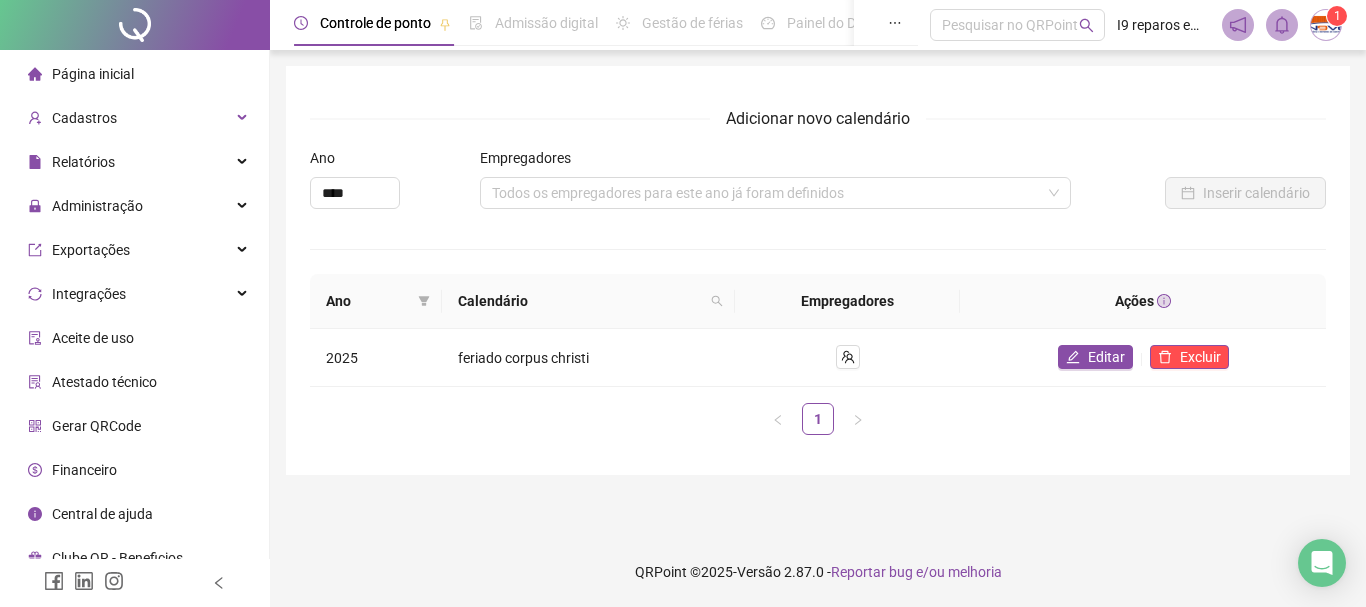 click on "Página inicial" at bounding box center [93, 74] 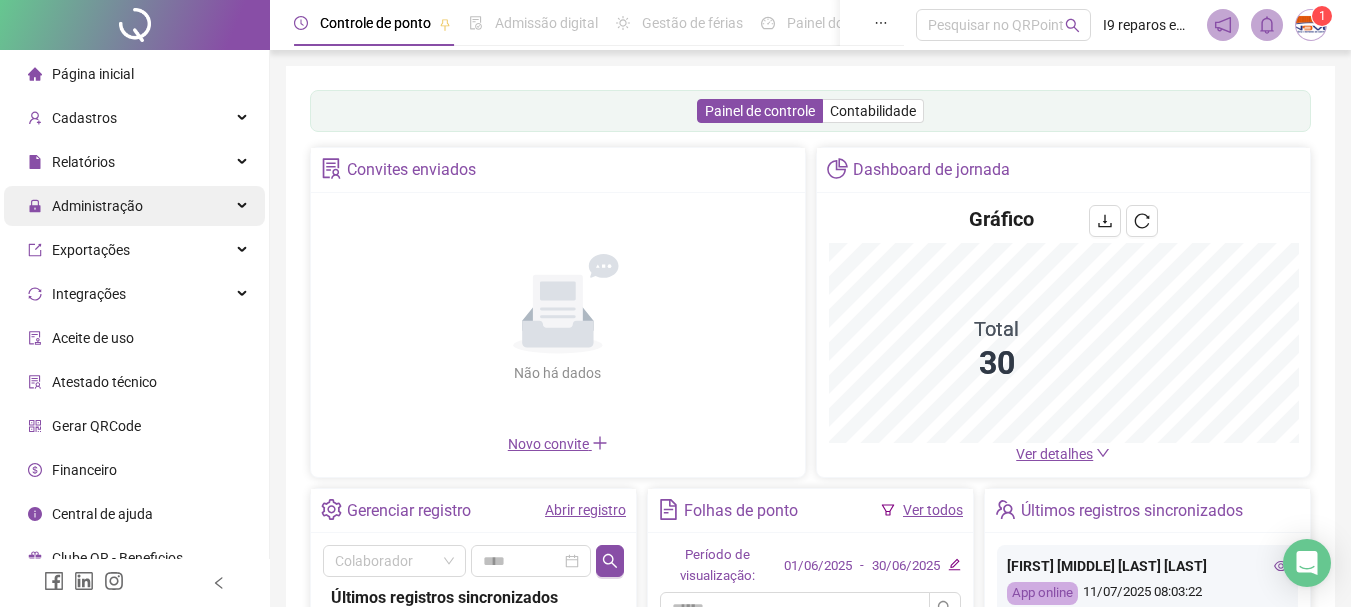 click on "Administração" at bounding box center (134, 206) 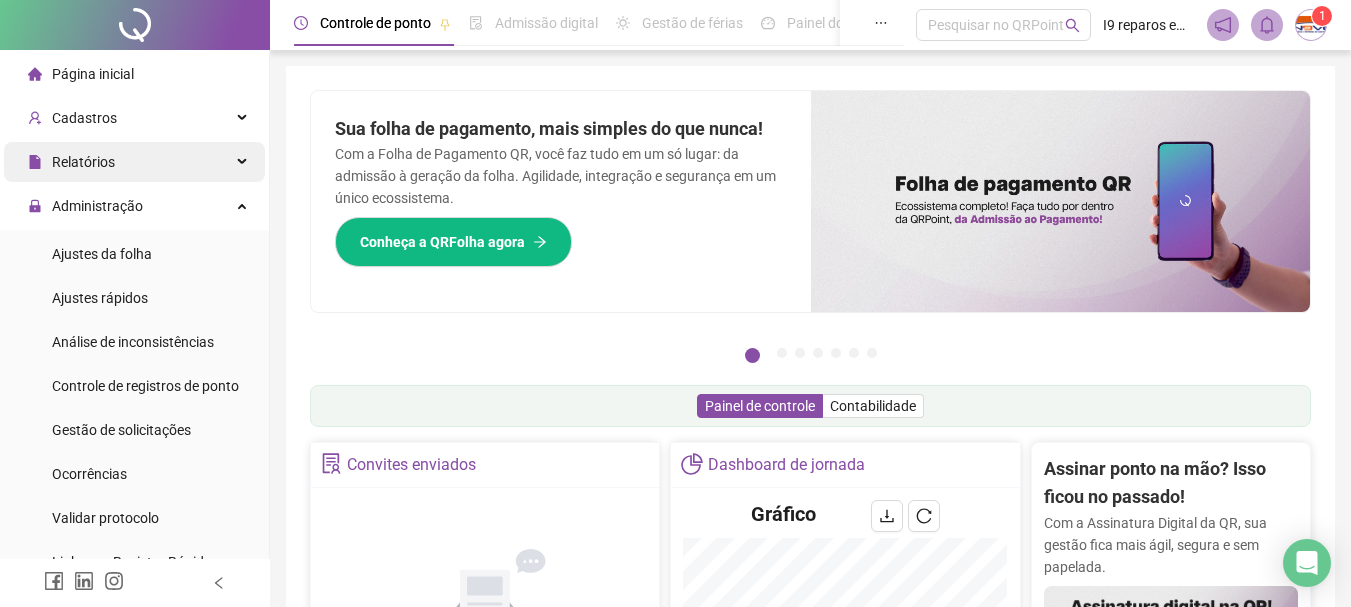 click on "Relatórios" at bounding box center [134, 162] 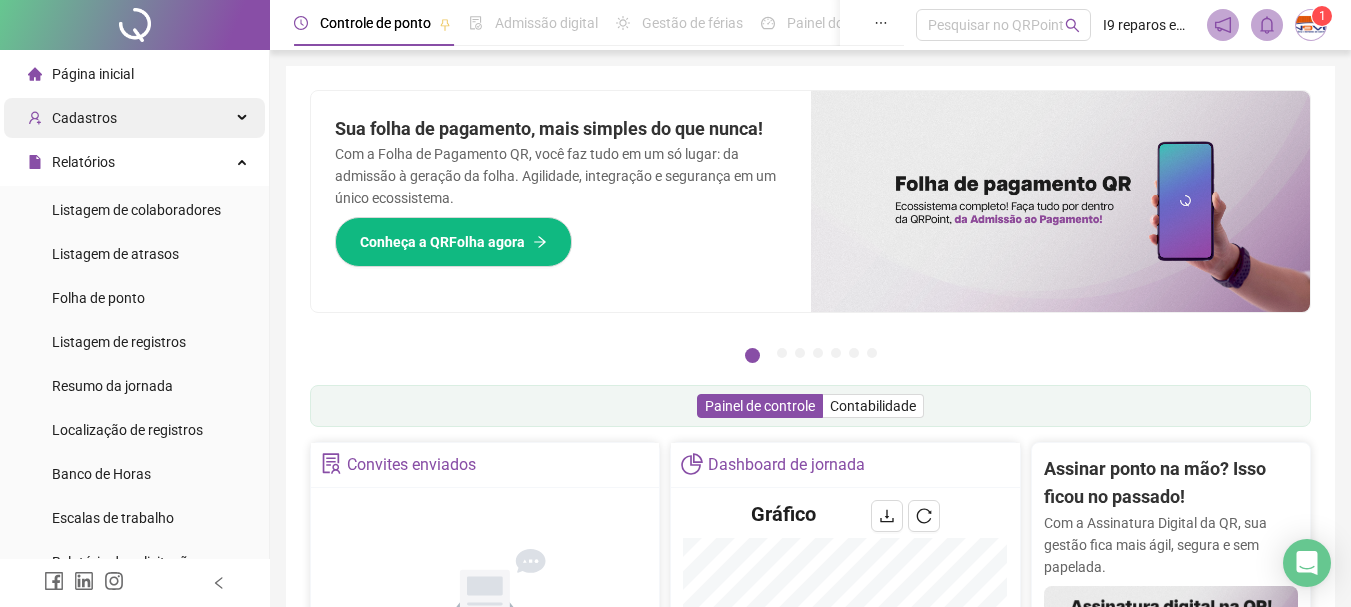 click on "Cadastros" at bounding box center [134, 118] 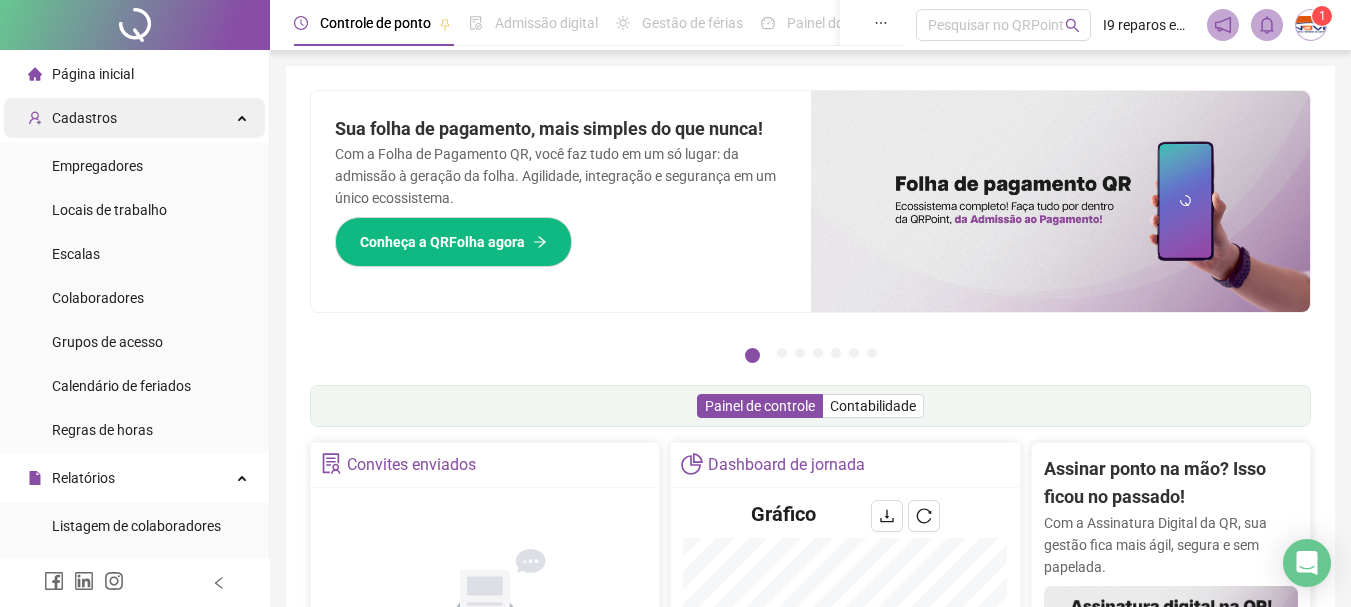 click on "Cadastros" at bounding box center (134, 118) 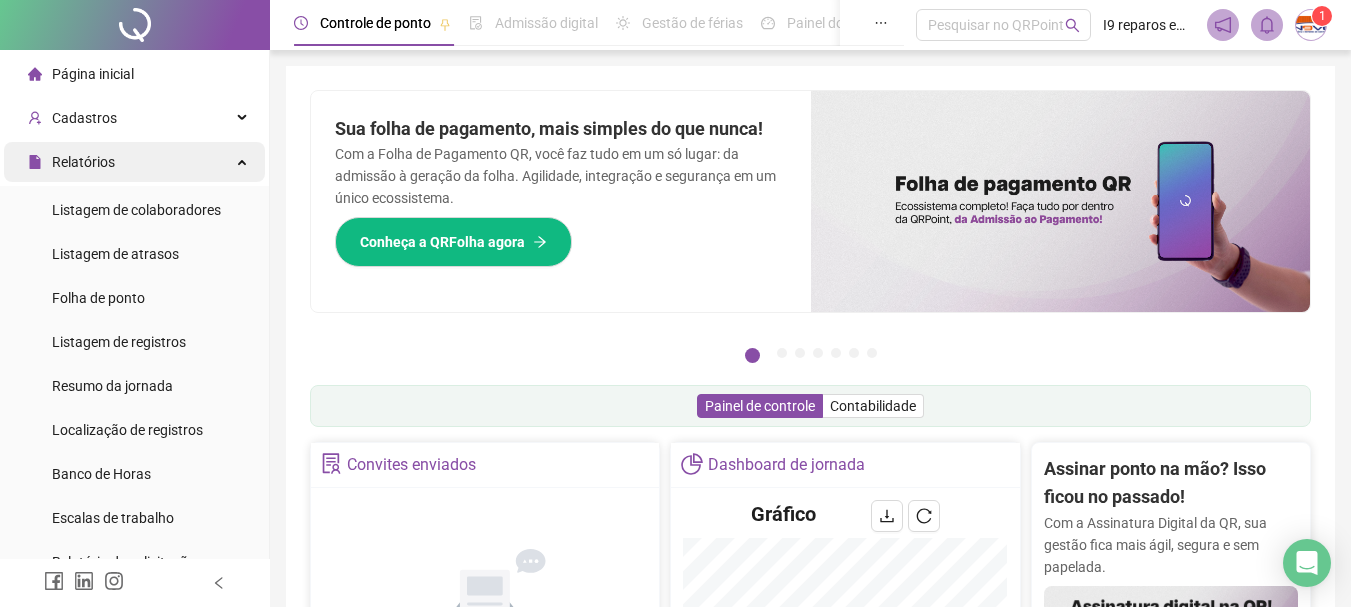 click on "Relatórios" at bounding box center (134, 162) 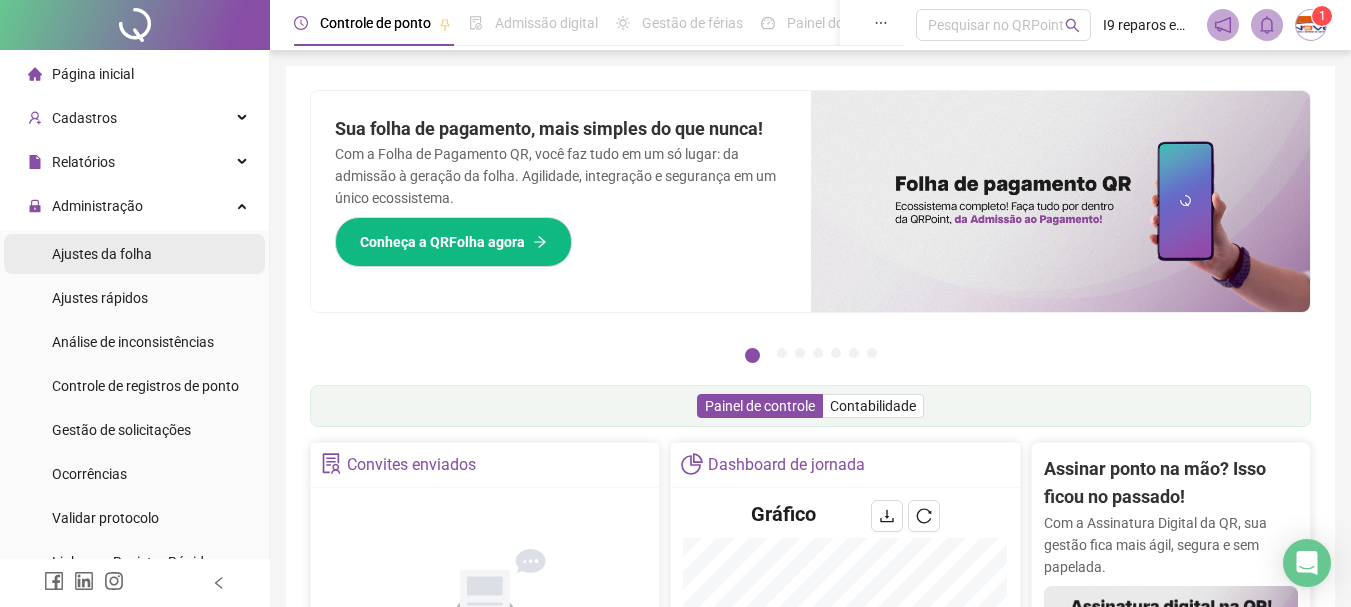click on "Ajustes da folha" at bounding box center (102, 254) 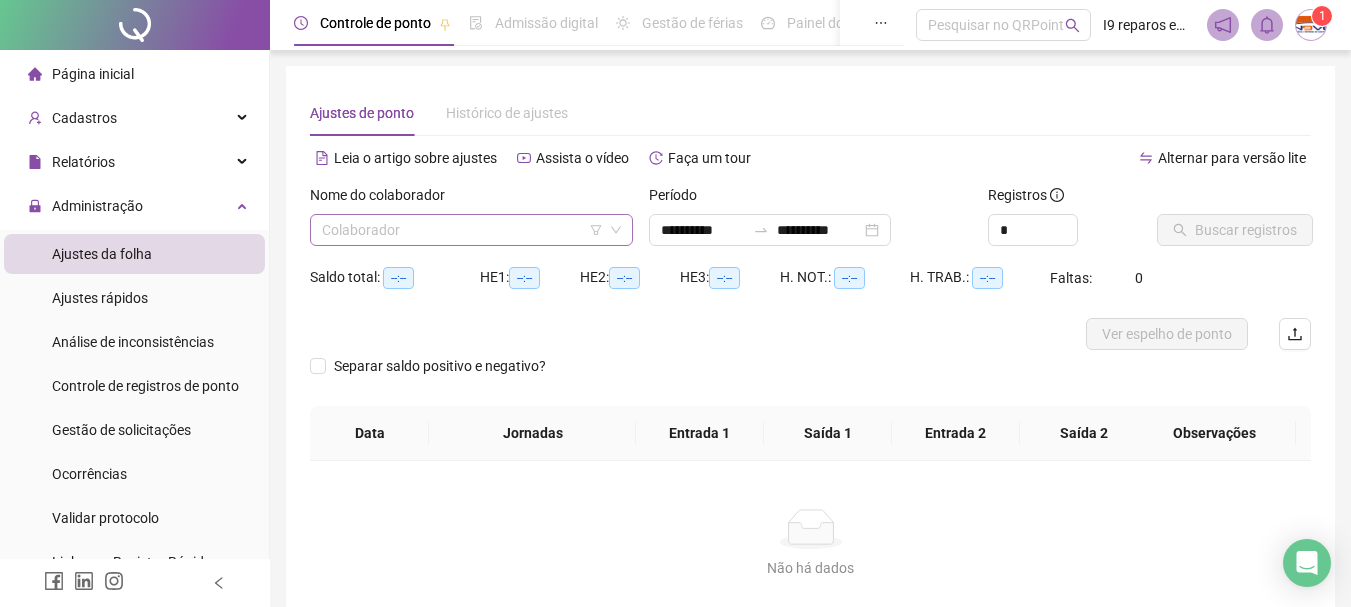 click at bounding box center (465, 230) 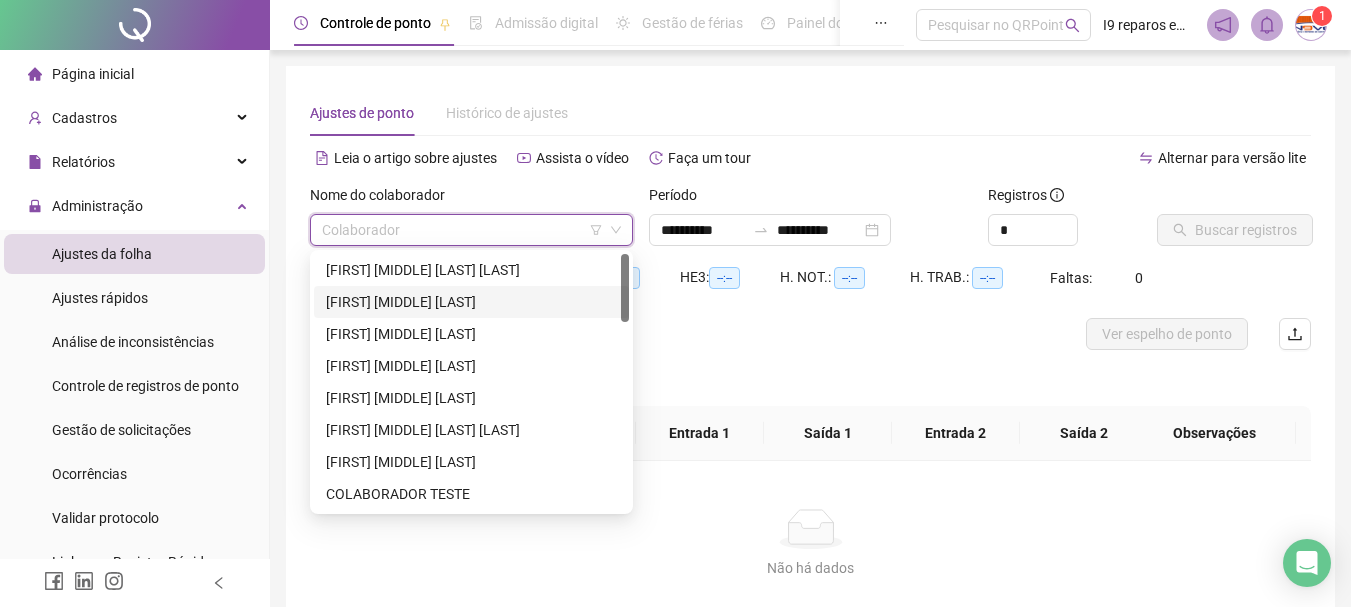 click on "[FIRST] [LAST]" at bounding box center [471, 302] 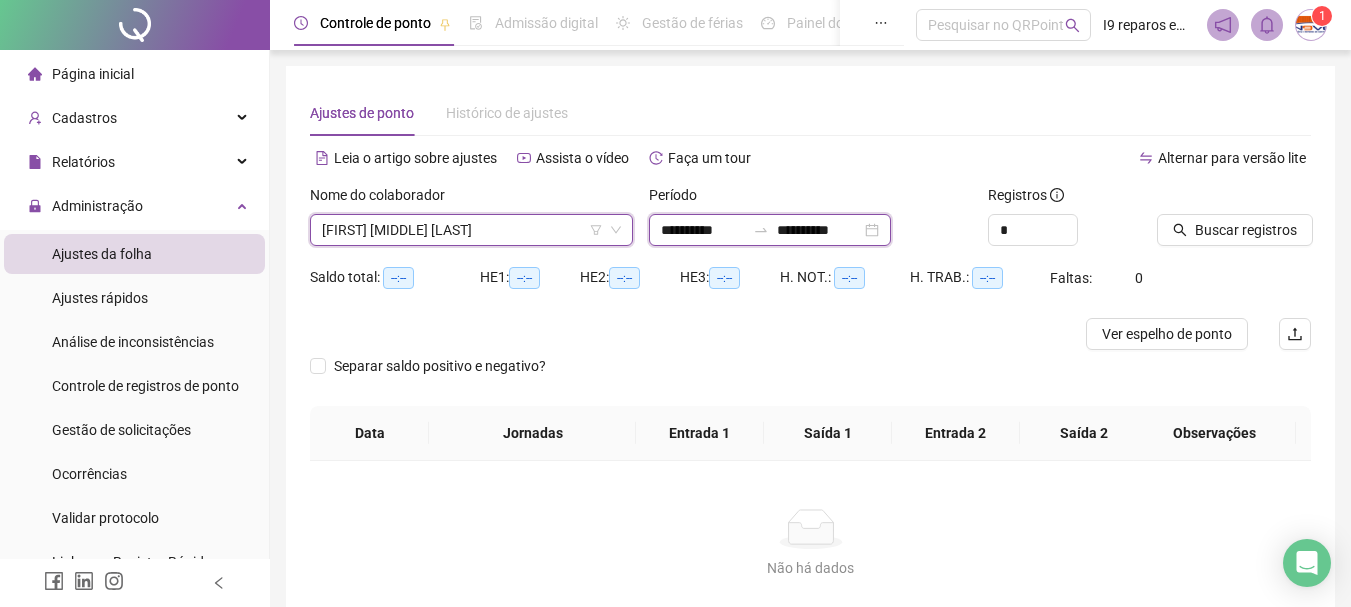 click on "**********" at bounding box center (703, 230) 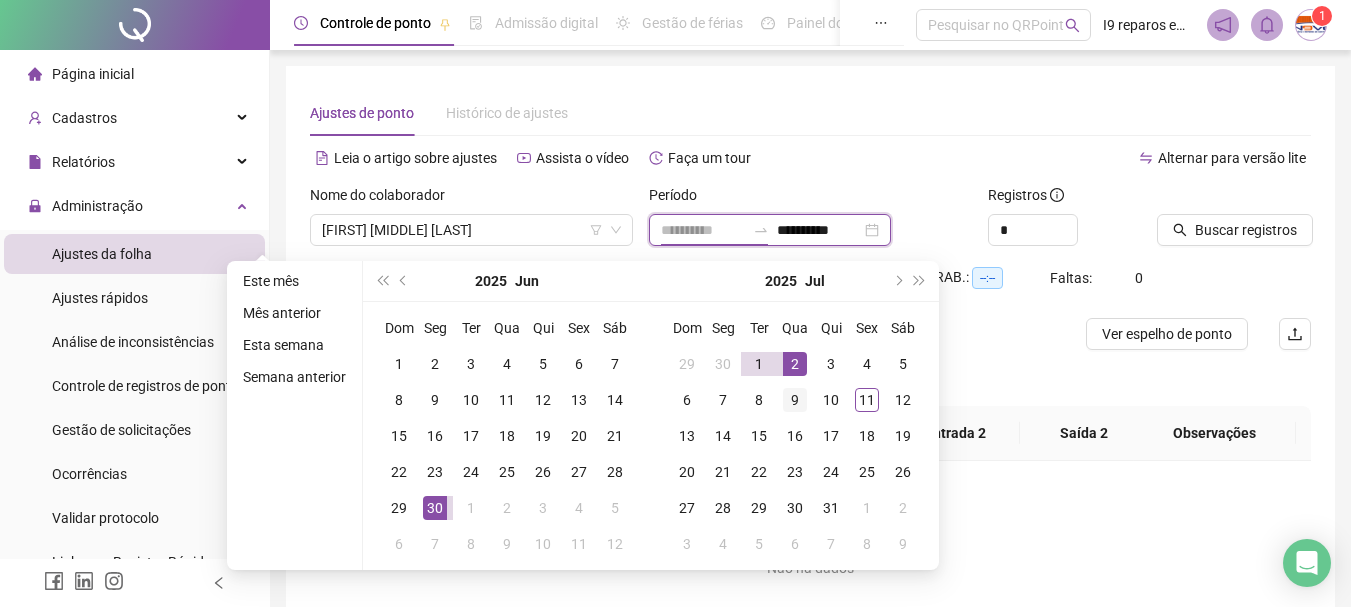 type on "**********" 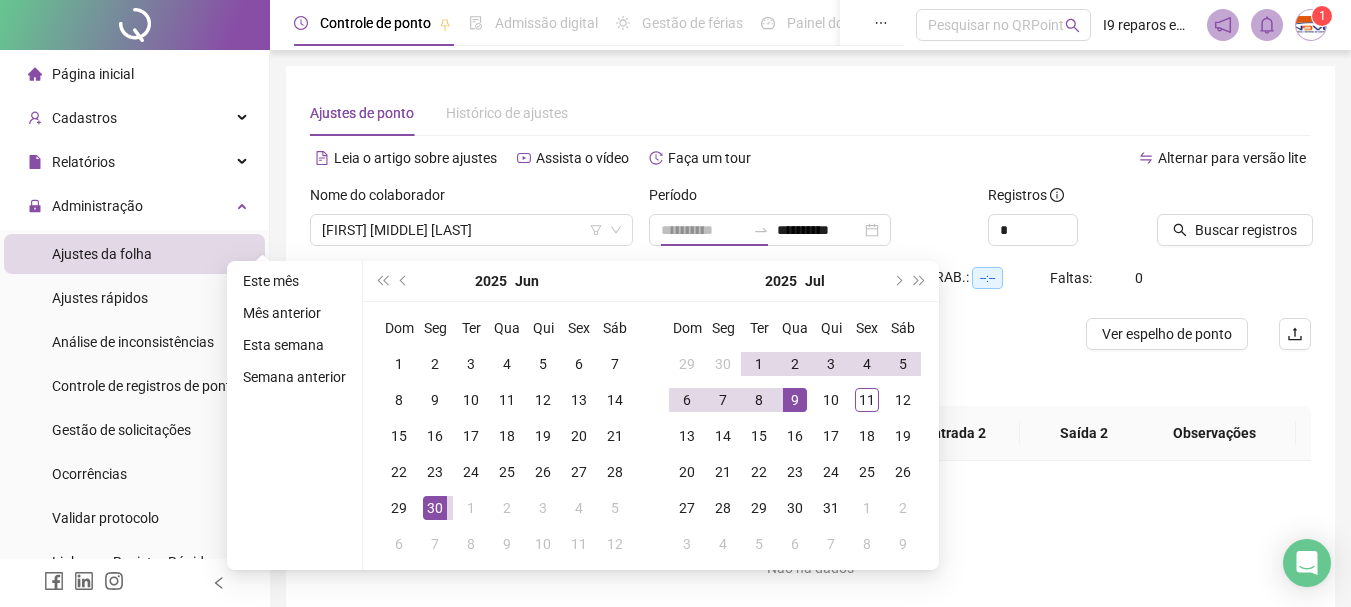 click on "9" at bounding box center [795, 400] 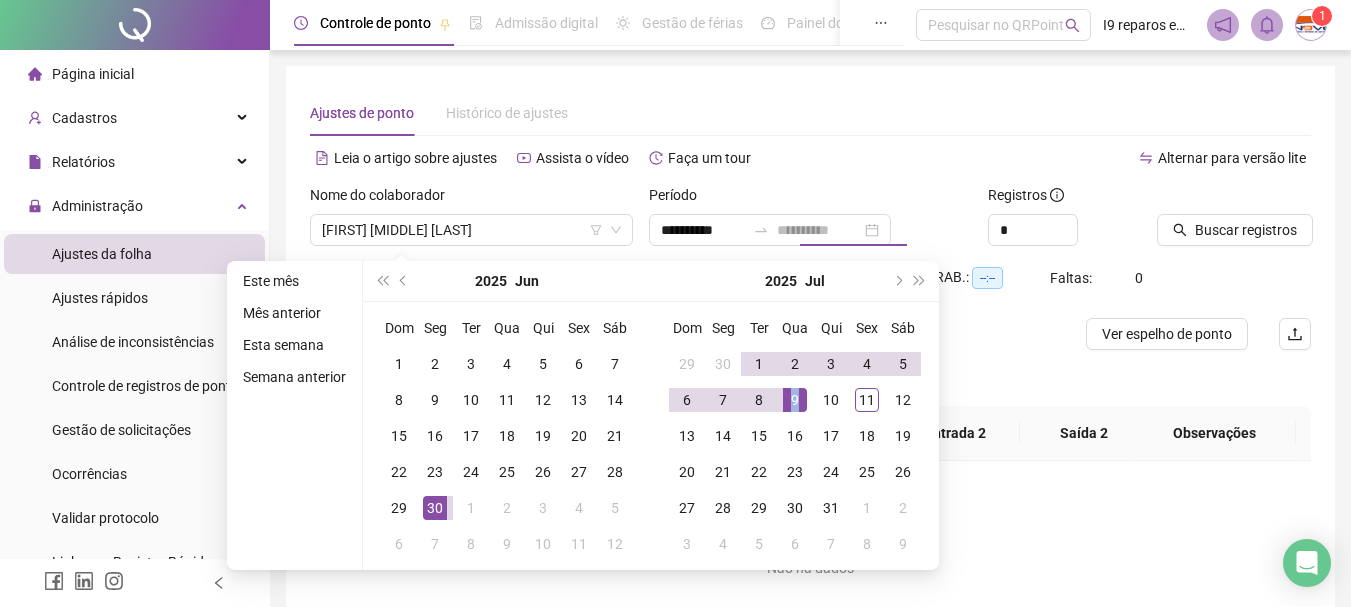 click on "9" at bounding box center [795, 400] 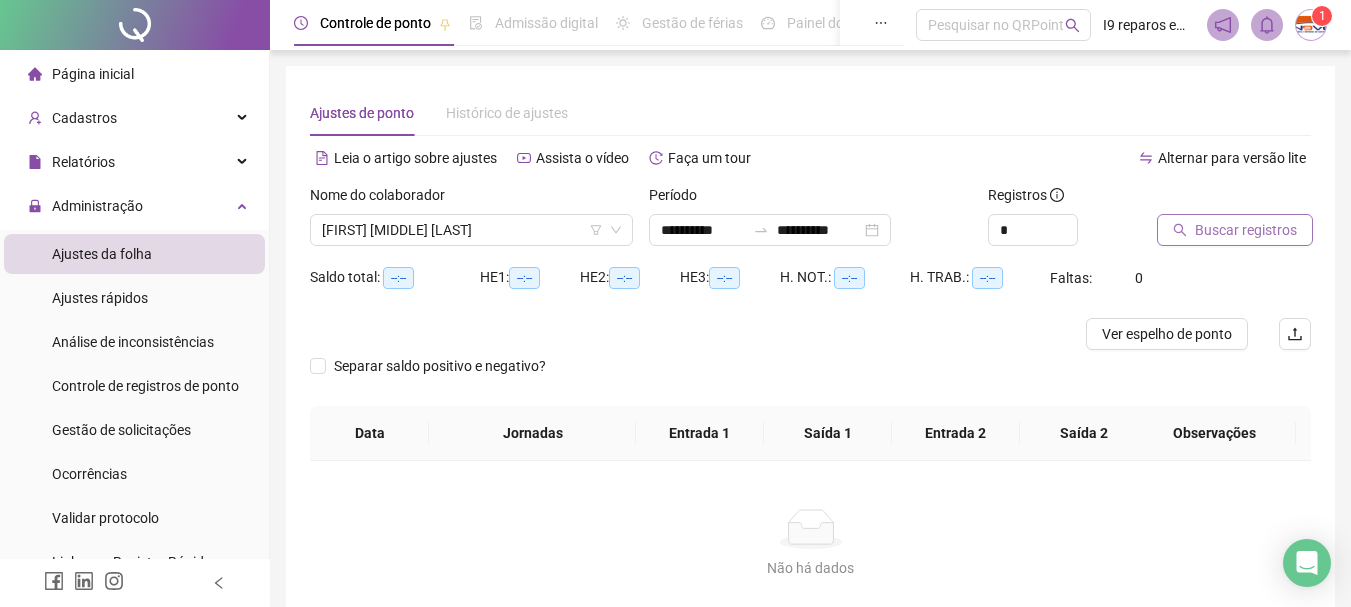 click on "Buscar registros" at bounding box center (1246, 230) 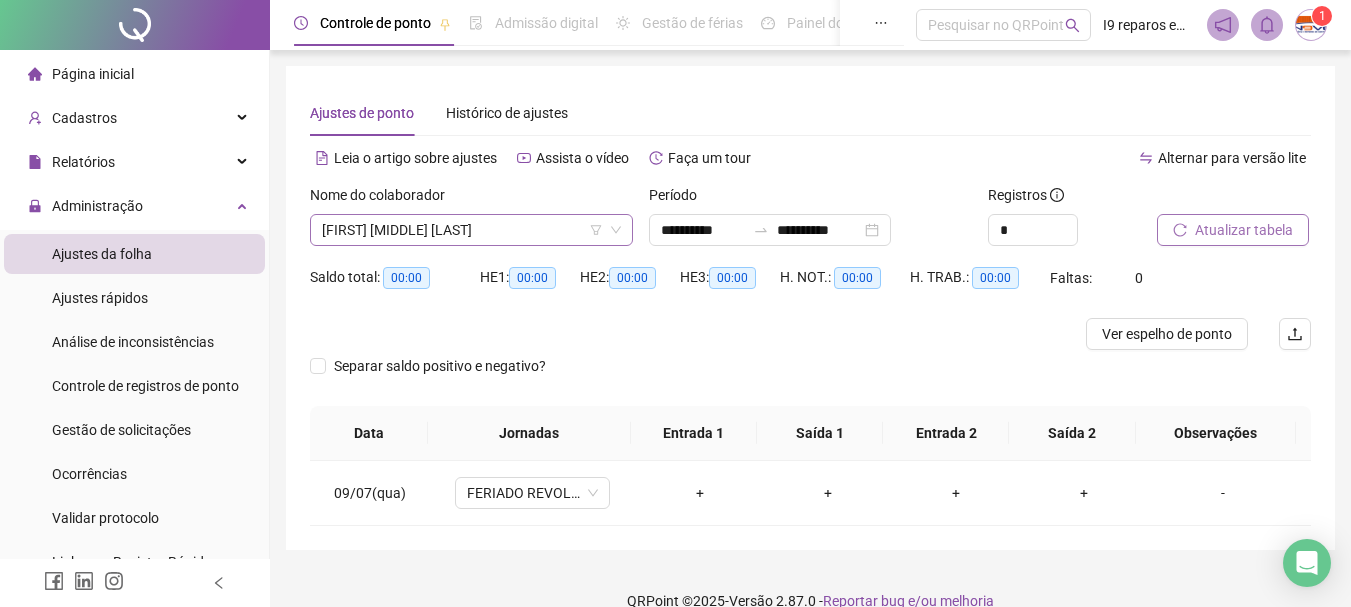 click on "[FIRST] [LAST]" at bounding box center [471, 230] 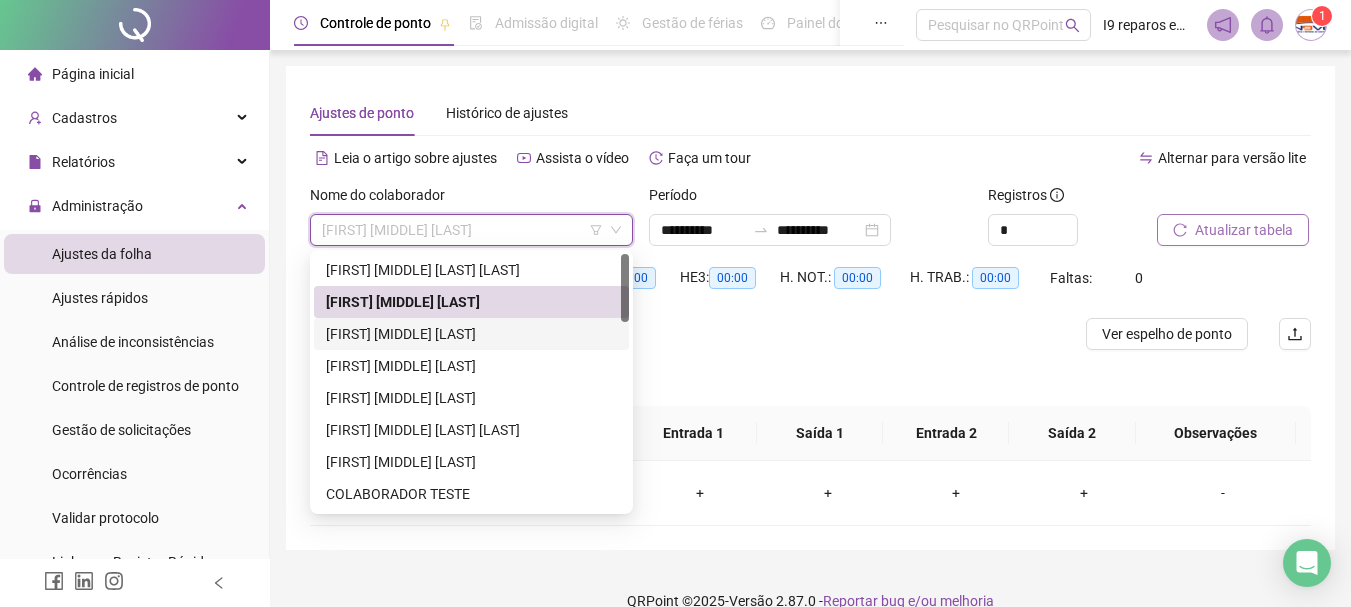 click on "[FIRST] [LAST]" at bounding box center [471, 334] 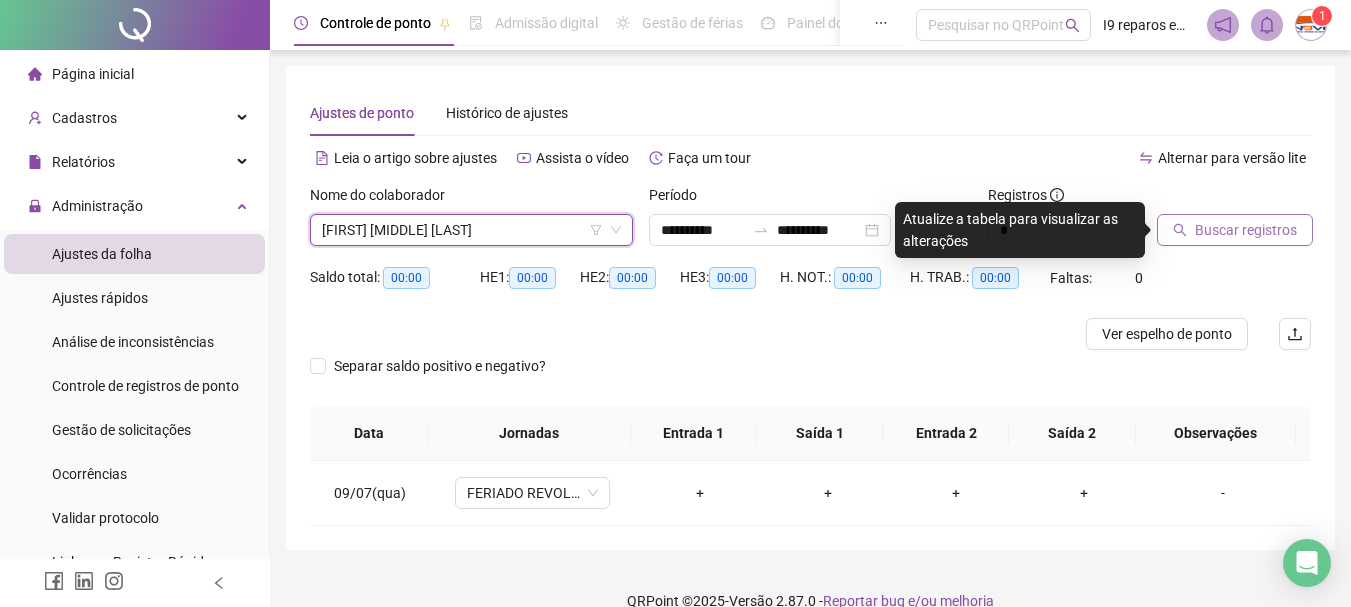 click on "Buscar registros" at bounding box center (1246, 230) 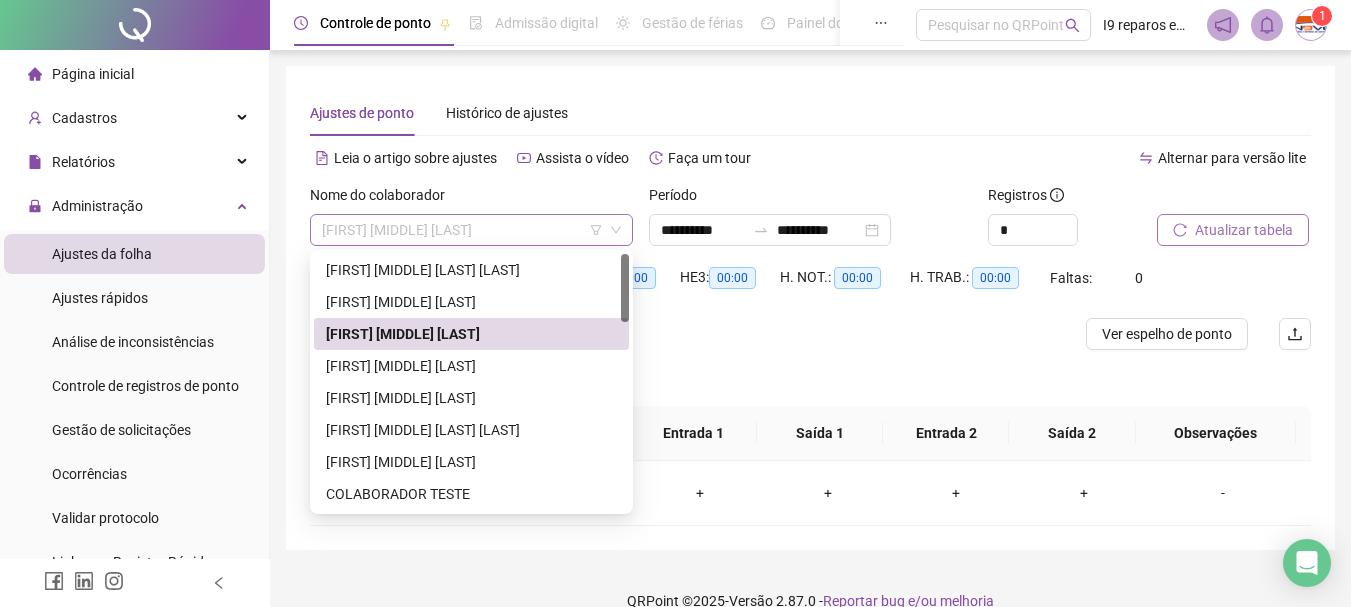 click on "[FIRST] [LAST]" at bounding box center [471, 230] 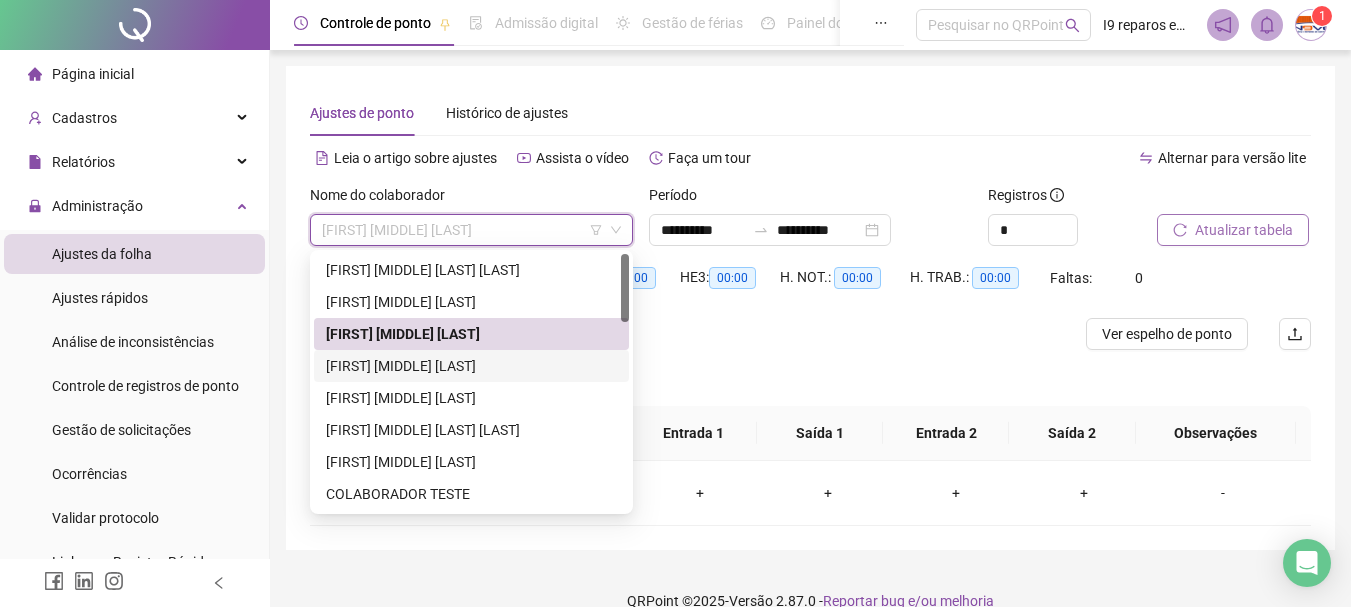 click on "[FIRST] [LAST]" at bounding box center (471, 366) 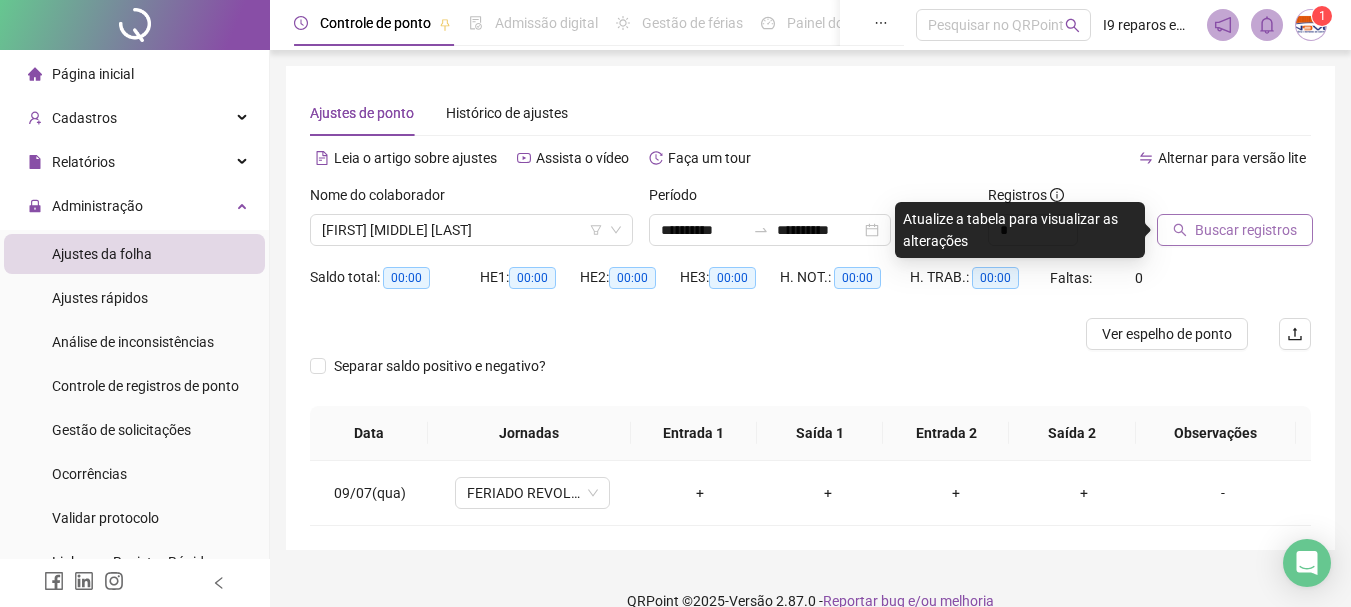 click on "Buscar registros" at bounding box center (1246, 230) 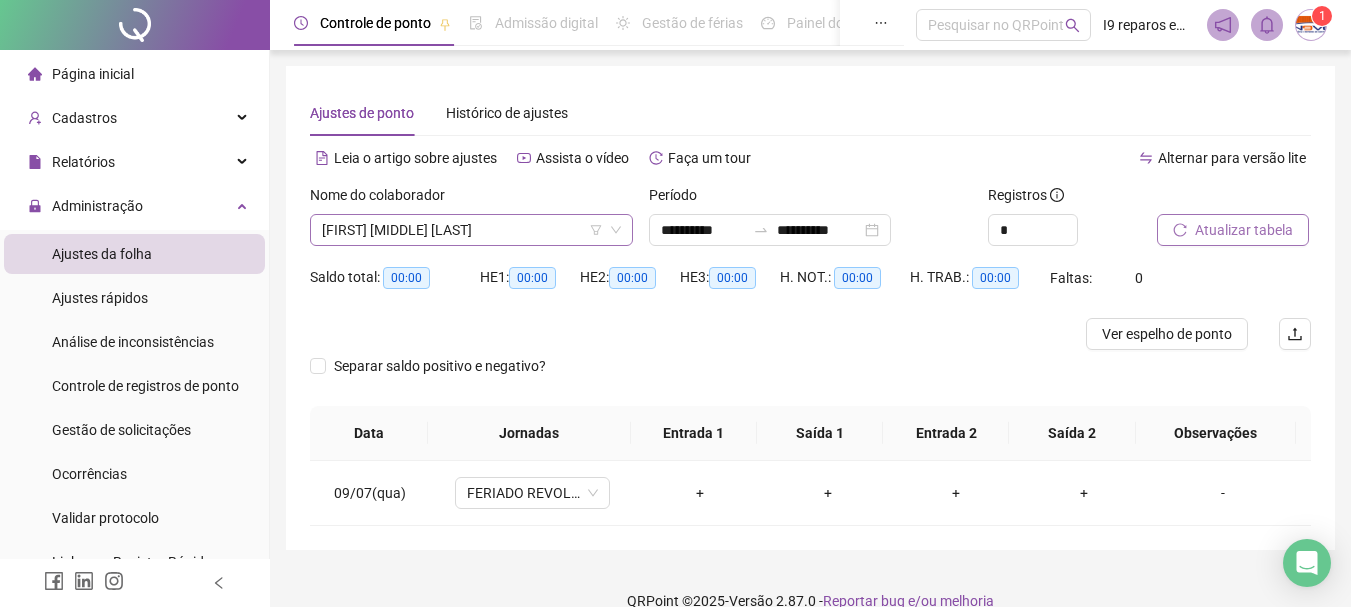click on "[FIRST] [LAST]" at bounding box center [471, 230] 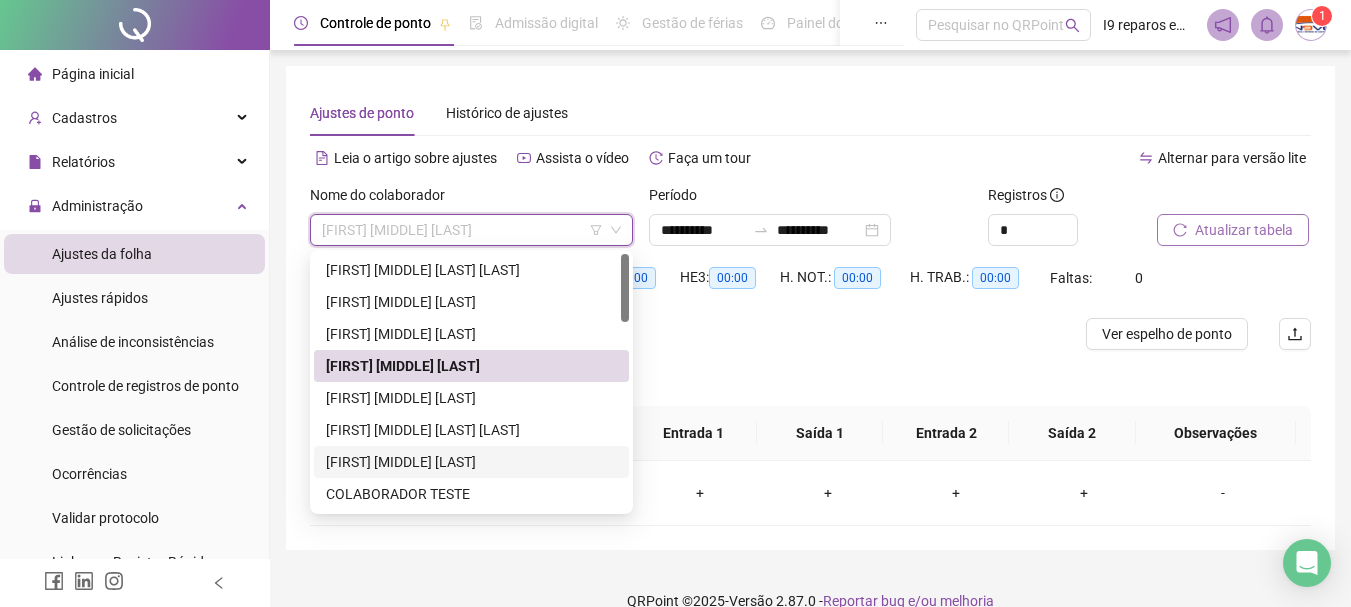 click on "[FIRST] [LAST]" at bounding box center (471, 462) 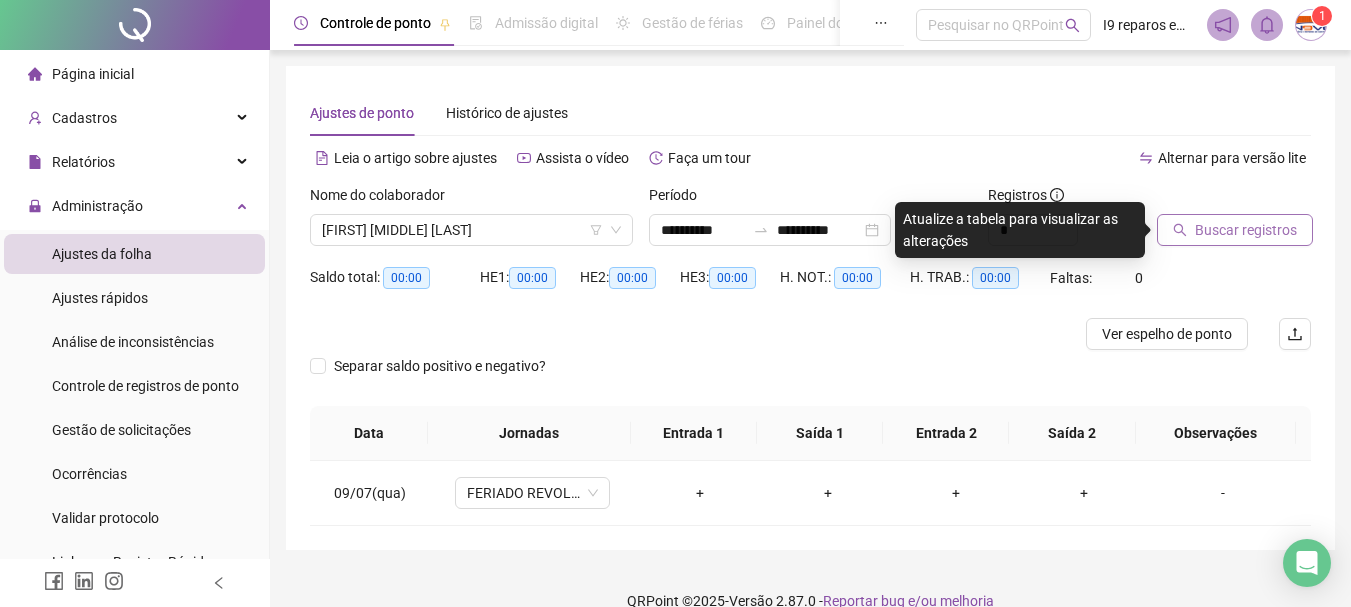 click on "Buscar registros" at bounding box center (1246, 230) 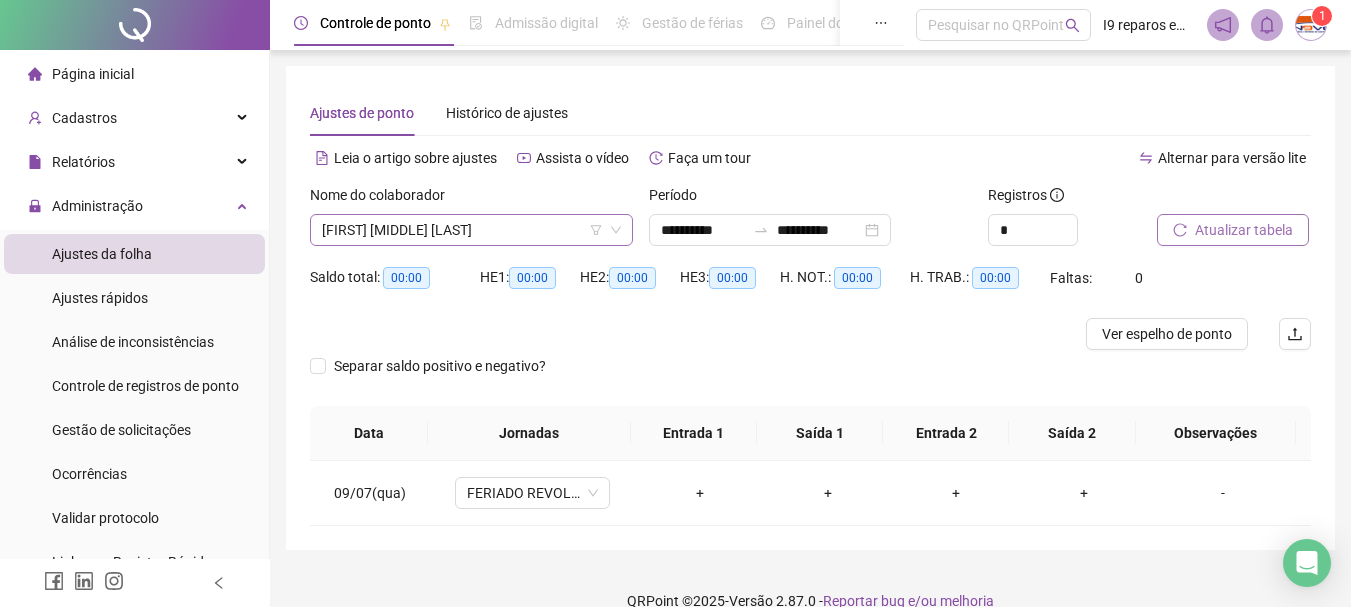 click on "[FIRST] [LAST]" at bounding box center (471, 230) 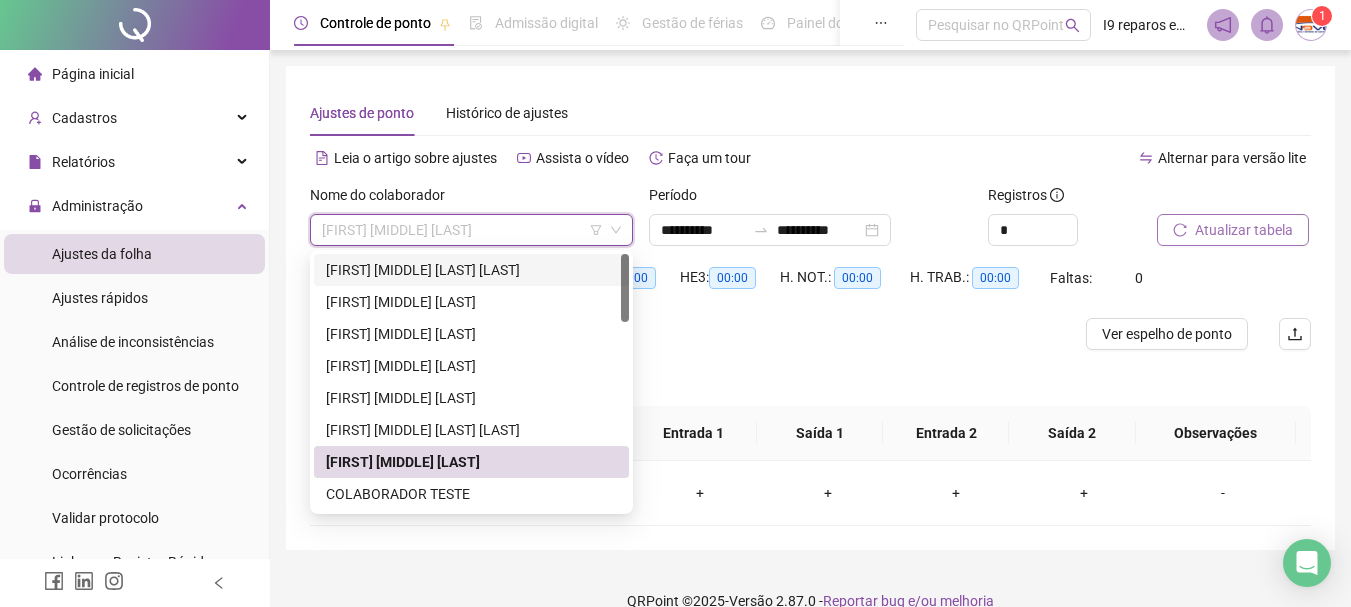click on "Nome do colaborador CARLOS HENRIQUE CESARINO" at bounding box center (471, 223) 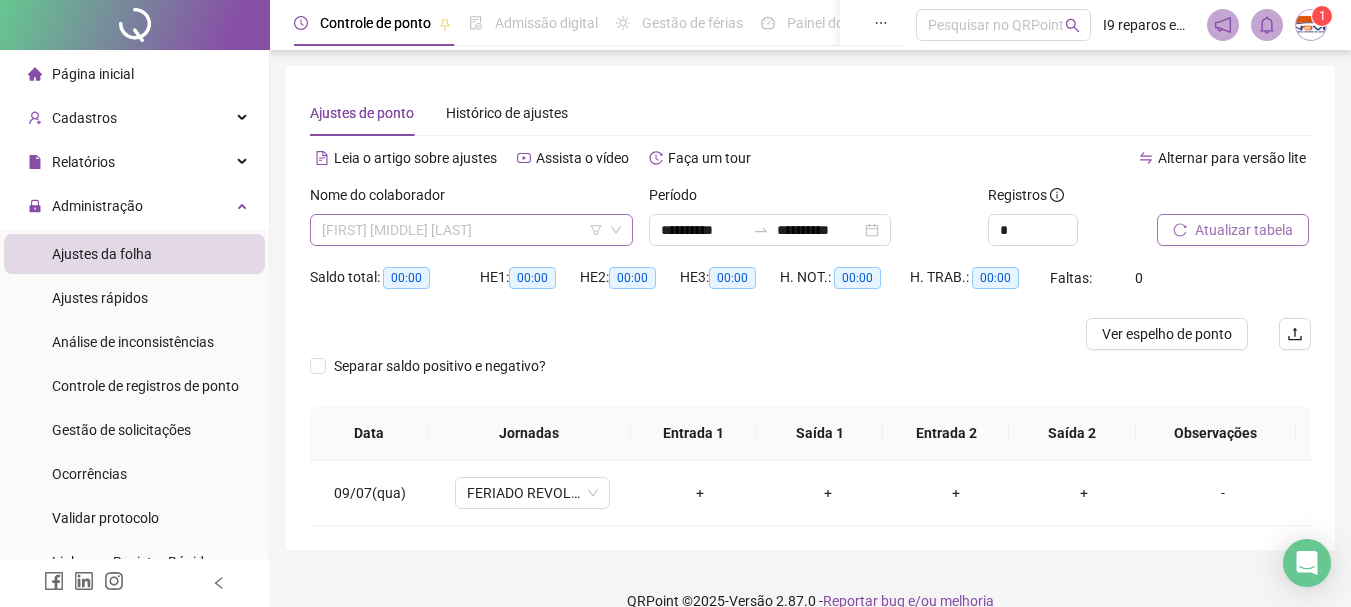 click on "[FIRST] [LAST]" at bounding box center [471, 230] 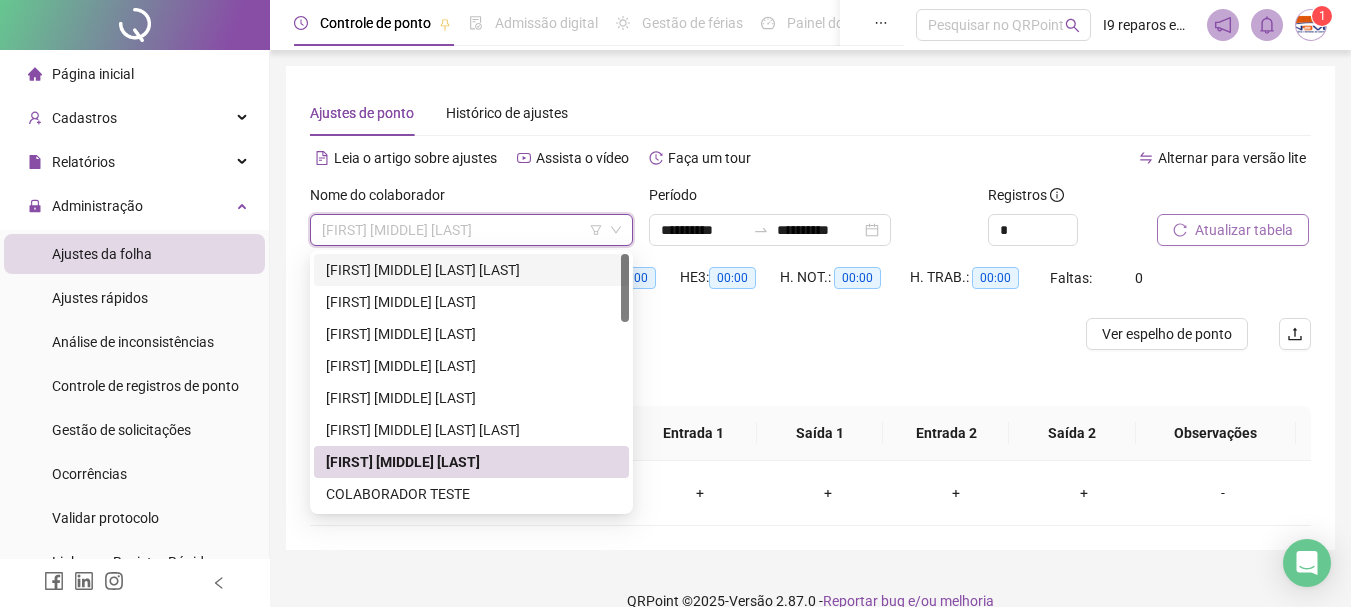 click on "[FIRST] [LAST]" at bounding box center (471, 270) 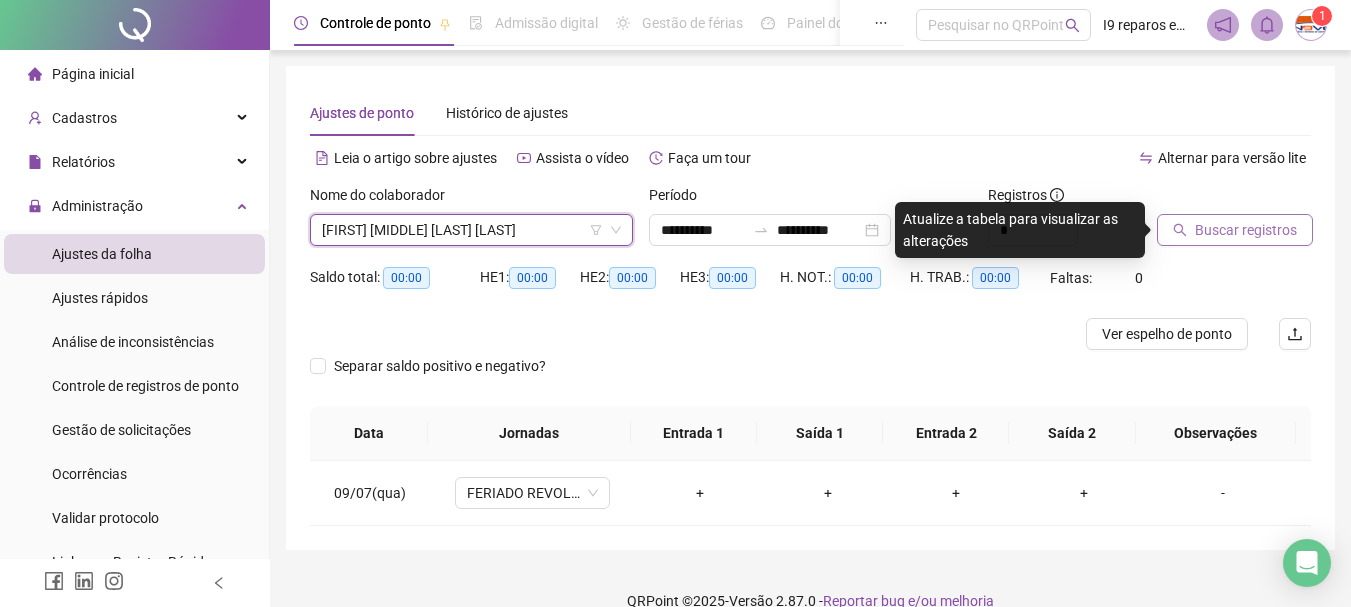 click on "Buscar registros" at bounding box center (1246, 230) 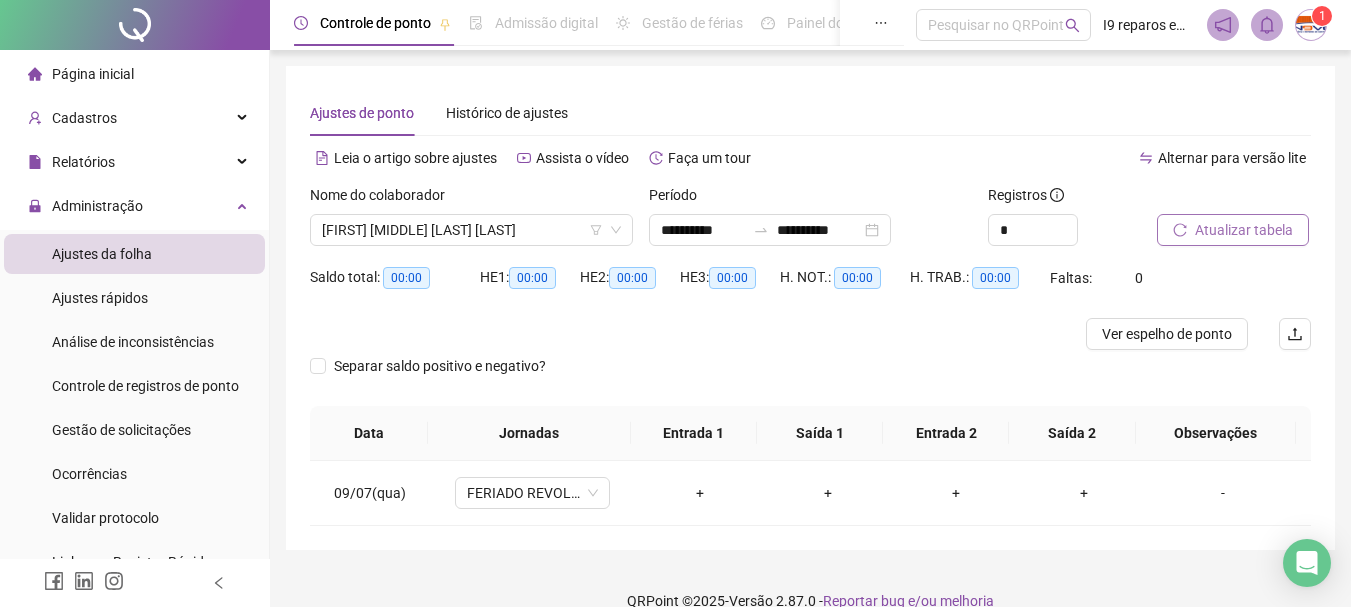 click on "Página inicial" at bounding box center (93, 74) 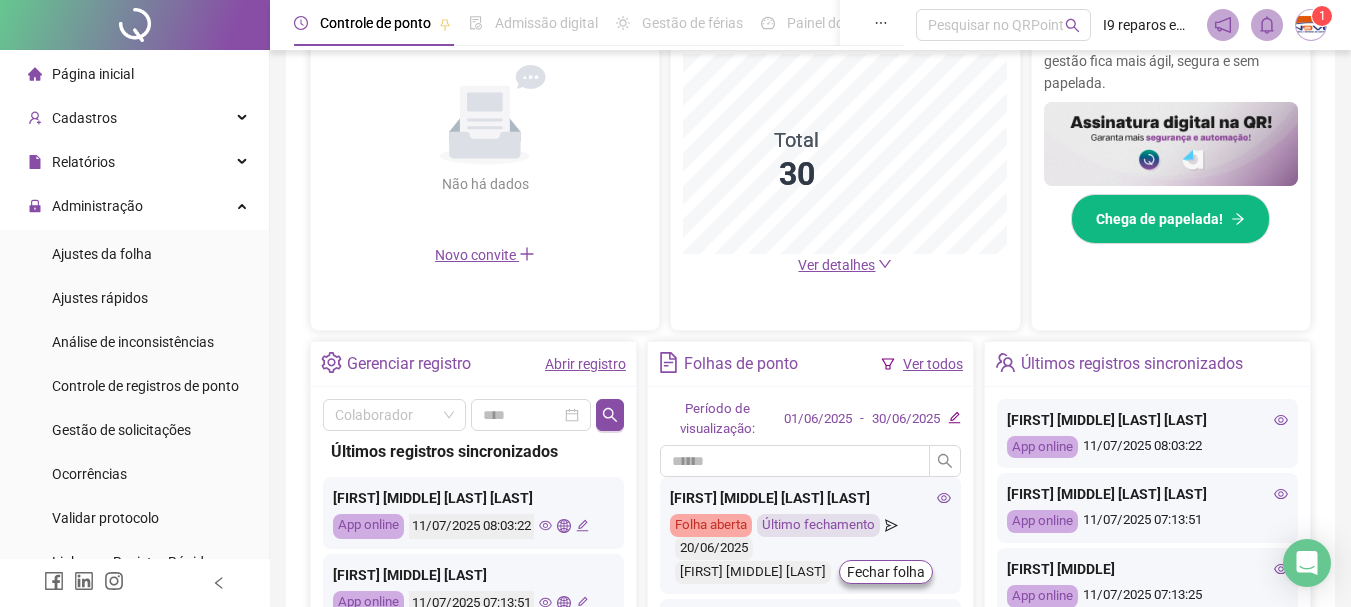 scroll, scrollTop: 600, scrollLeft: 0, axis: vertical 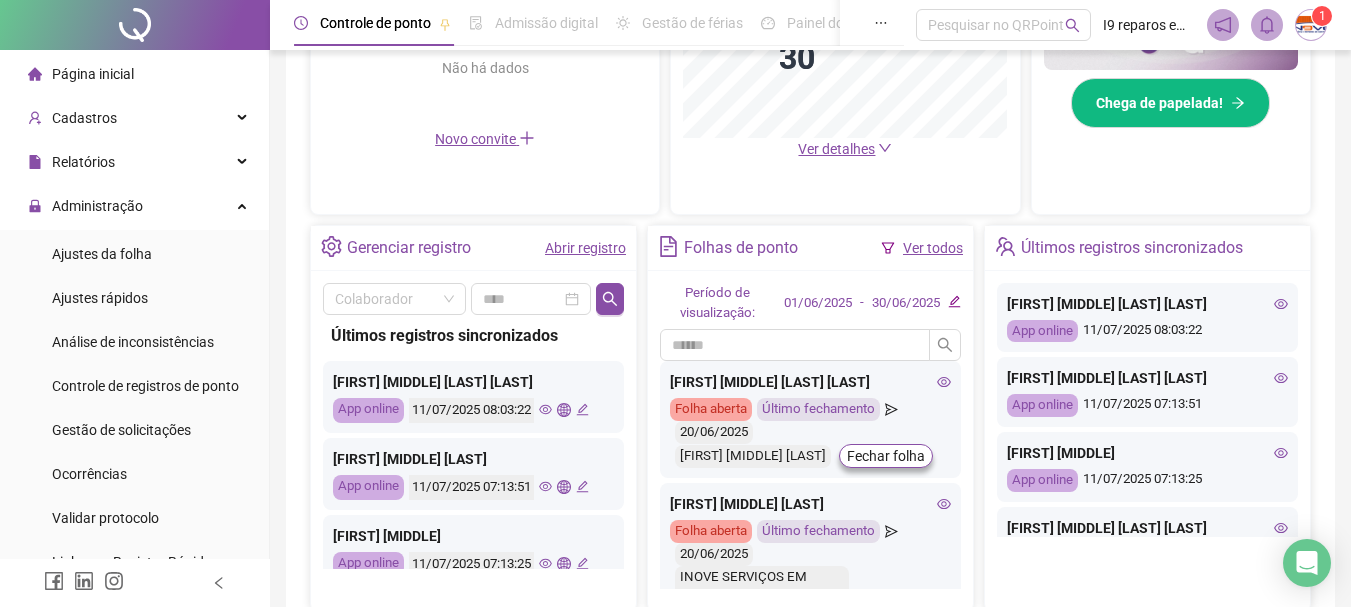 drag, startPoint x: 115, startPoint y: 74, endPoint x: 255, endPoint y: 191, distance: 182.45273 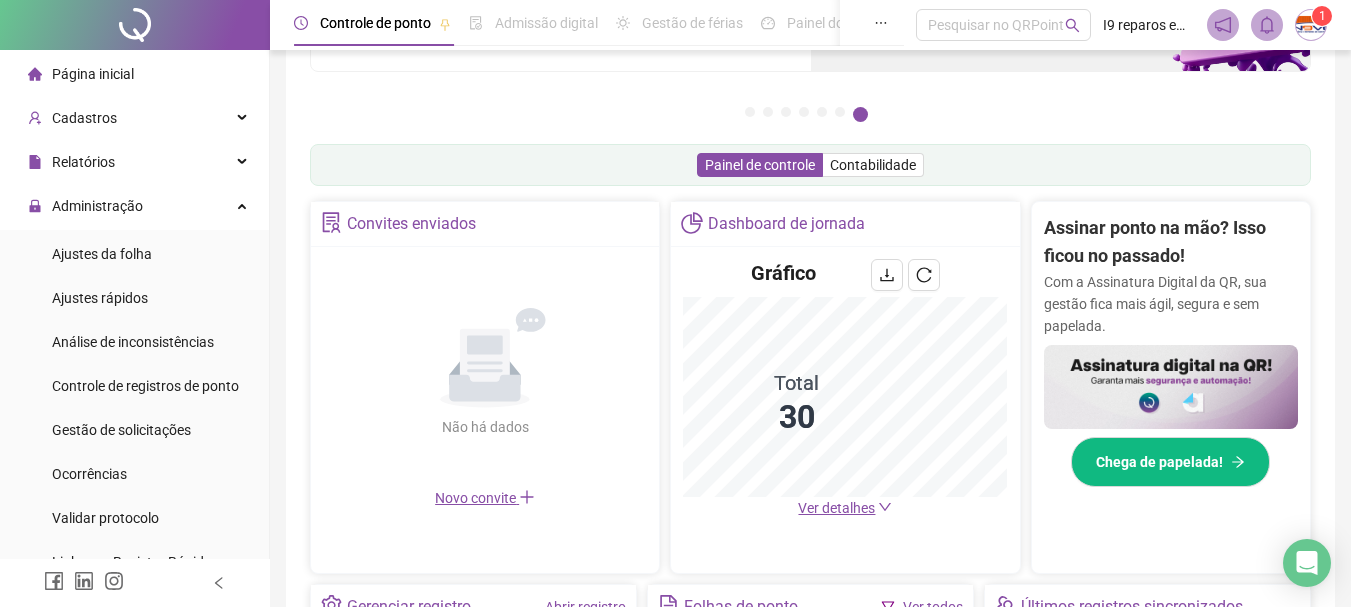 scroll, scrollTop: 215, scrollLeft: 0, axis: vertical 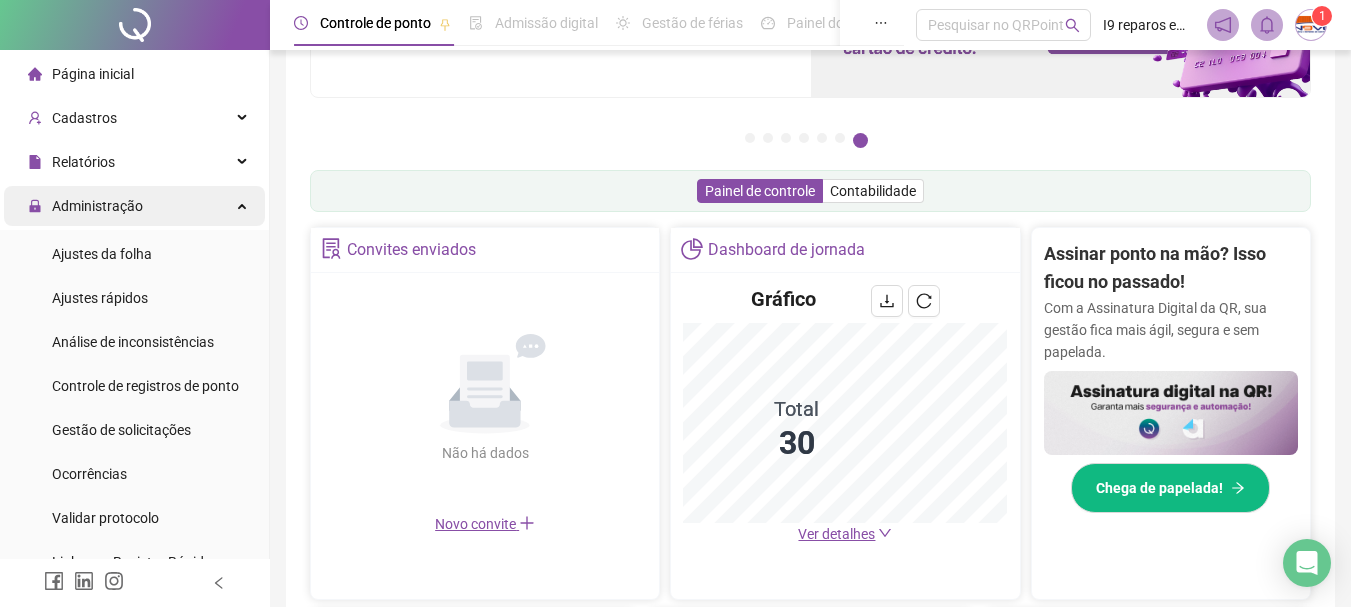 click on "Administração" at bounding box center (134, 206) 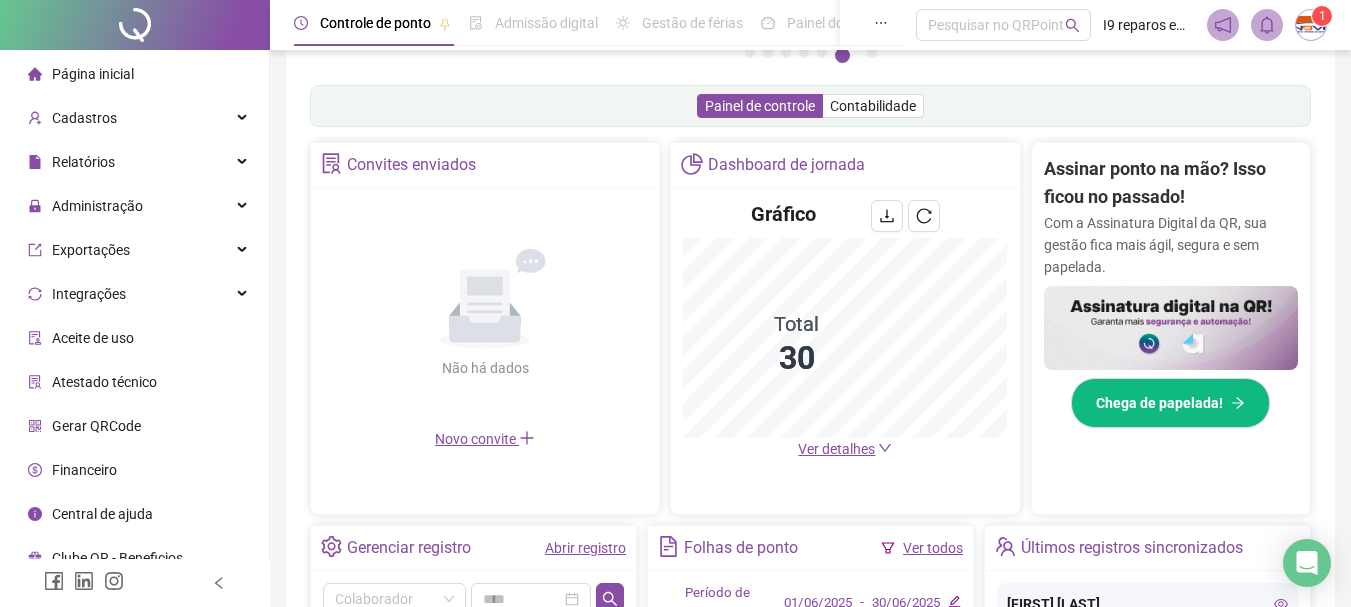 scroll, scrollTop: 600, scrollLeft: 0, axis: vertical 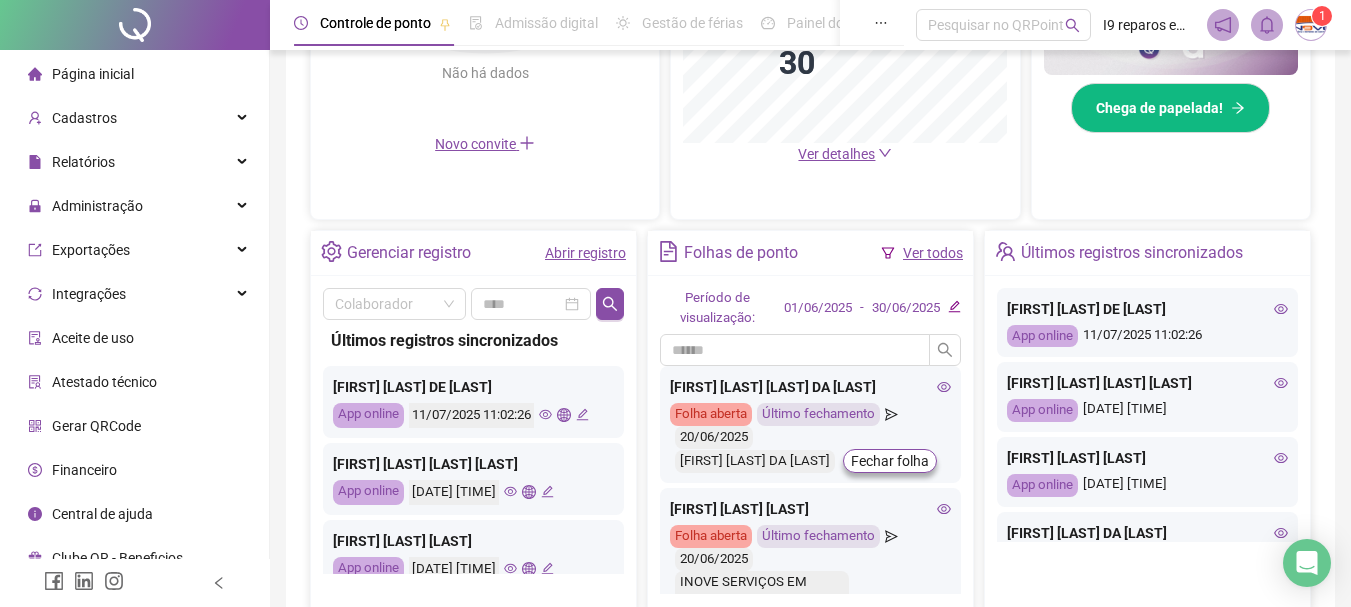 click 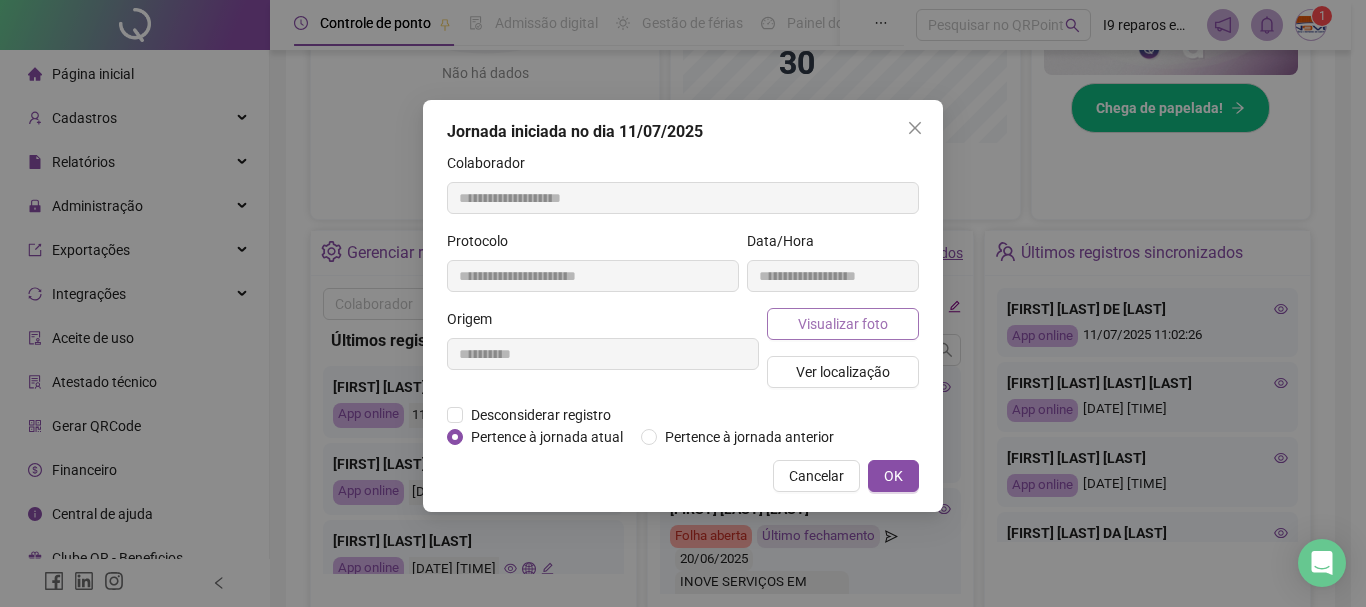click on "Visualizar foto" at bounding box center (843, 324) 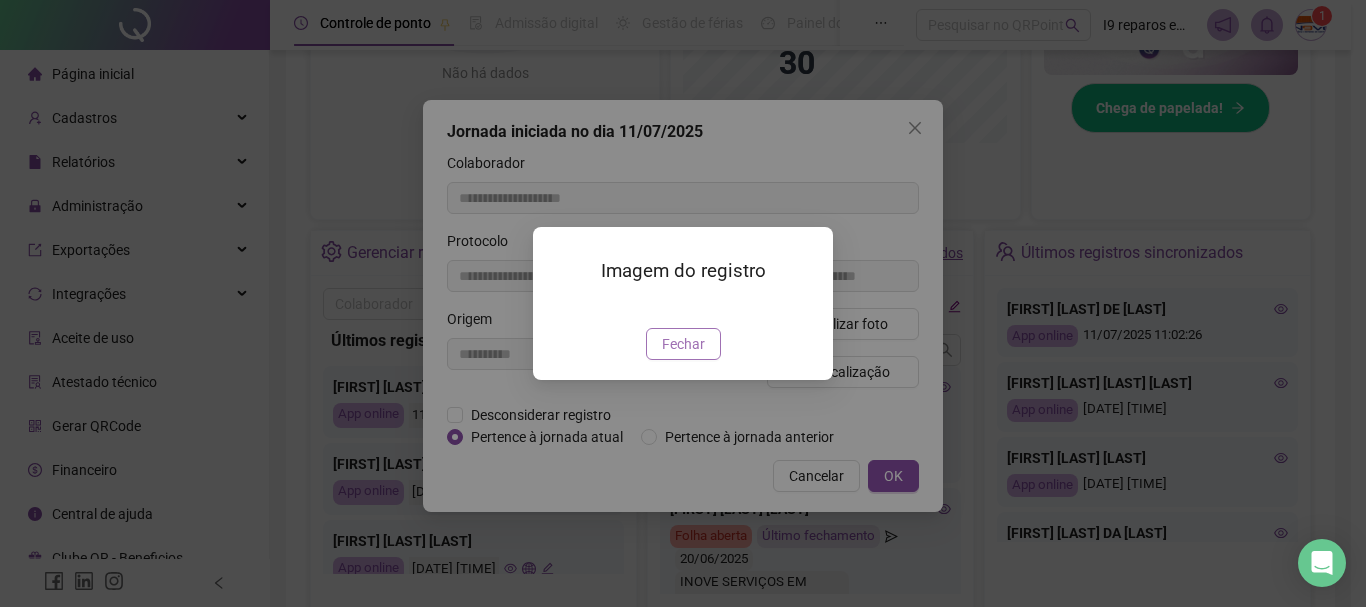 click on "Fechar" at bounding box center (683, 344) 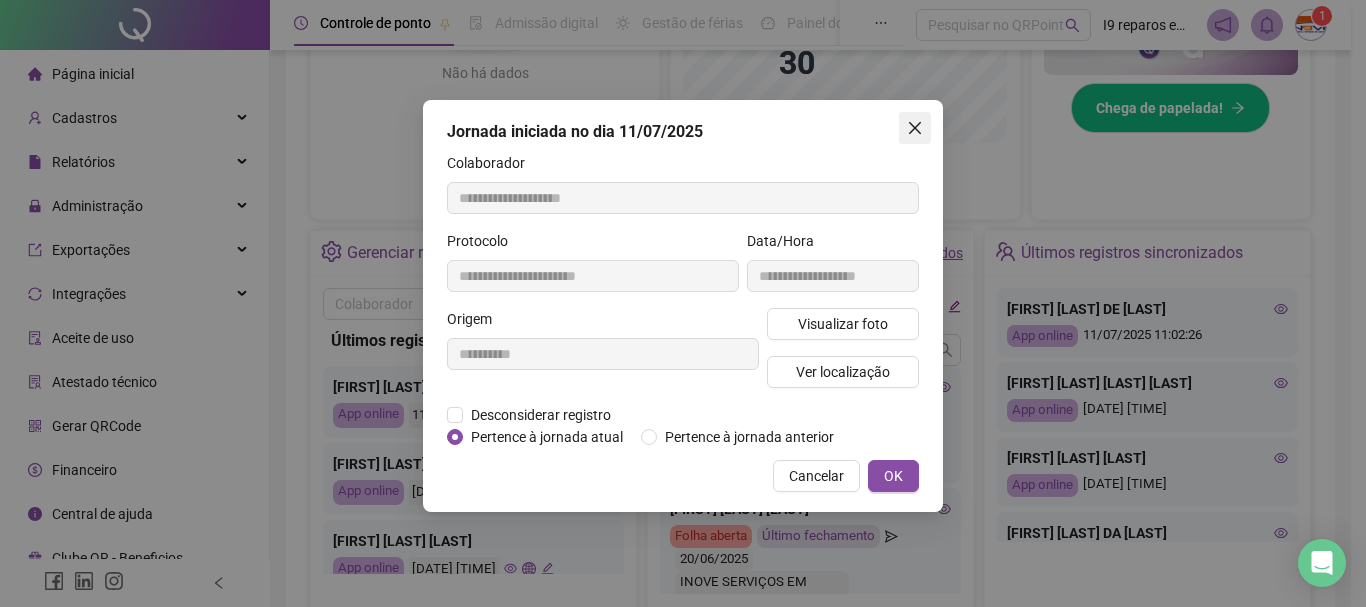 click at bounding box center (915, 128) 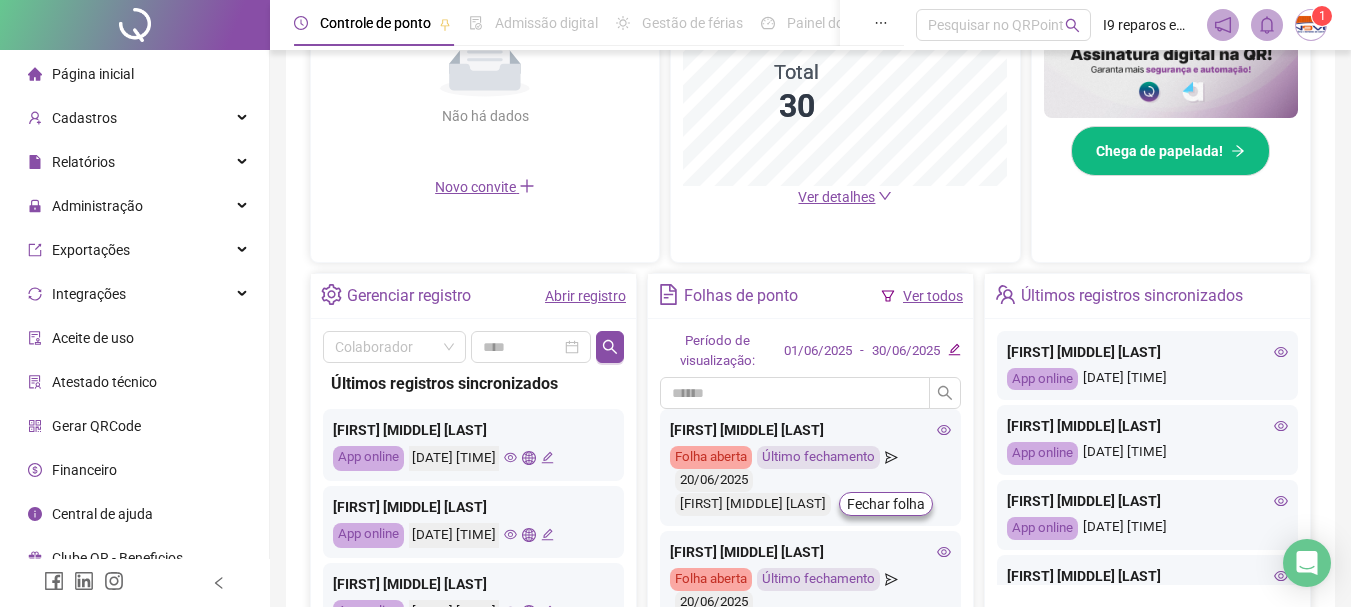 scroll, scrollTop: 600, scrollLeft: 0, axis: vertical 